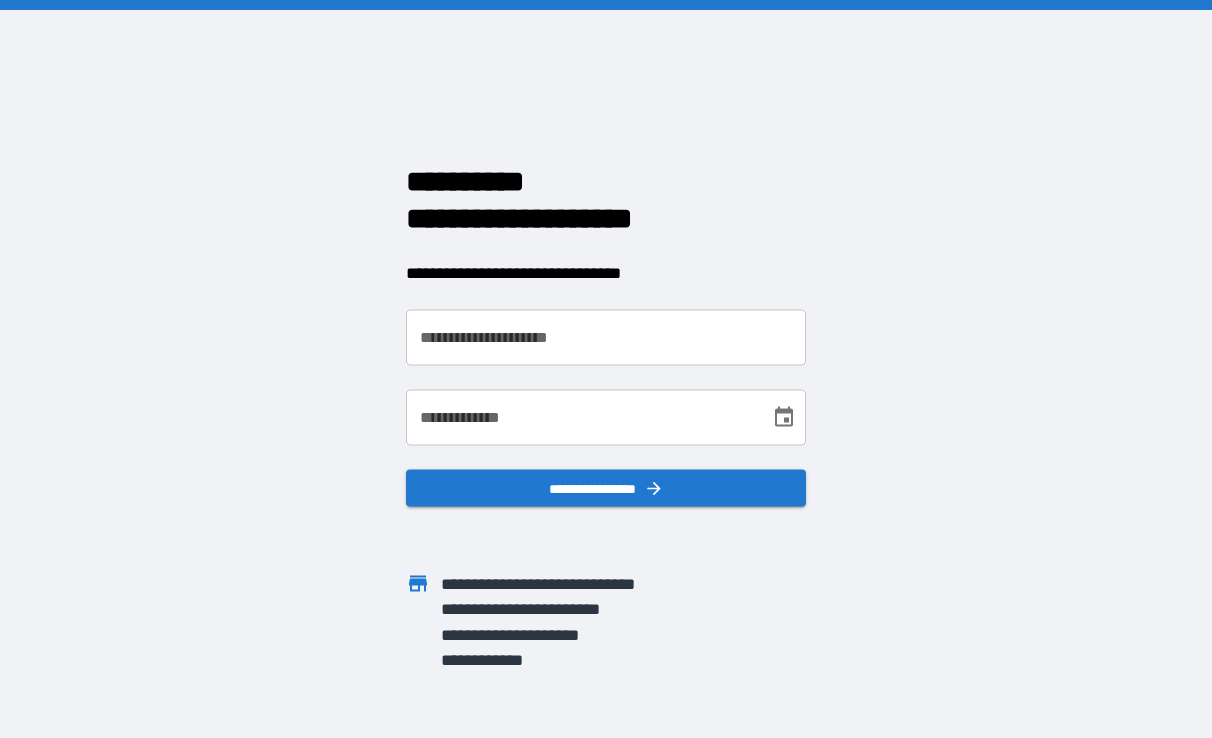 scroll, scrollTop: 0, scrollLeft: 0, axis: both 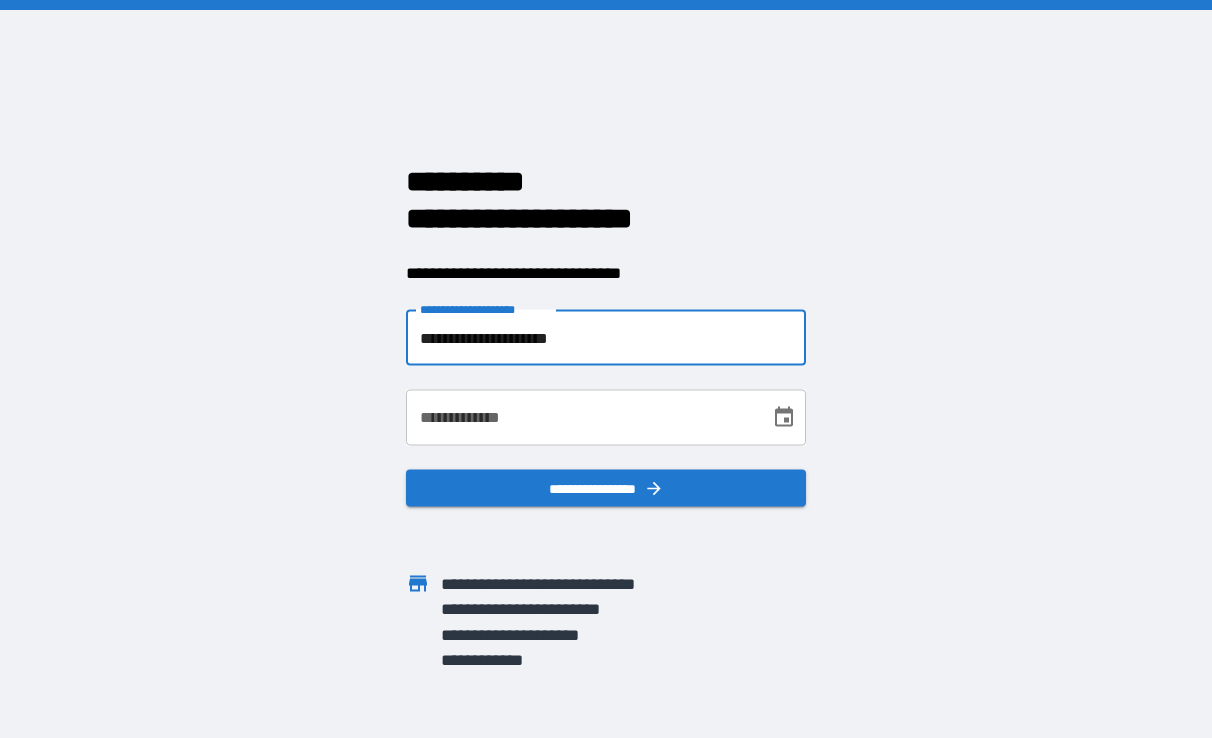 type on "**********" 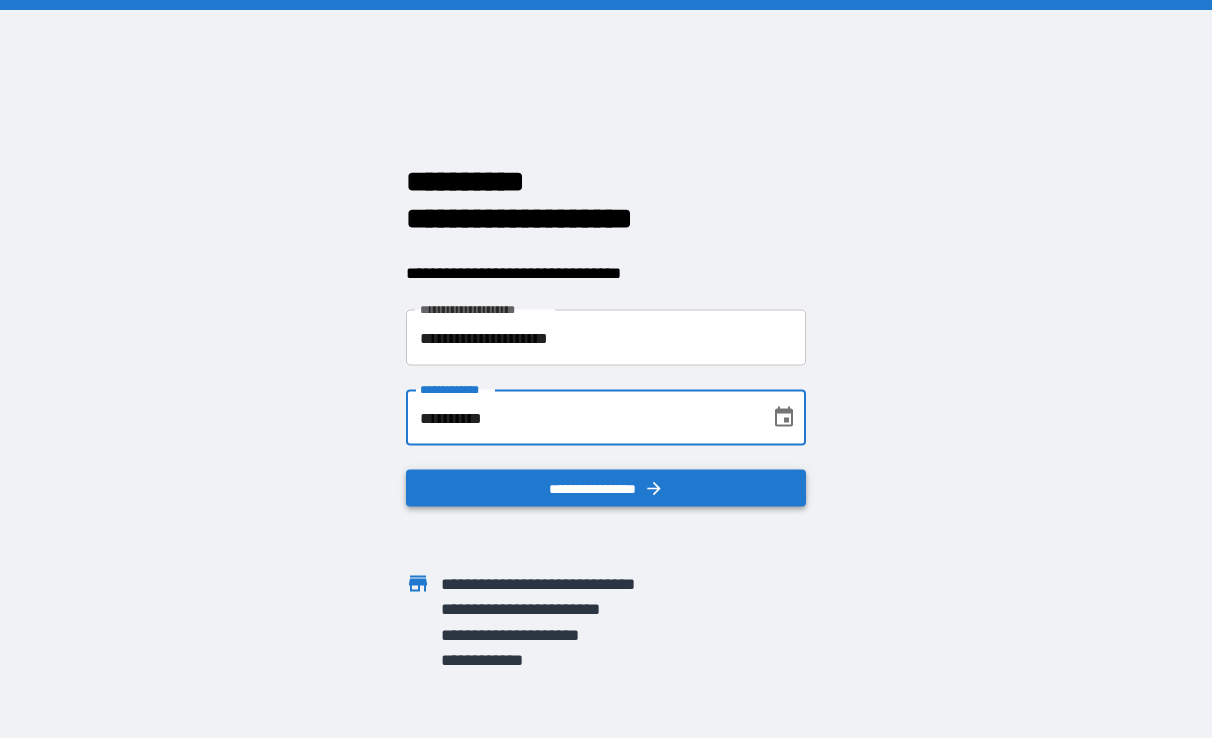 type on "**********" 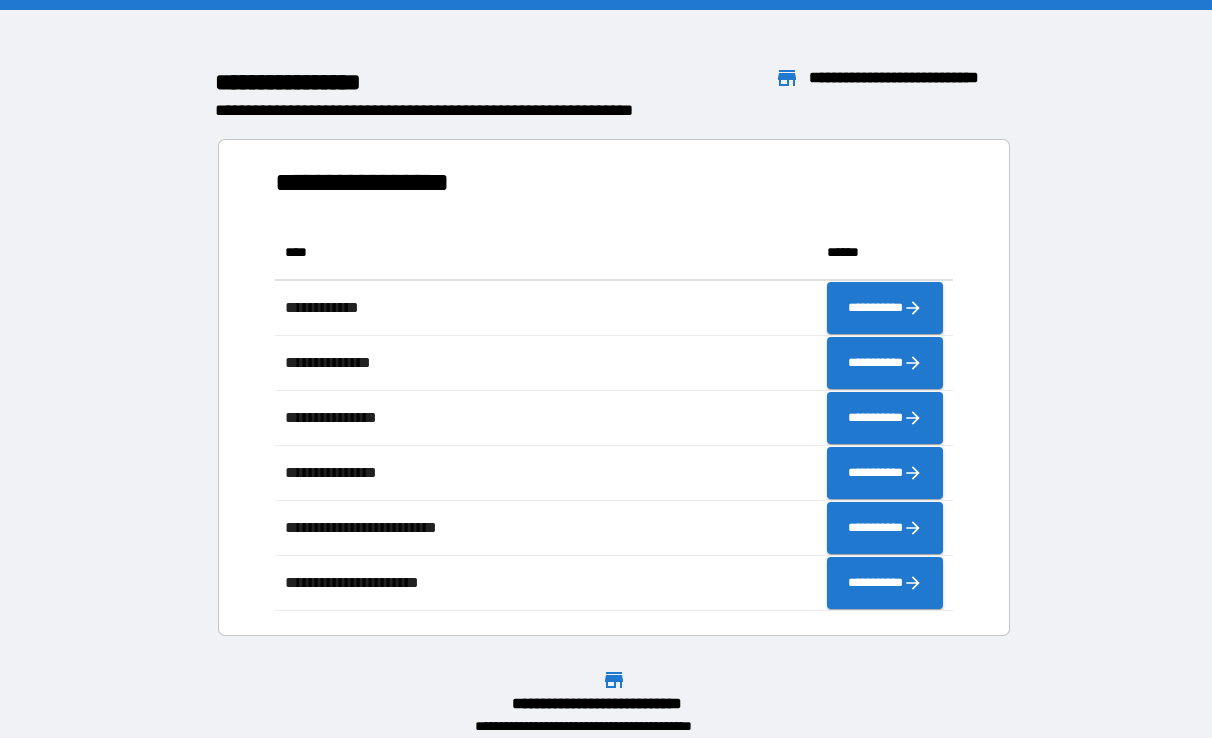 scroll, scrollTop: 1, scrollLeft: 1, axis: both 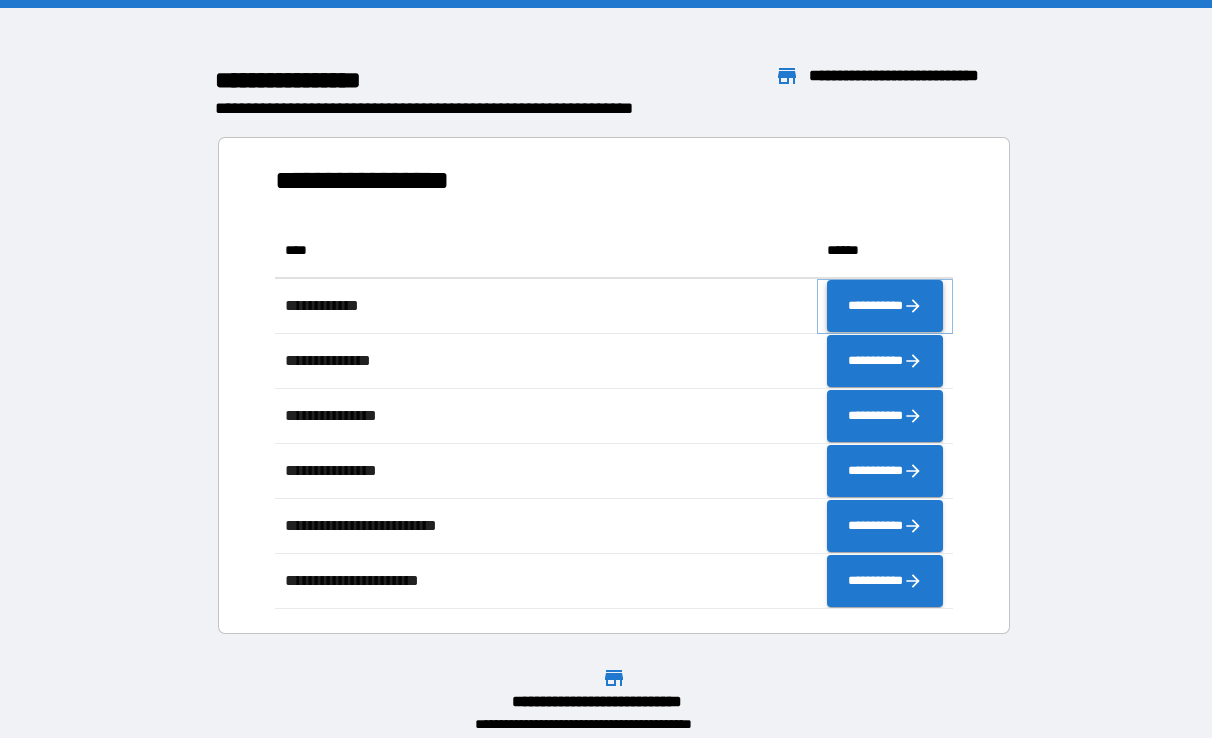 click on "**********" at bounding box center (885, 306) 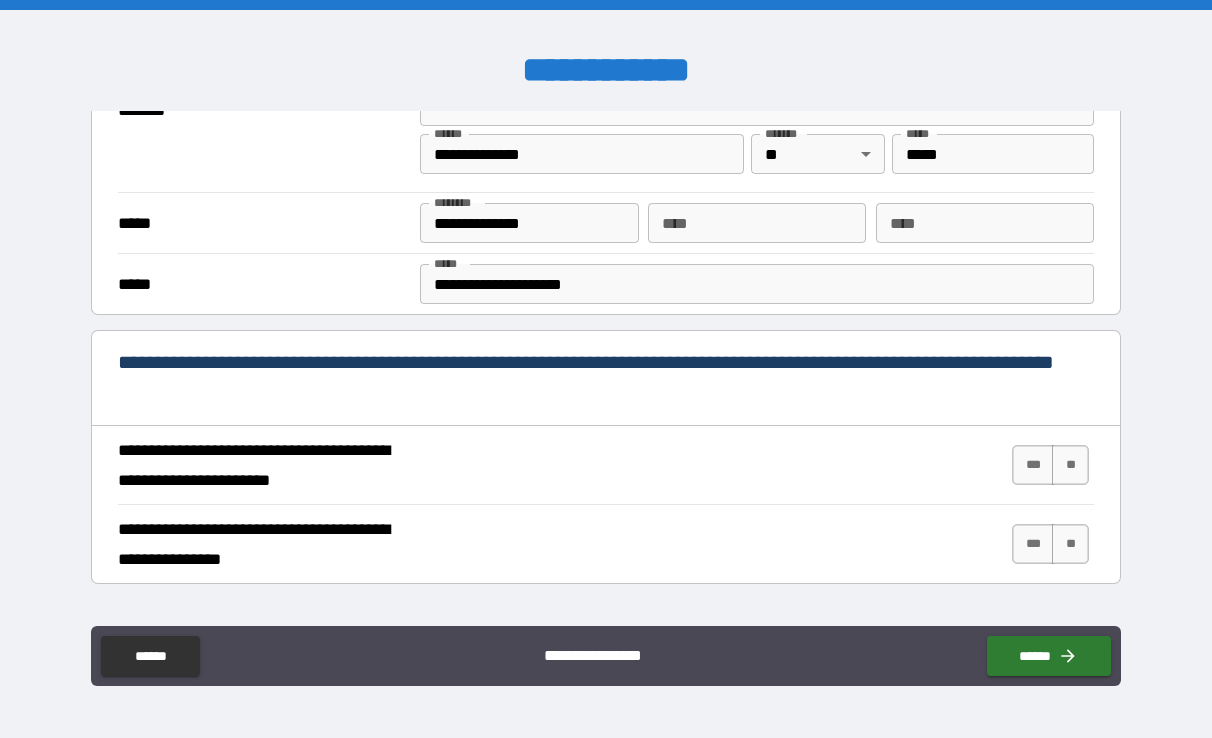 scroll, scrollTop: 540, scrollLeft: 0, axis: vertical 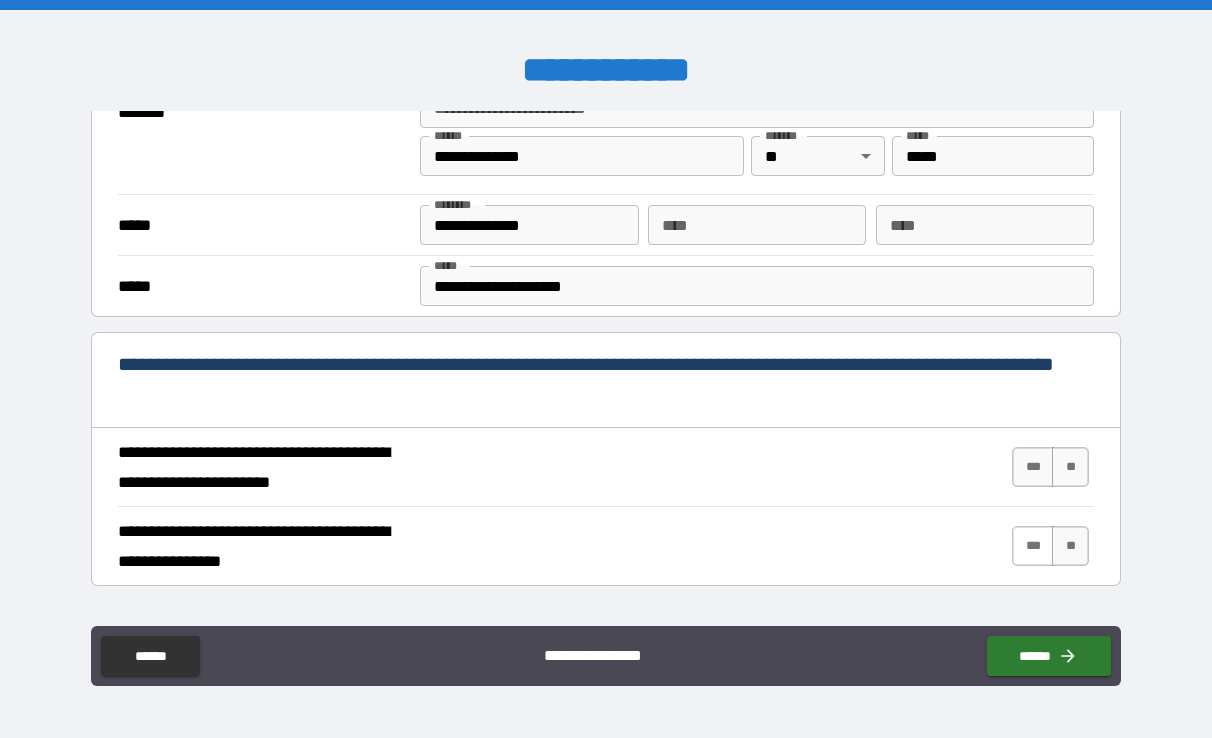 click on "***" at bounding box center [1033, 546] 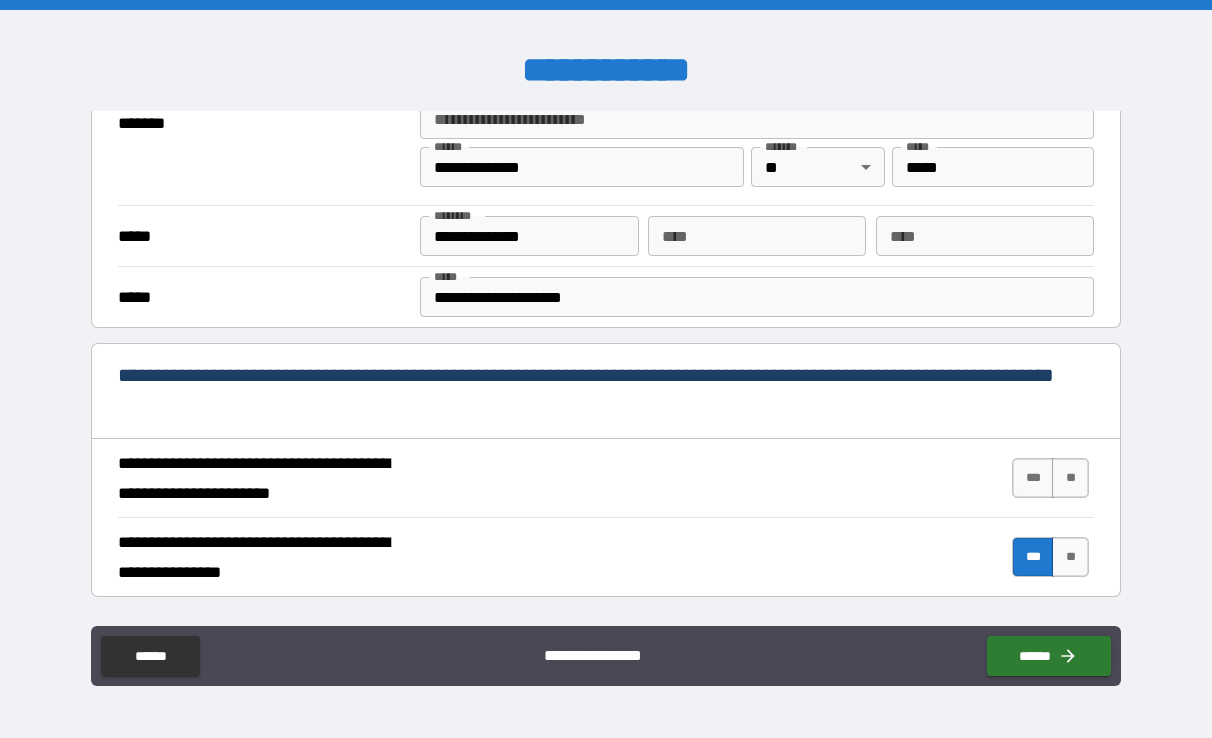 scroll, scrollTop: 517, scrollLeft: 0, axis: vertical 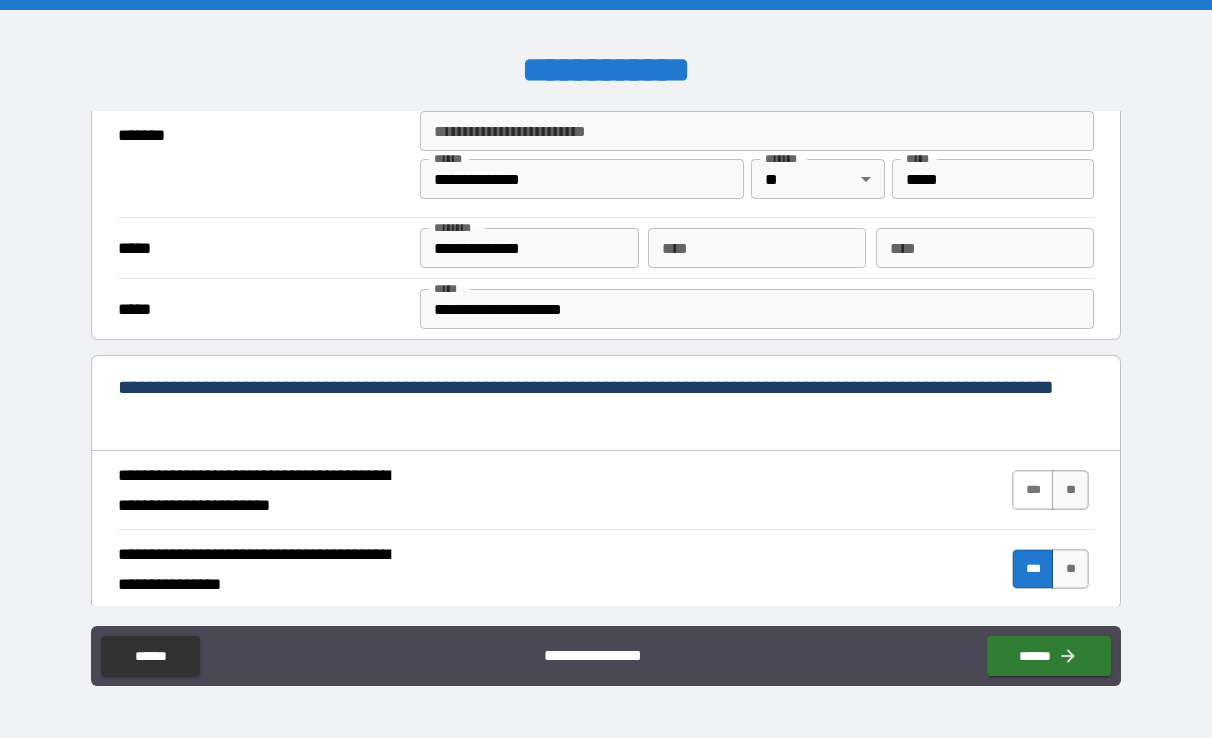 click on "***" at bounding box center [1033, 490] 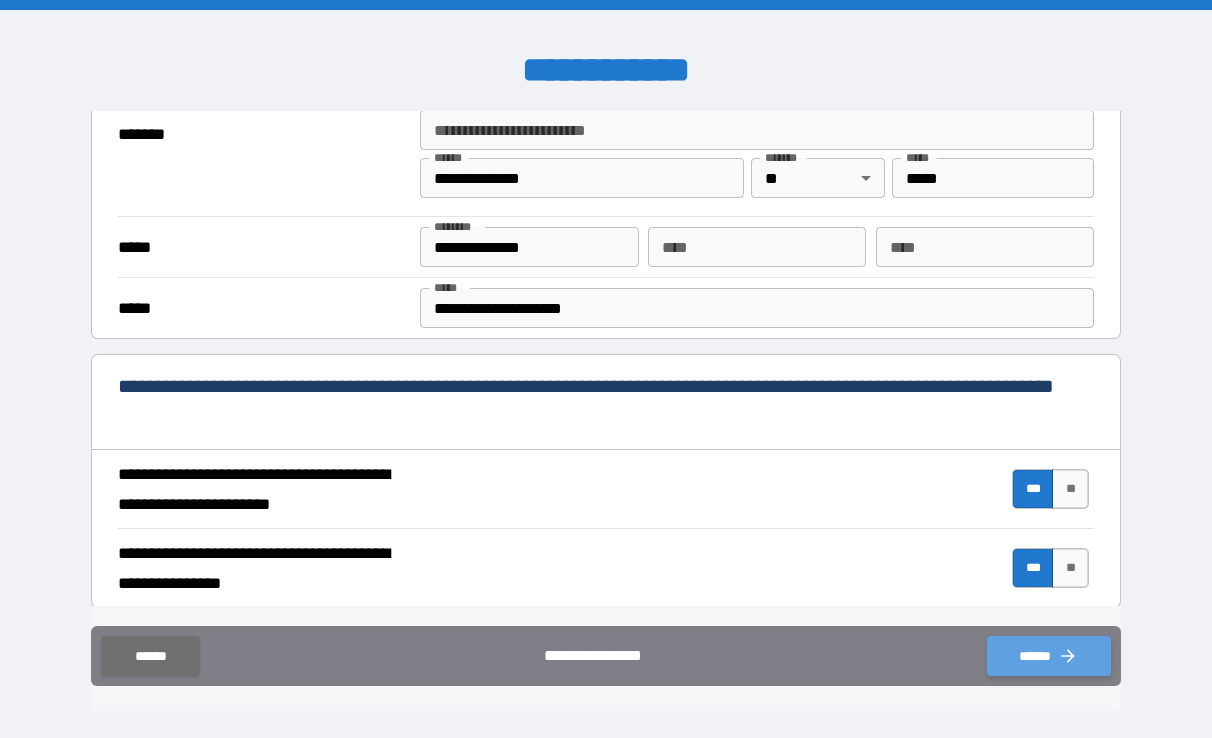 click on "******" at bounding box center (1049, 656) 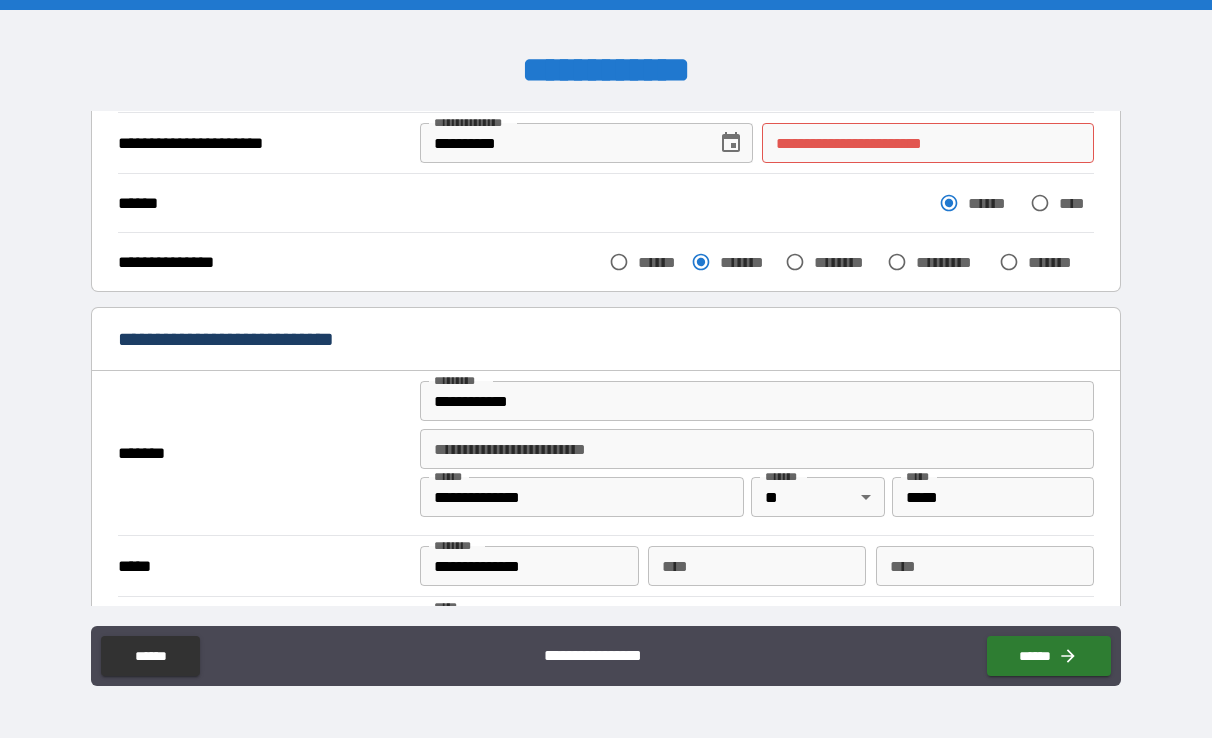 scroll, scrollTop: 209, scrollLeft: 0, axis: vertical 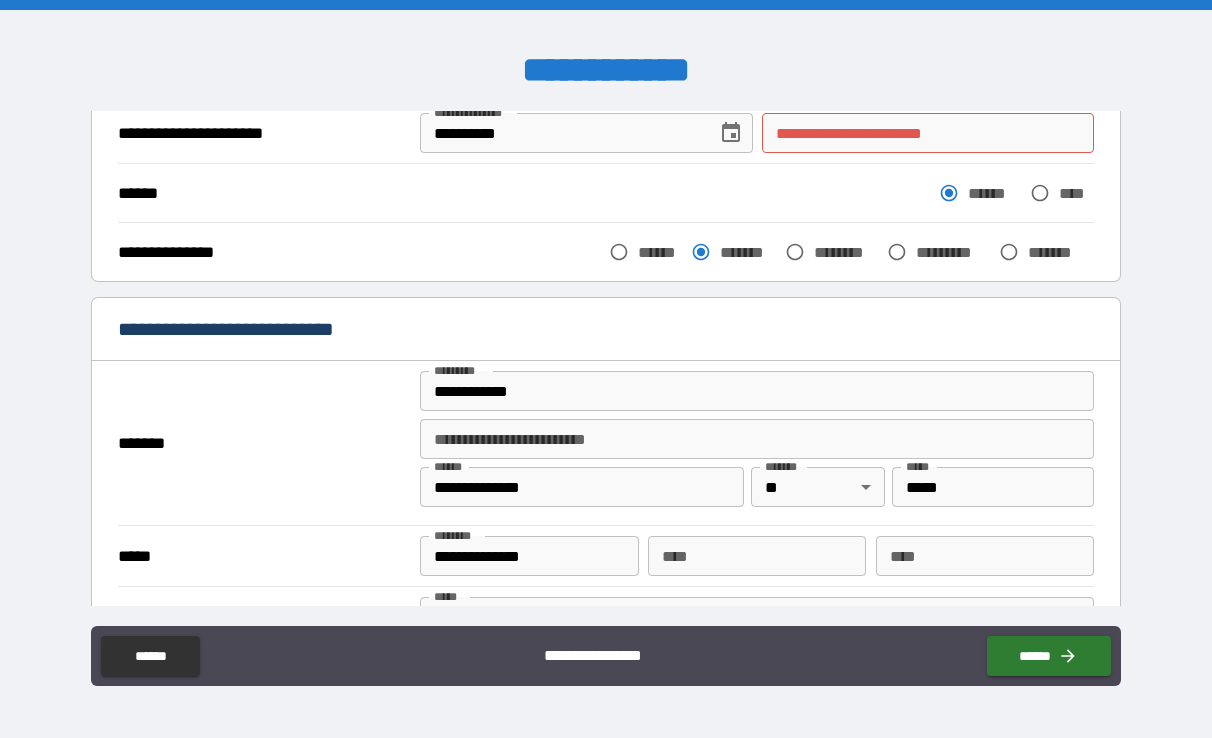 click on "**********" at bounding box center (928, 133) 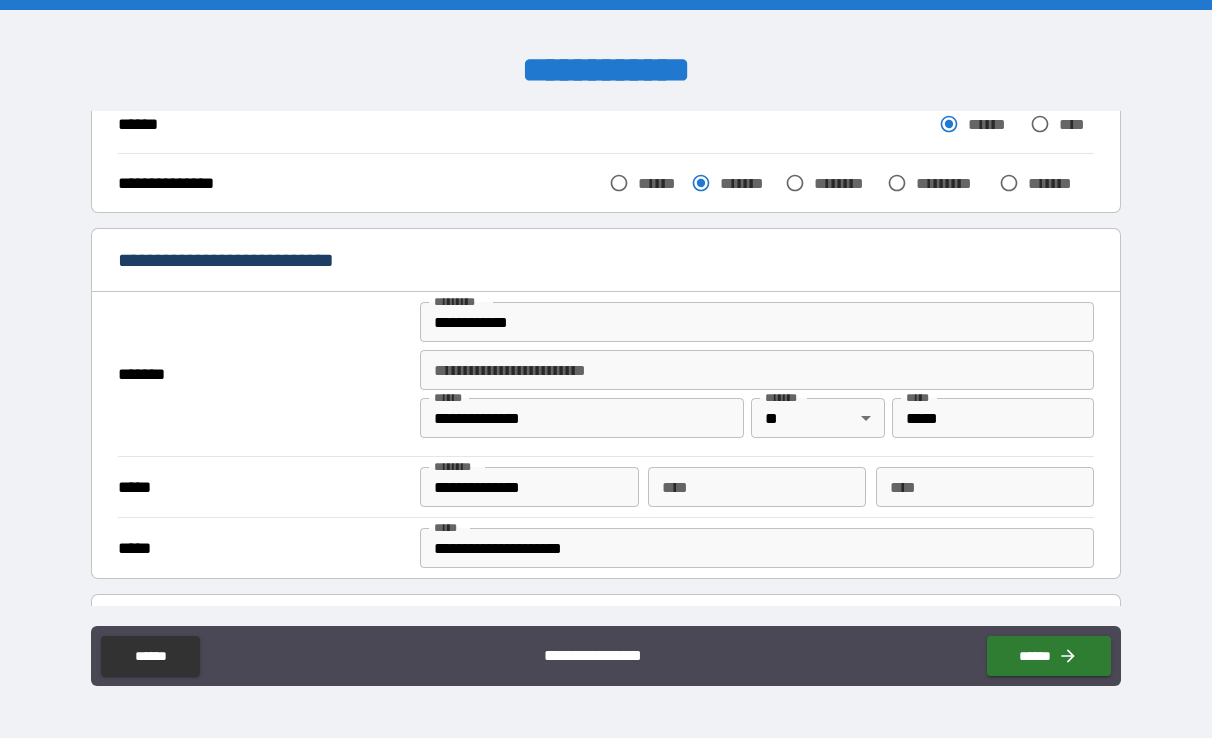 scroll, scrollTop: 281, scrollLeft: 0, axis: vertical 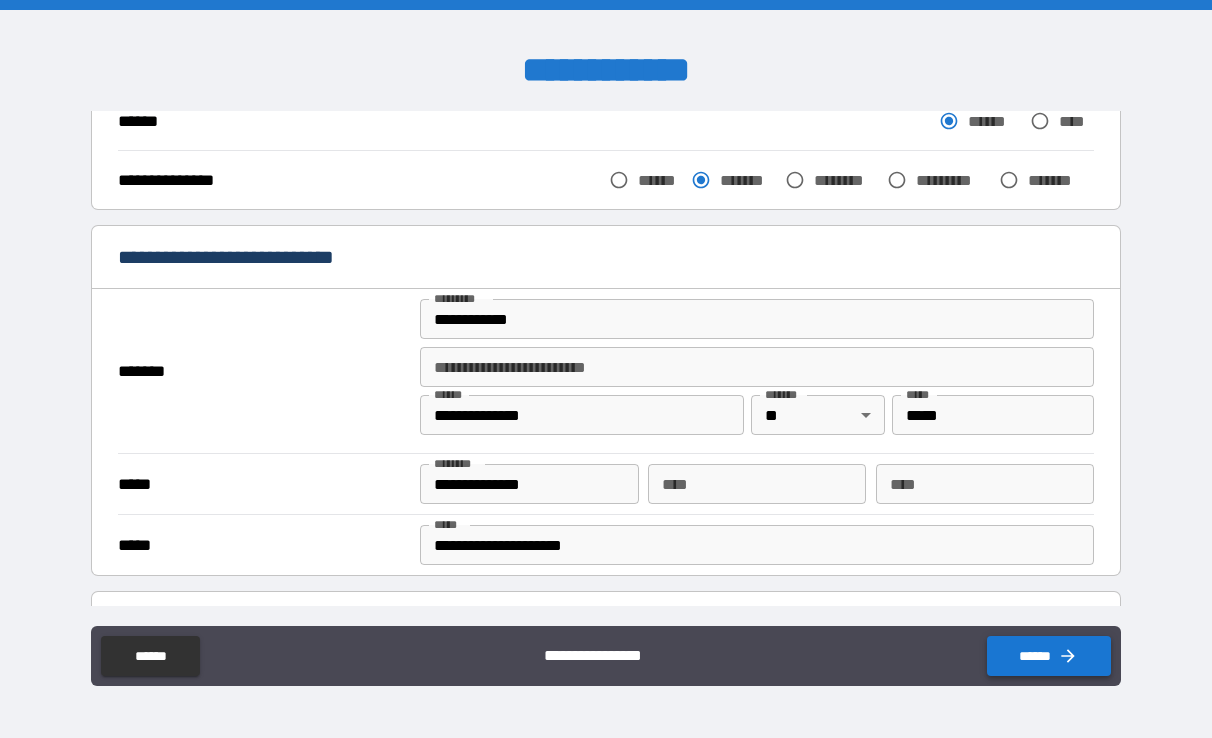 type on "**********" 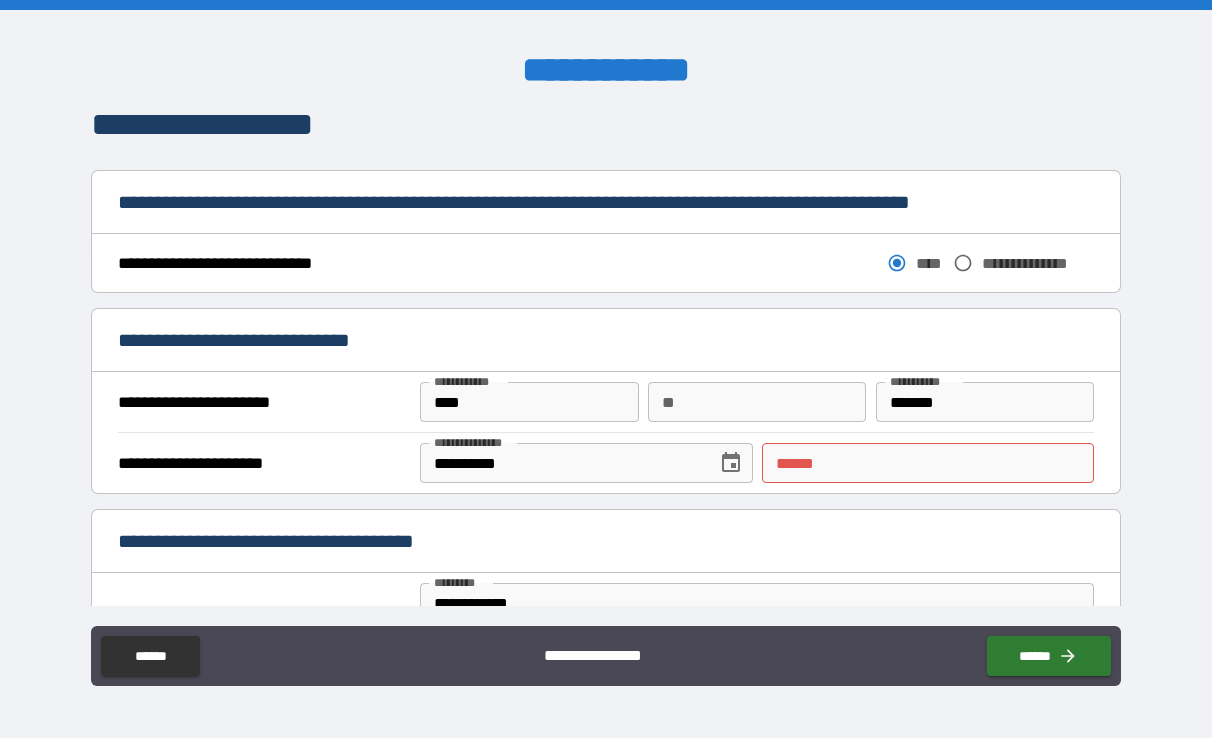 scroll, scrollTop: 1071, scrollLeft: 0, axis: vertical 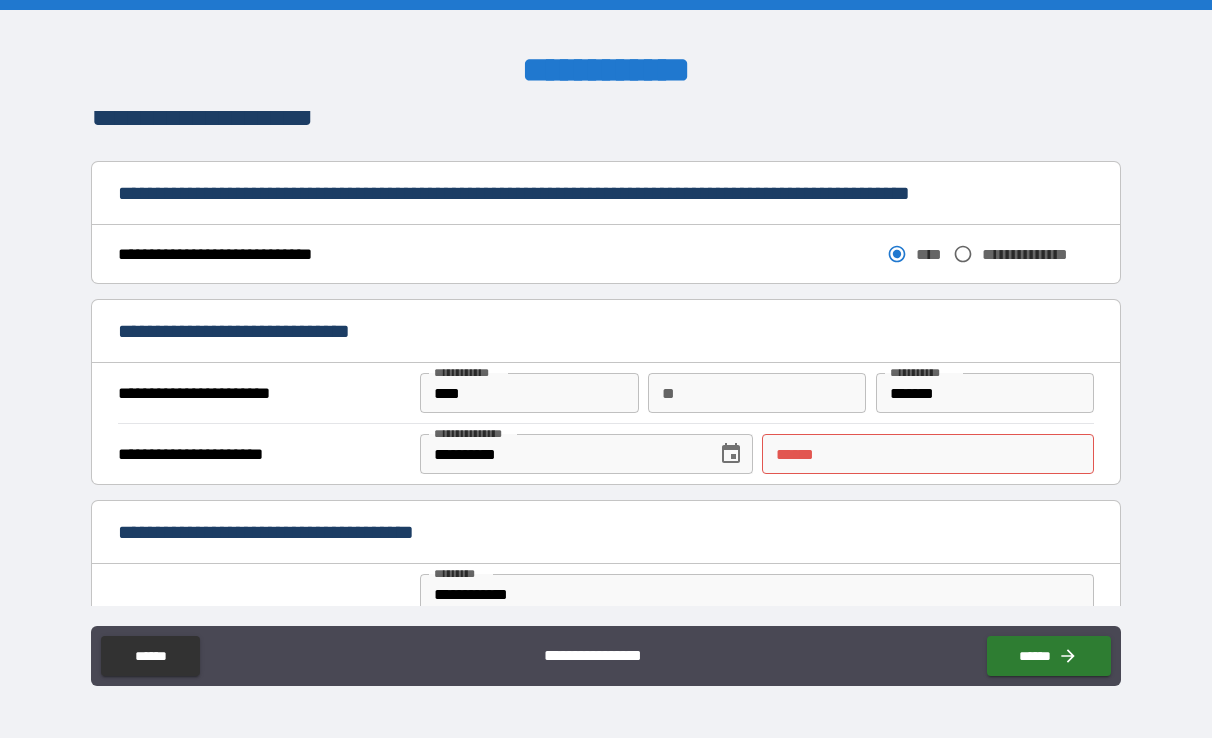 click on "****   *" at bounding box center (928, 454) 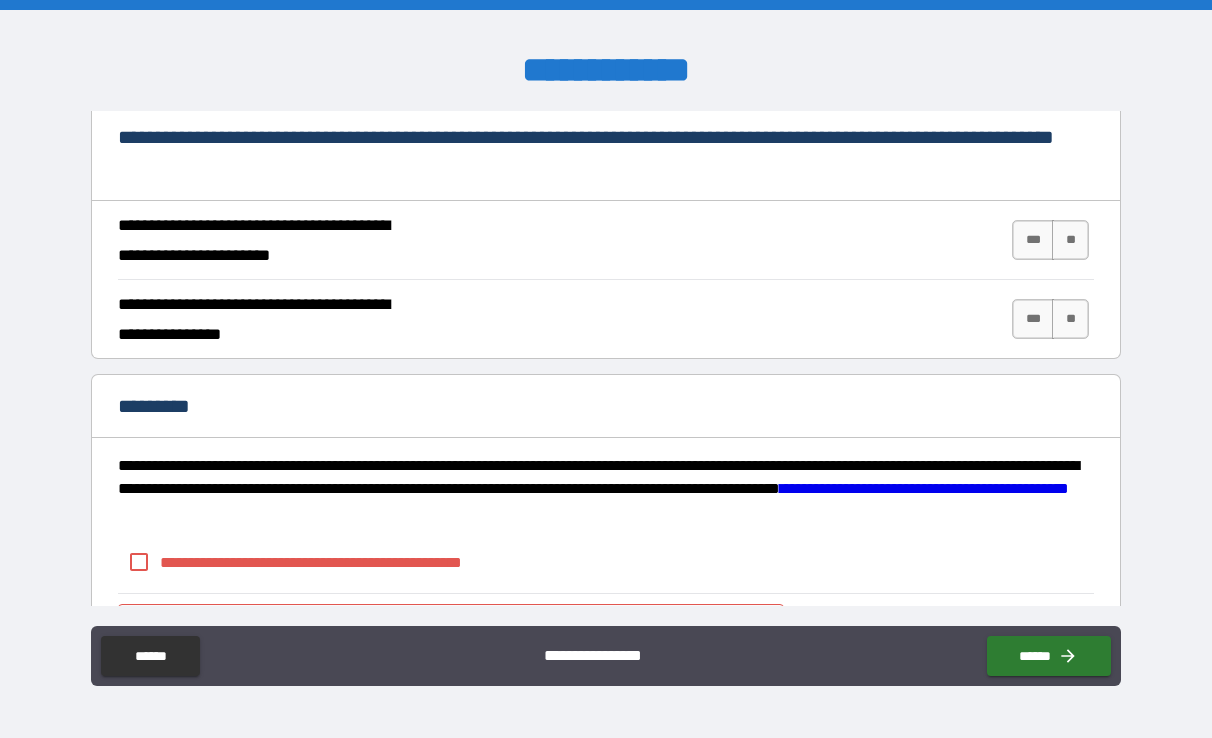 scroll, scrollTop: 1834, scrollLeft: 0, axis: vertical 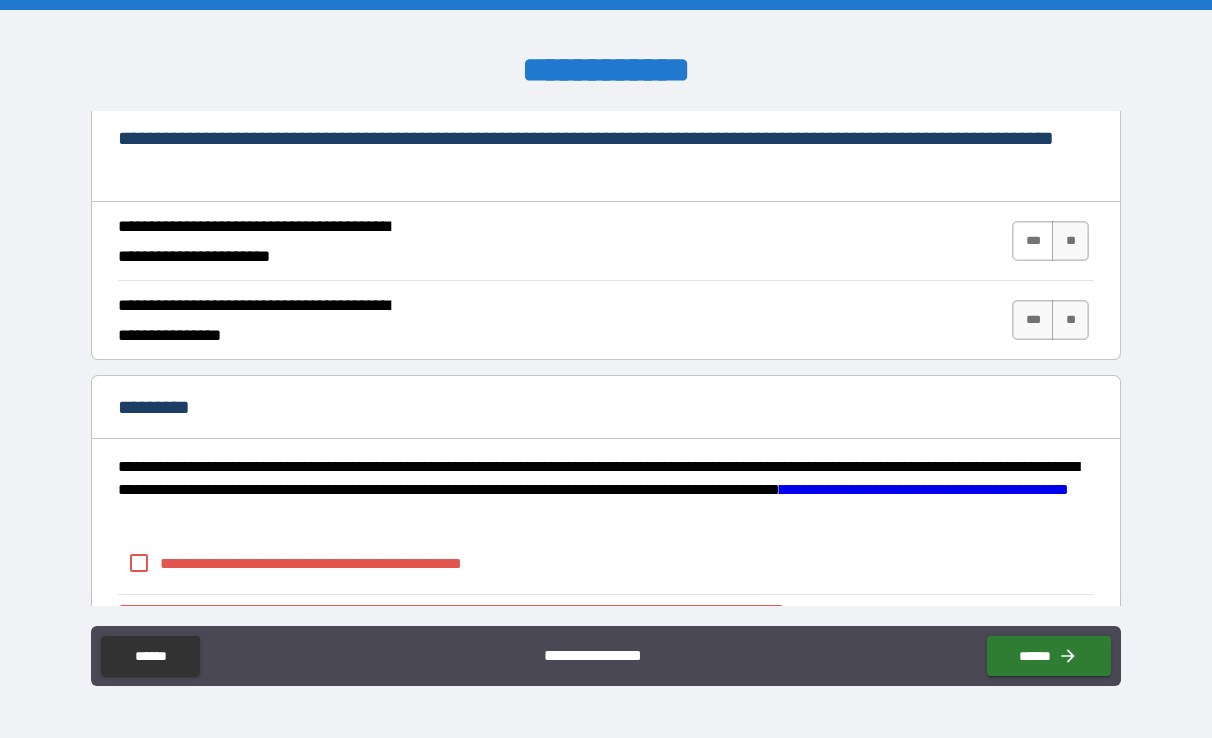 type on "**********" 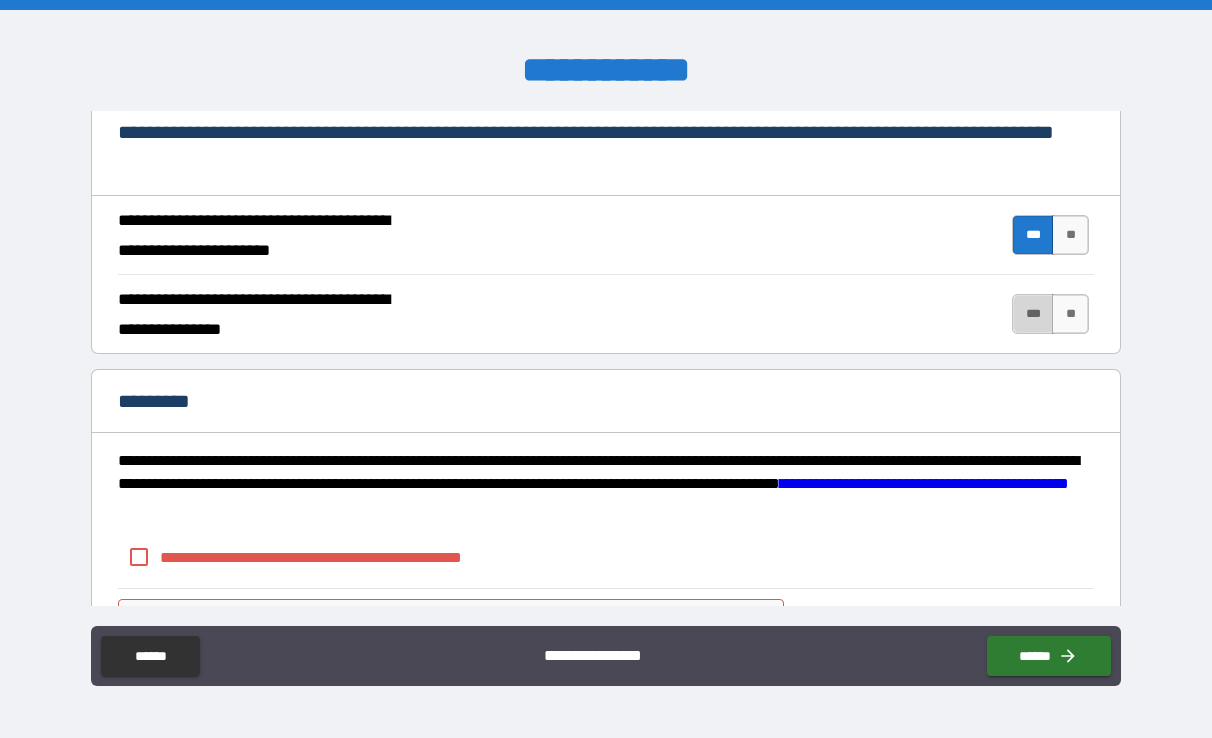 click on "***" at bounding box center (1033, 314) 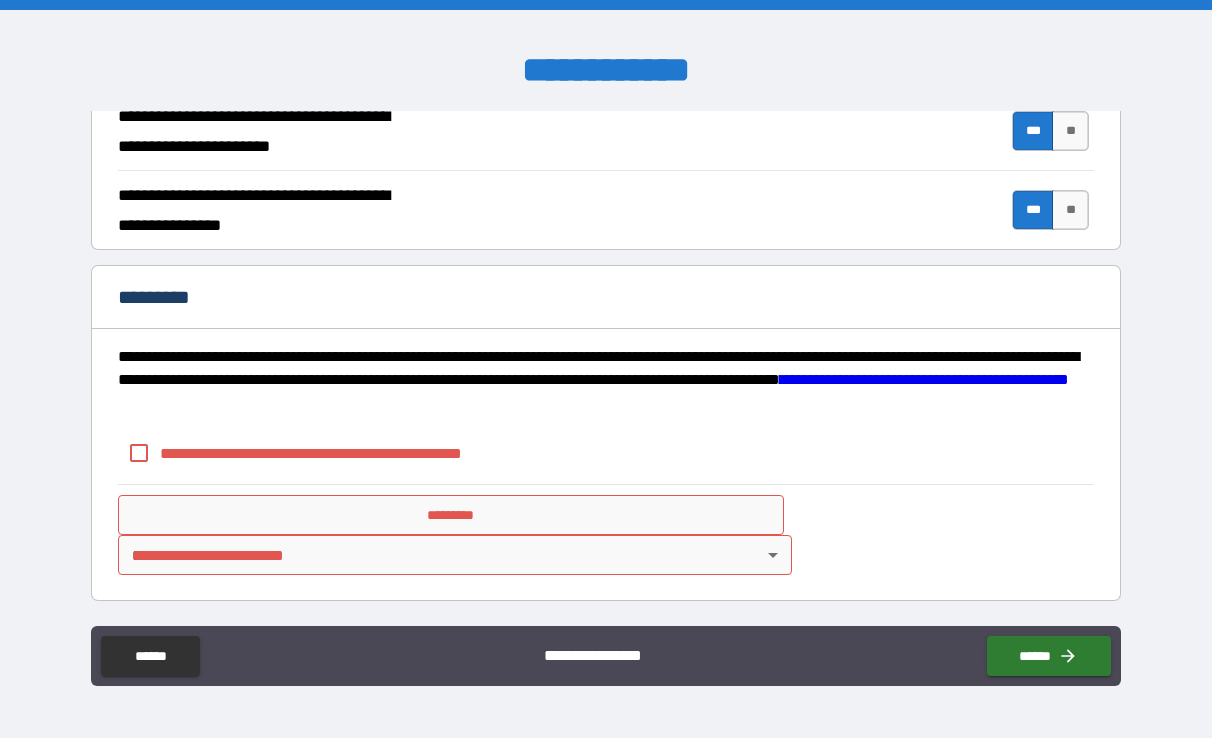 scroll, scrollTop: 1941, scrollLeft: 0, axis: vertical 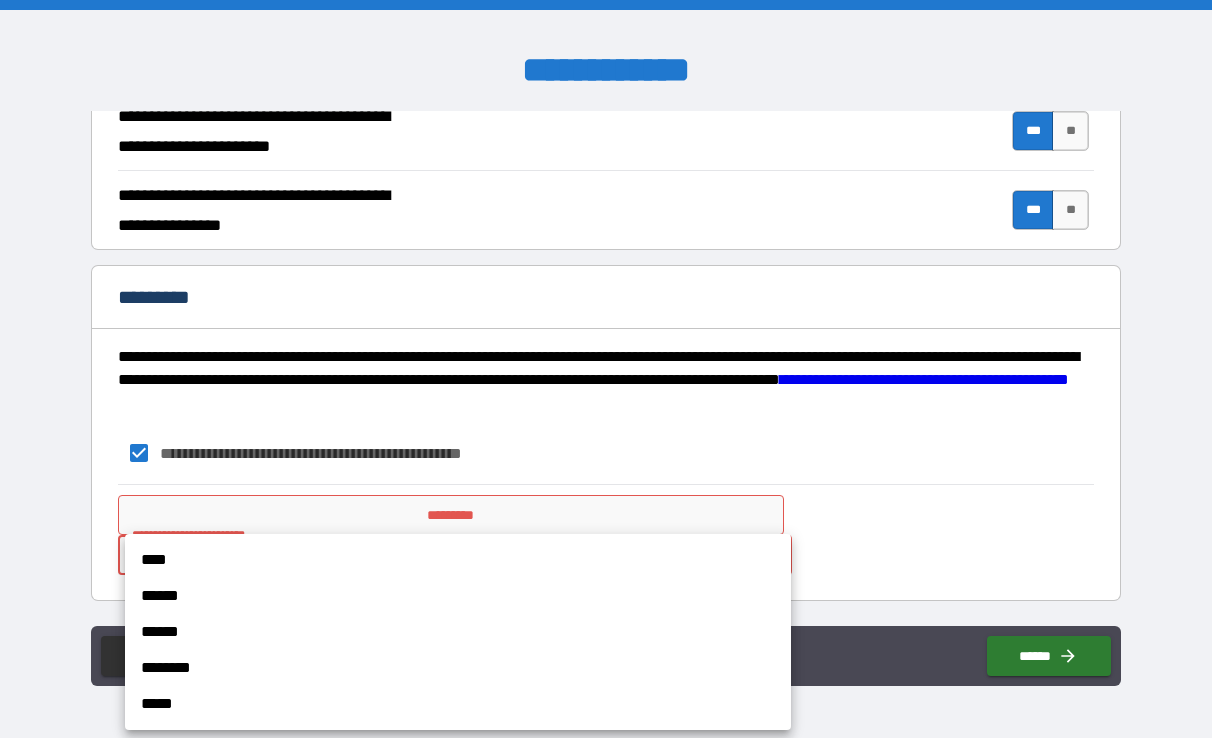 click on "**********" at bounding box center (606, 369) 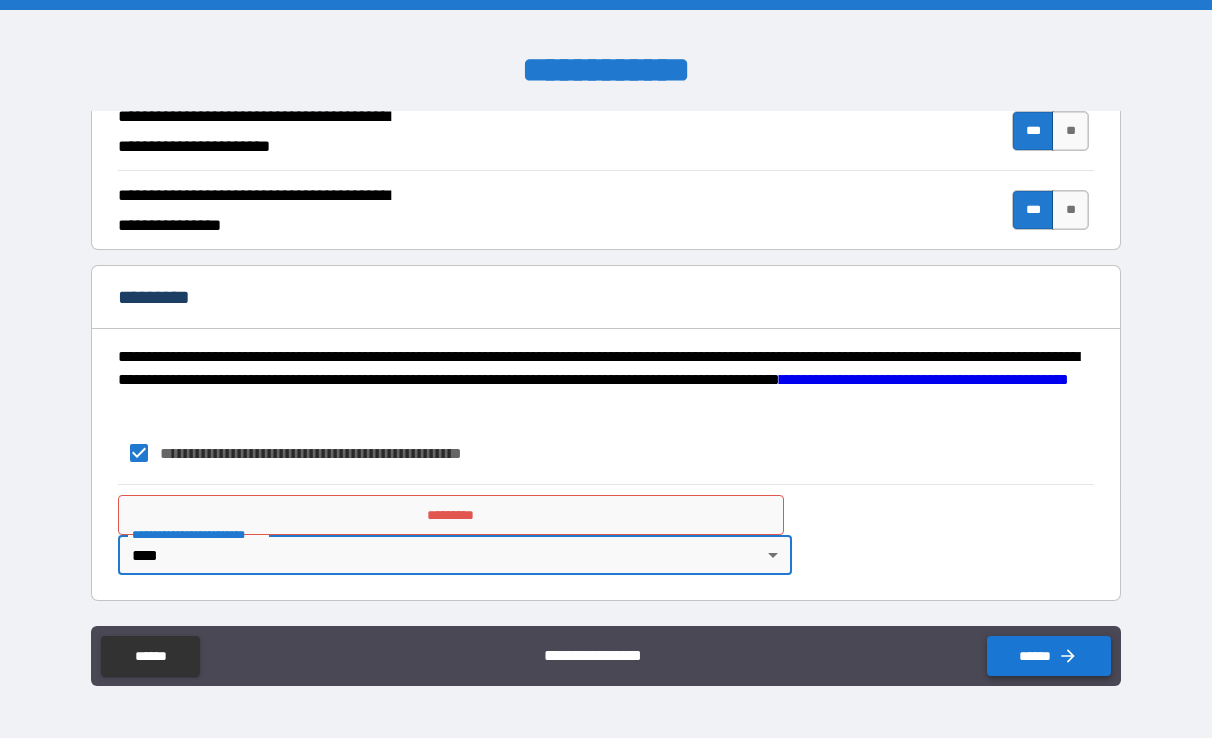 click on "******" at bounding box center (1049, 656) 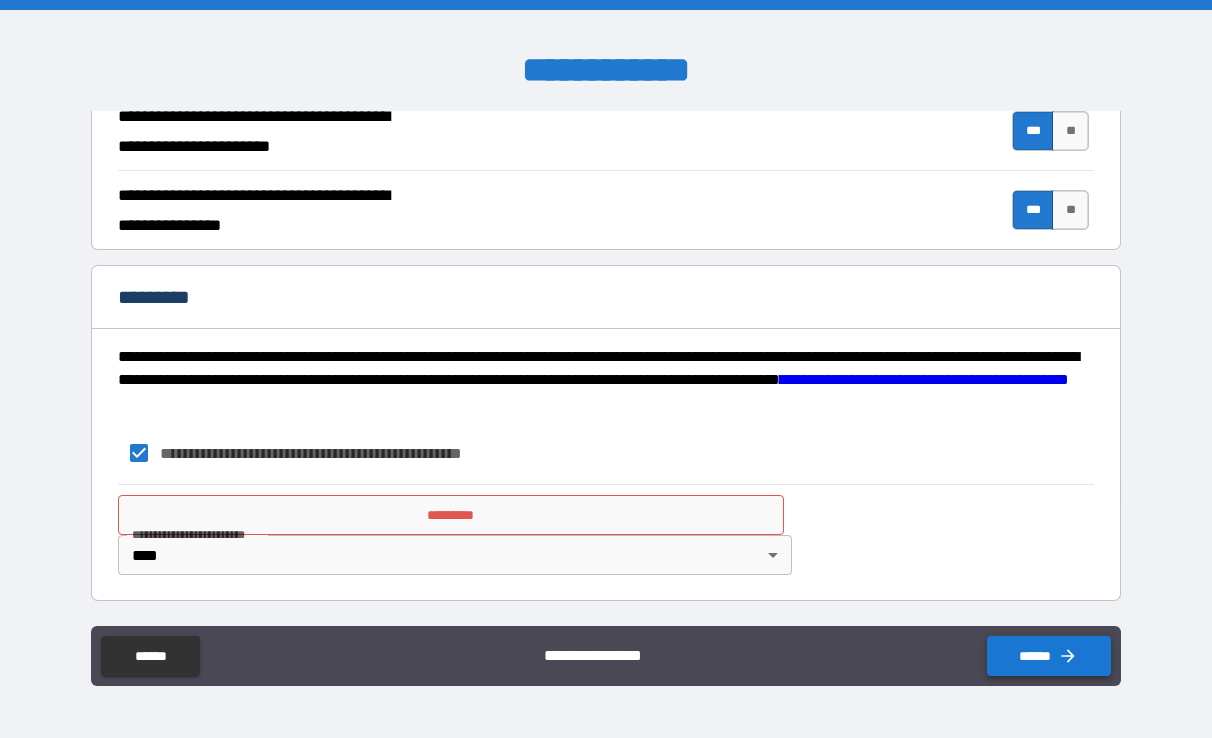 click on "******" at bounding box center [1049, 656] 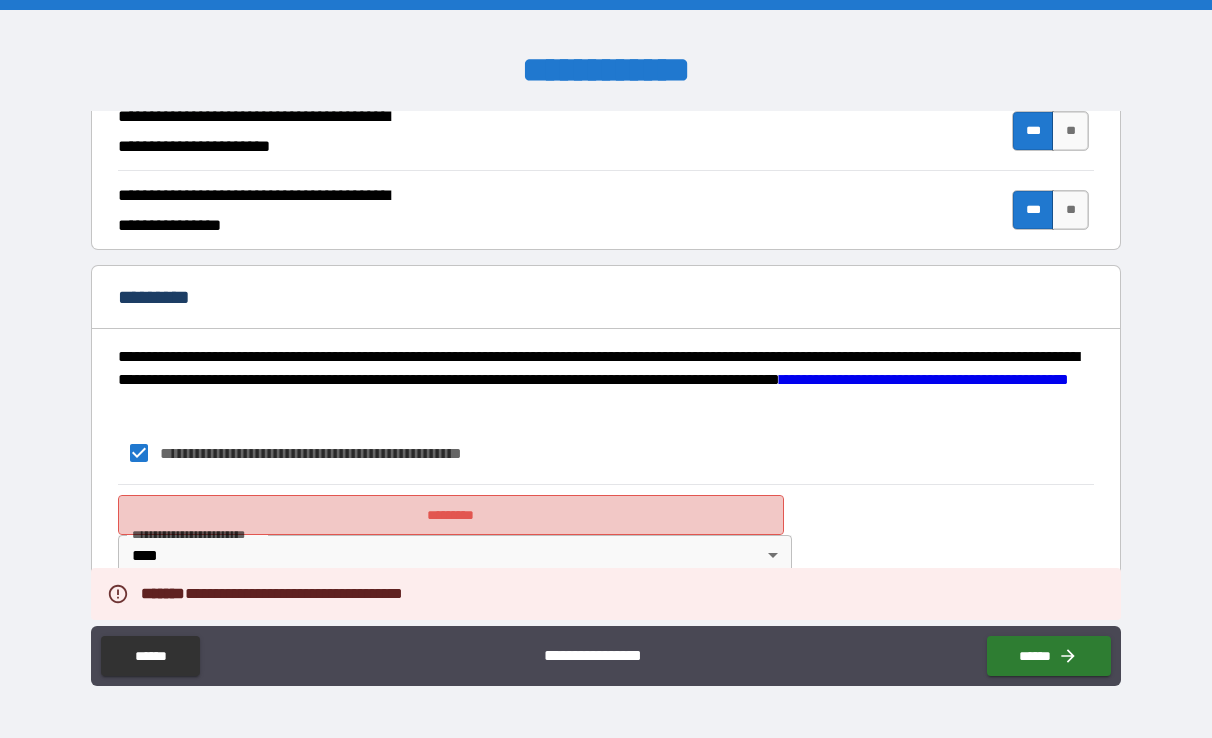click on "*********" at bounding box center (451, 515) 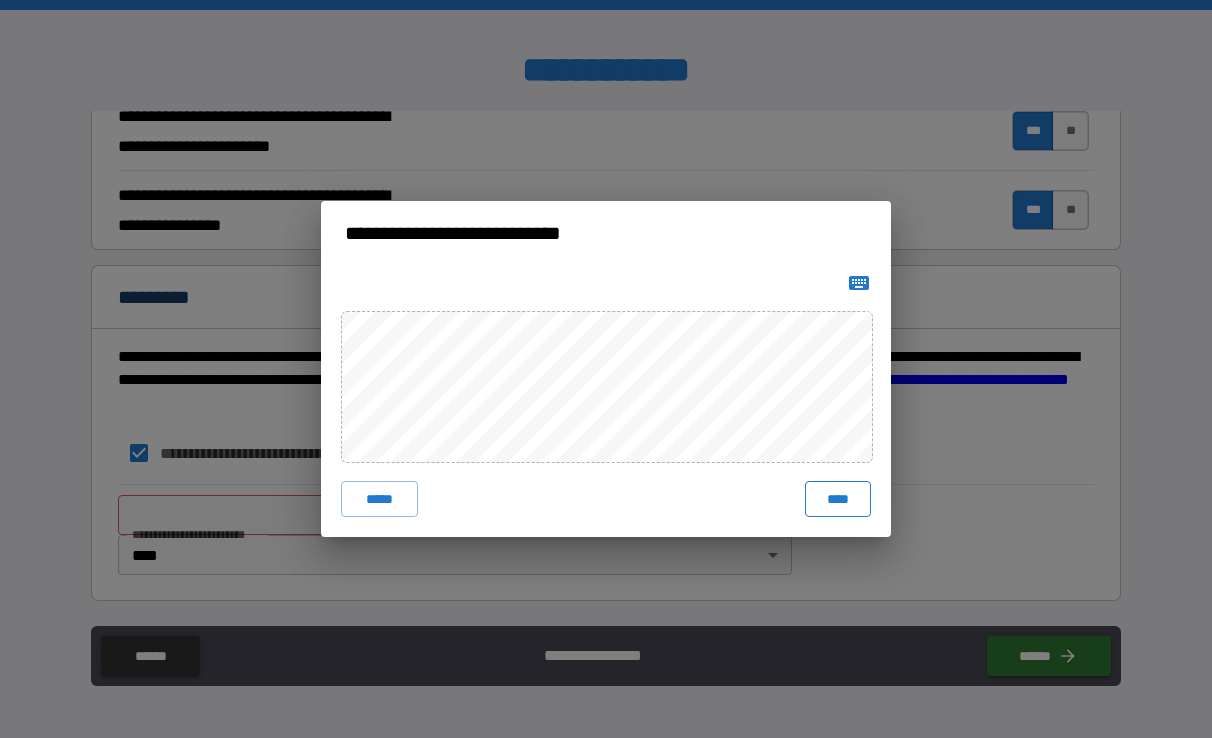 click on "****" at bounding box center [838, 499] 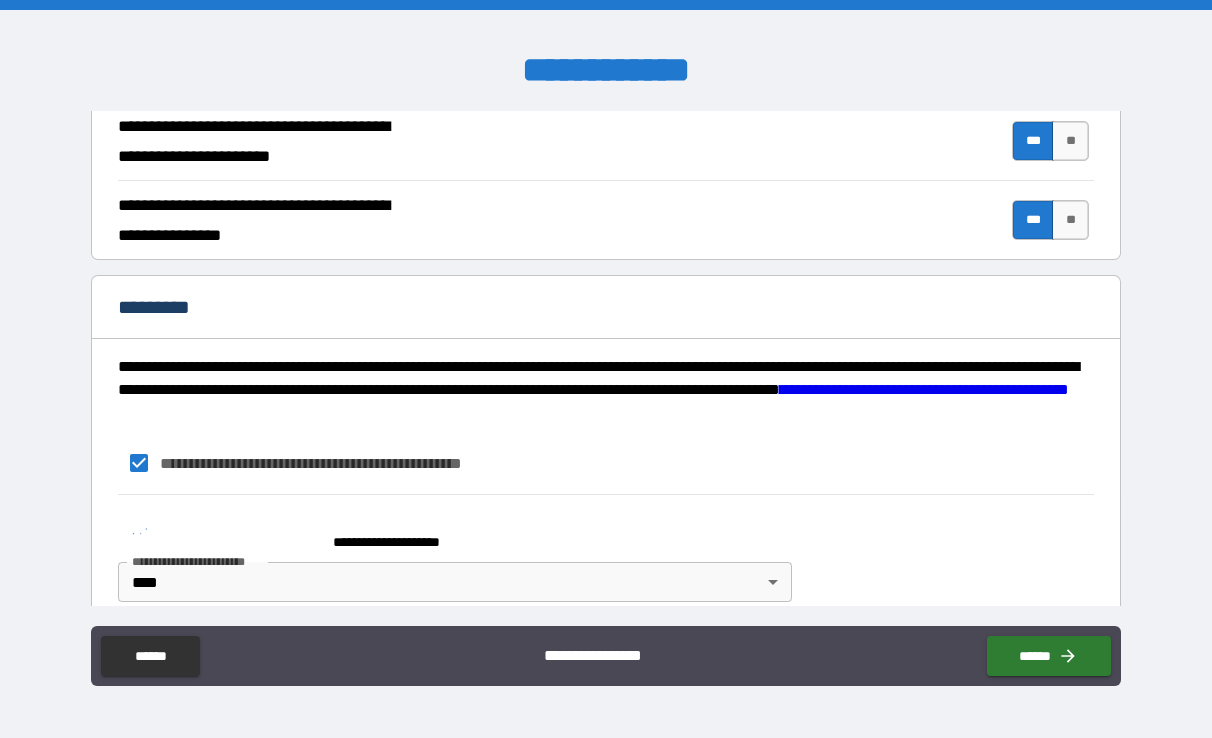 scroll, scrollTop: 1933, scrollLeft: 0, axis: vertical 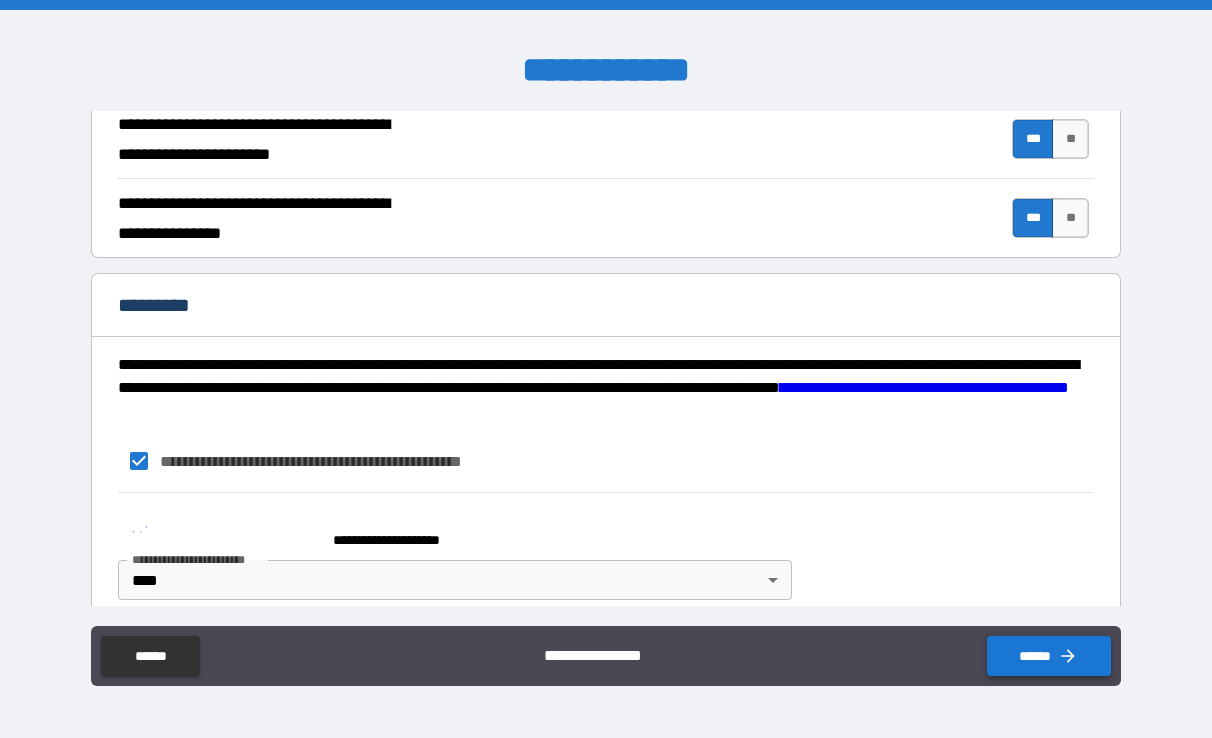 click on "******" at bounding box center (1049, 656) 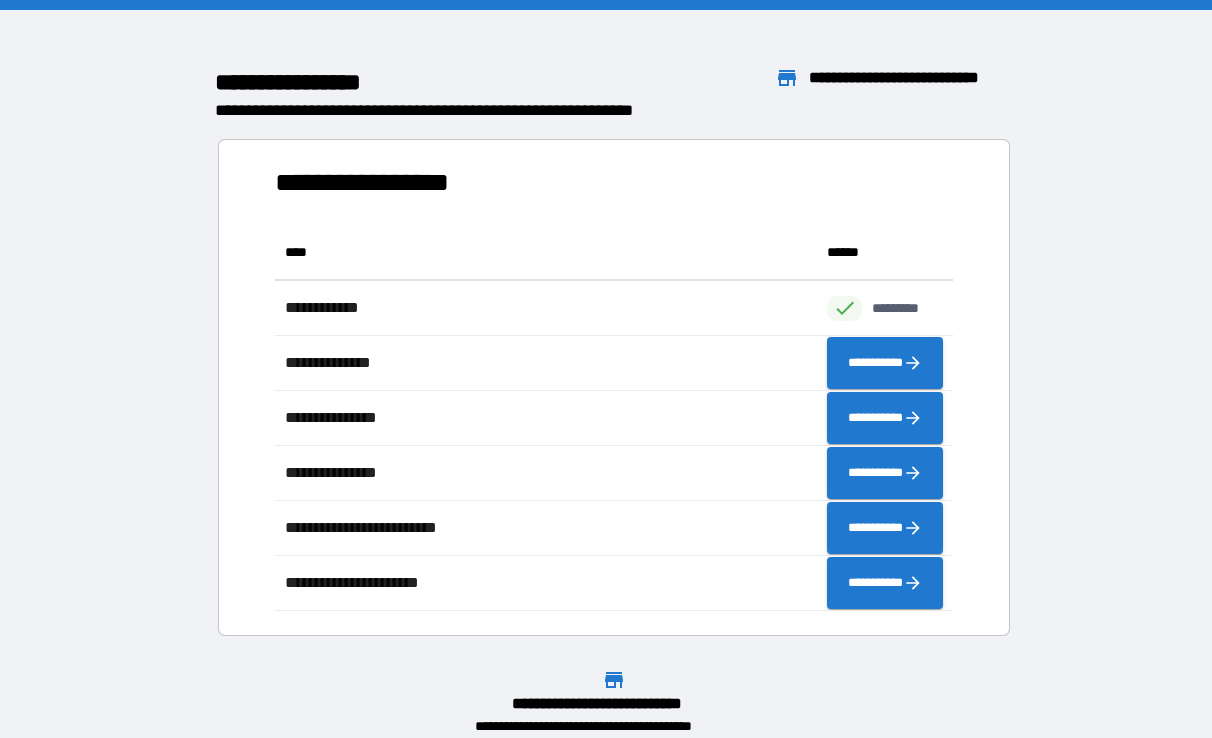scroll, scrollTop: 1, scrollLeft: 1, axis: both 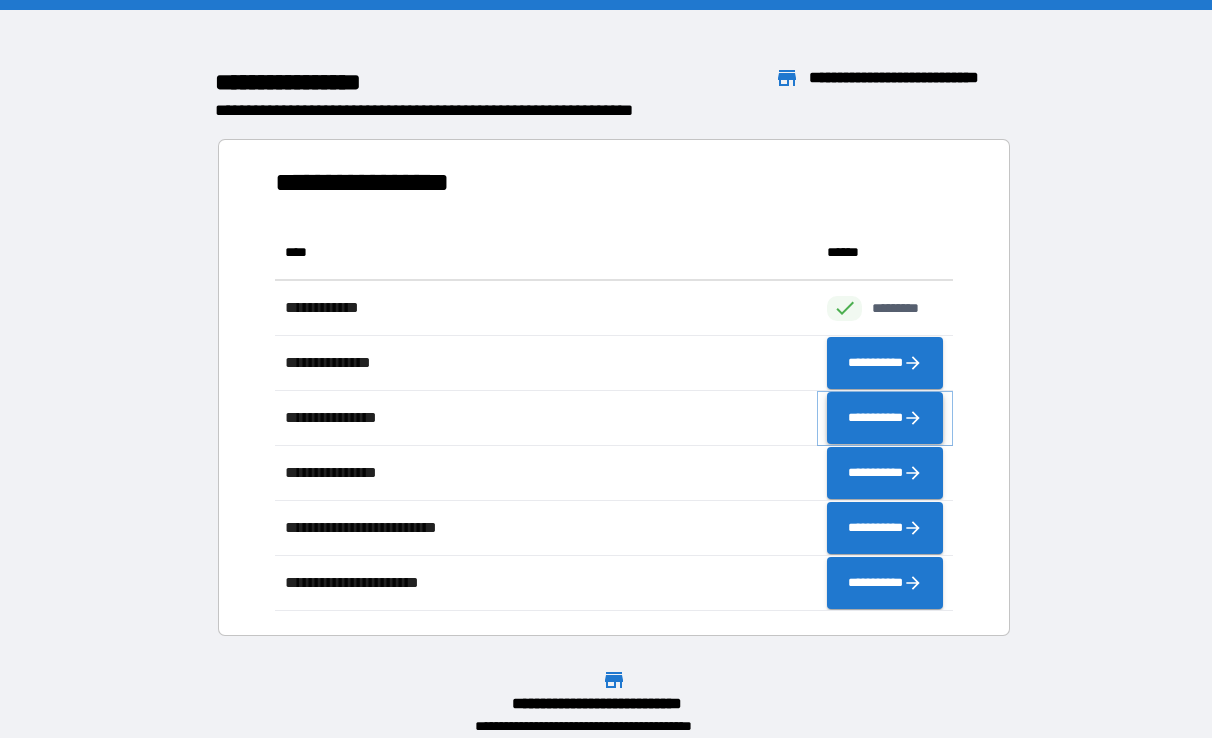 click on "**********" at bounding box center (885, 418) 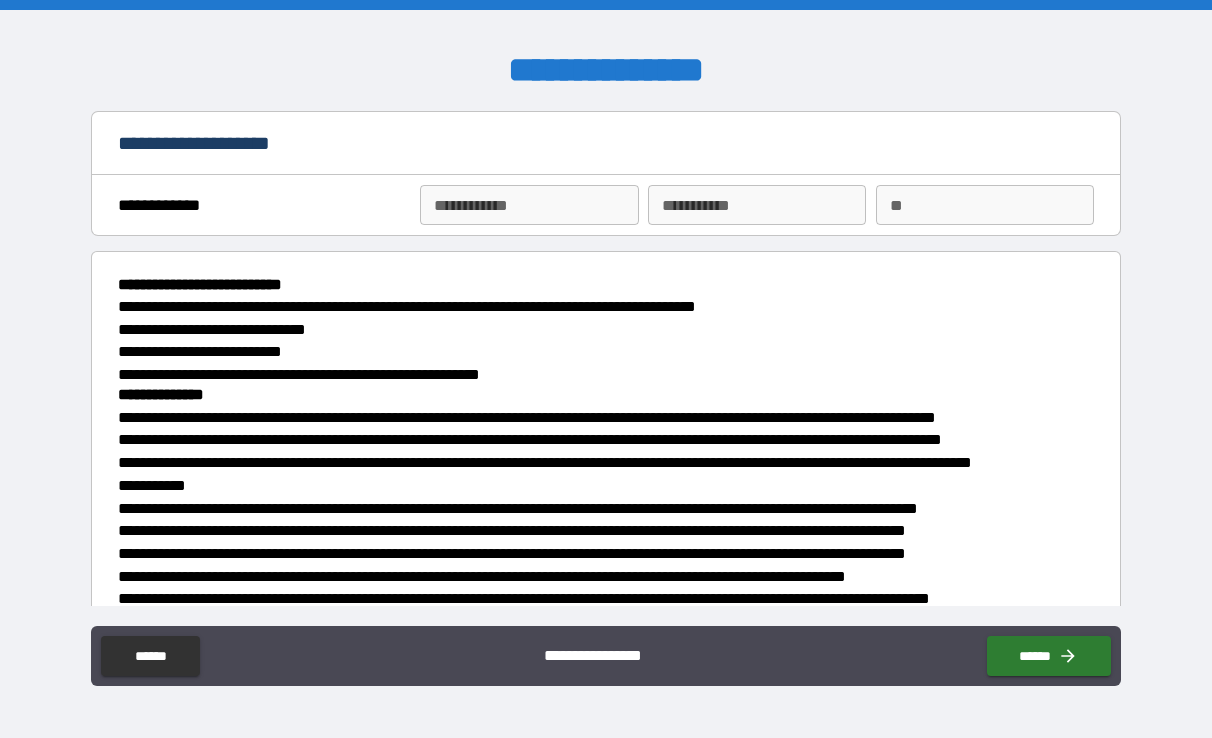 click on "**********" at bounding box center (529, 205) 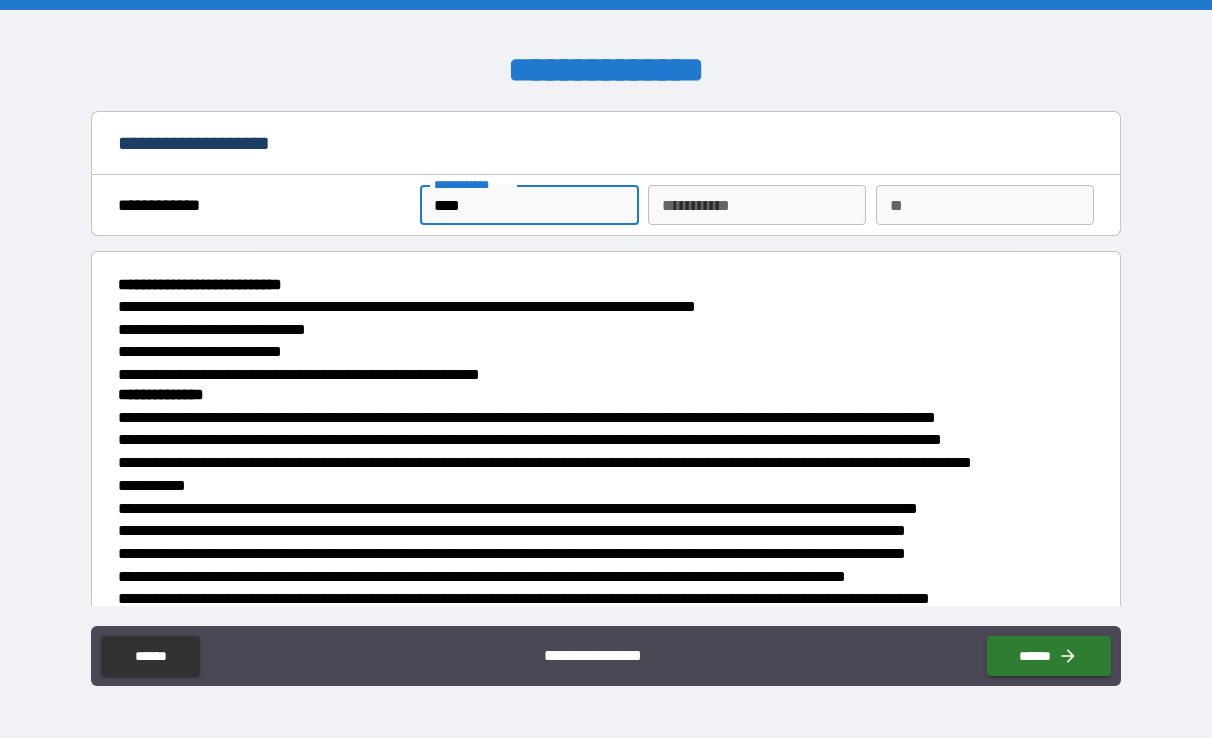 type on "****" 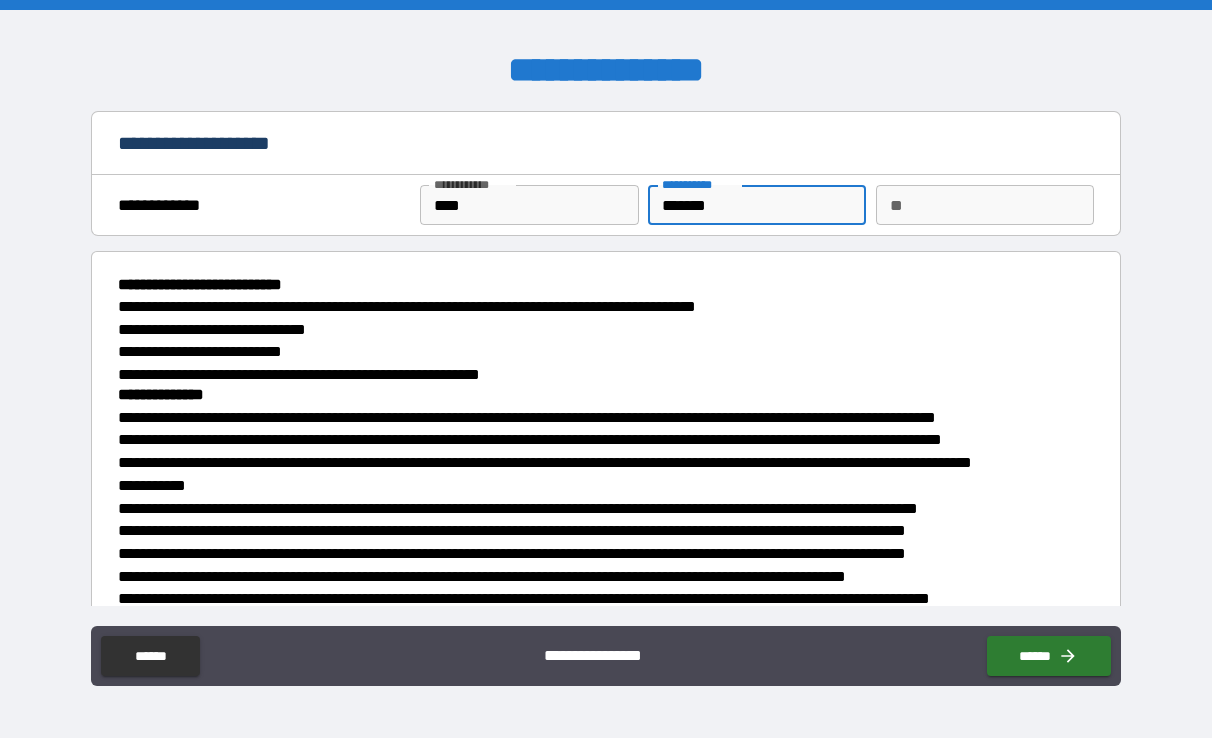 scroll, scrollTop: 0, scrollLeft: 0, axis: both 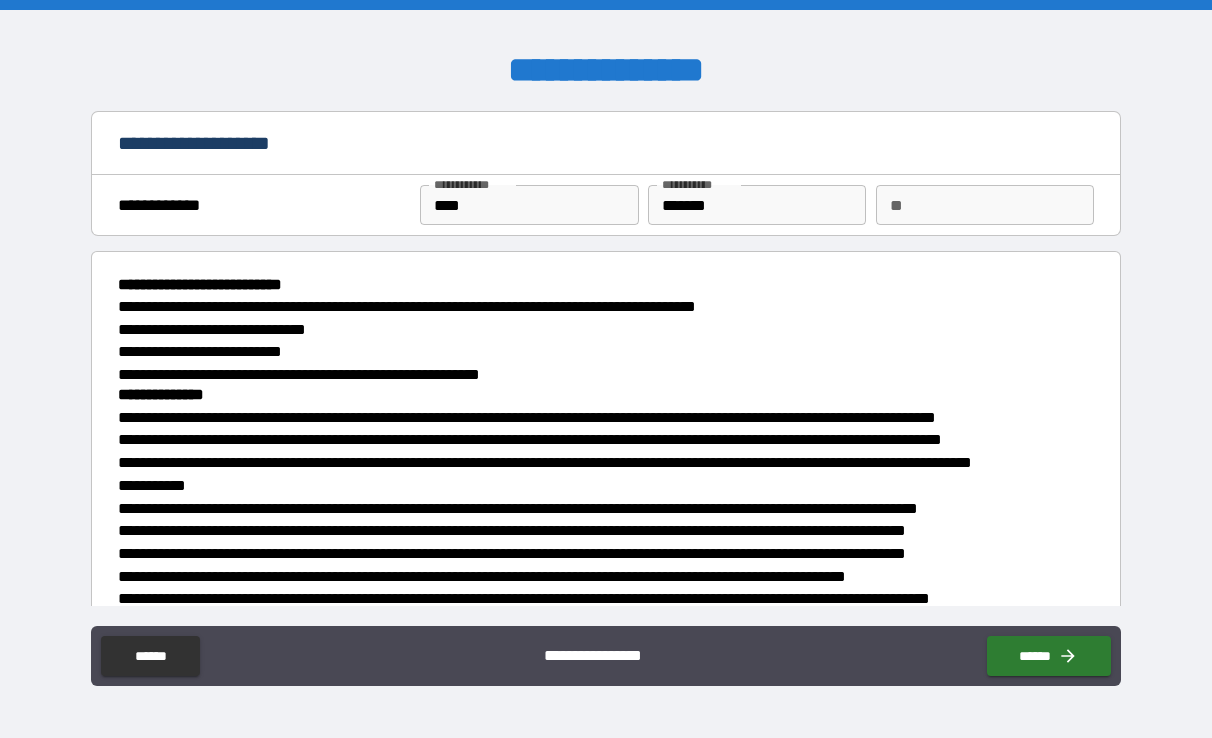 click on "**********" at bounding box center [600, 340] 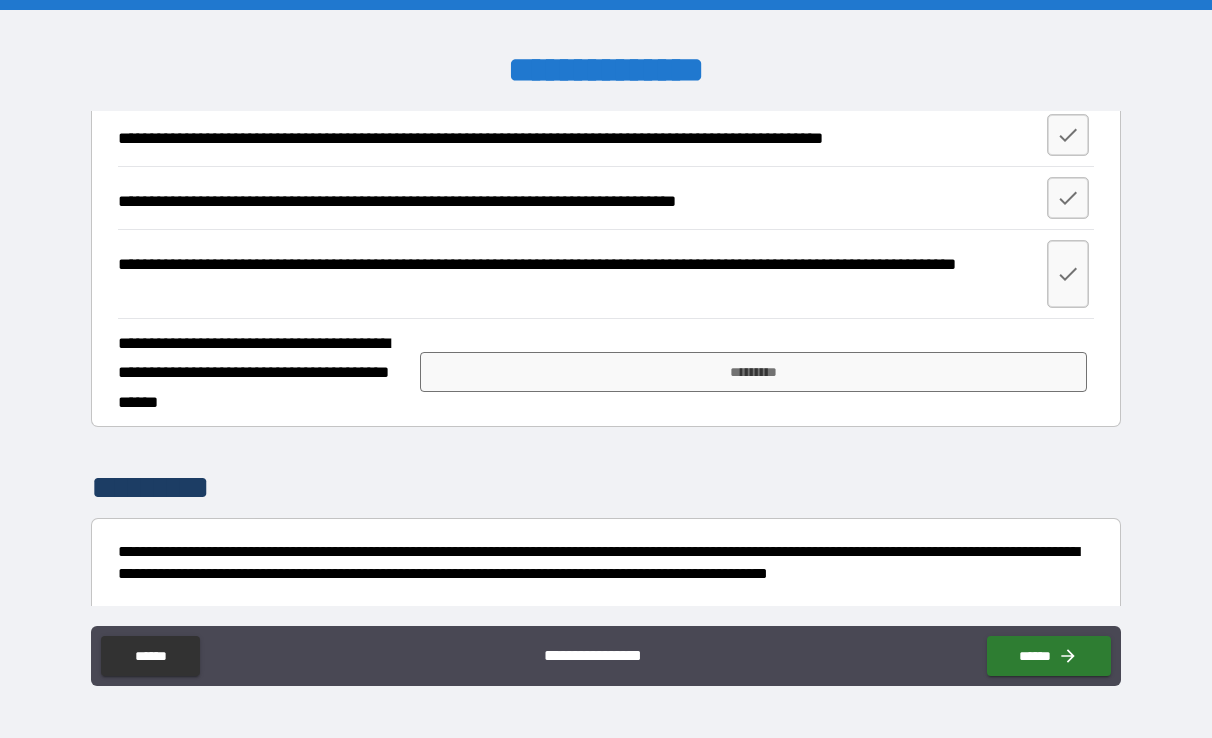 scroll, scrollTop: 2096, scrollLeft: 0, axis: vertical 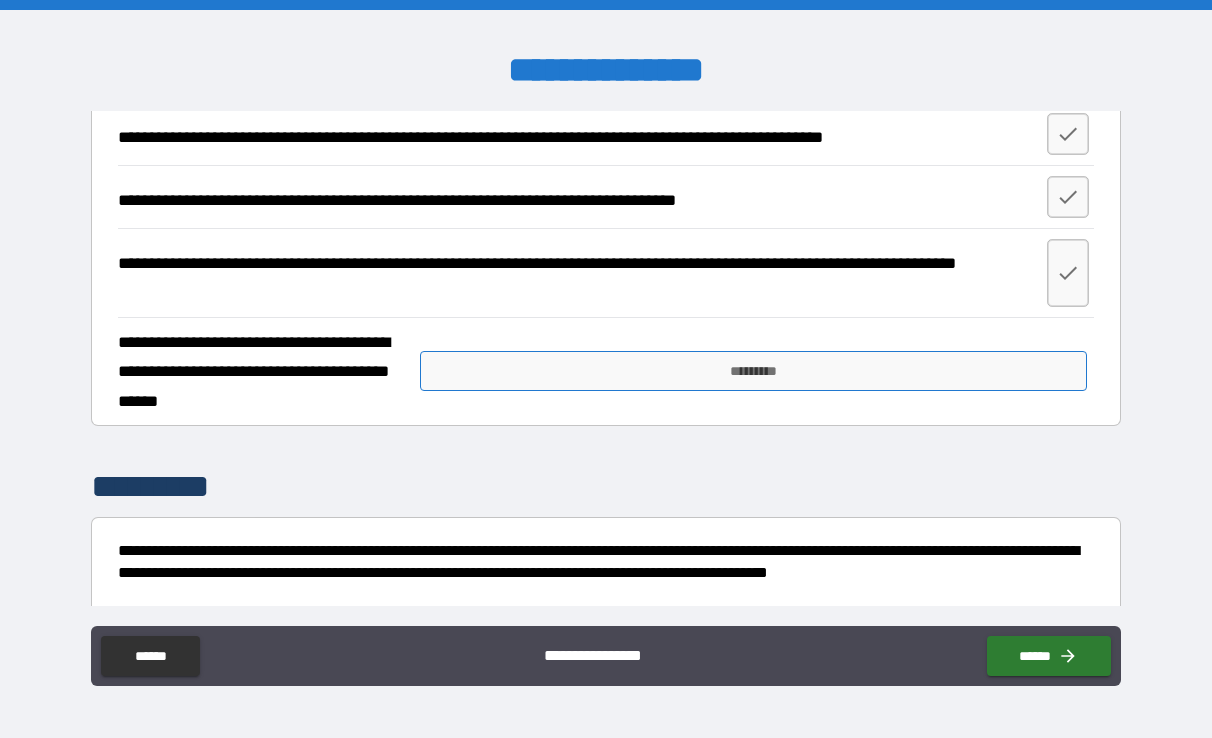click on "*********" at bounding box center [753, 371] 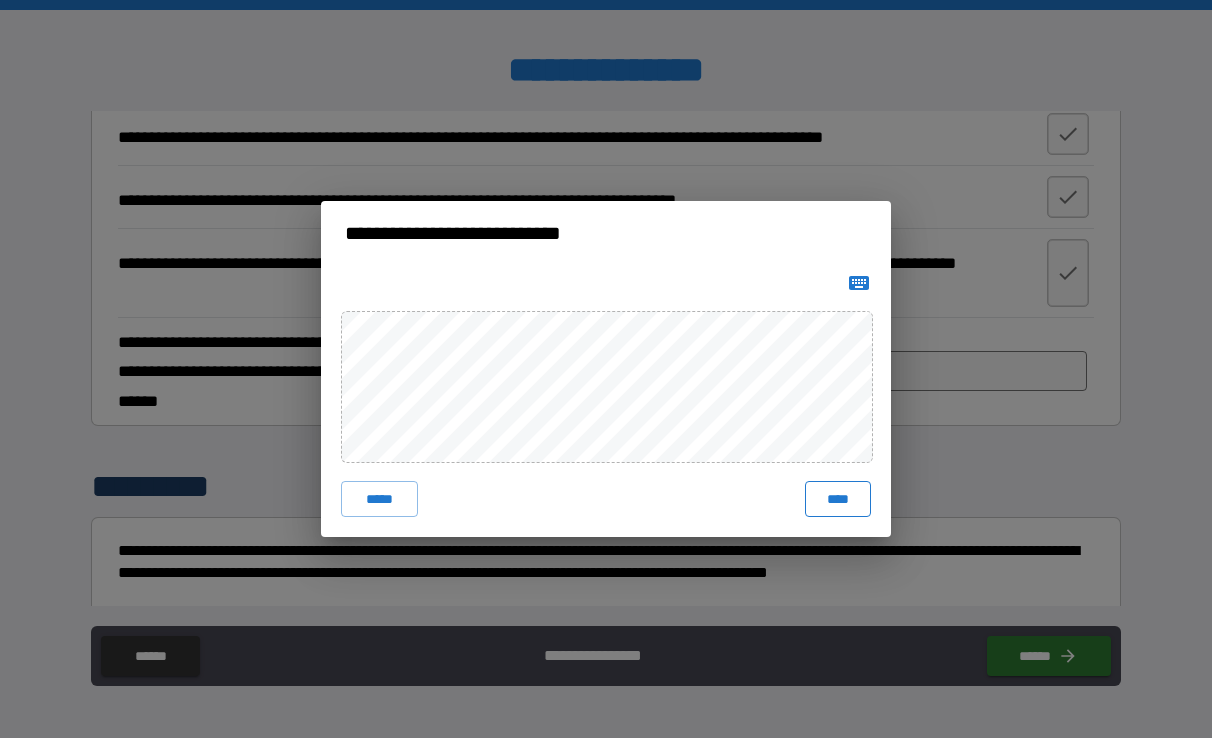 click on "****" at bounding box center [838, 499] 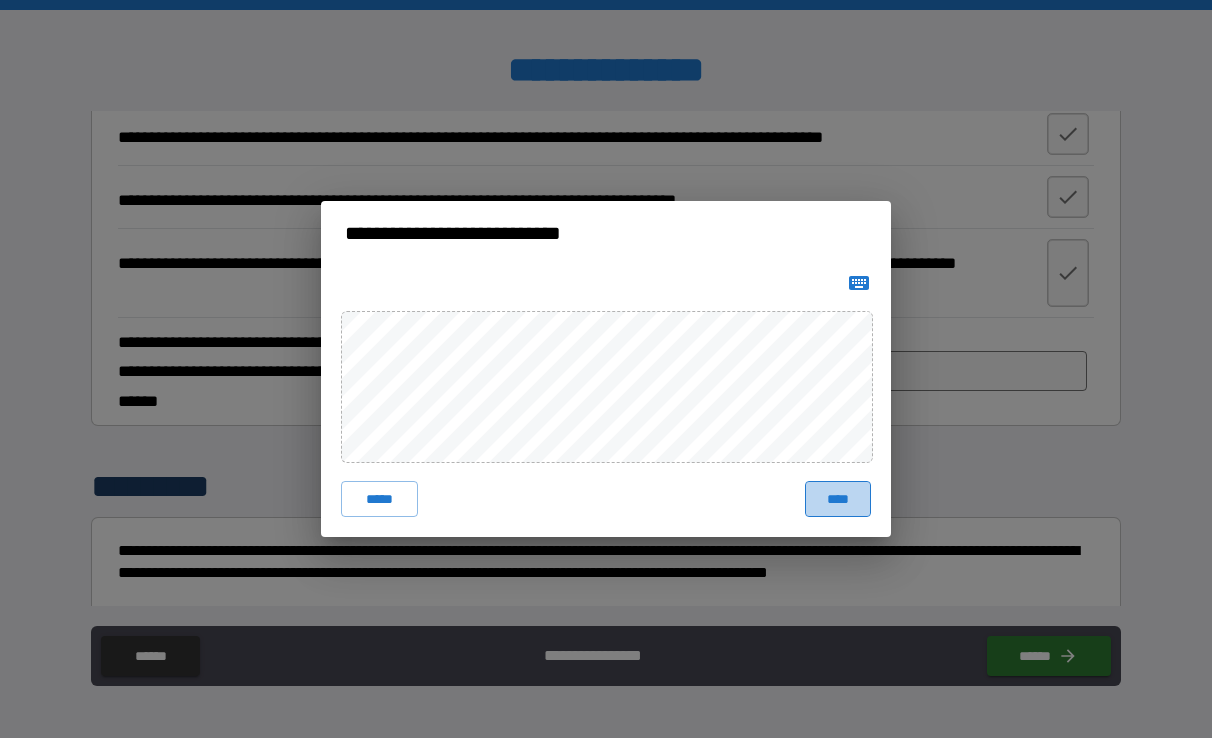 click on "****" at bounding box center (838, 499) 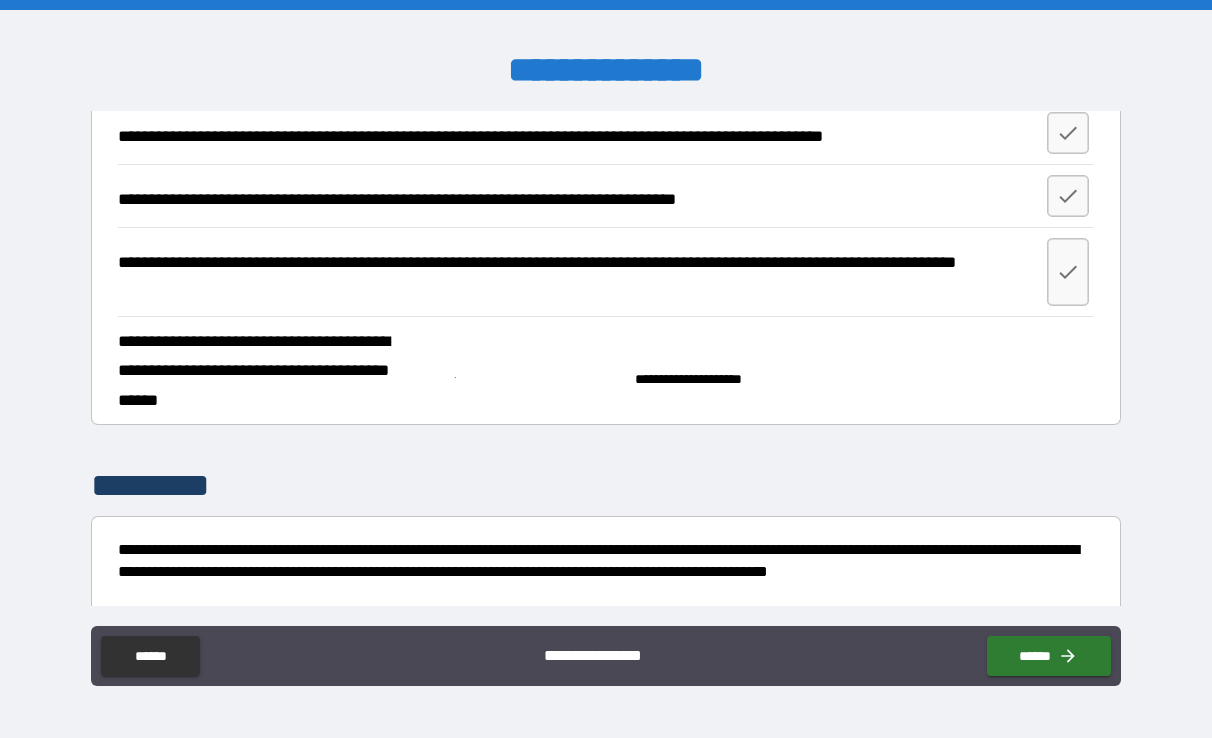 scroll, scrollTop: 2094, scrollLeft: 0, axis: vertical 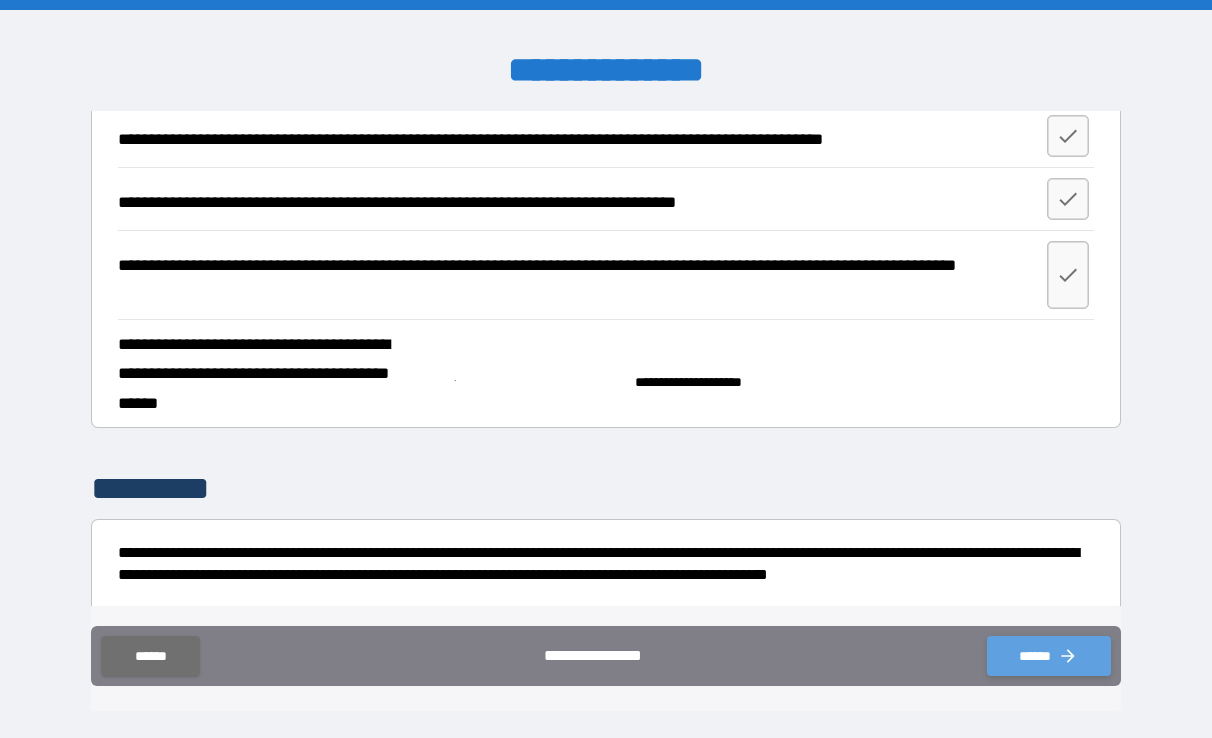 click on "******" at bounding box center [1049, 656] 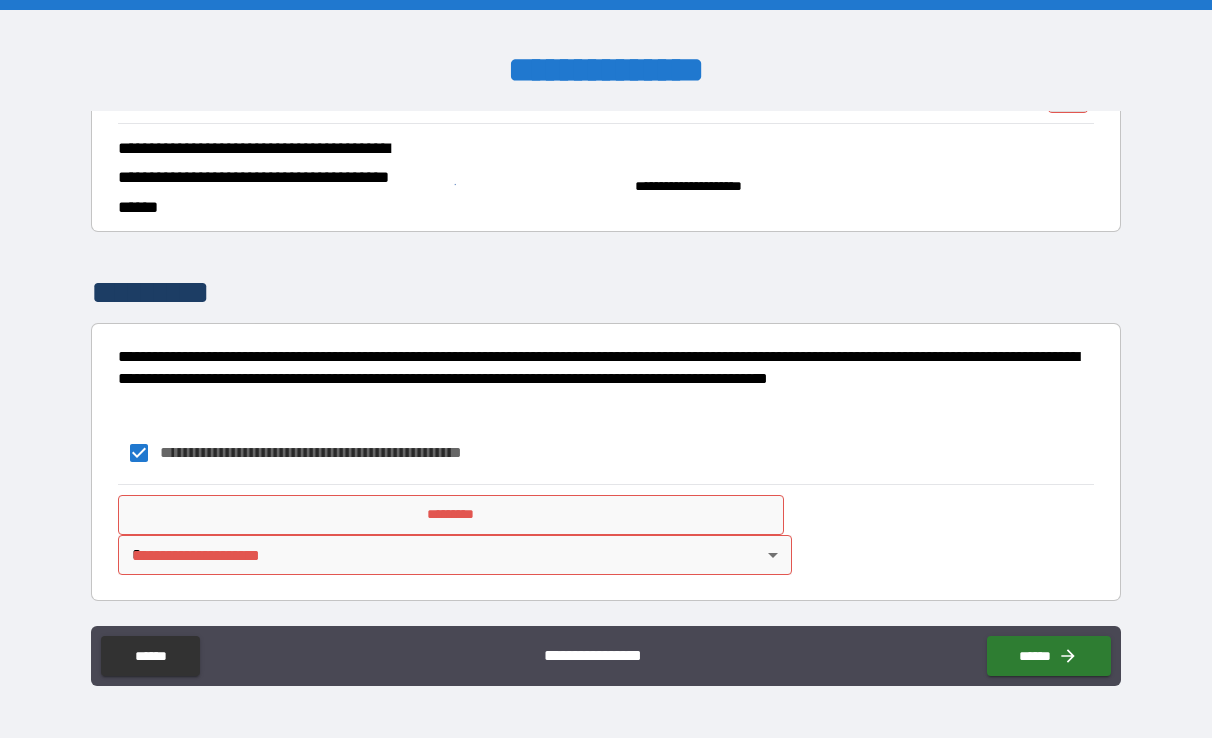 scroll, scrollTop: 2289, scrollLeft: 0, axis: vertical 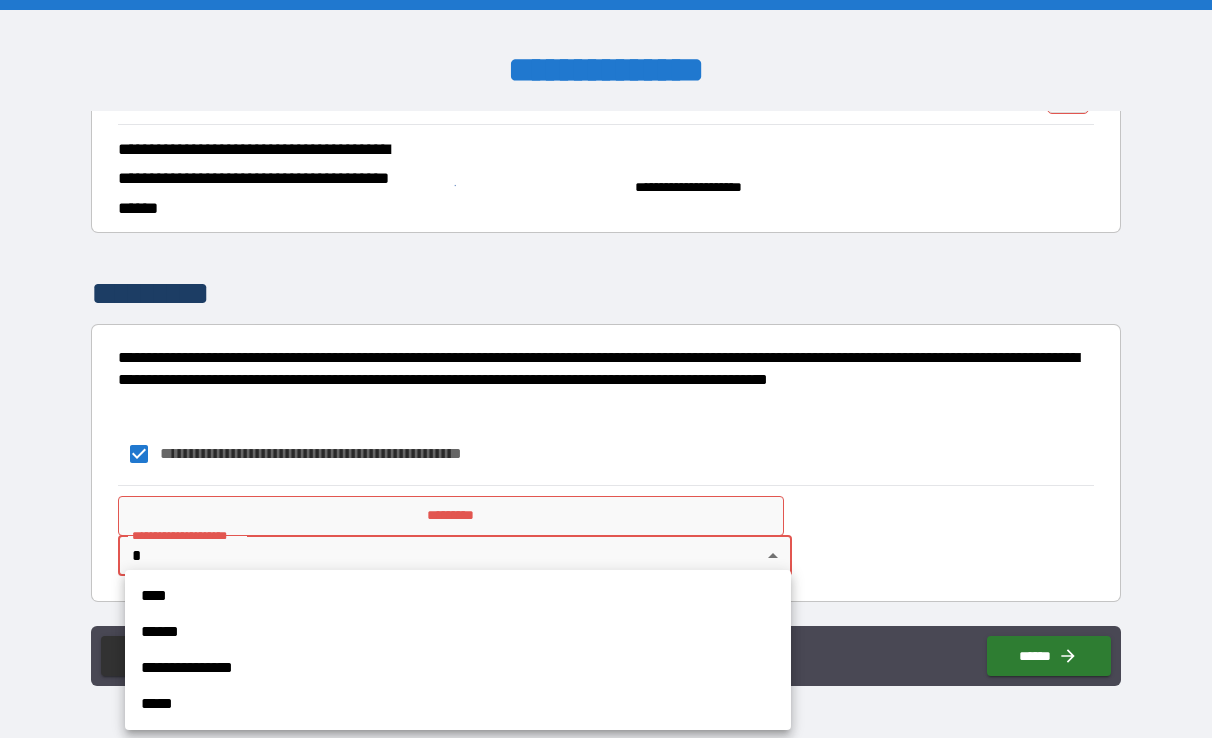 click on "**********" at bounding box center [606, 369] 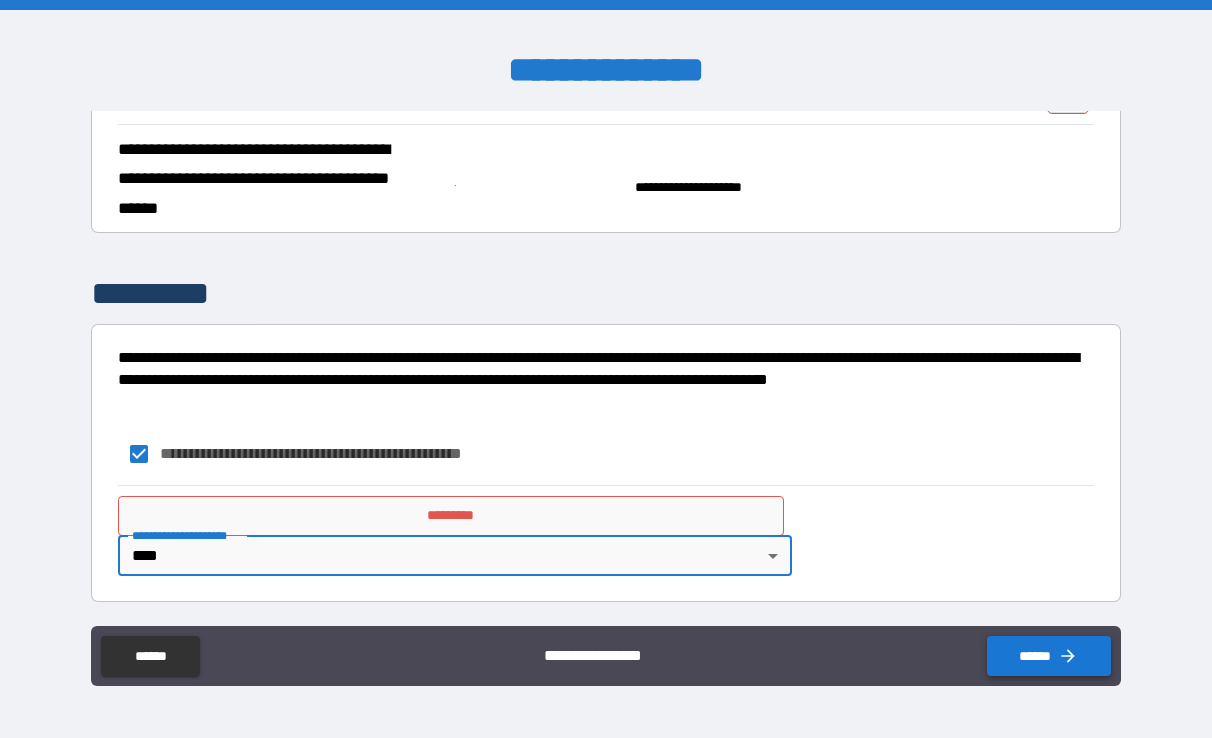 click on "******" at bounding box center [1049, 656] 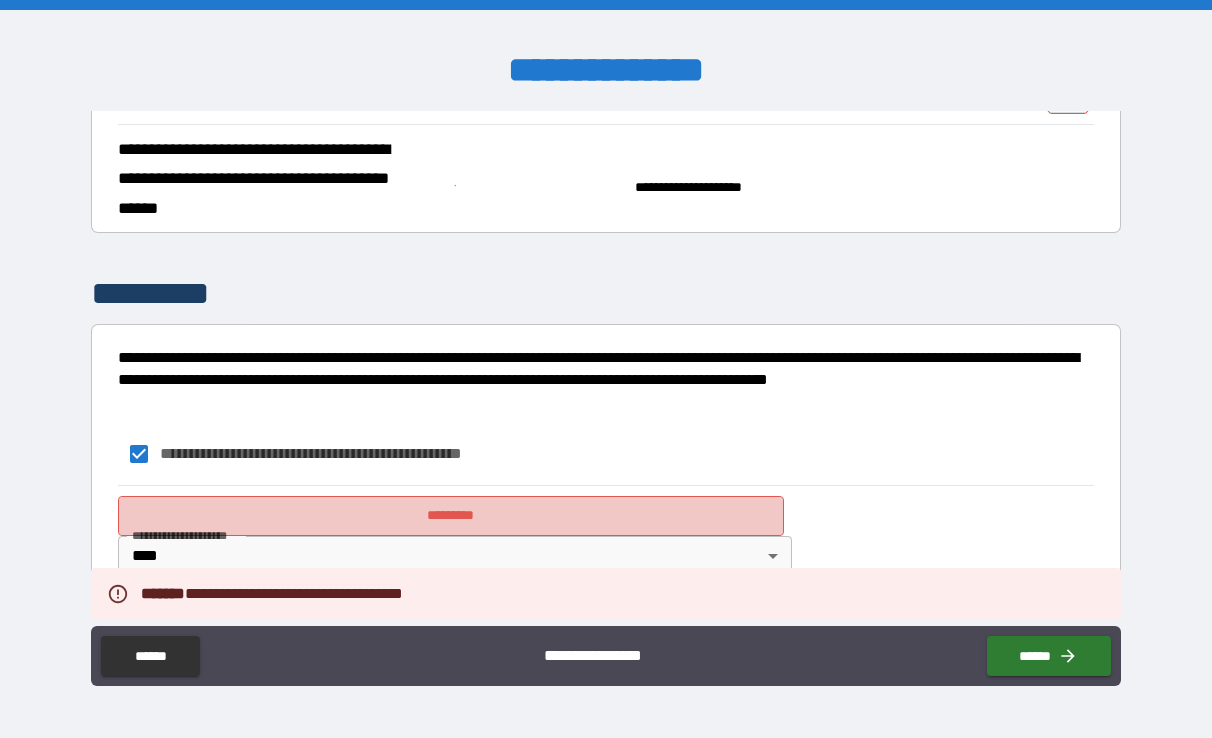 click on "*********" at bounding box center (451, 516) 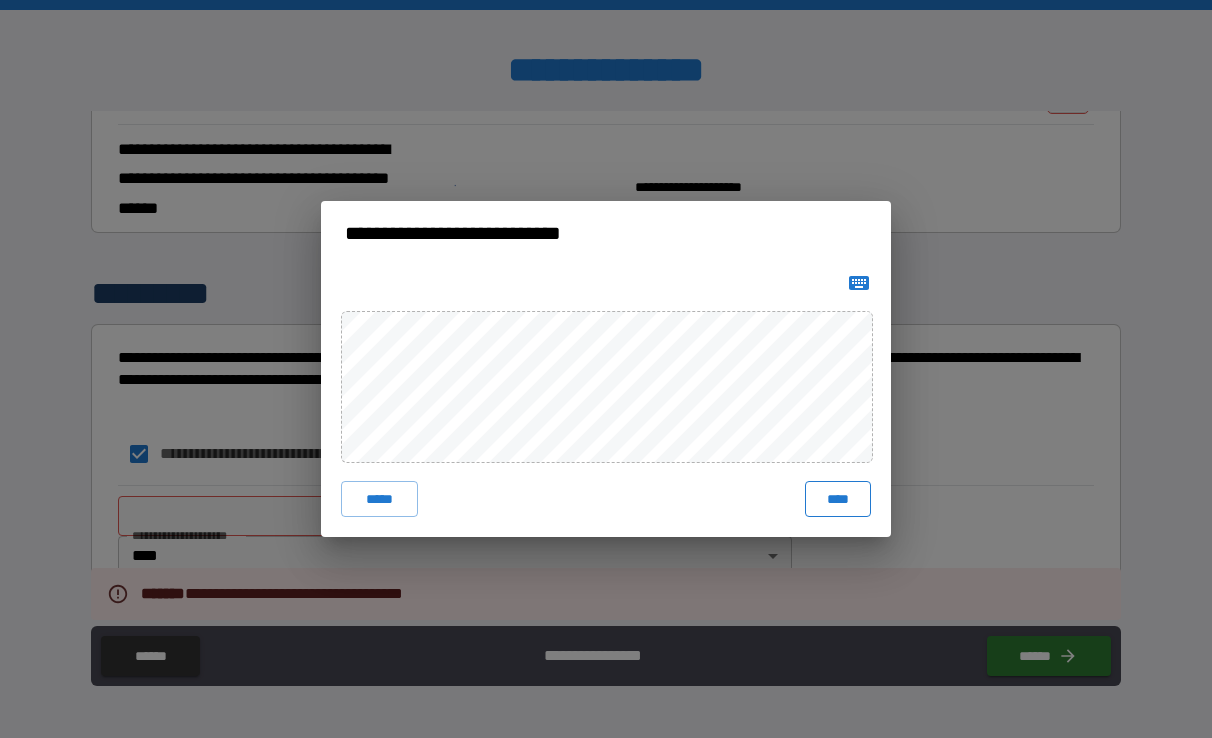 click on "****" at bounding box center [838, 499] 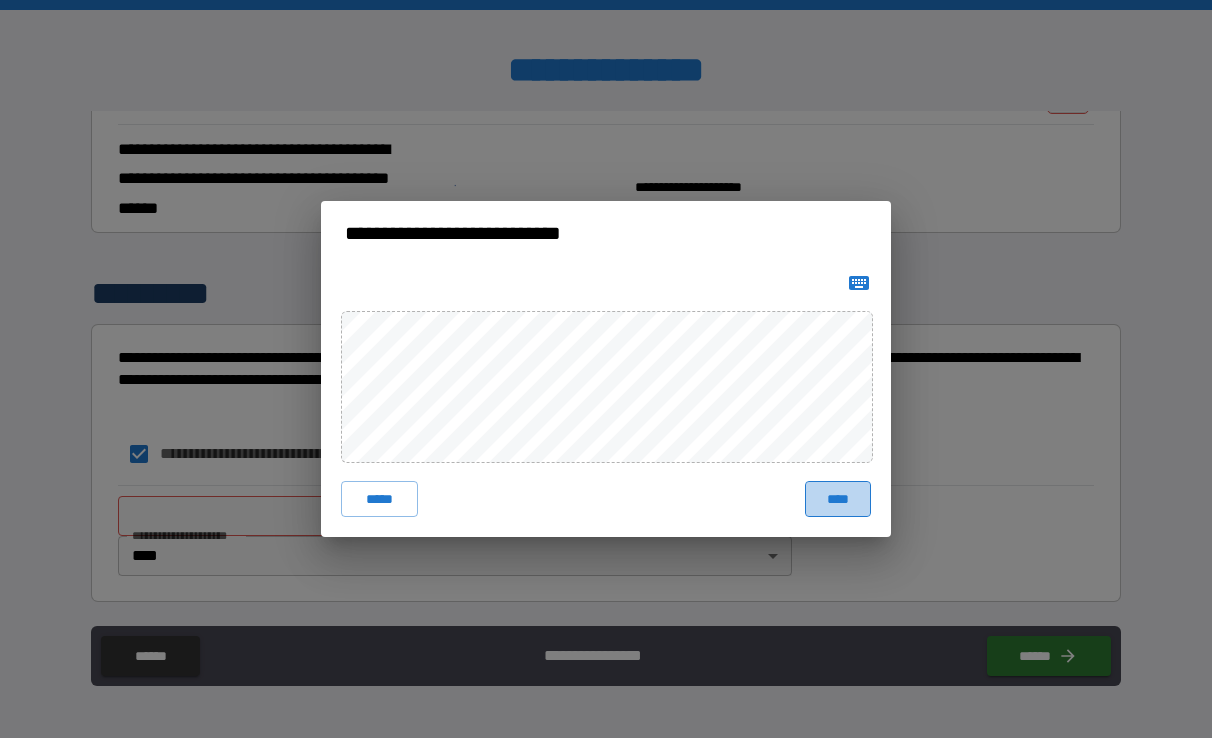 click on "****" at bounding box center [838, 499] 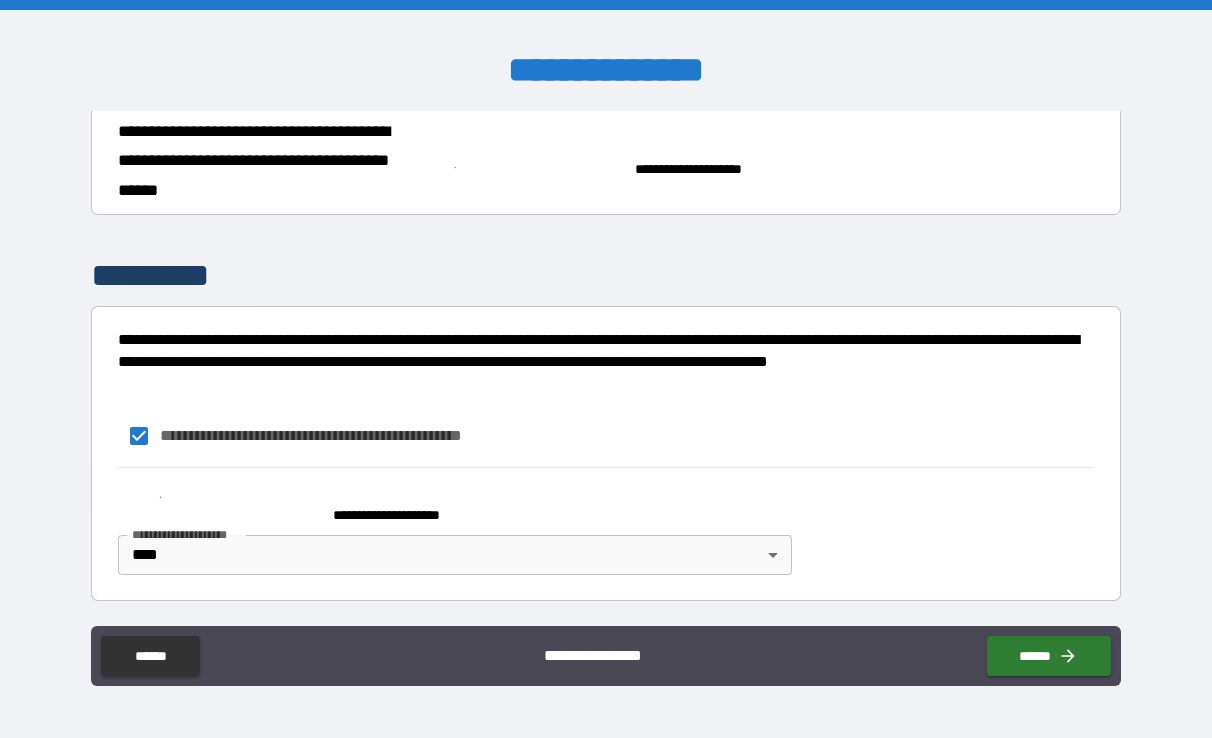 scroll, scrollTop: 2306, scrollLeft: 0, axis: vertical 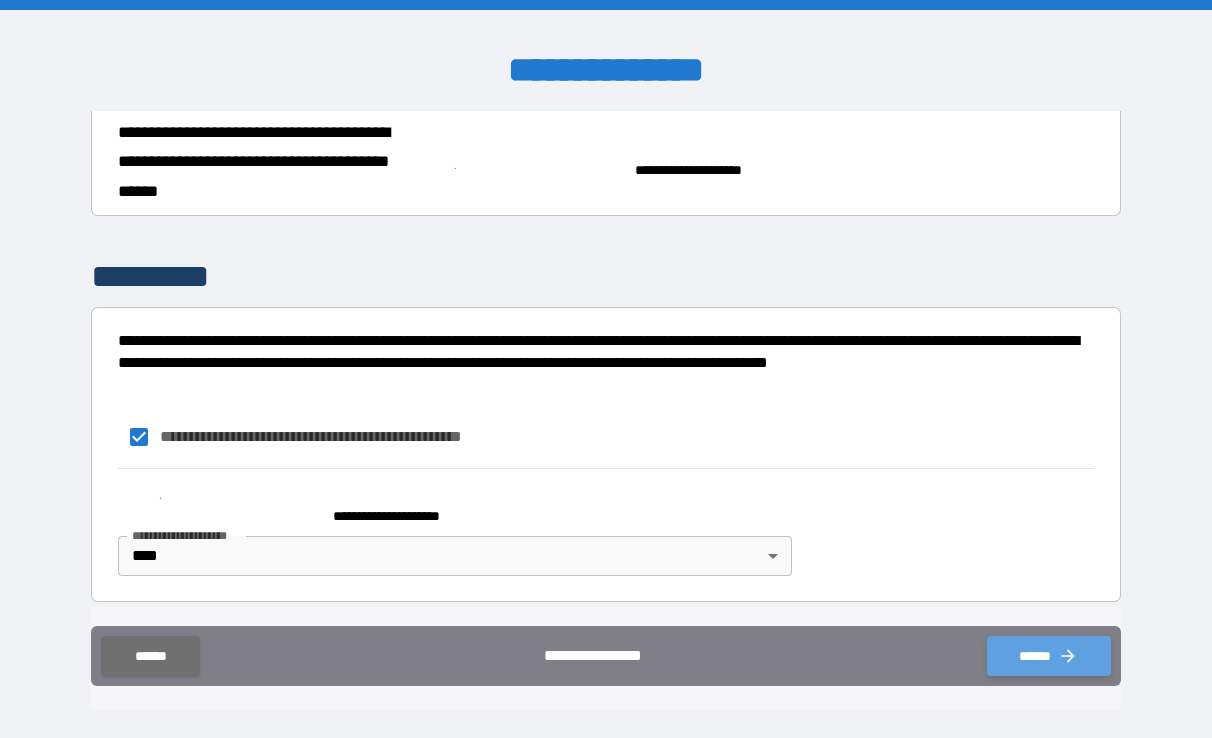 click on "******" at bounding box center (1049, 656) 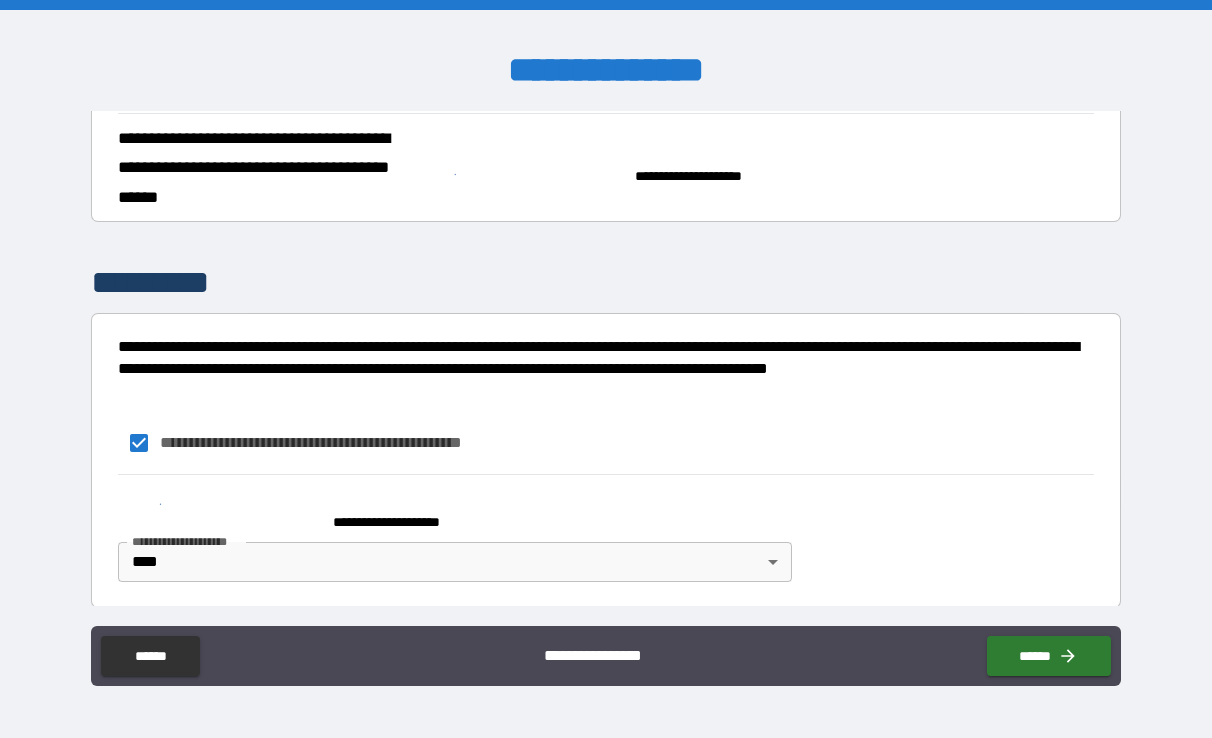 scroll, scrollTop: 2302, scrollLeft: 0, axis: vertical 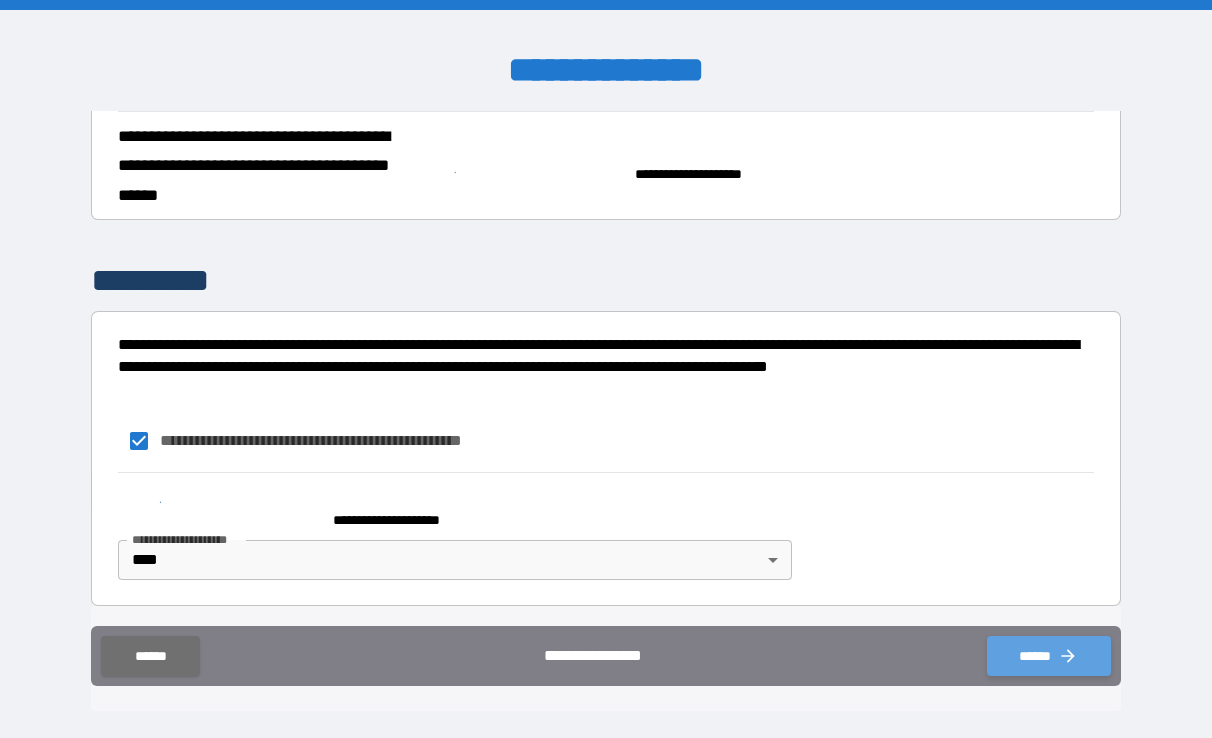 click 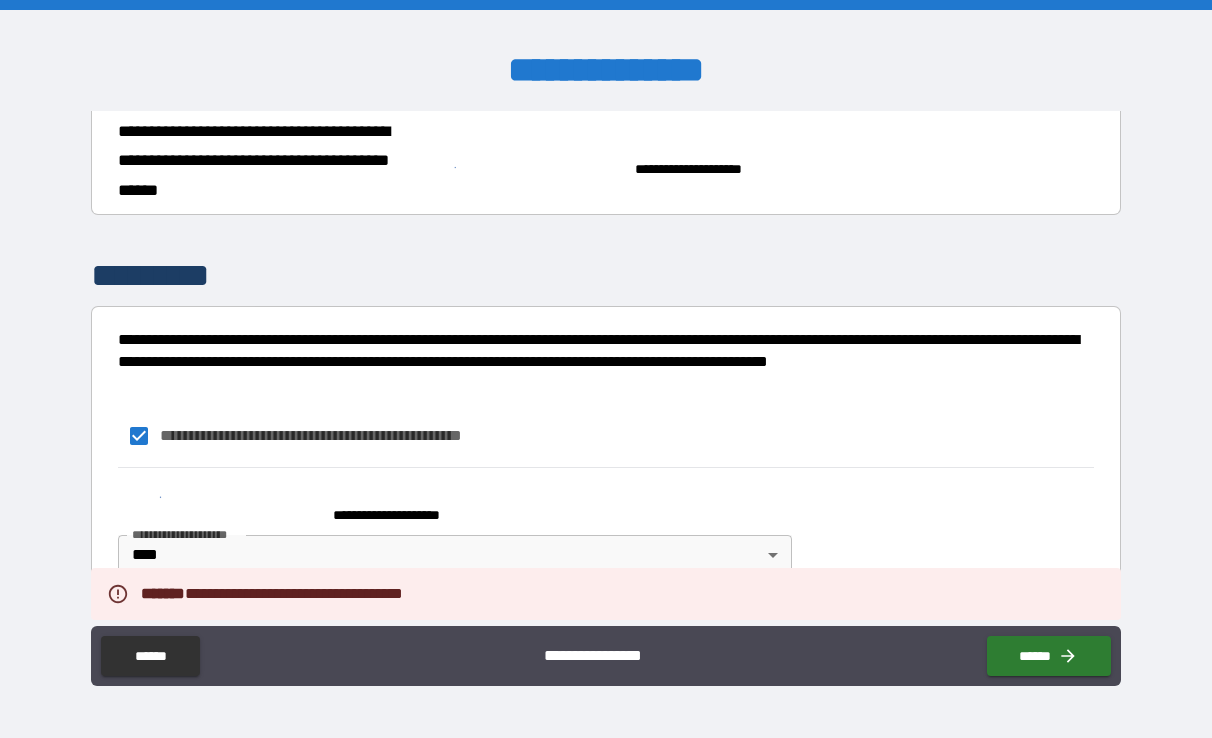 scroll, scrollTop: 2306, scrollLeft: 0, axis: vertical 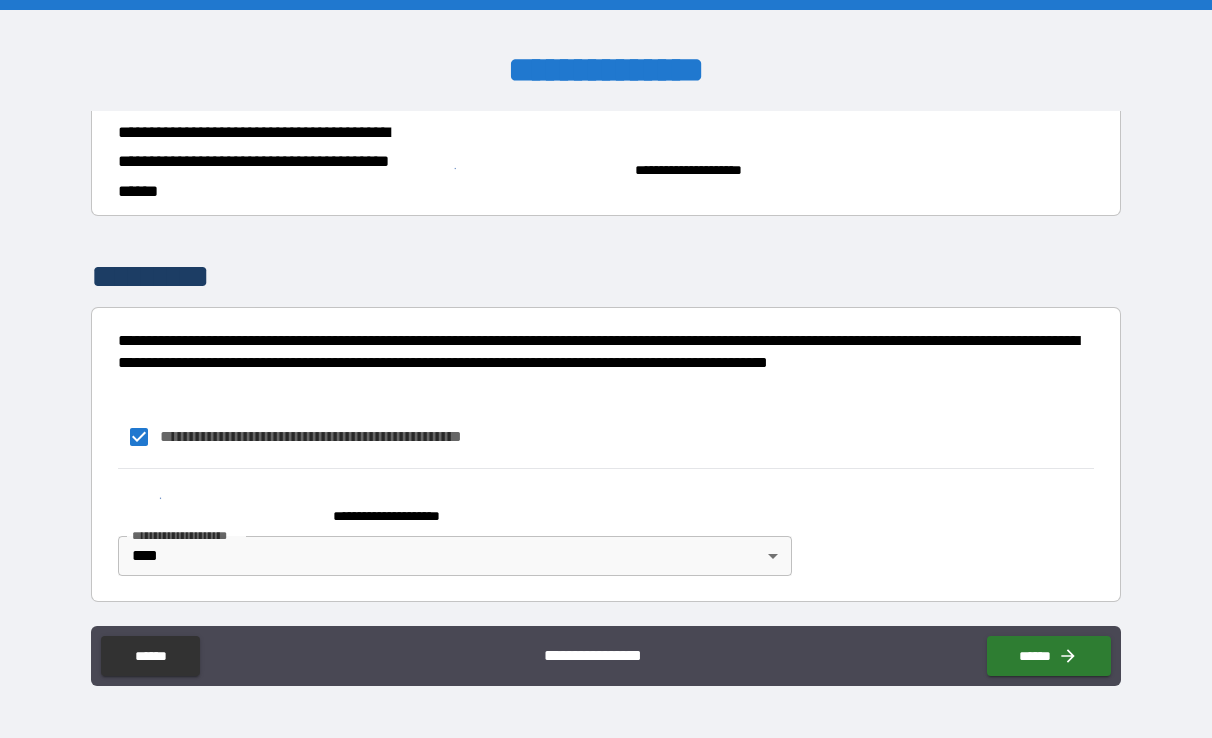 click on "**********" at bounding box center [606, 369] 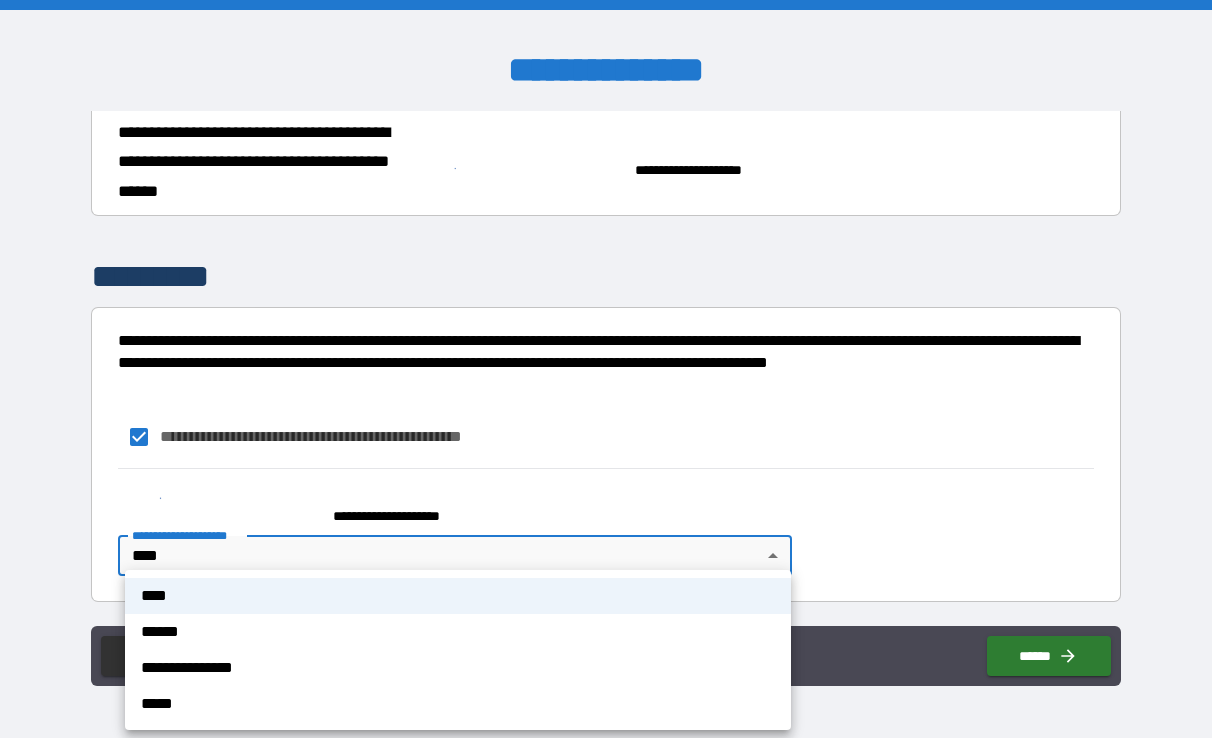 click on "****" at bounding box center [458, 596] 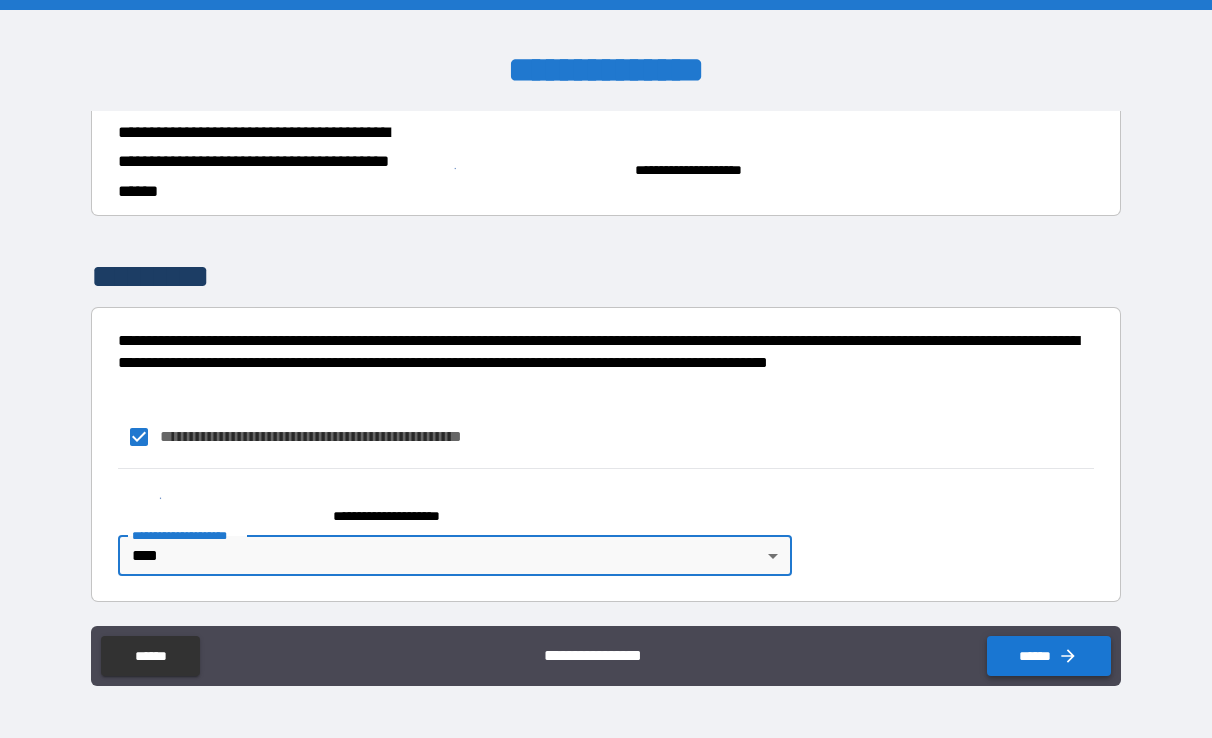 click on "******" at bounding box center [1049, 656] 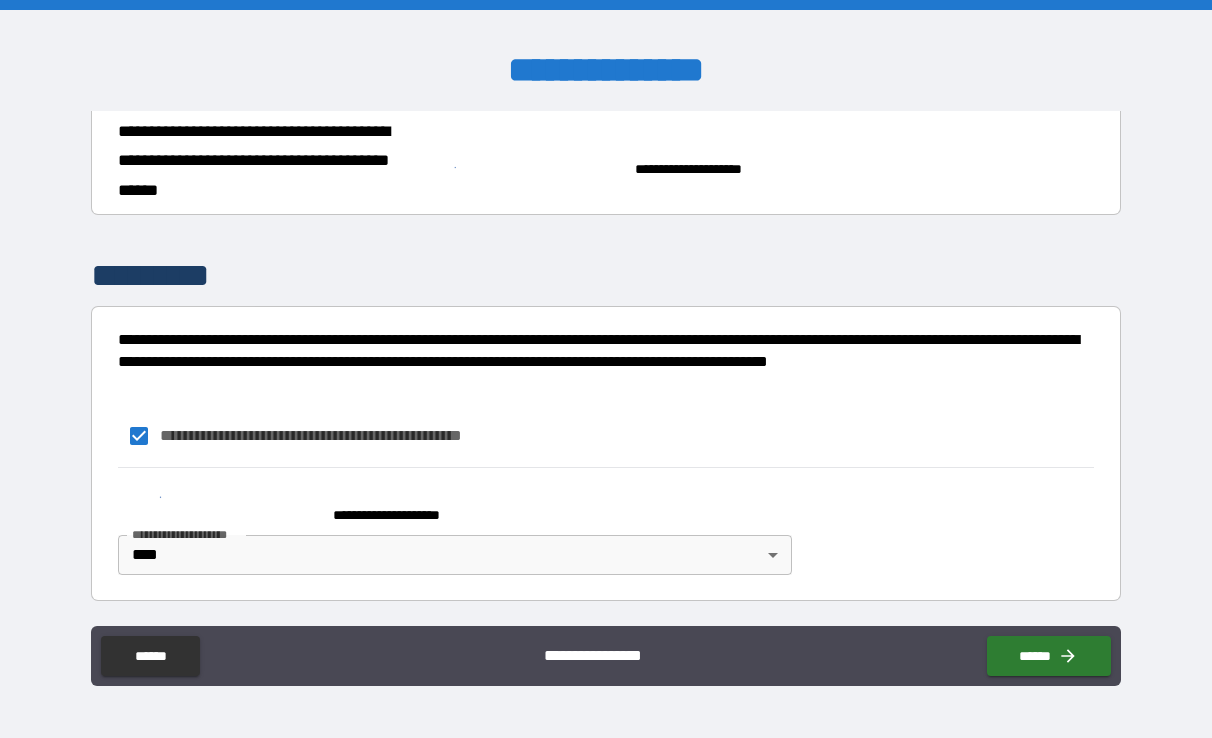 scroll, scrollTop: 2306, scrollLeft: 0, axis: vertical 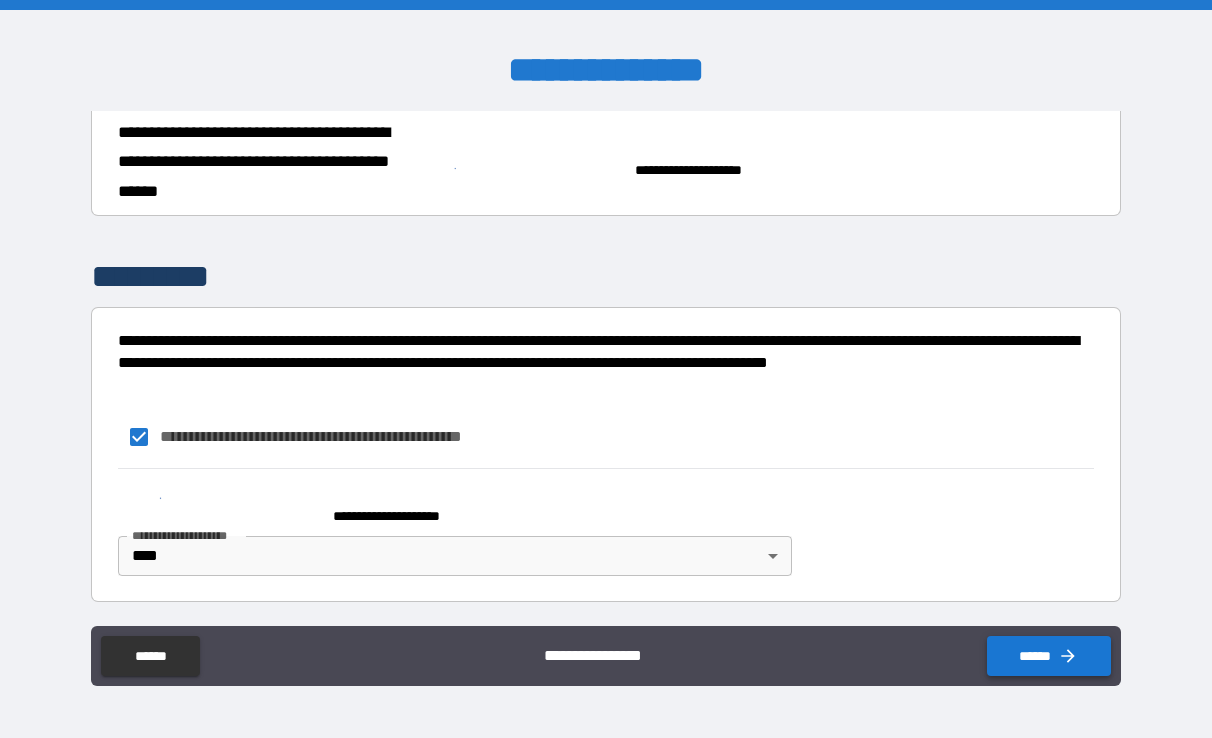 click on "******" at bounding box center [1049, 656] 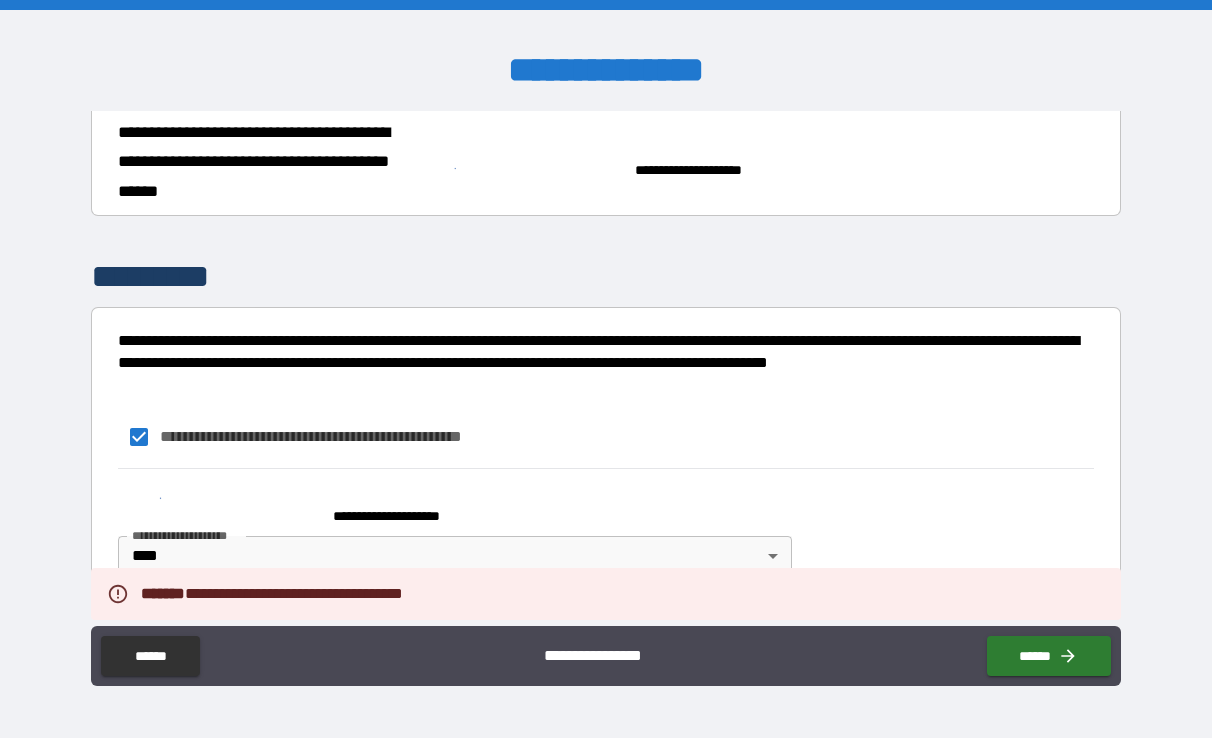 click on "**********" at bounding box center [606, 535] 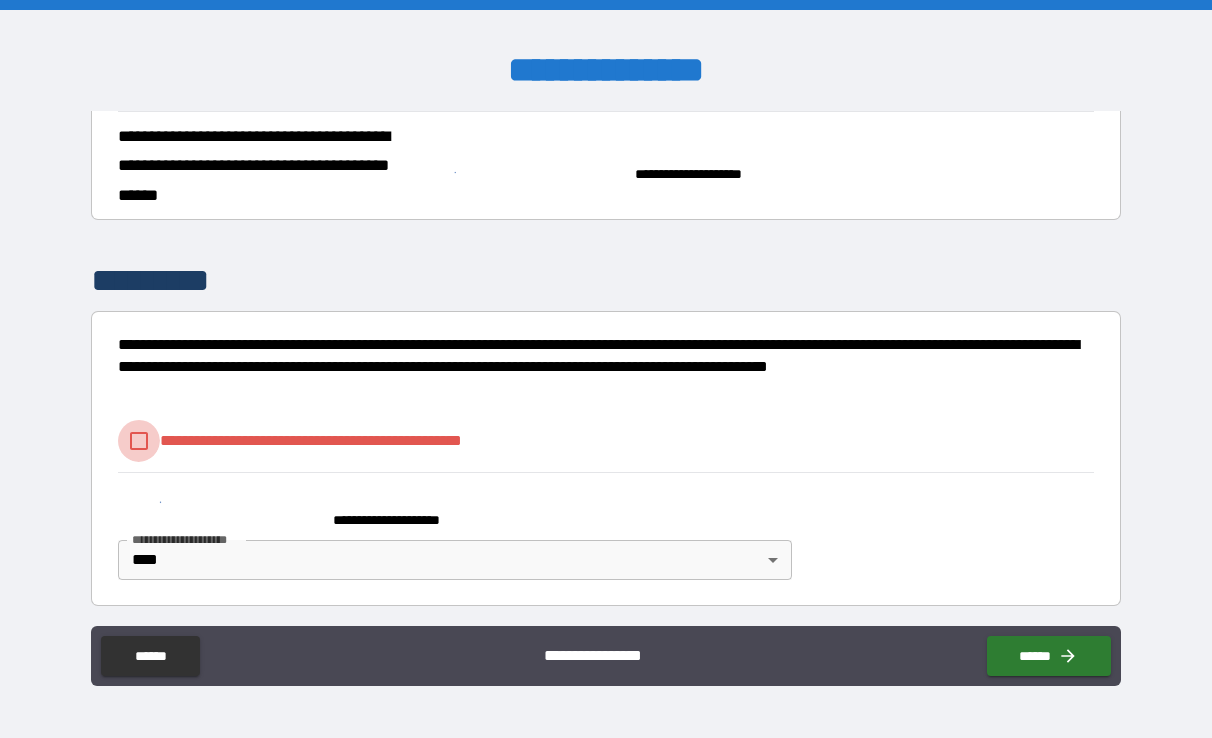 scroll, scrollTop: 2301, scrollLeft: 0, axis: vertical 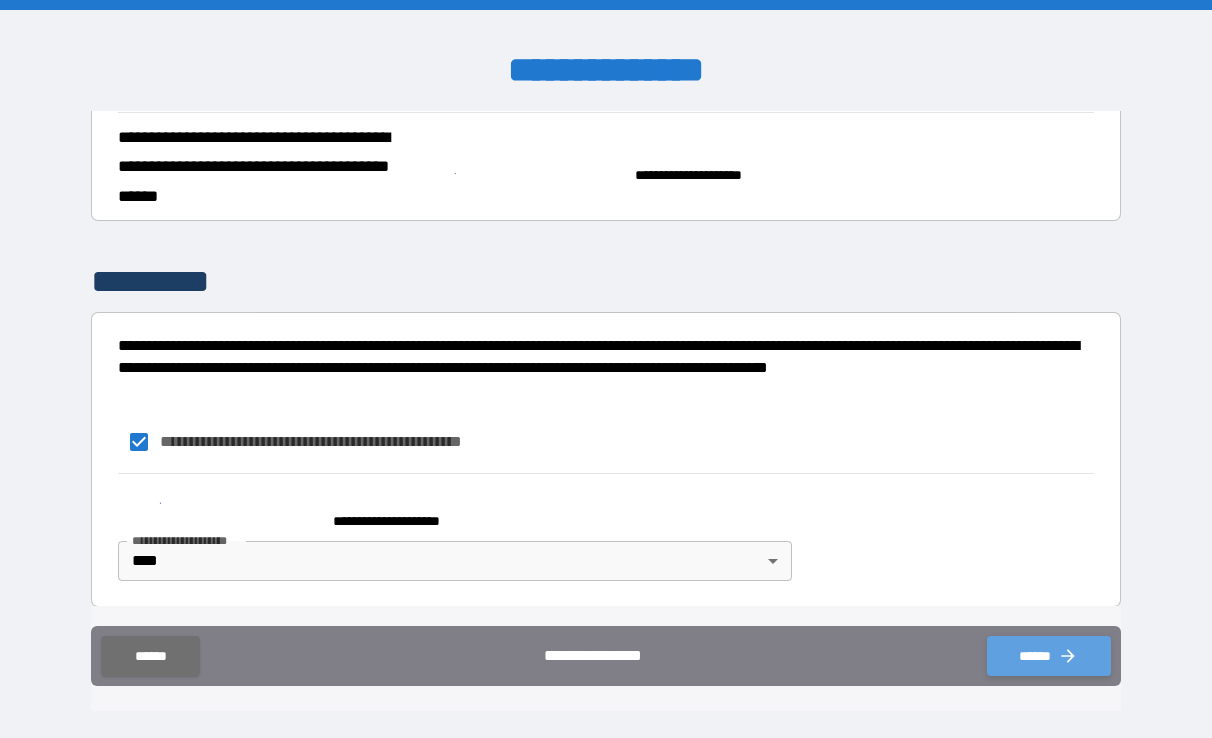 click on "******" at bounding box center [1049, 656] 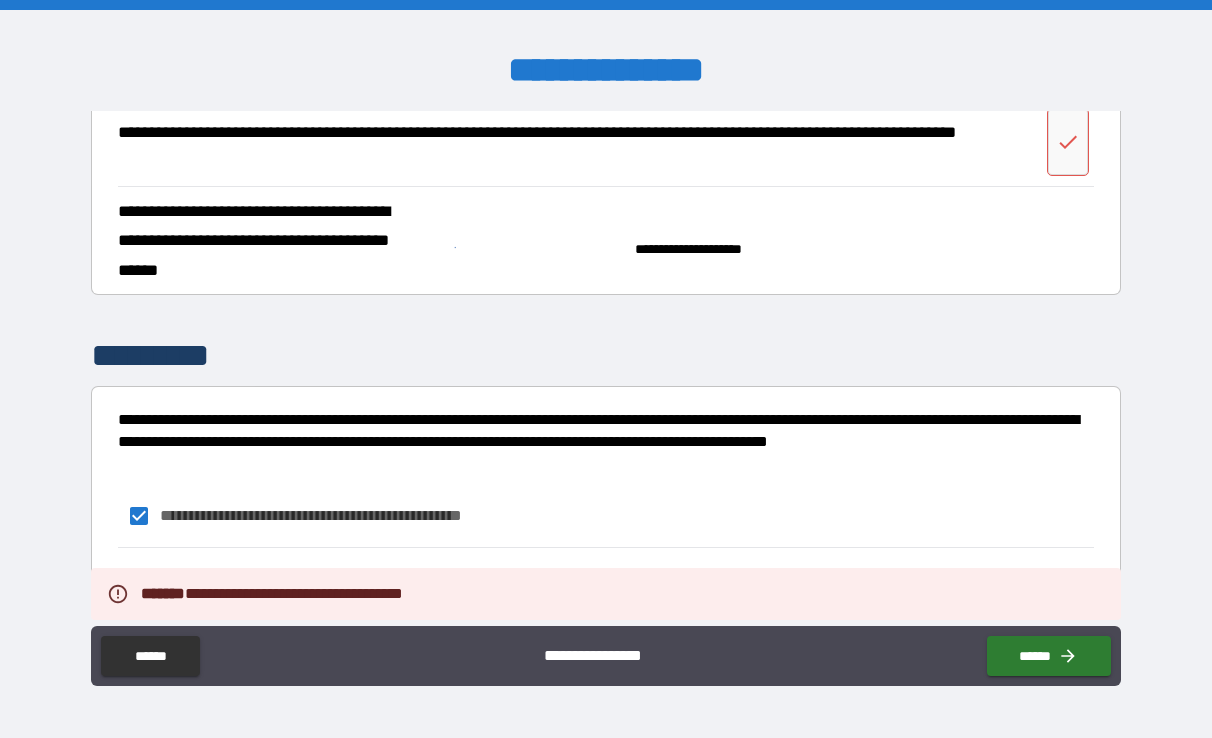 click on "*********" at bounding box center (169, 355) 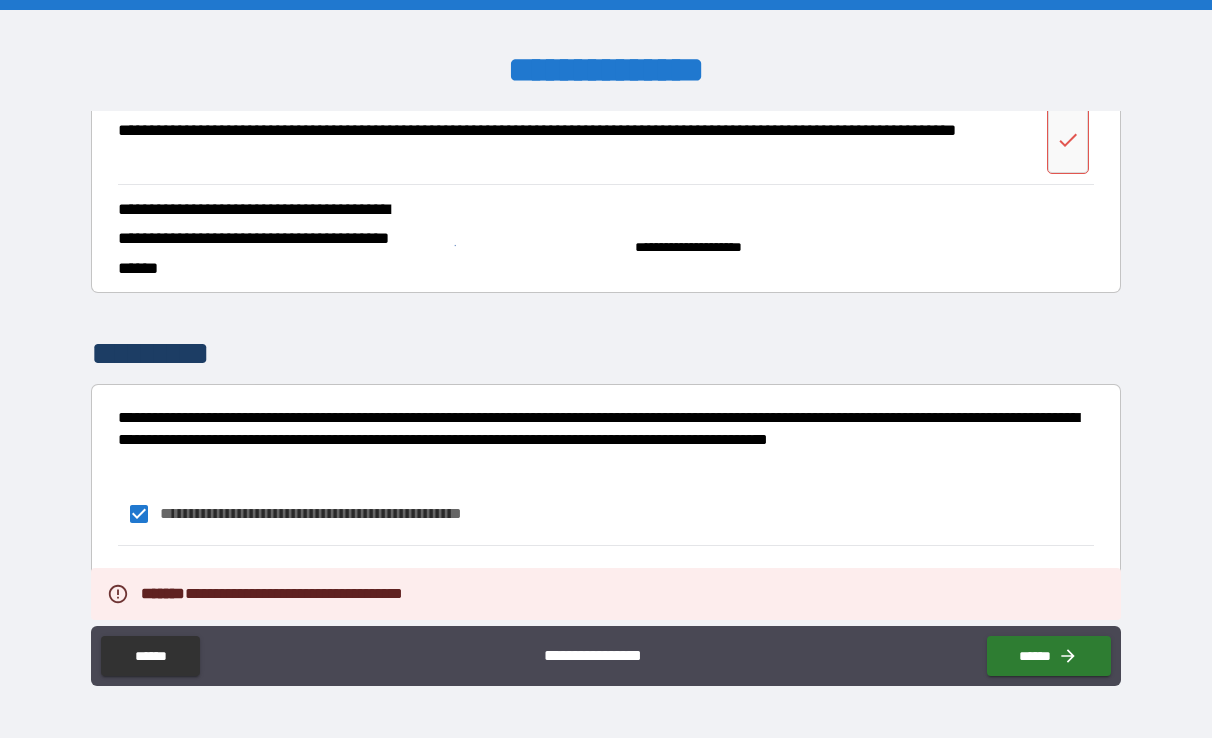click on "*********" at bounding box center [606, 353] 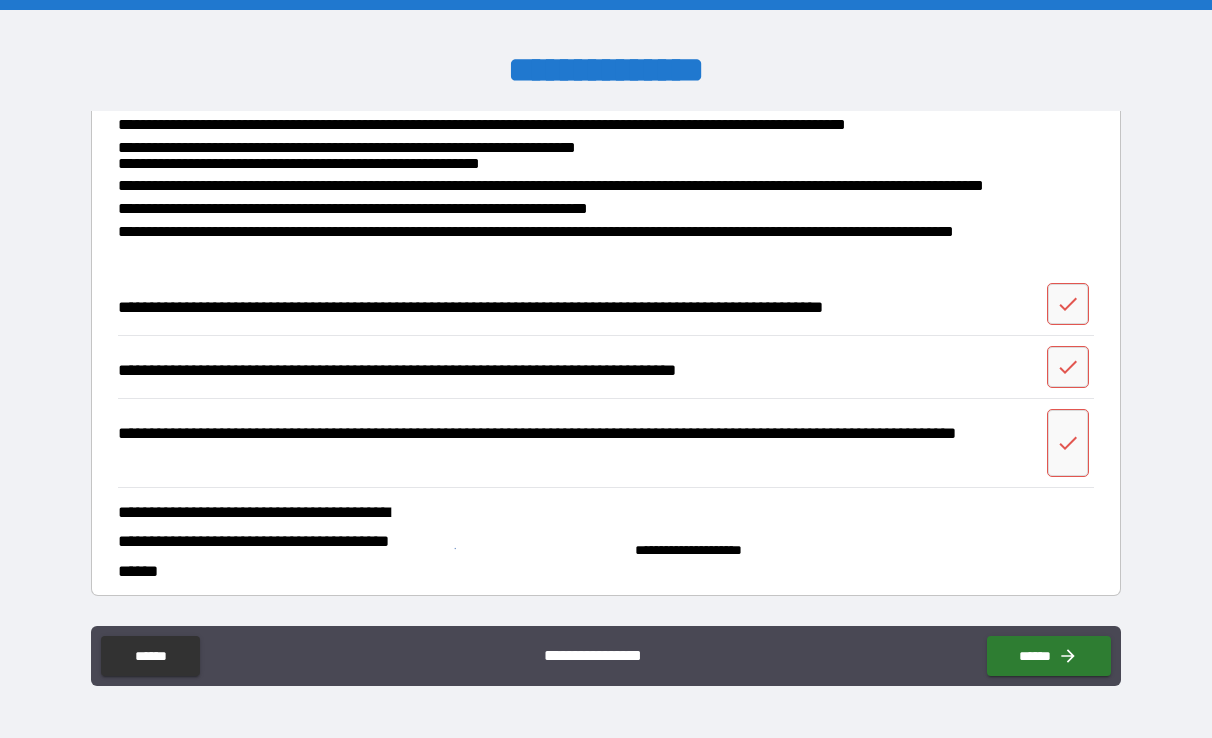 scroll, scrollTop: 1907, scrollLeft: 0, axis: vertical 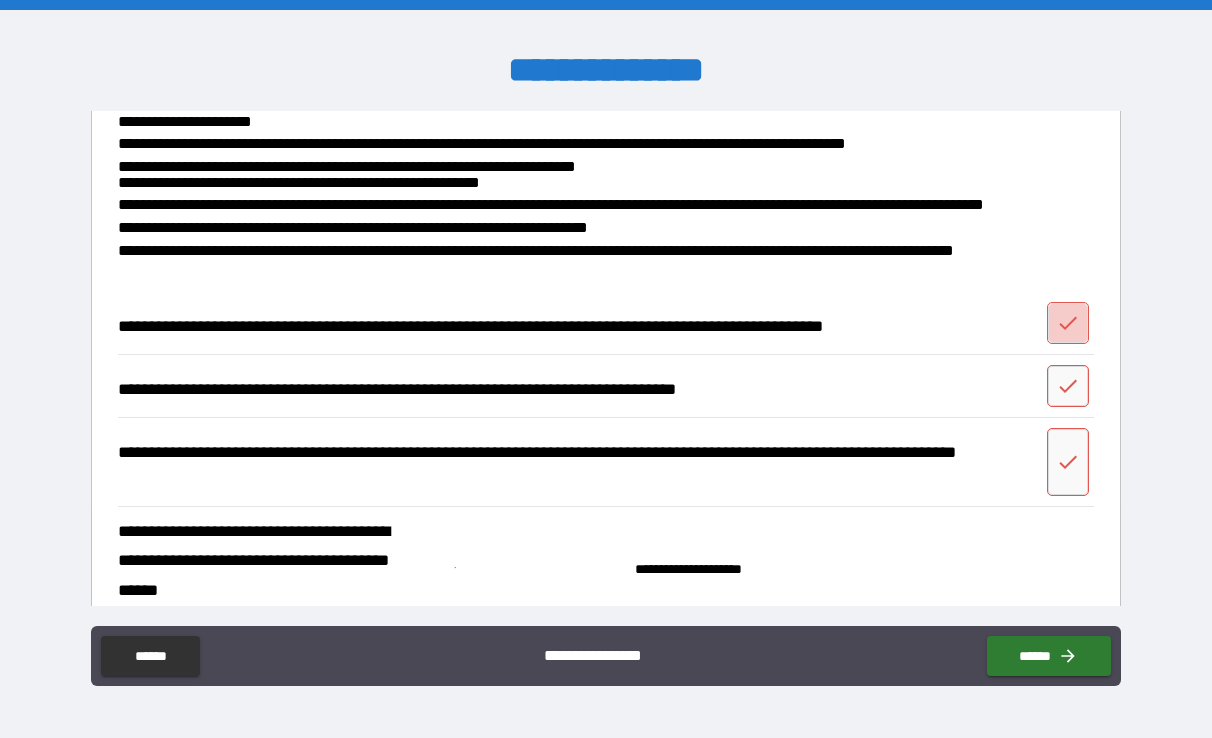 click 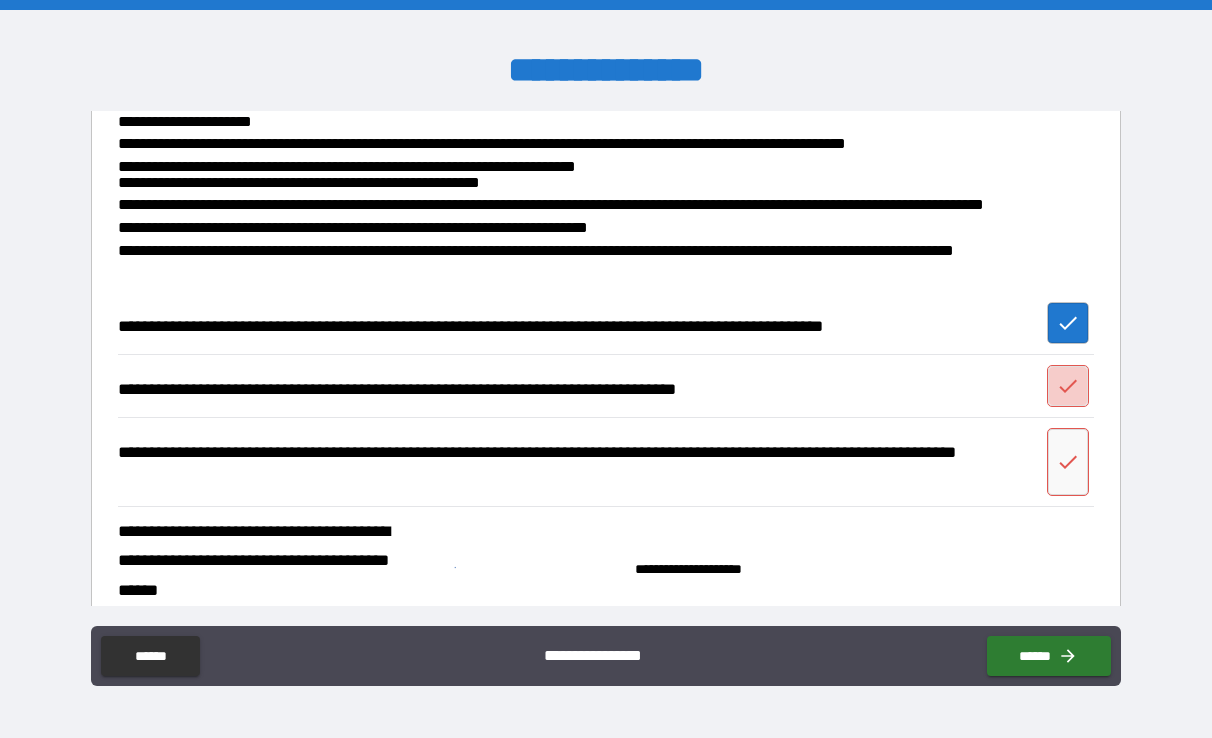 click 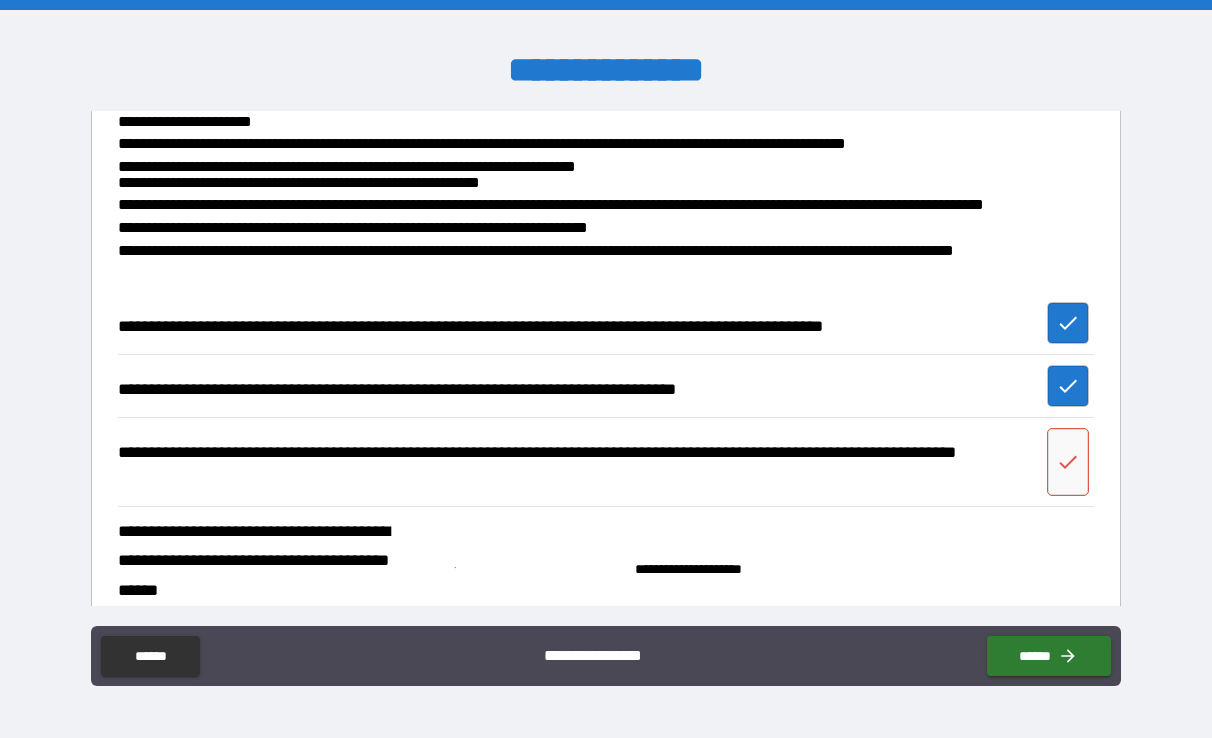 drag, startPoint x: 1058, startPoint y: 463, endPoint x: 1053, endPoint y: 514, distance: 51.24451 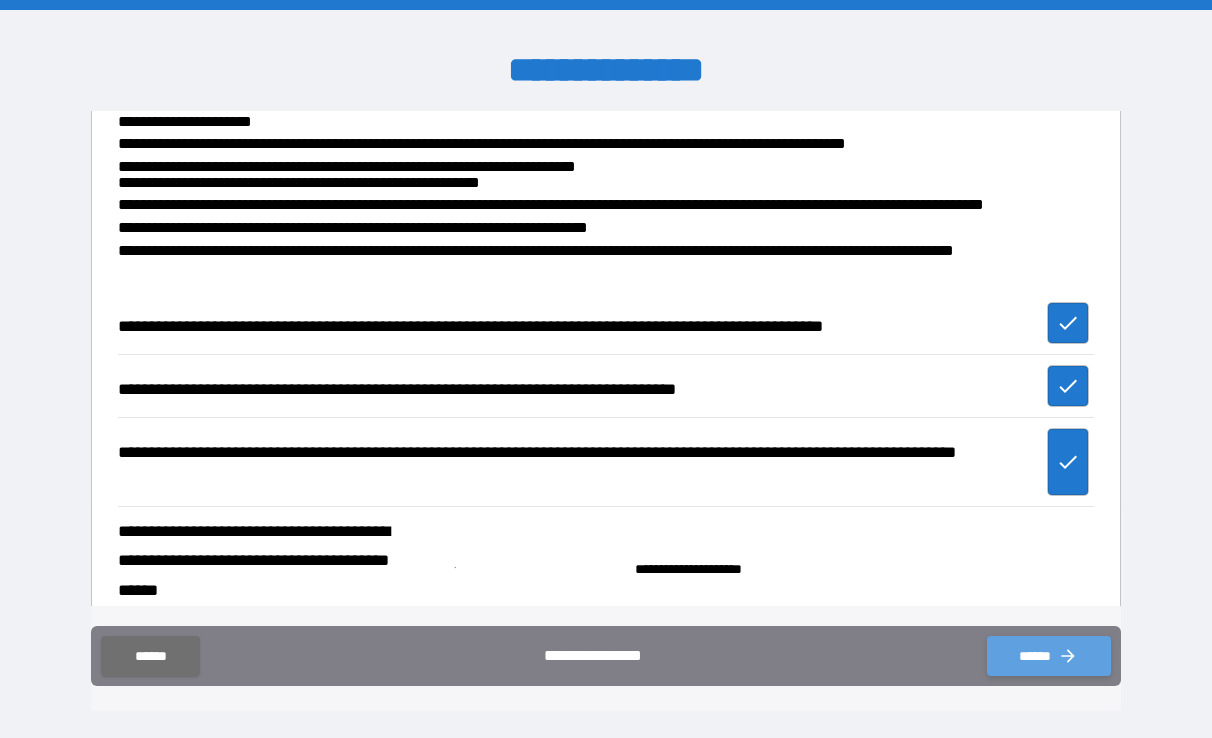click on "******" at bounding box center [1049, 656] 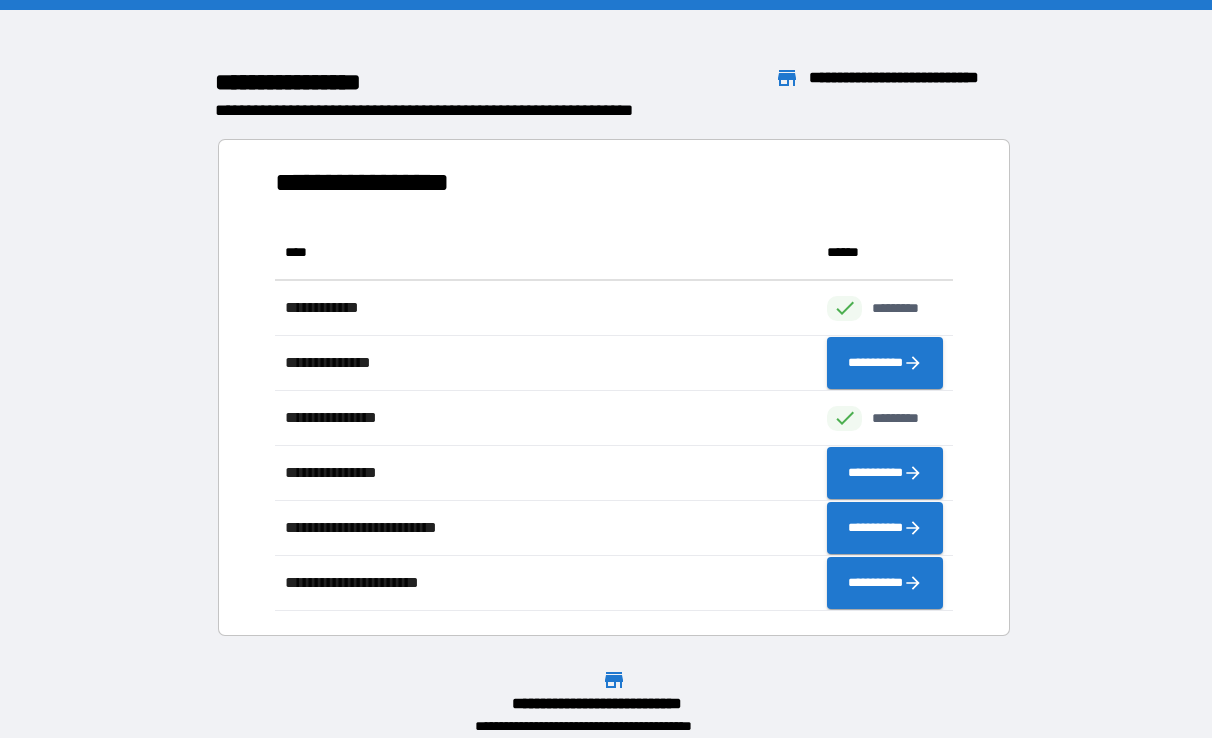 scroll, scrollTop: 1, scrollLeft: 1, axis: both 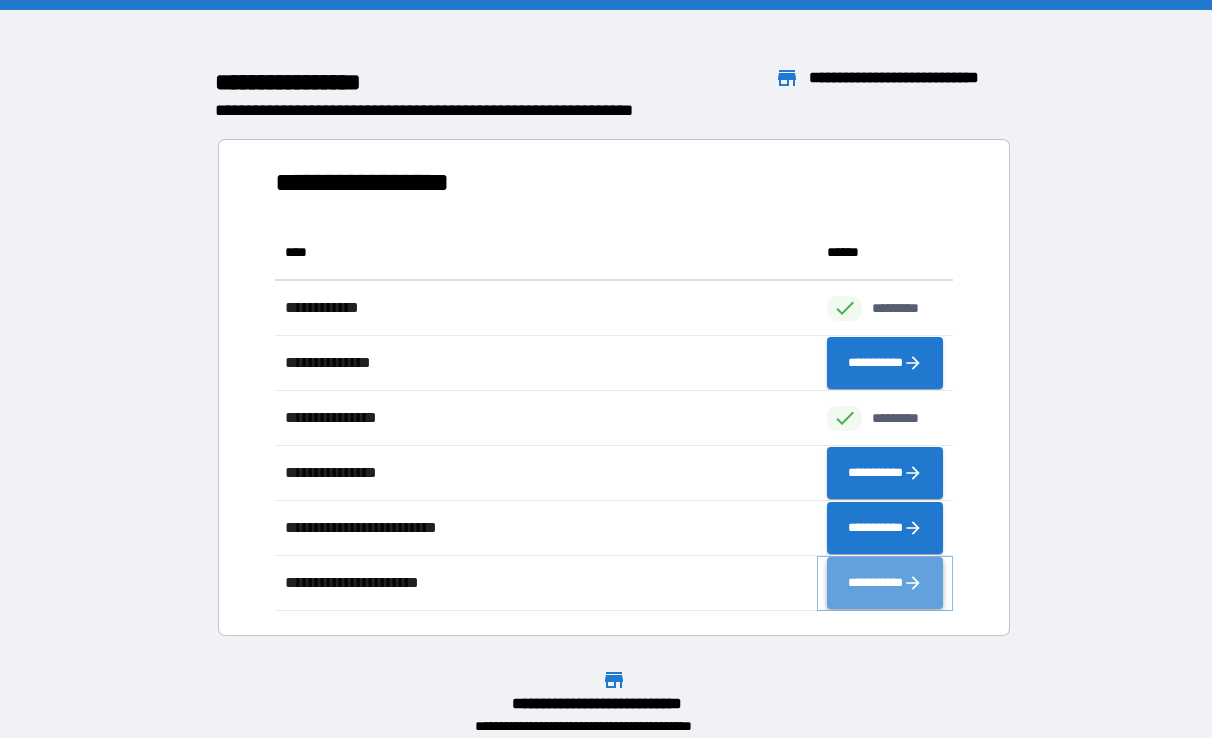 click on "**********" at bounding box center [885, 583] 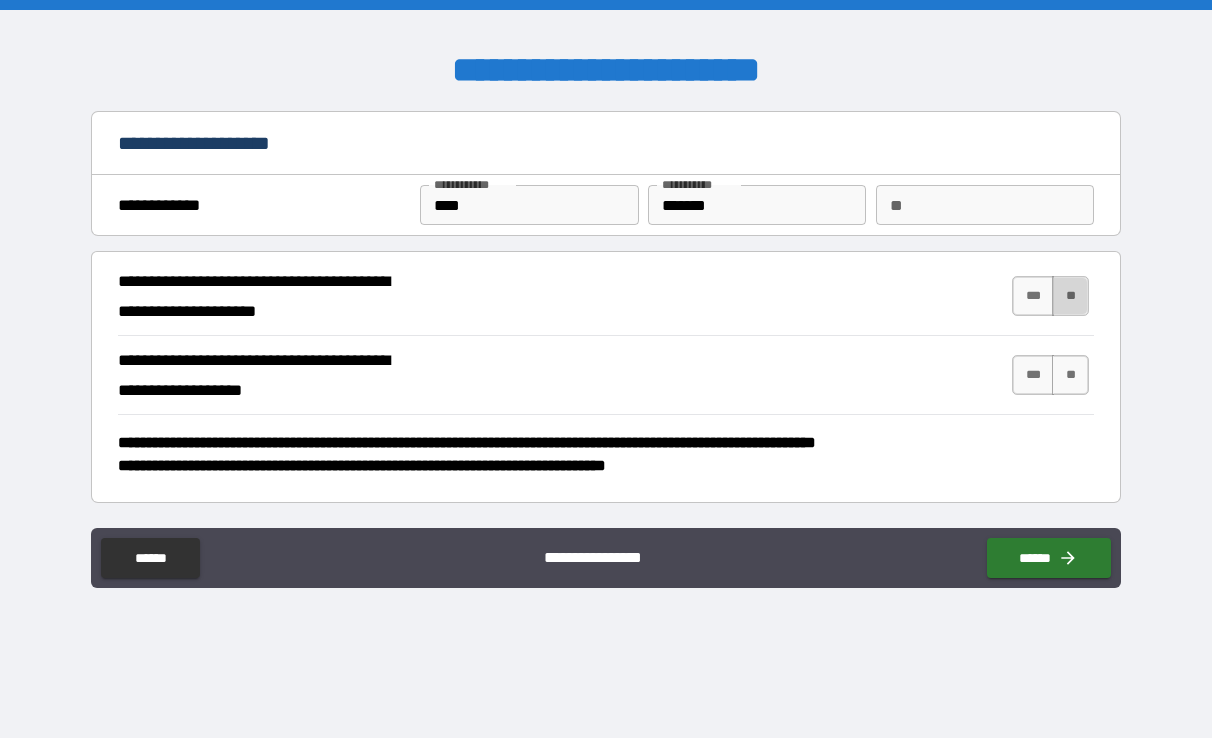 click on "**" at bounding box center [1070, 296] 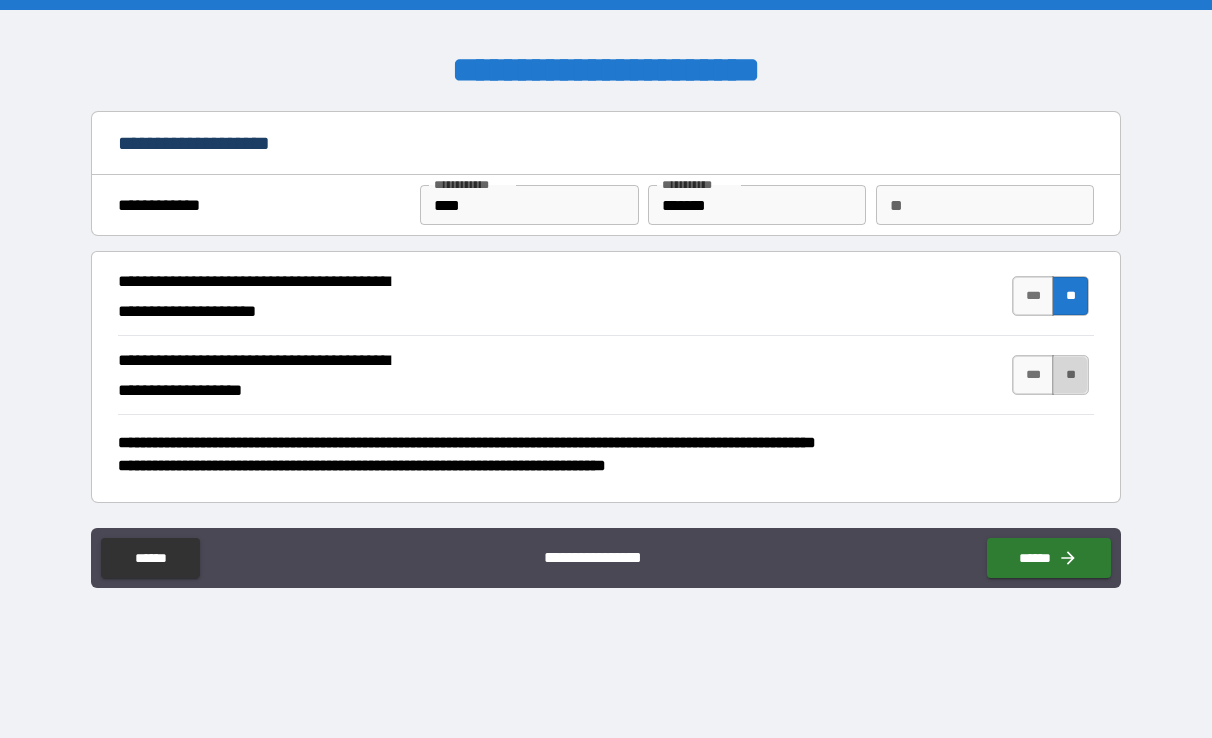 click on "**" at bounding box center (1070, 375) 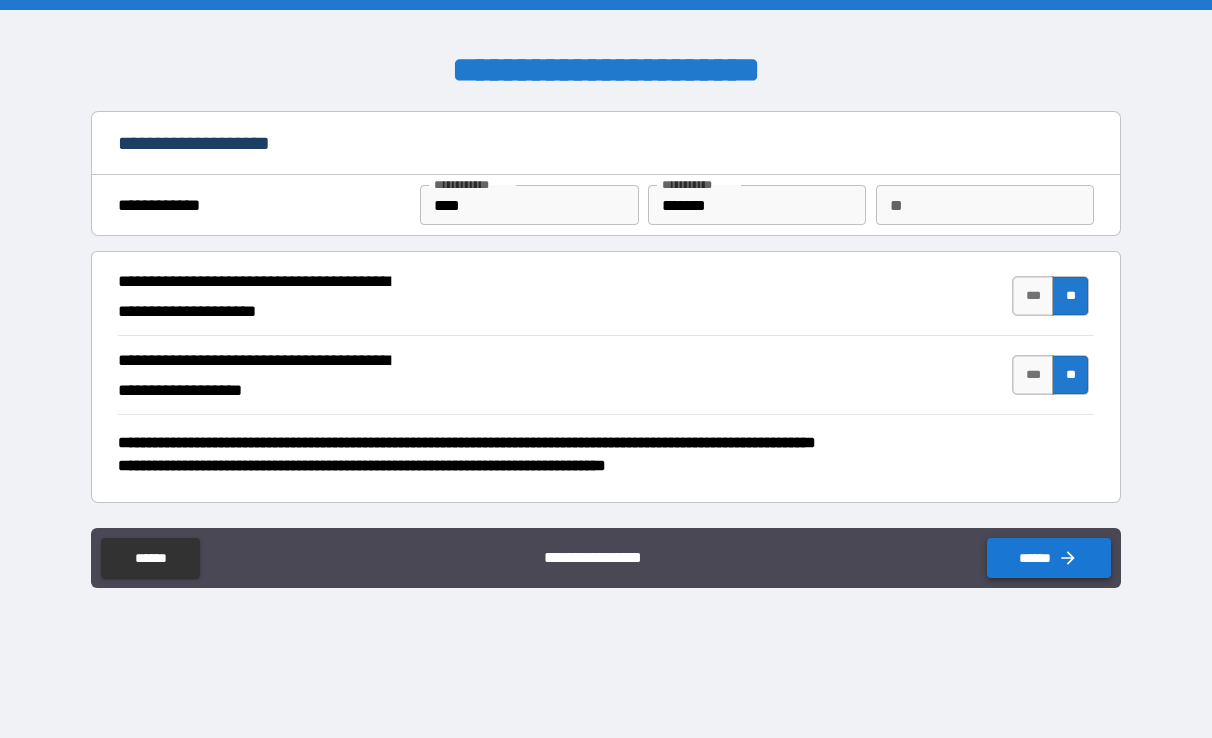 click on "******" at bounding box center (1049, 558) 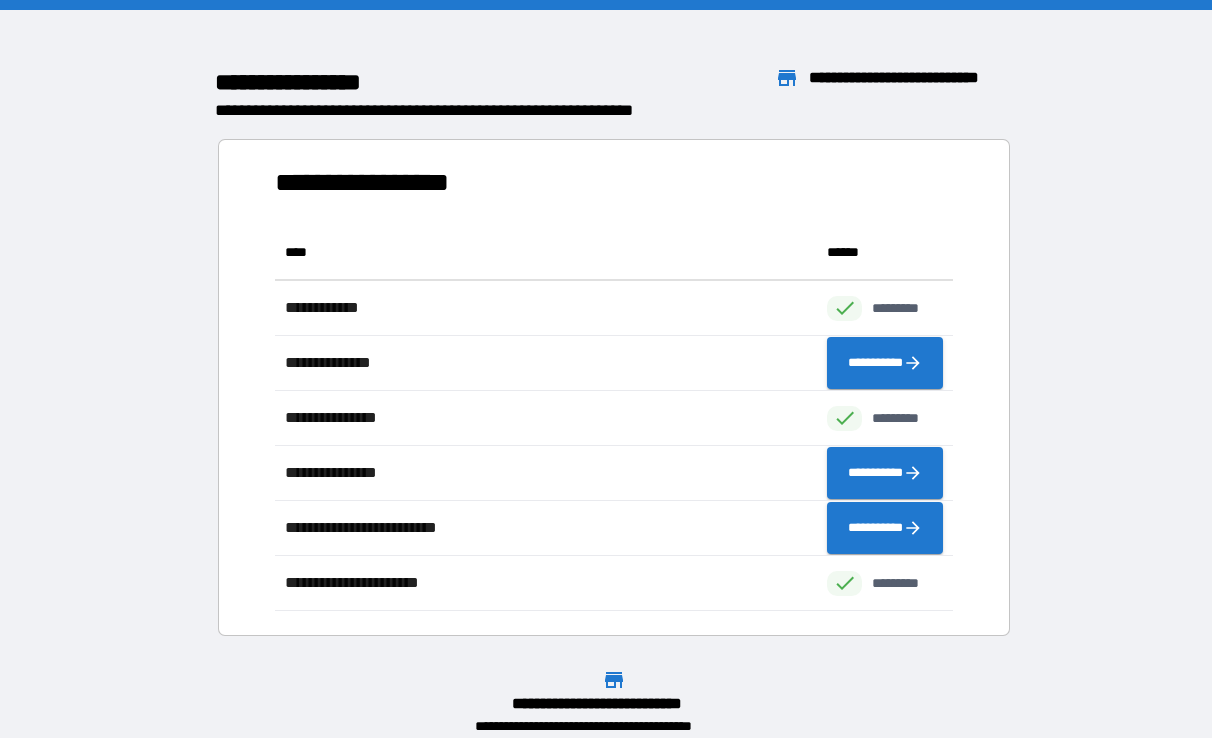 scroll, scrollTop: 1, scrollLeft: 1, axis: both 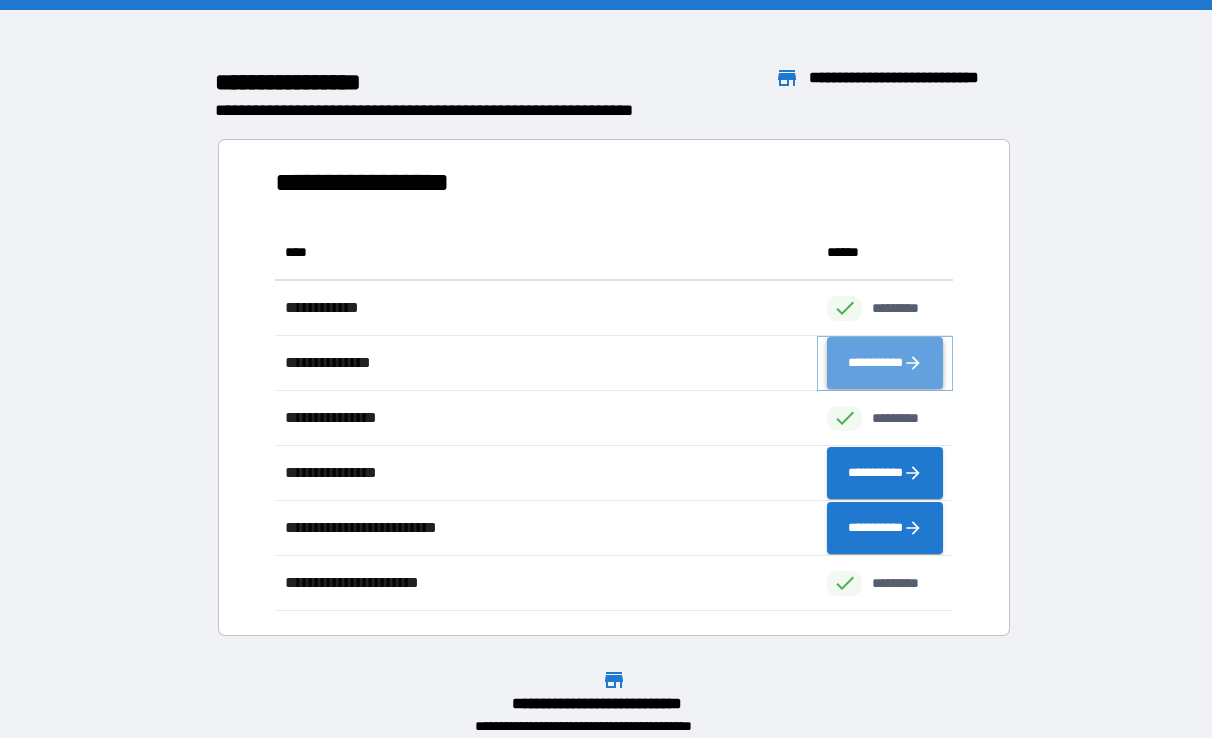 click on "**********" at bounding box center [885, 363] 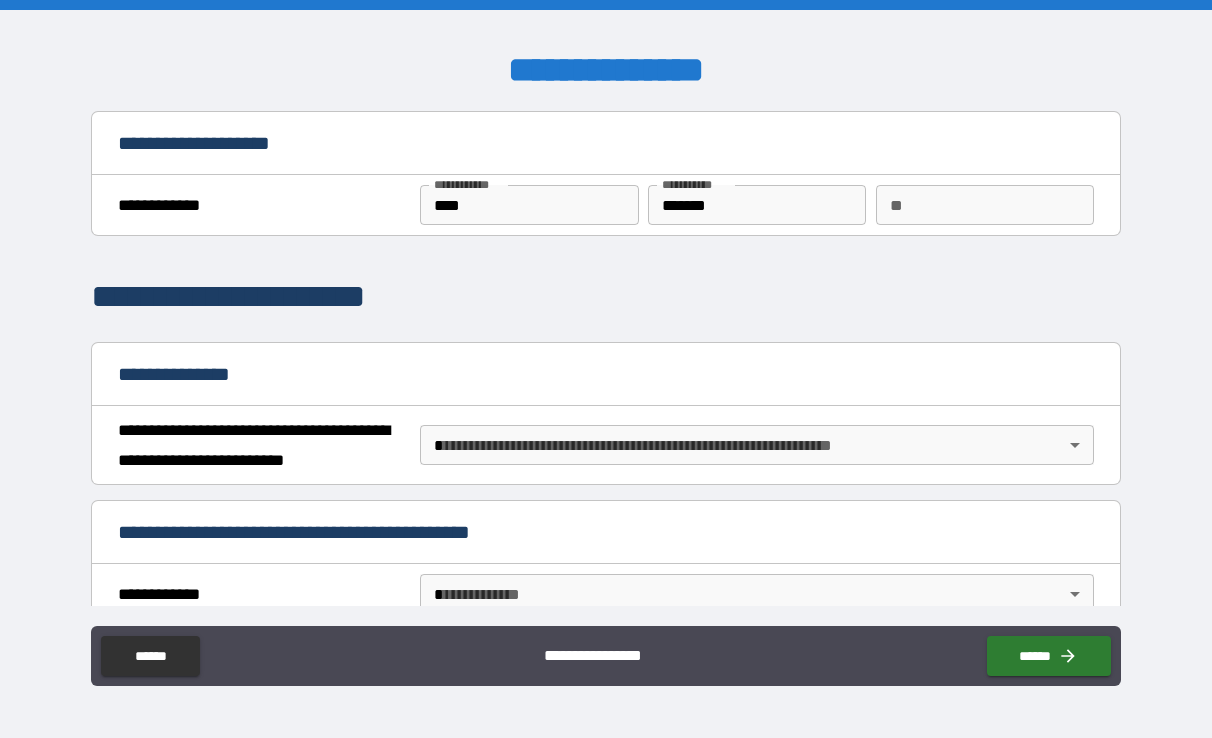 click on "**********" at bounding box center [606, 369] 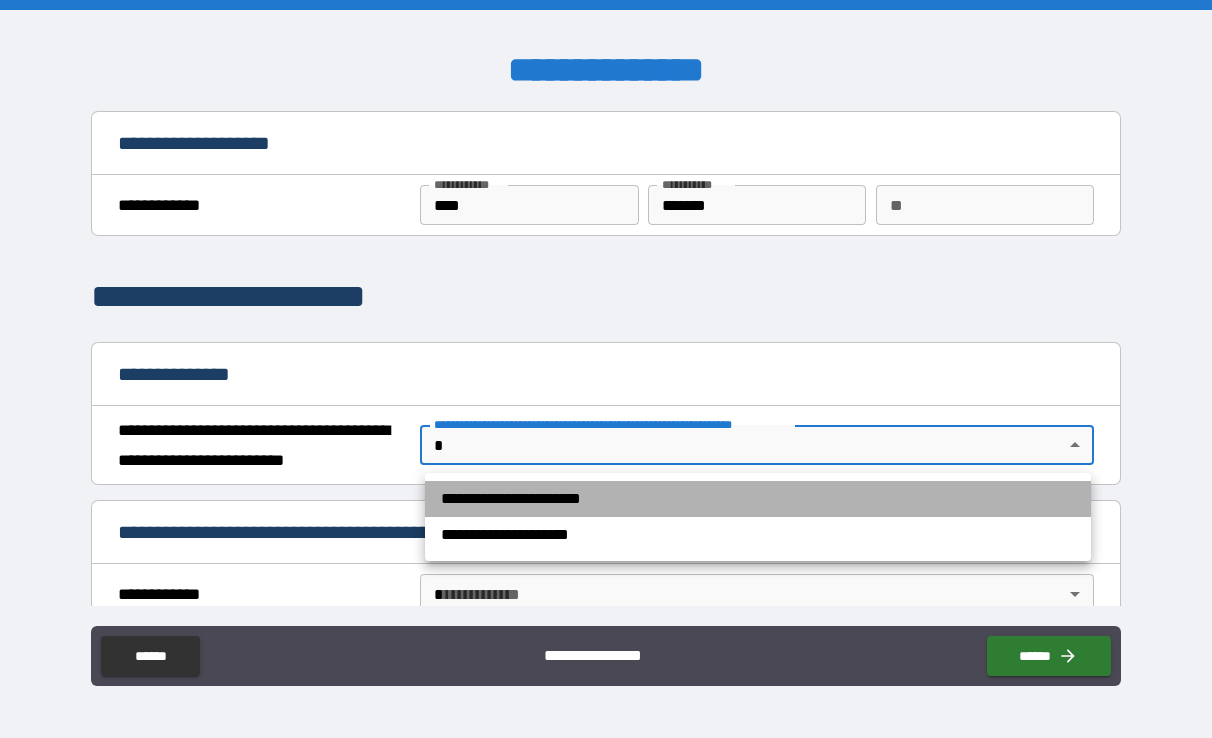 click on "**********" at bounding box center [758, 499] 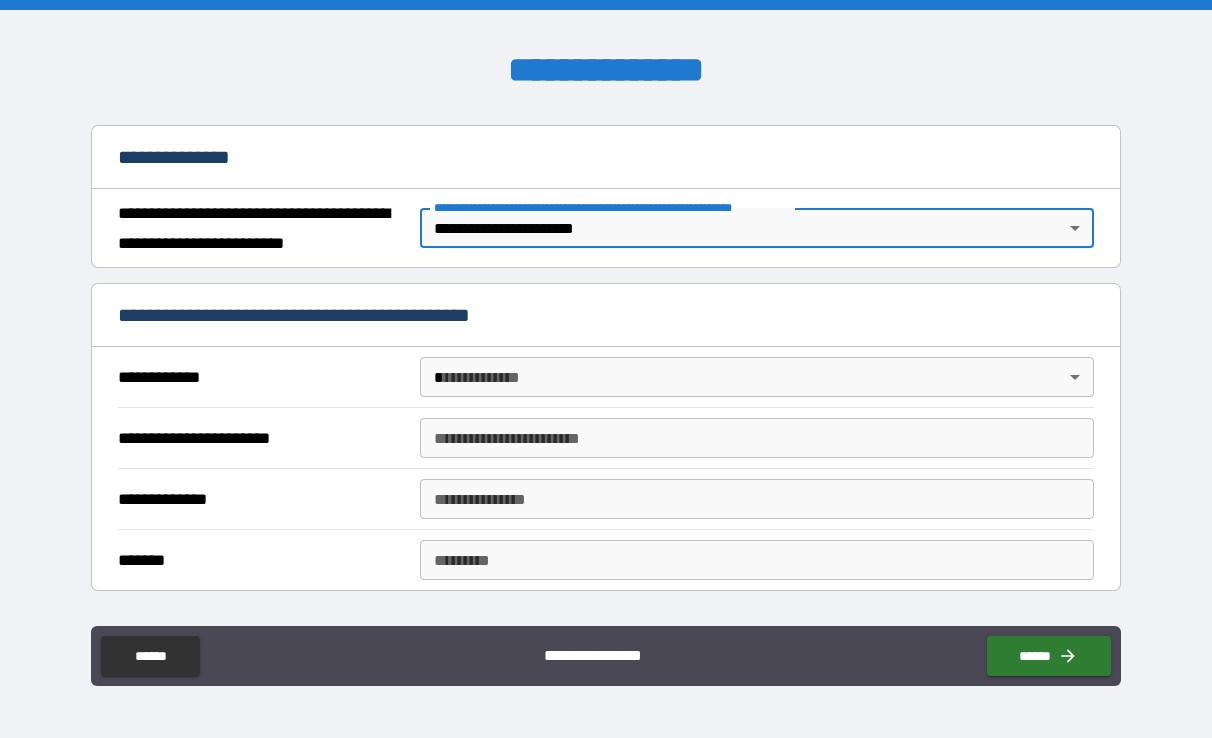 scroll, scrollTop: 222, scrollLeft: 0, axis: vertical 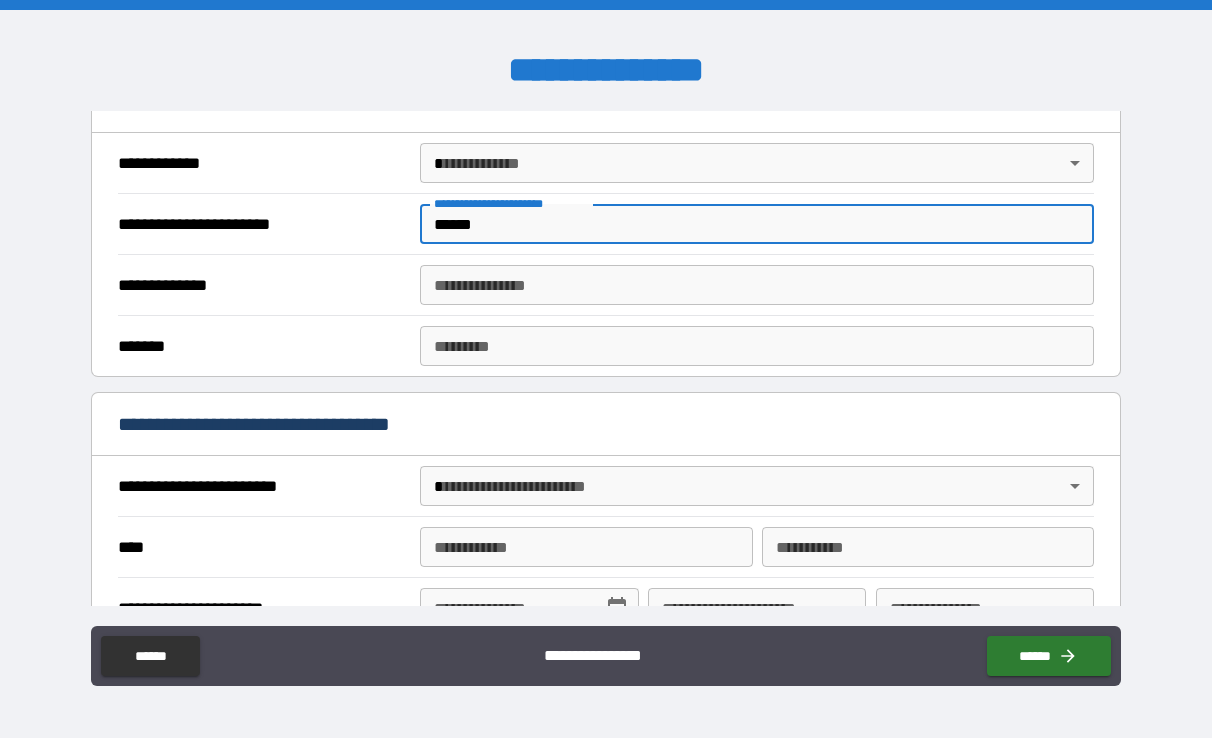 type on "******" 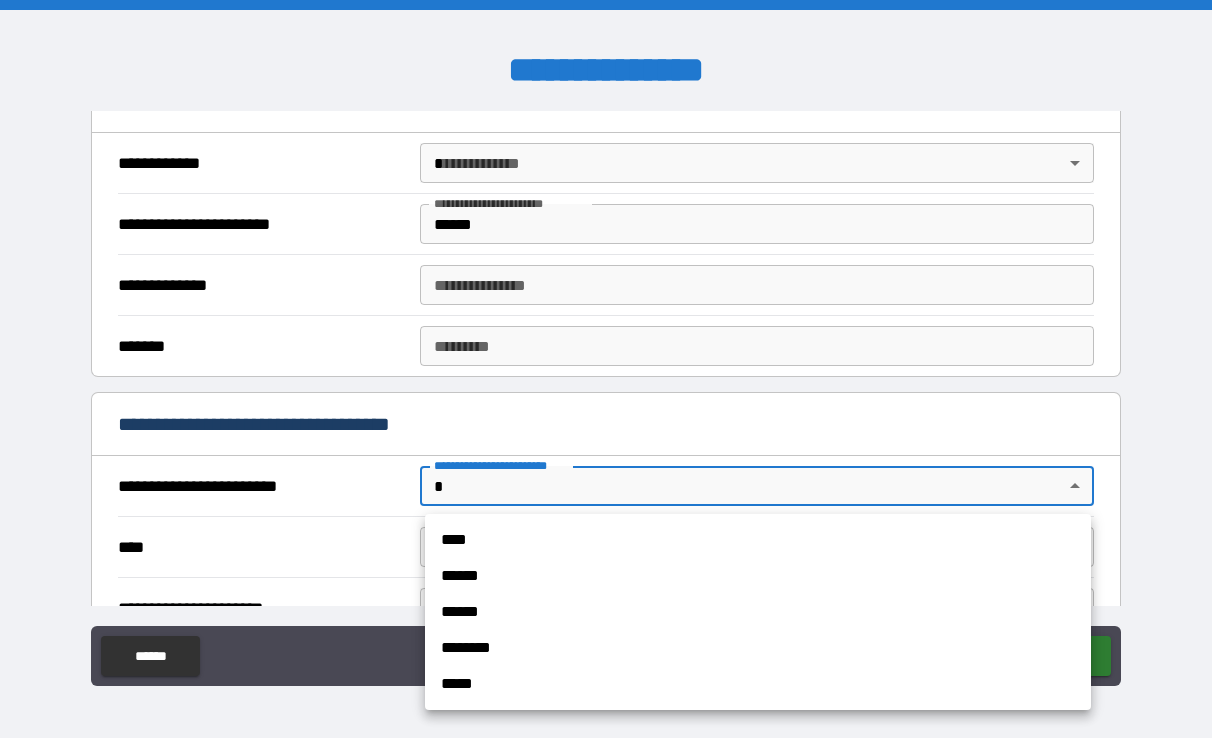 click on "****" at bounding box center (758, 540) 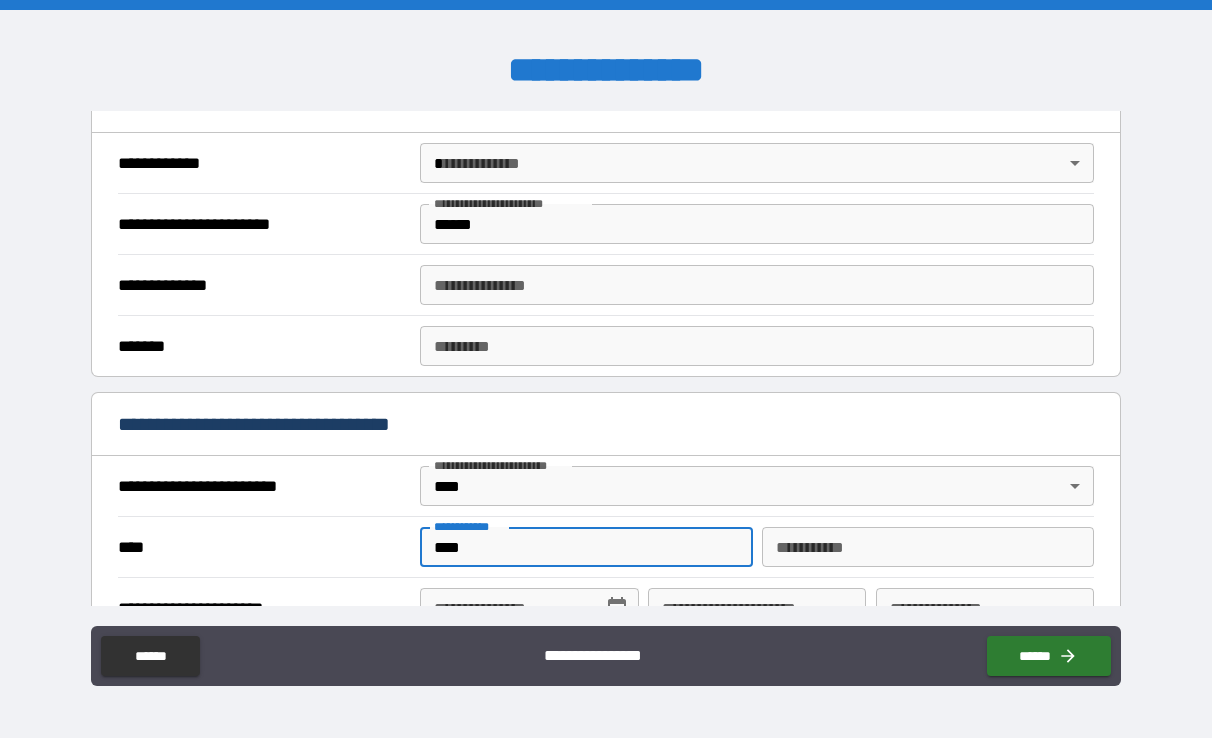 type on "****" 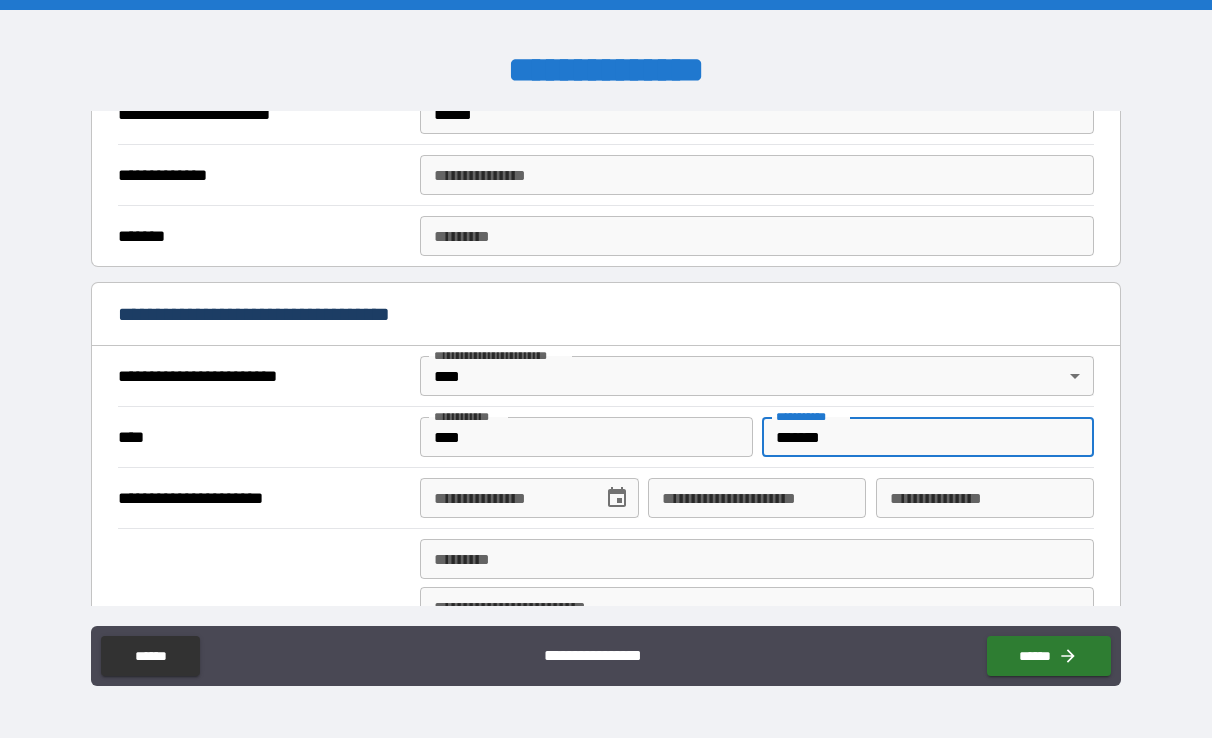 scroll, scrollTop: 559, scrollLeft: 0, axis: vertical 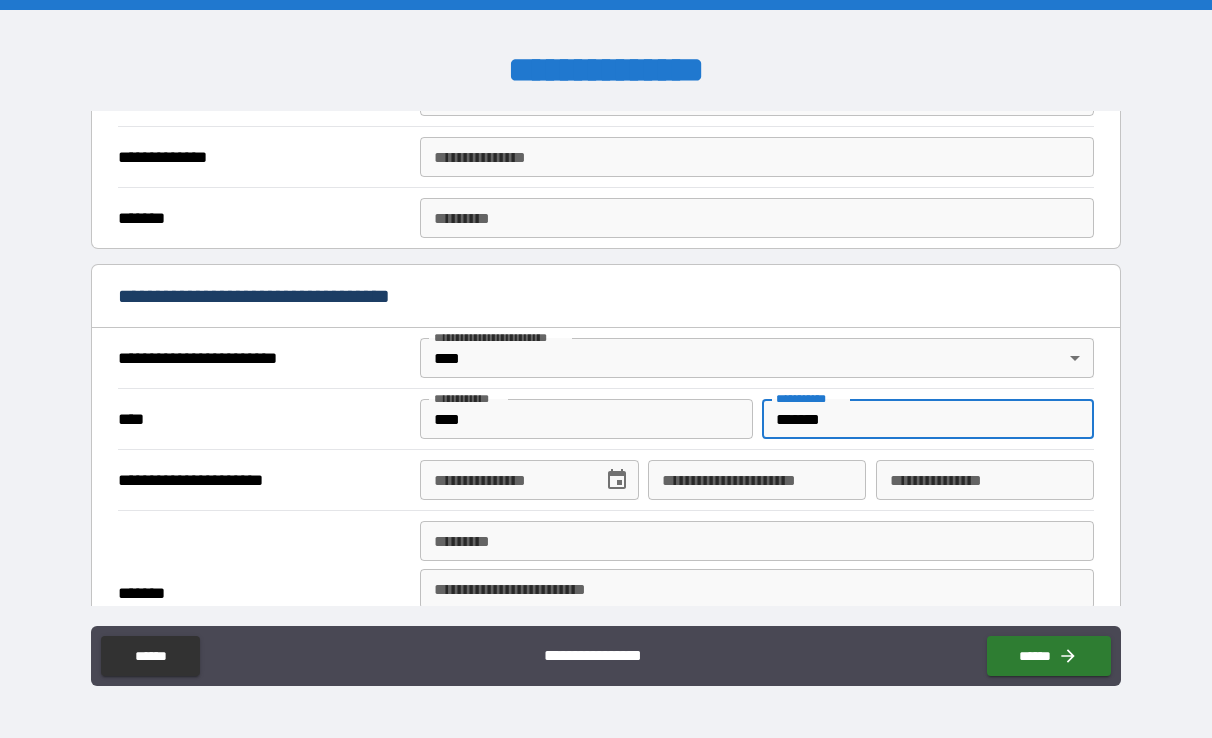 type on "*******" 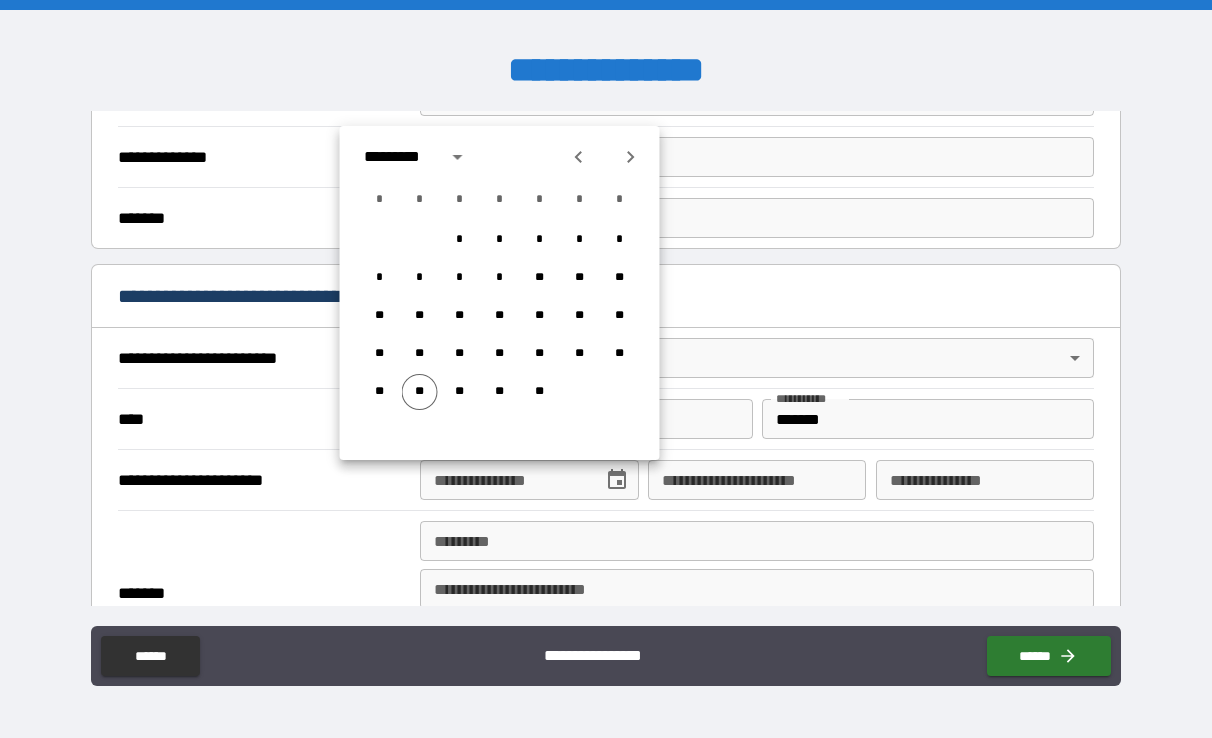 click 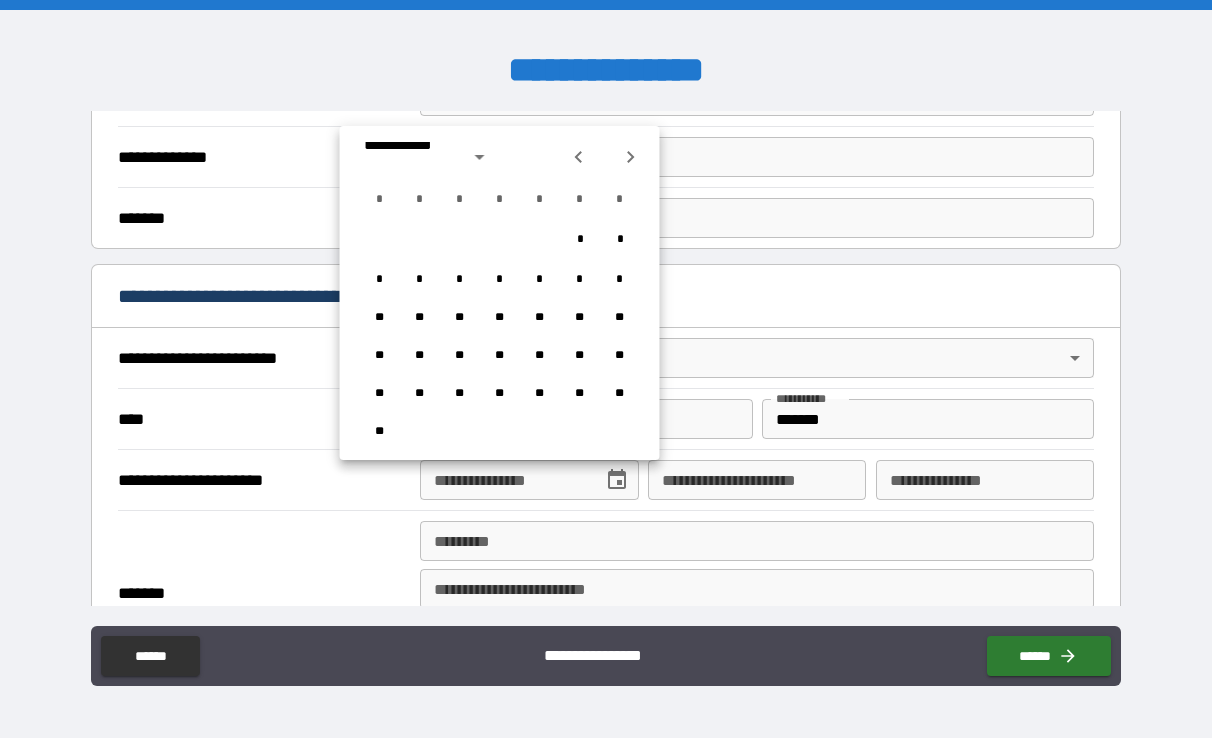 click 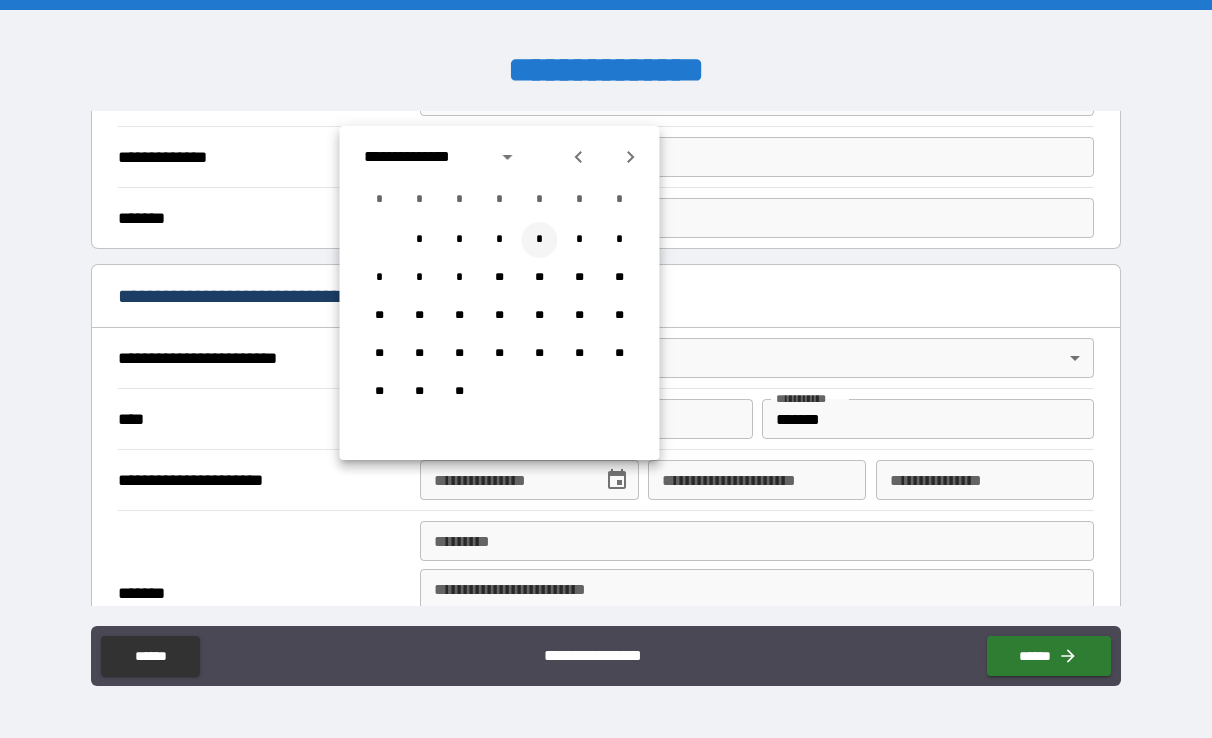 click on "*" at bounding box center (540, 240) 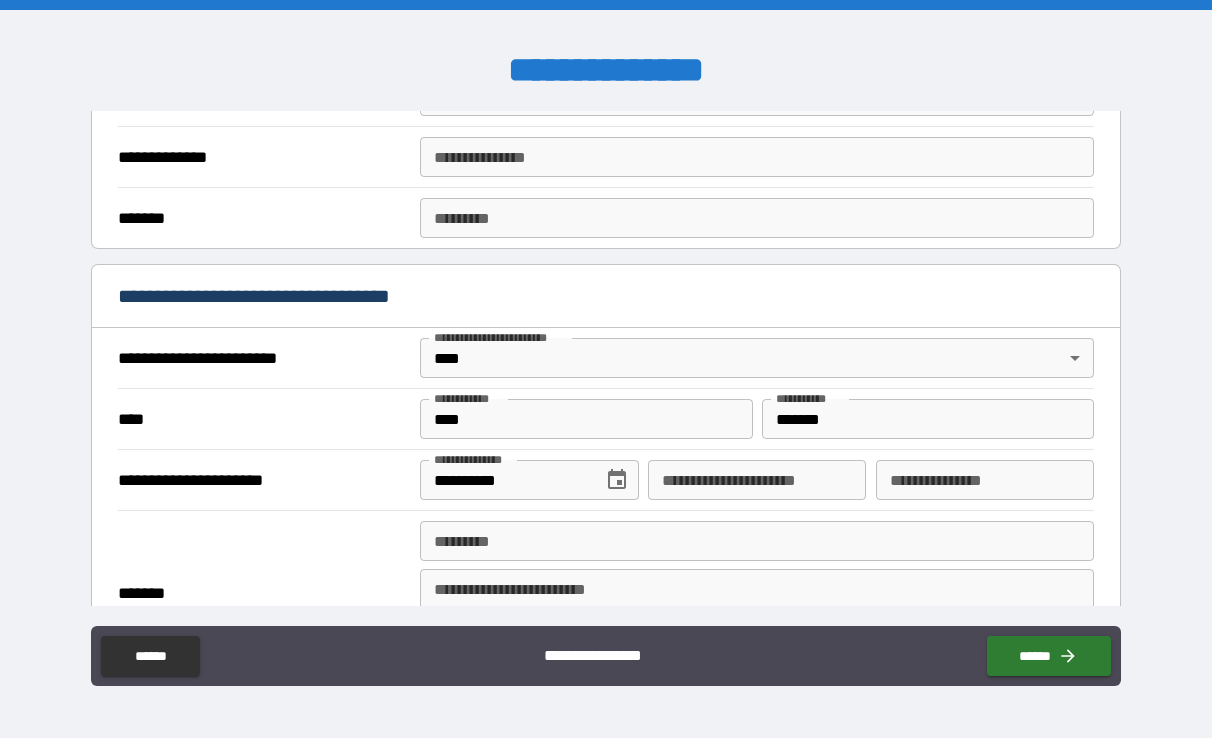 click 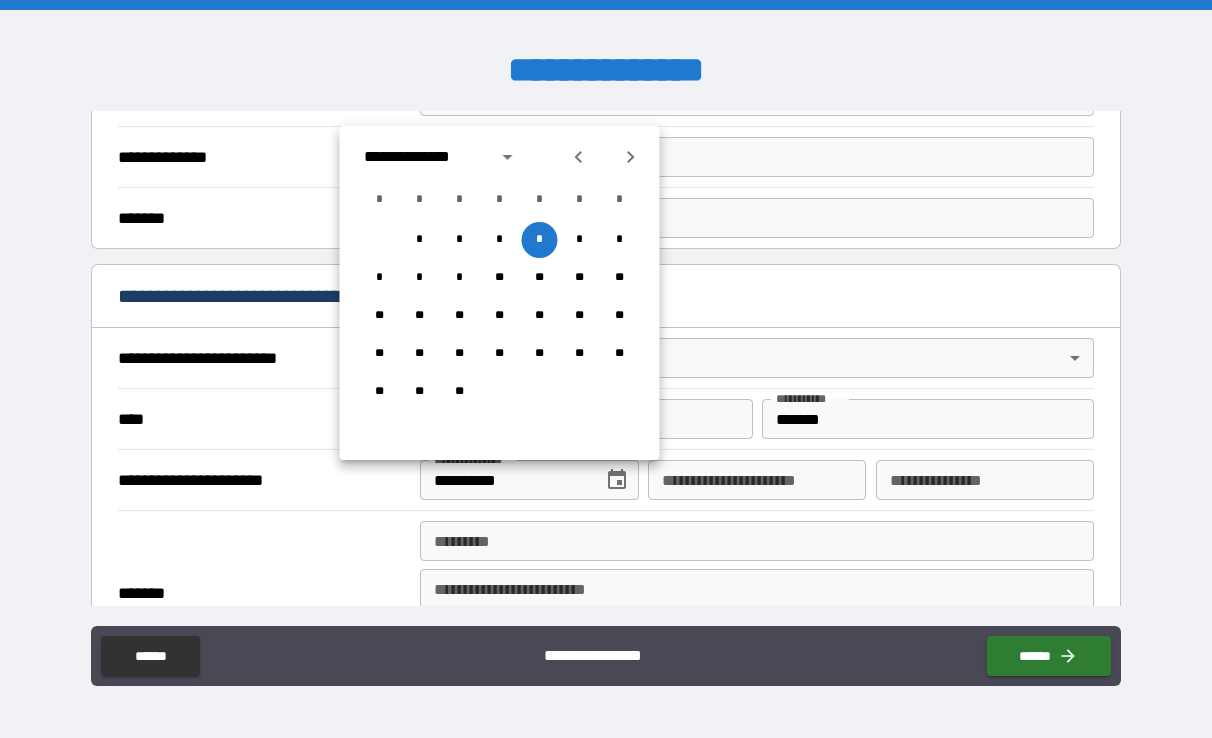 click 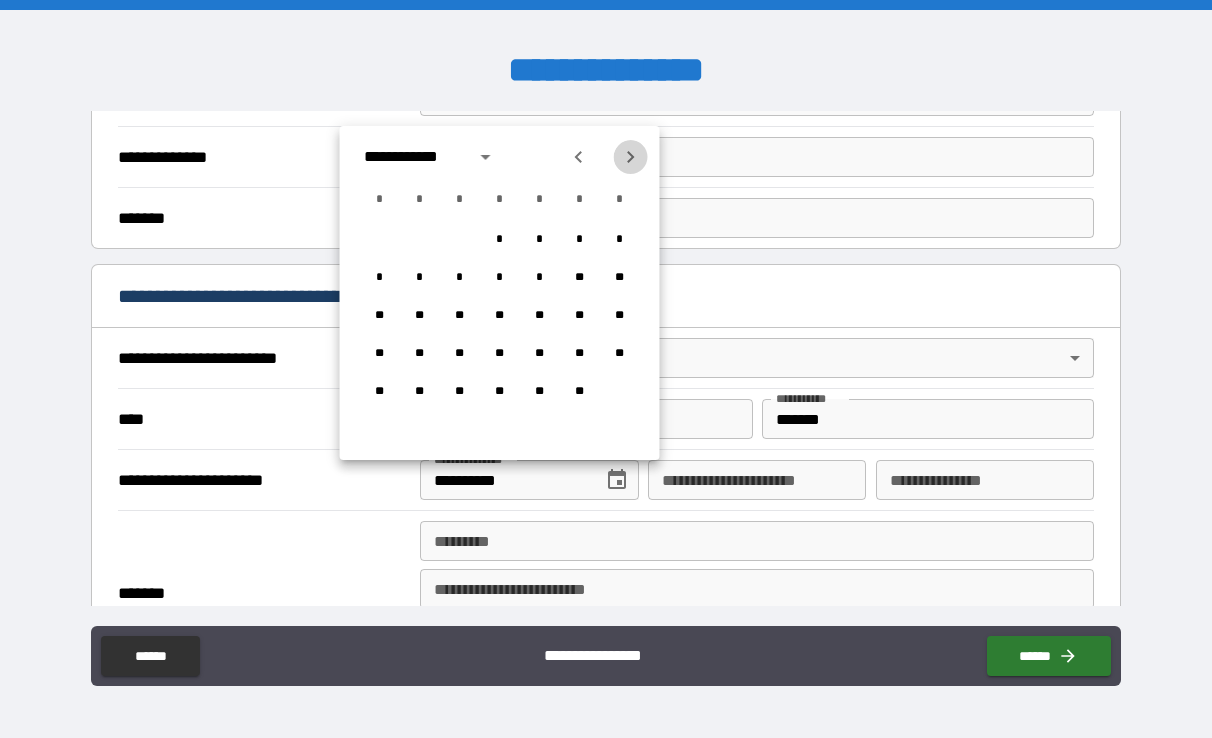 click 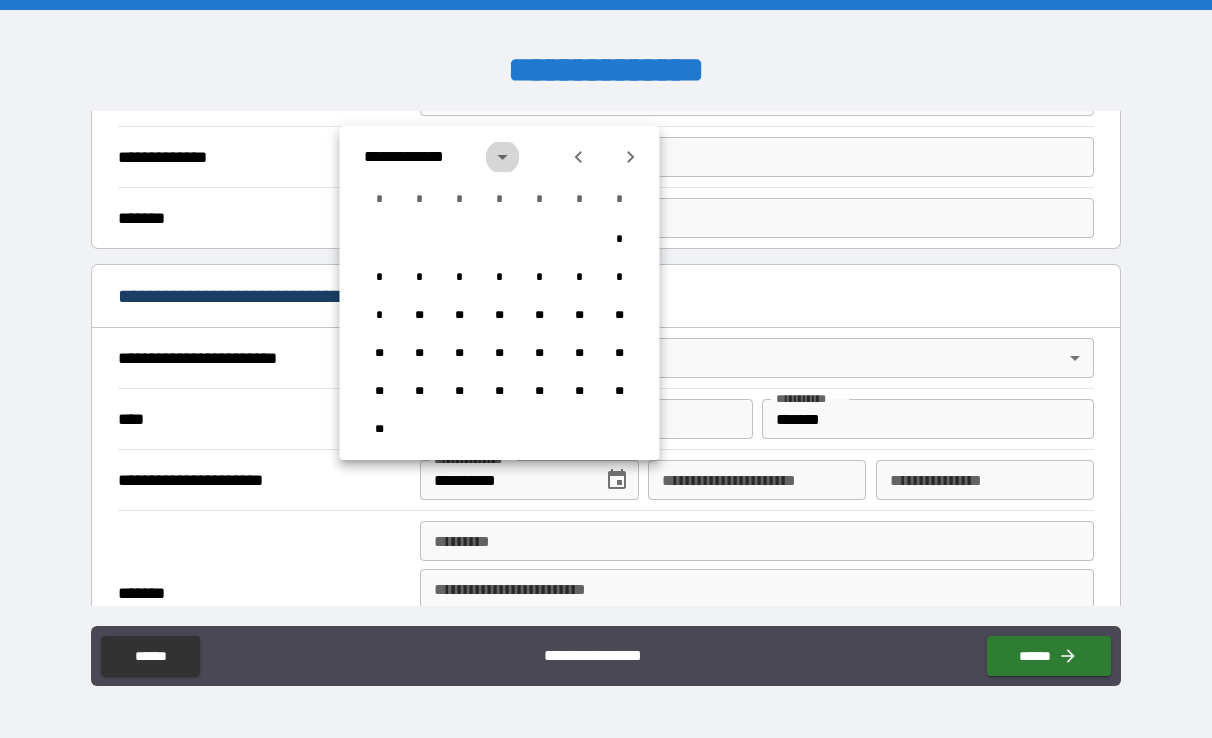 click 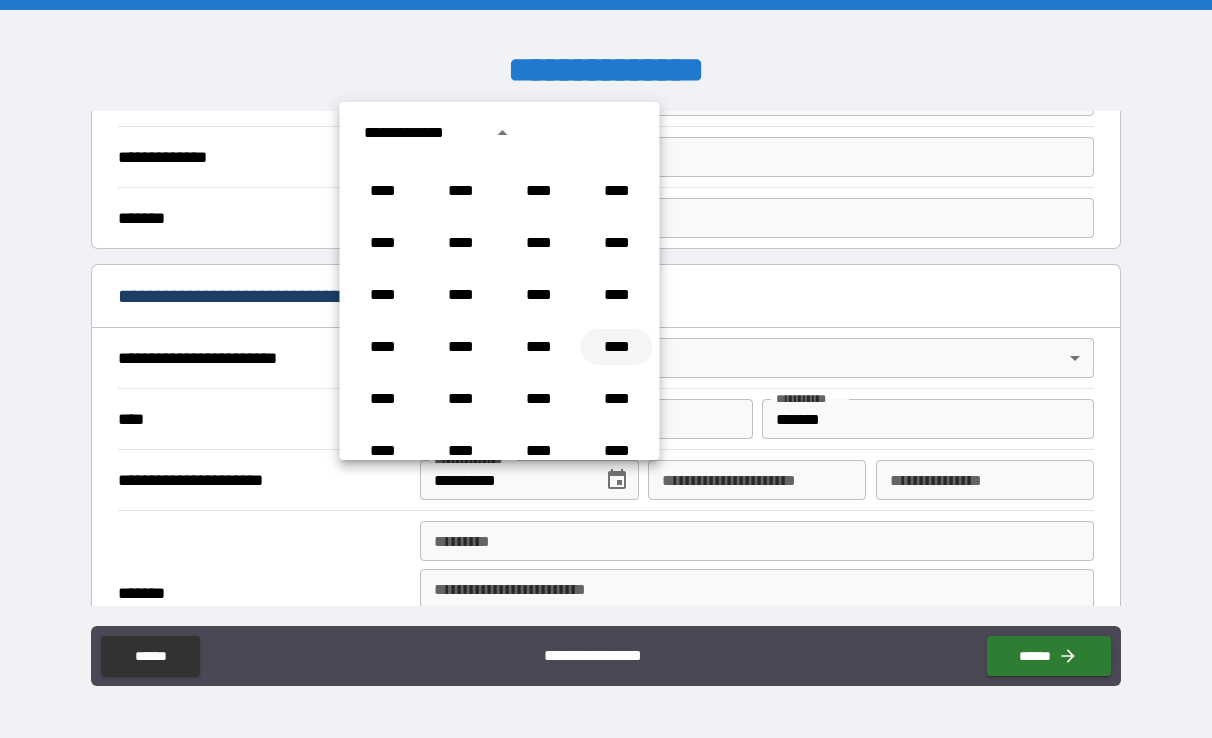 scroll, scrollTop: 660, scrollLeft: 0, axis: vertical 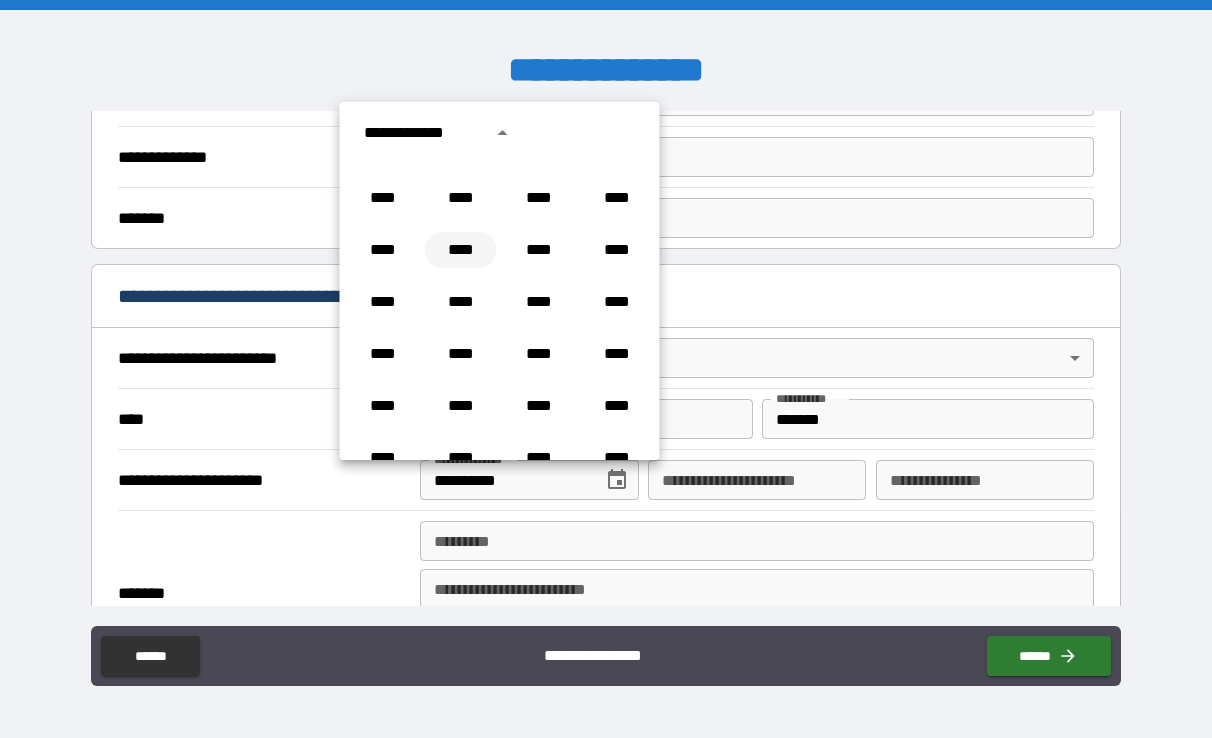 click on "****" at bounding box center (461, 250) 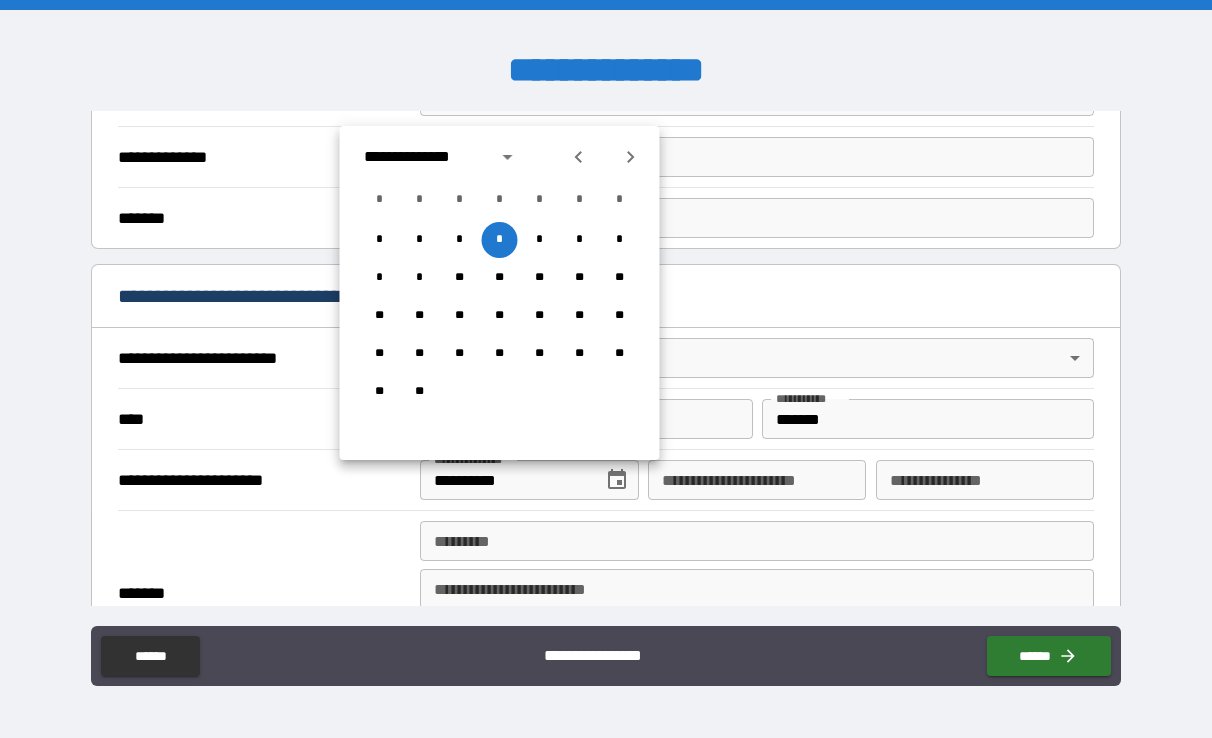 click on "**********" at bounding box center (606, 371) 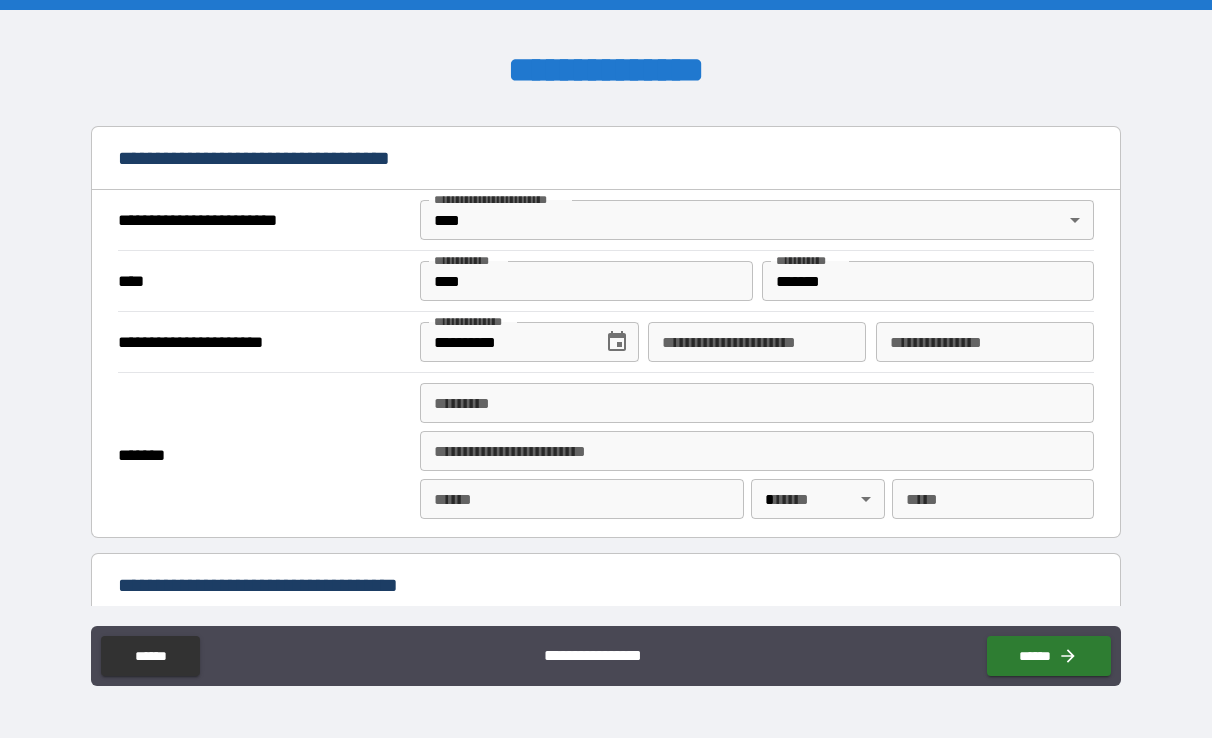 scroll, scrollTop: 700, scrollLeft: 0, axis: vertical 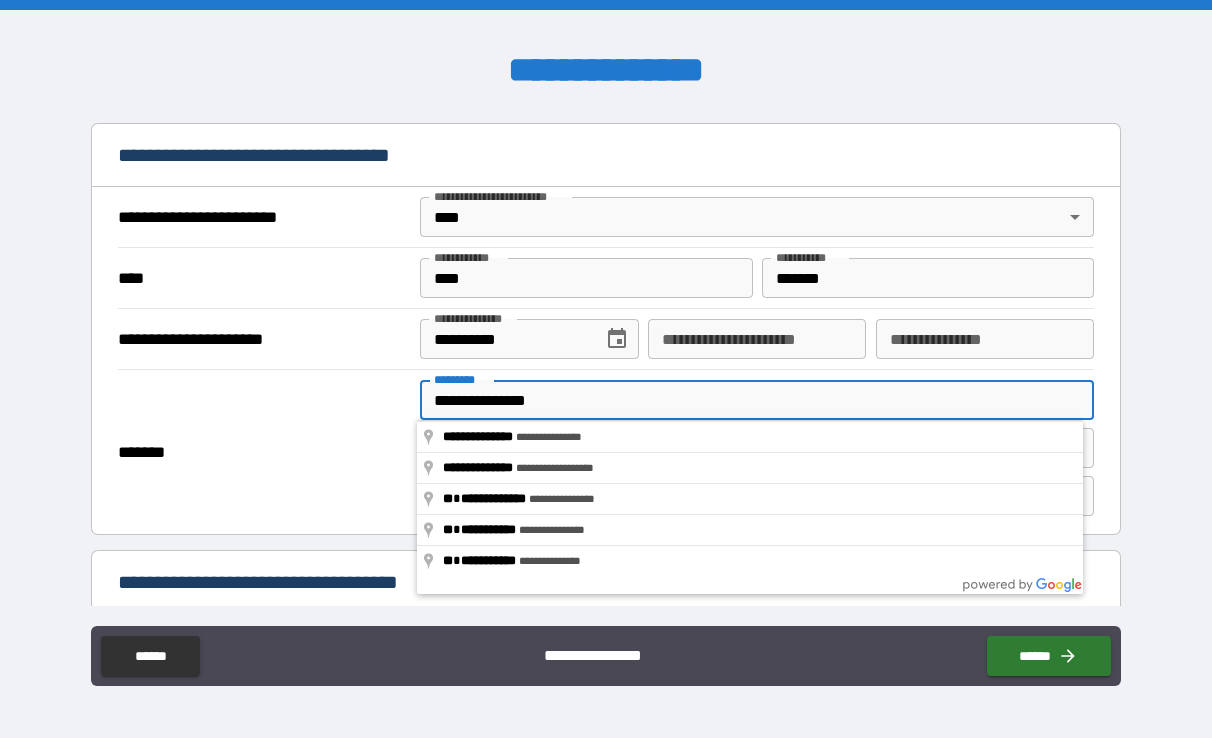 click on "**********" at bounding box center (757, 400) 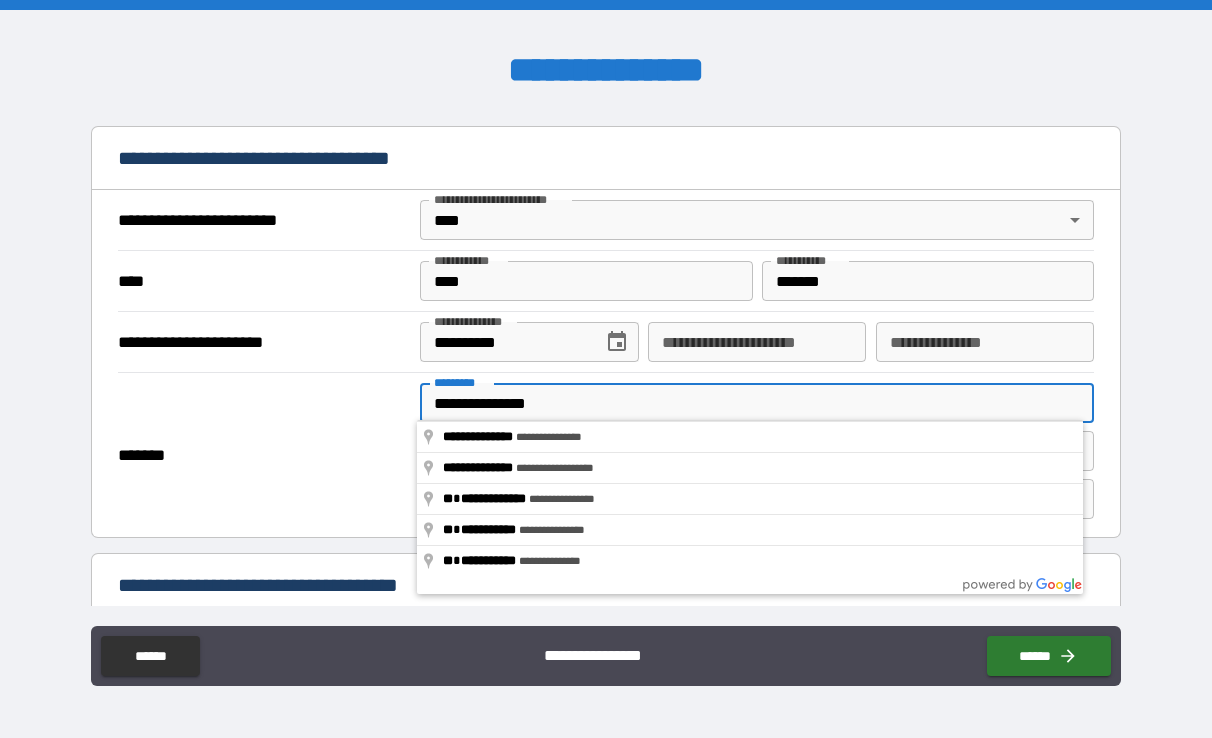 type on "**********" 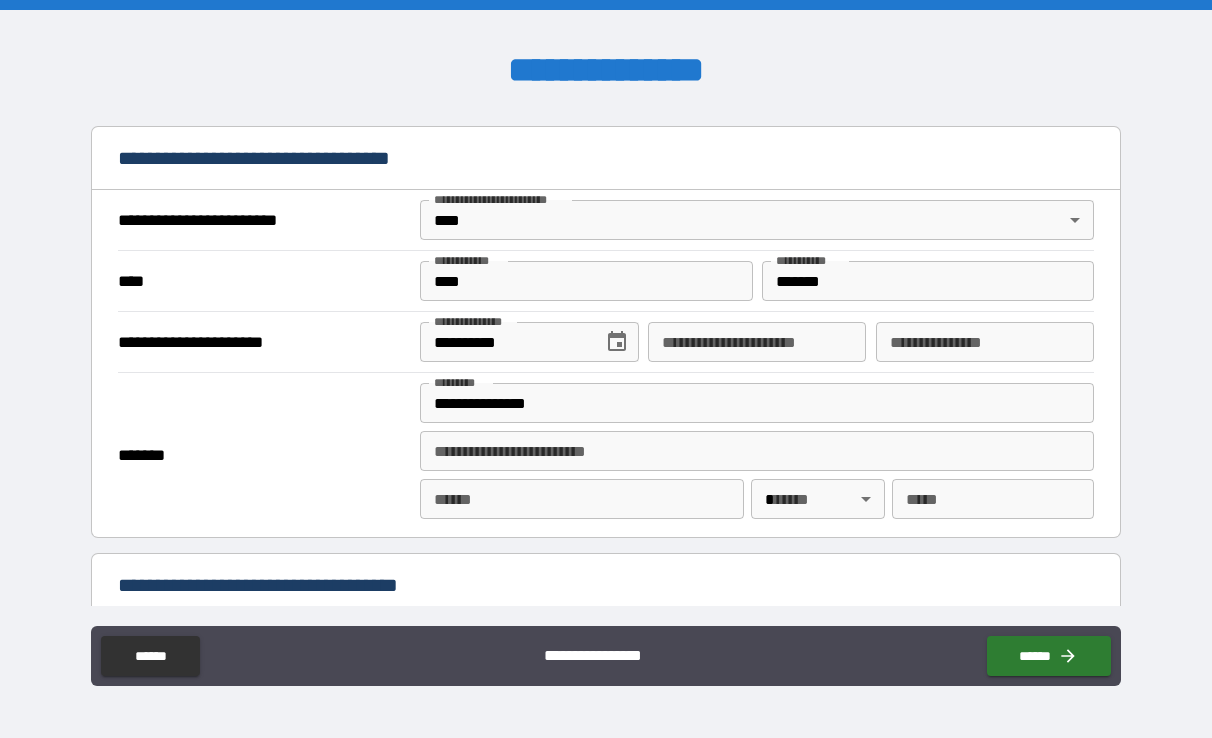 click on "**********" at bounding box center [606, 455] 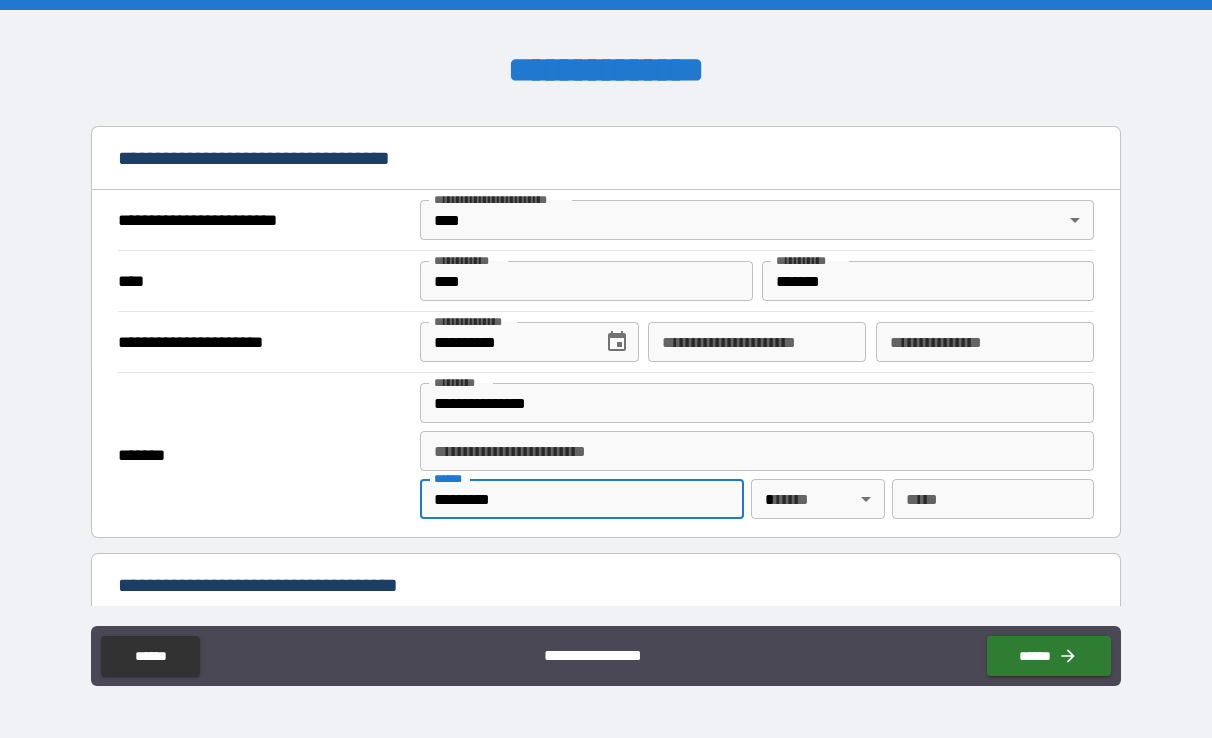 type on "*********" 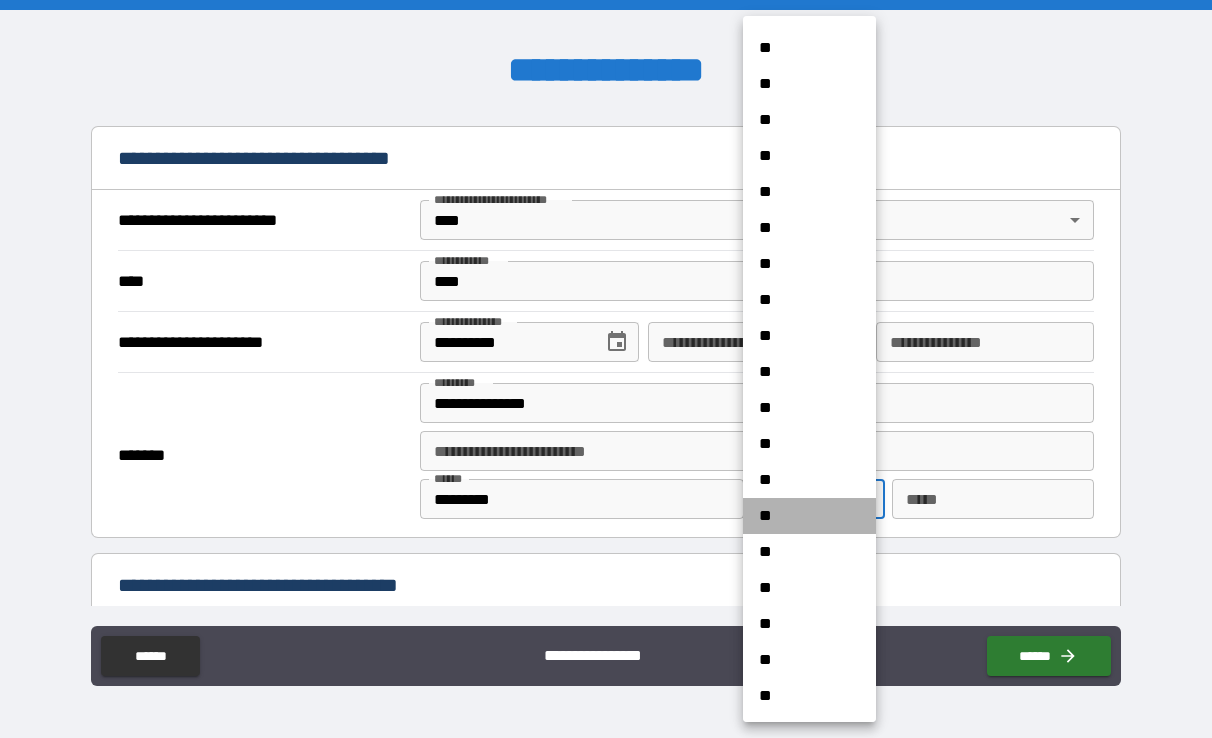 click on "**" at bounding box center (809, 516) 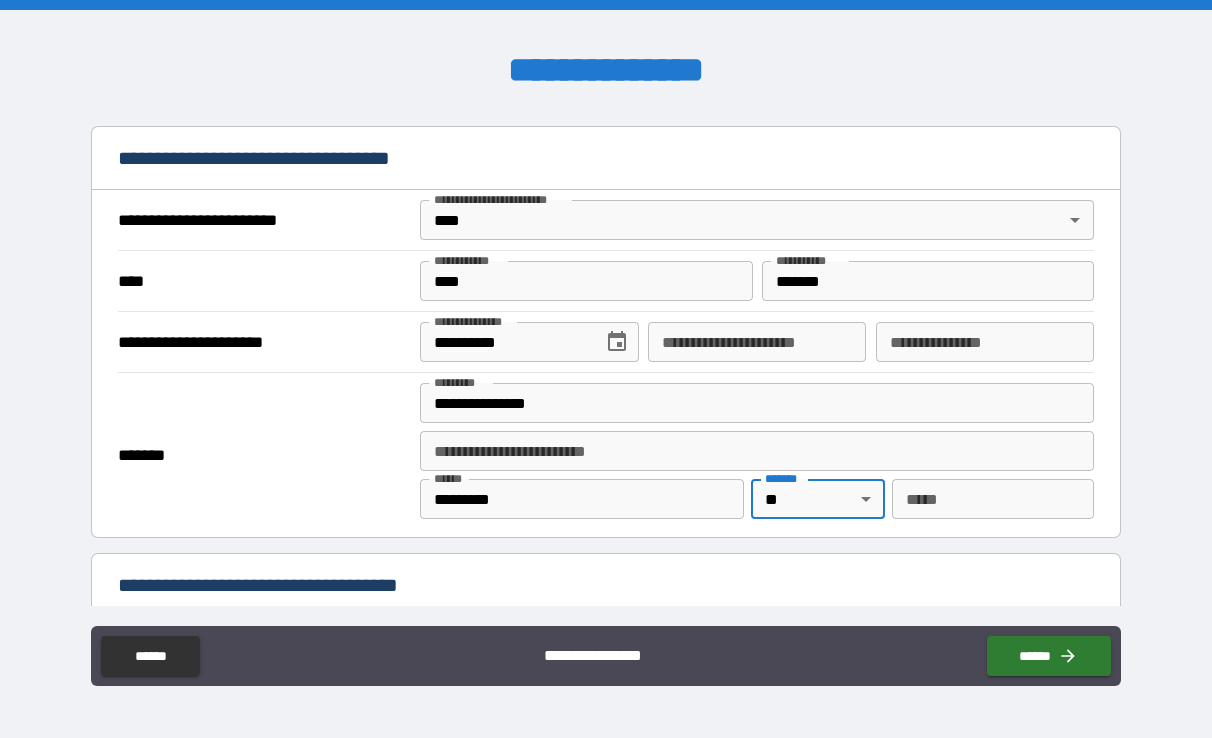 scroll, scrollTop: 1431, scrollLeft: 0, axis: vertical 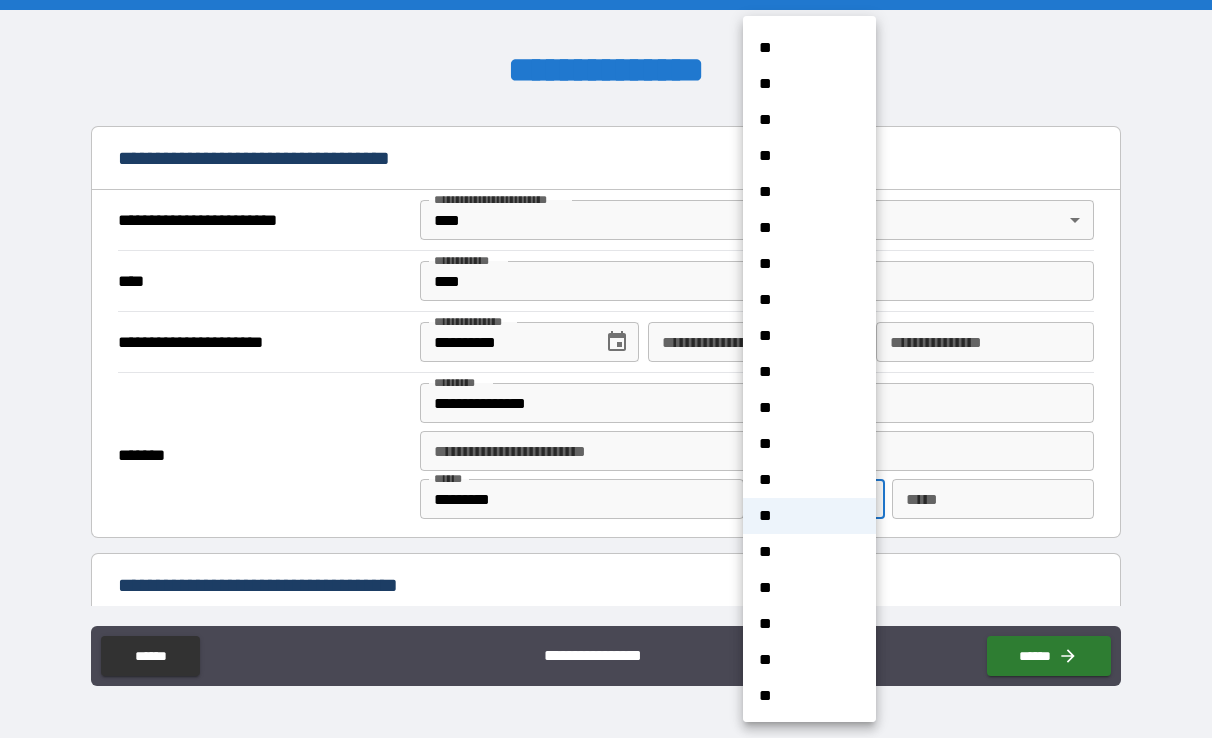 click on "**" at bounding box center [809, 480] 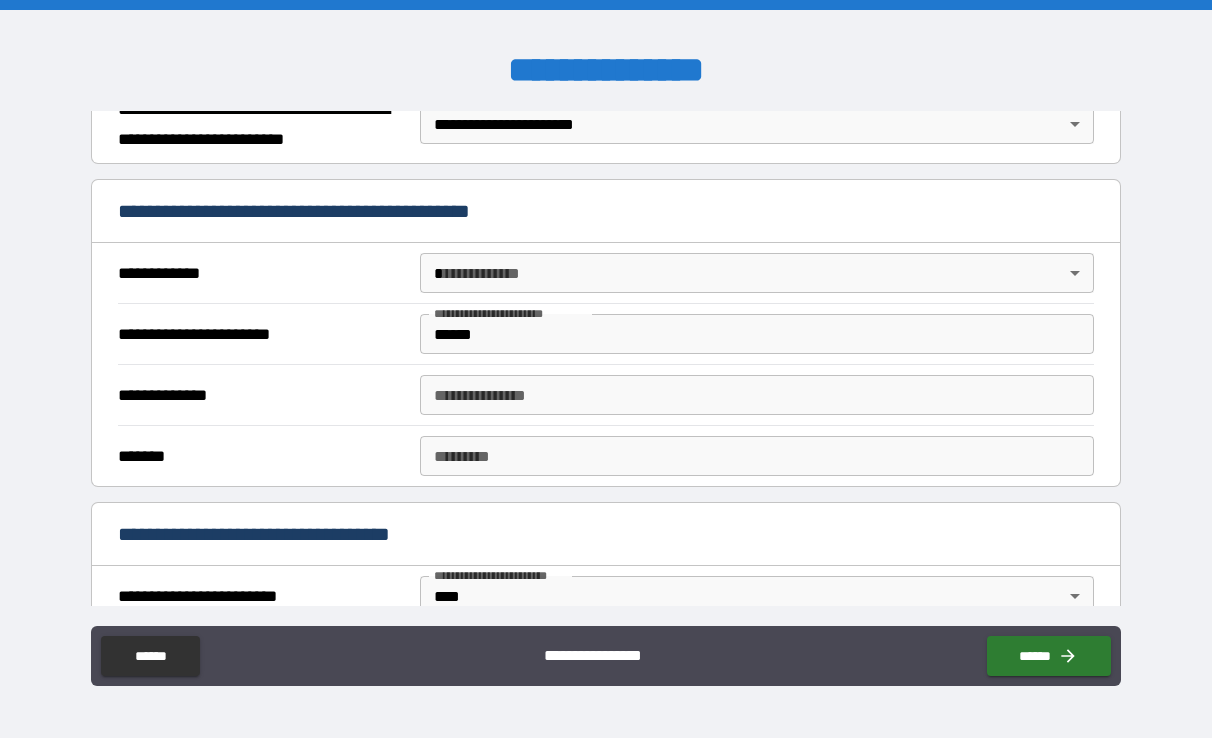 scroll, scrollTop: 322, scrollLeft: 0, axis: vertical 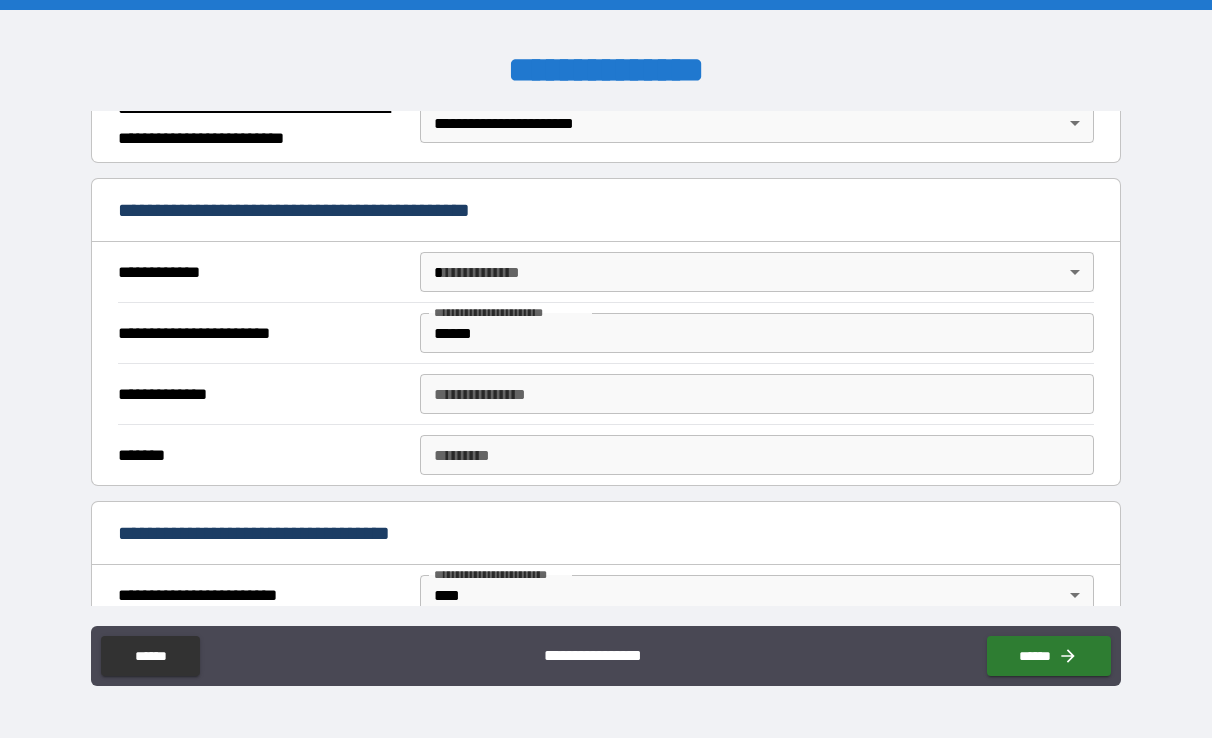 type on "*****" 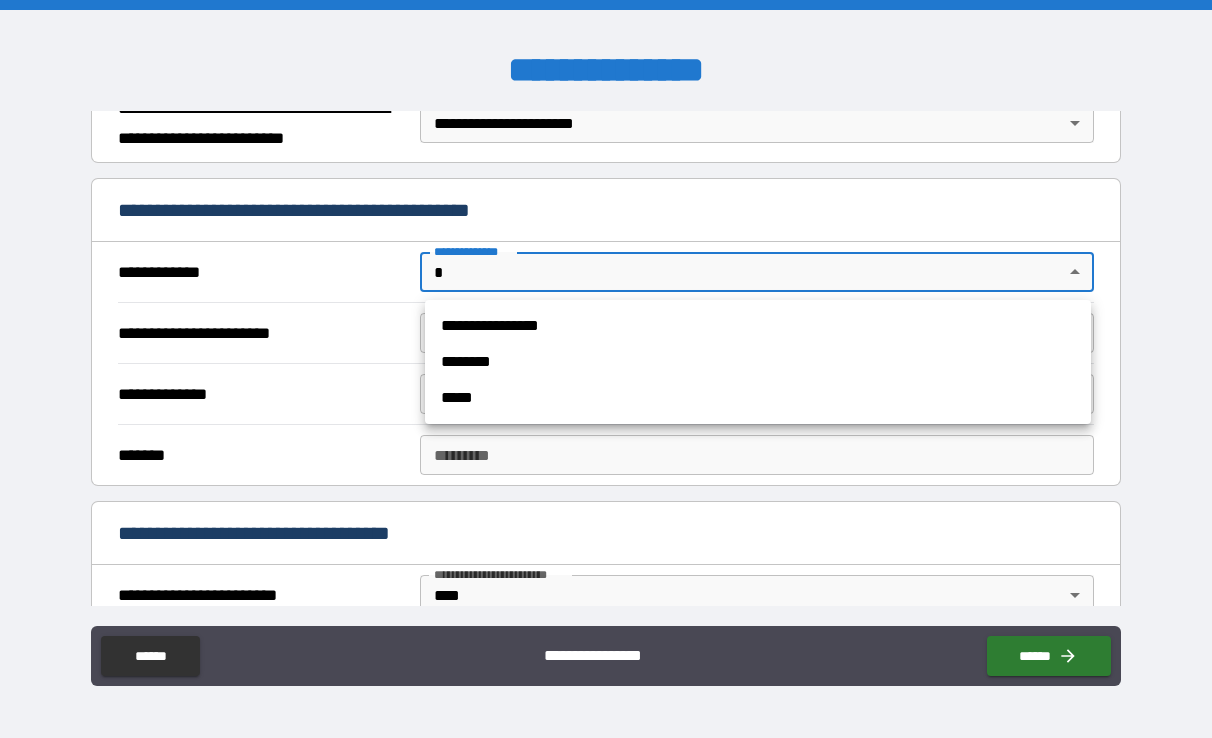 click on "**********" at bounding box center (758, 326) 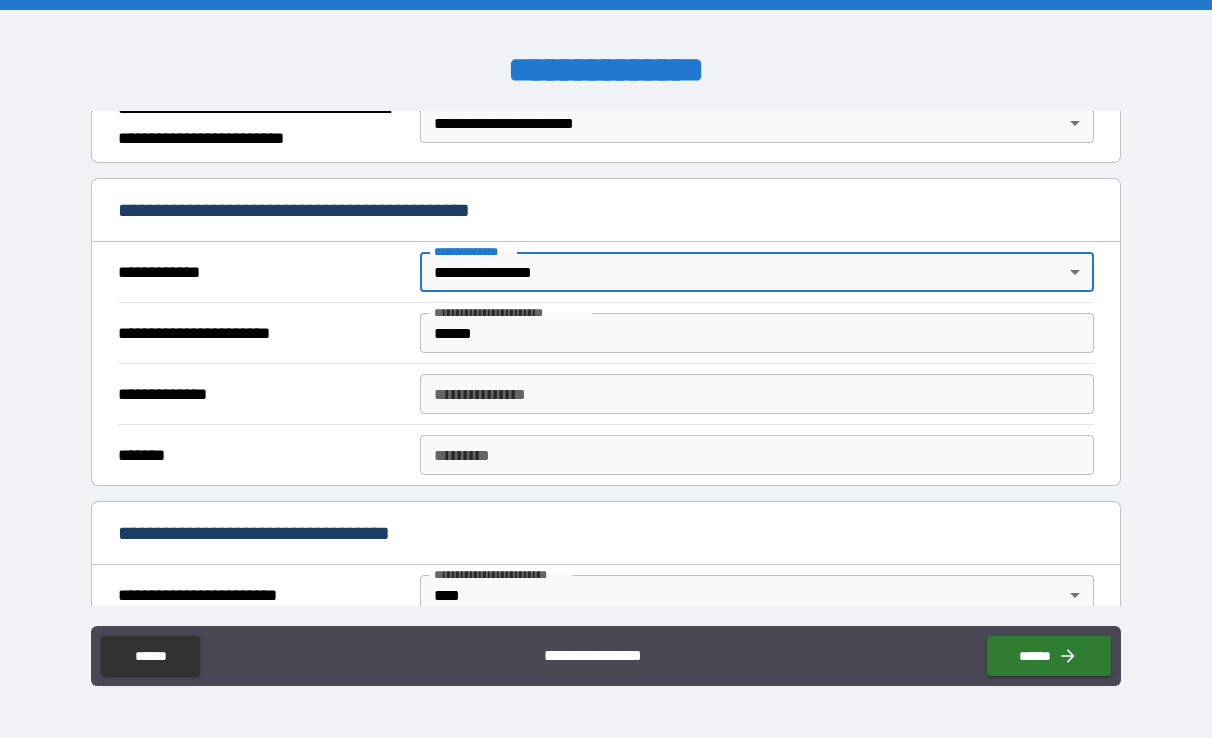 type on "*" 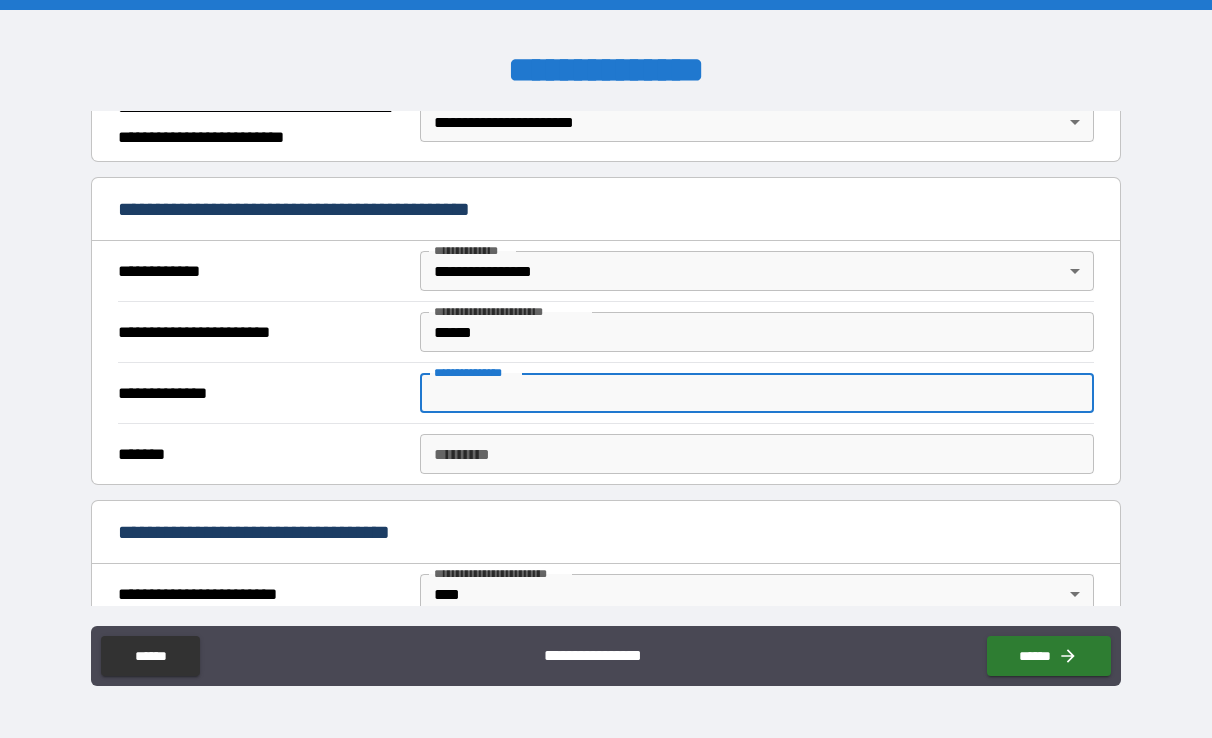 click on "**********" at bounding box center [757, 393] 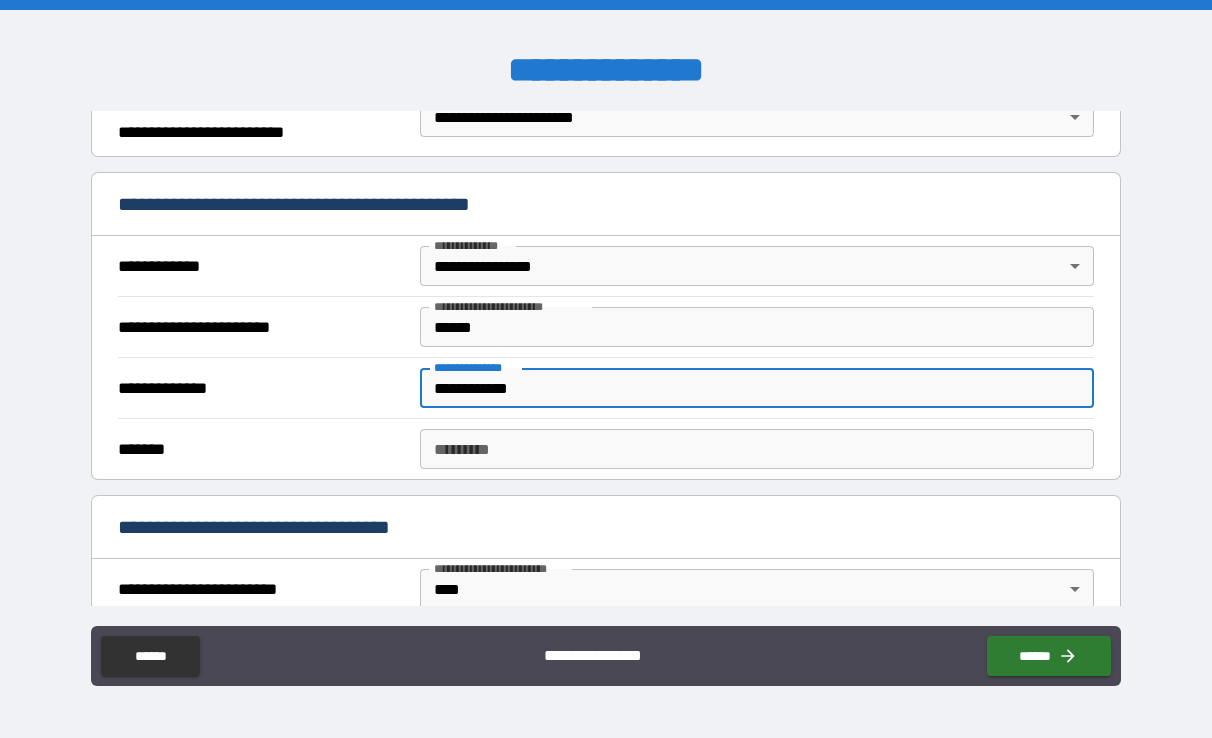 scroll, scrollTop: 330, scrollLeft: 0, axis: vertical 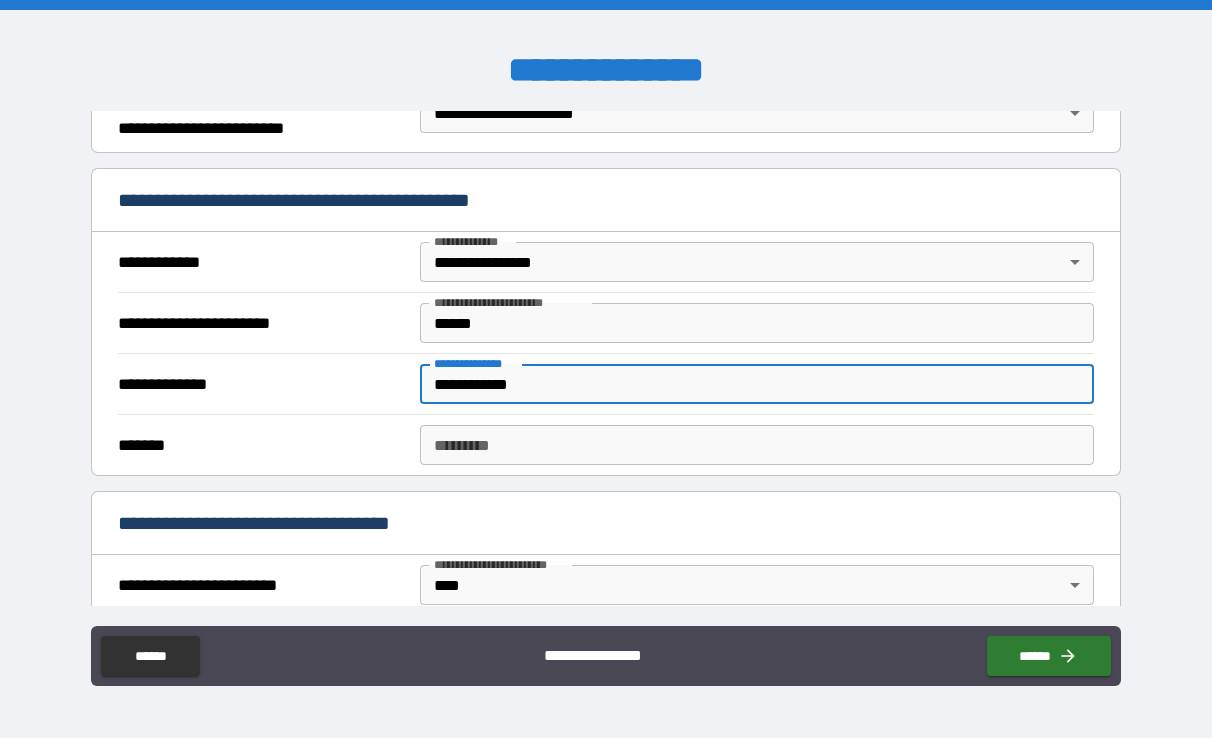 type on "**********" 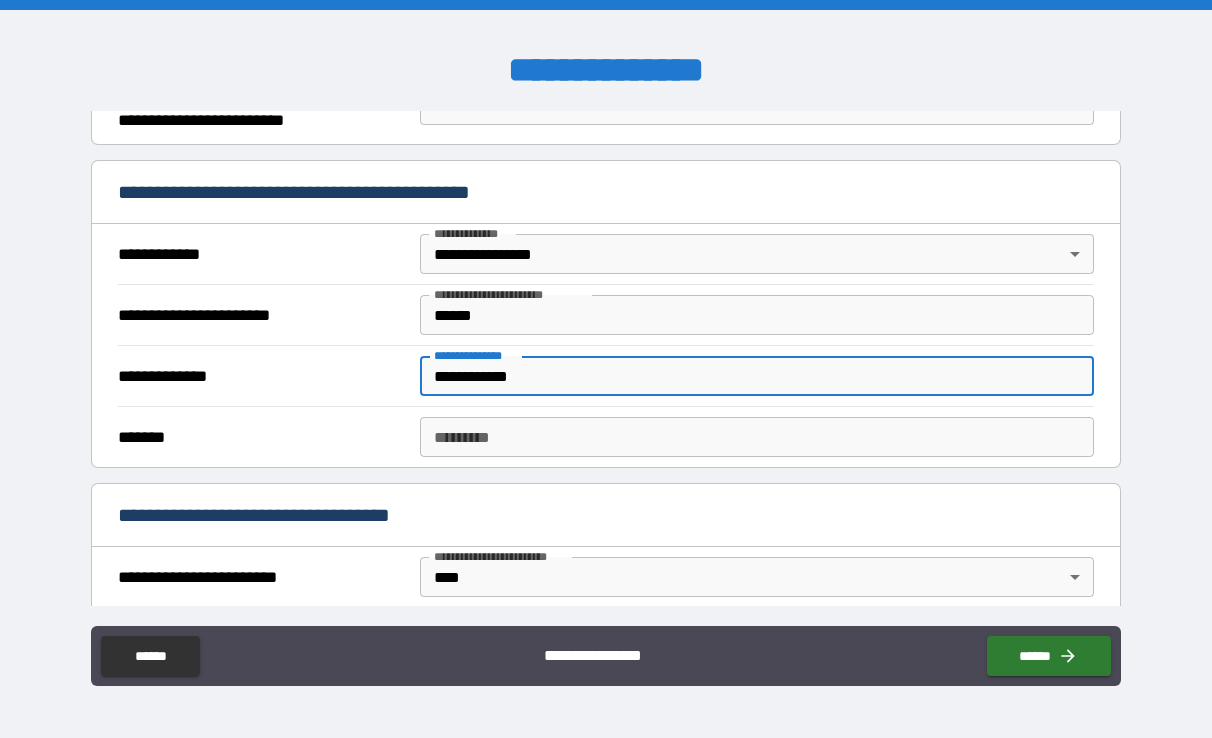 click on "**********" at bounding box center (606, 369) 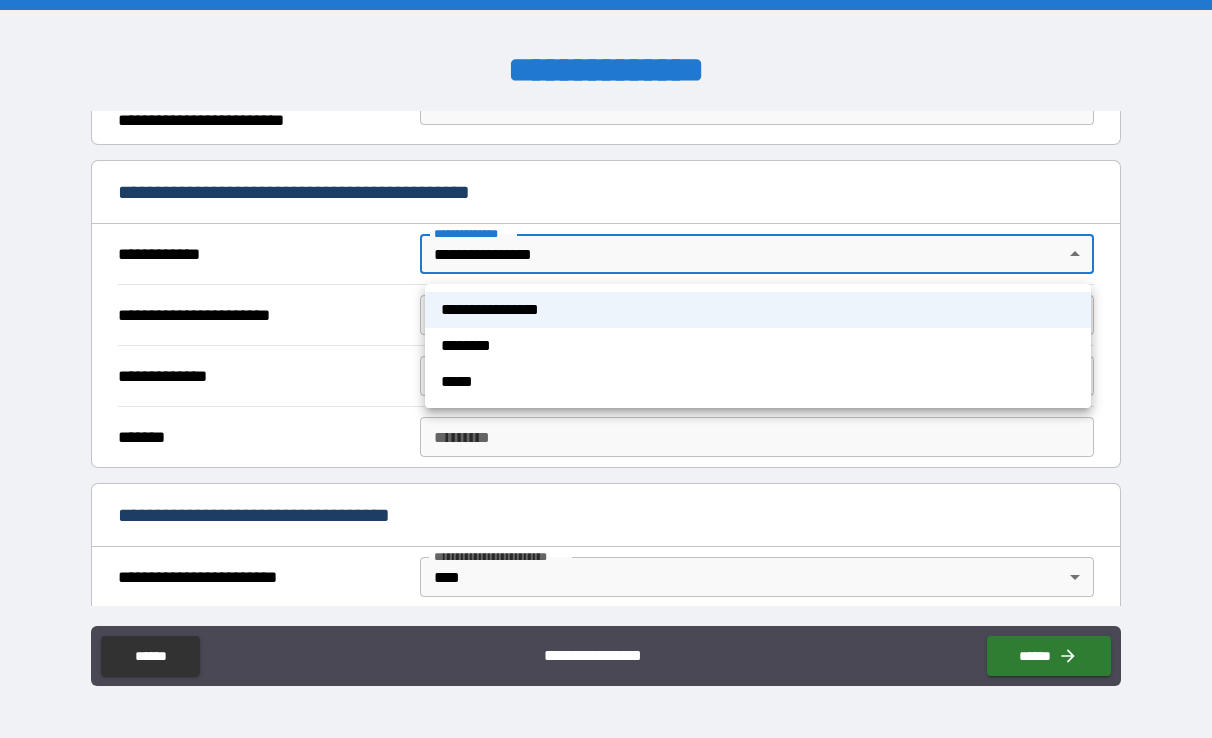 click at bounding box center (606, 369) 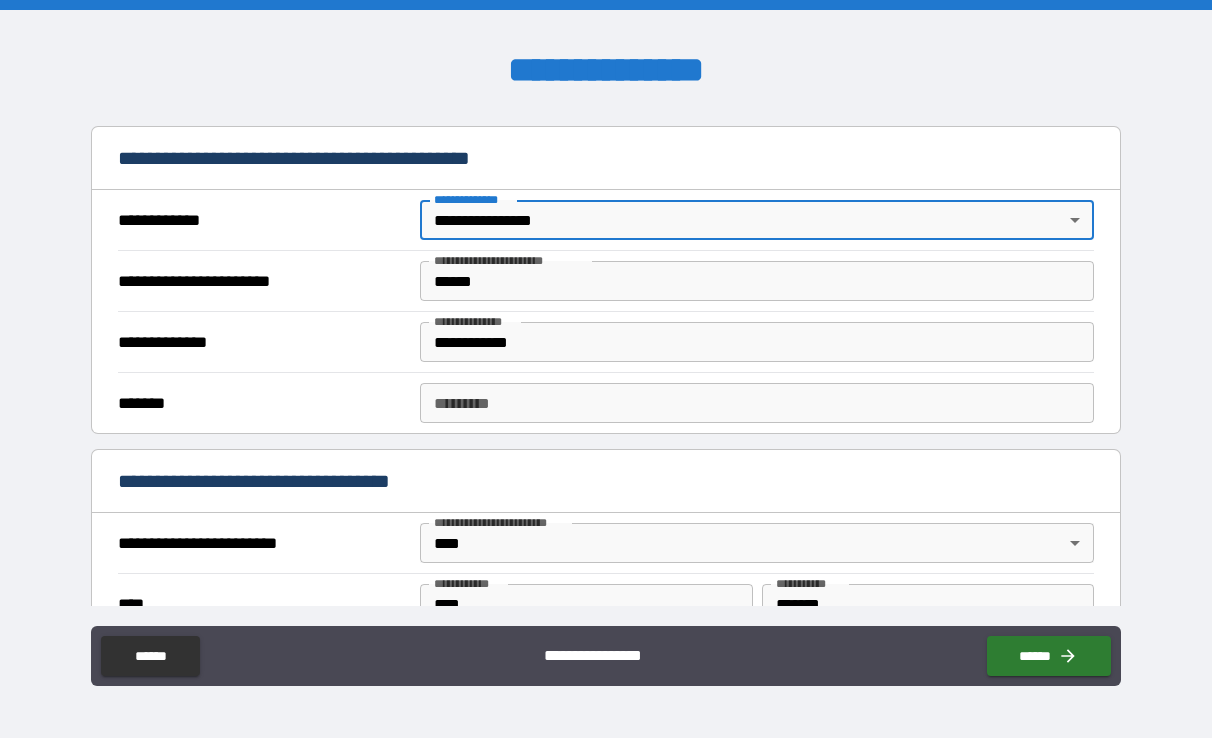 scroll, scrollTop: 376, scrollLeft: 0, axis: vertical 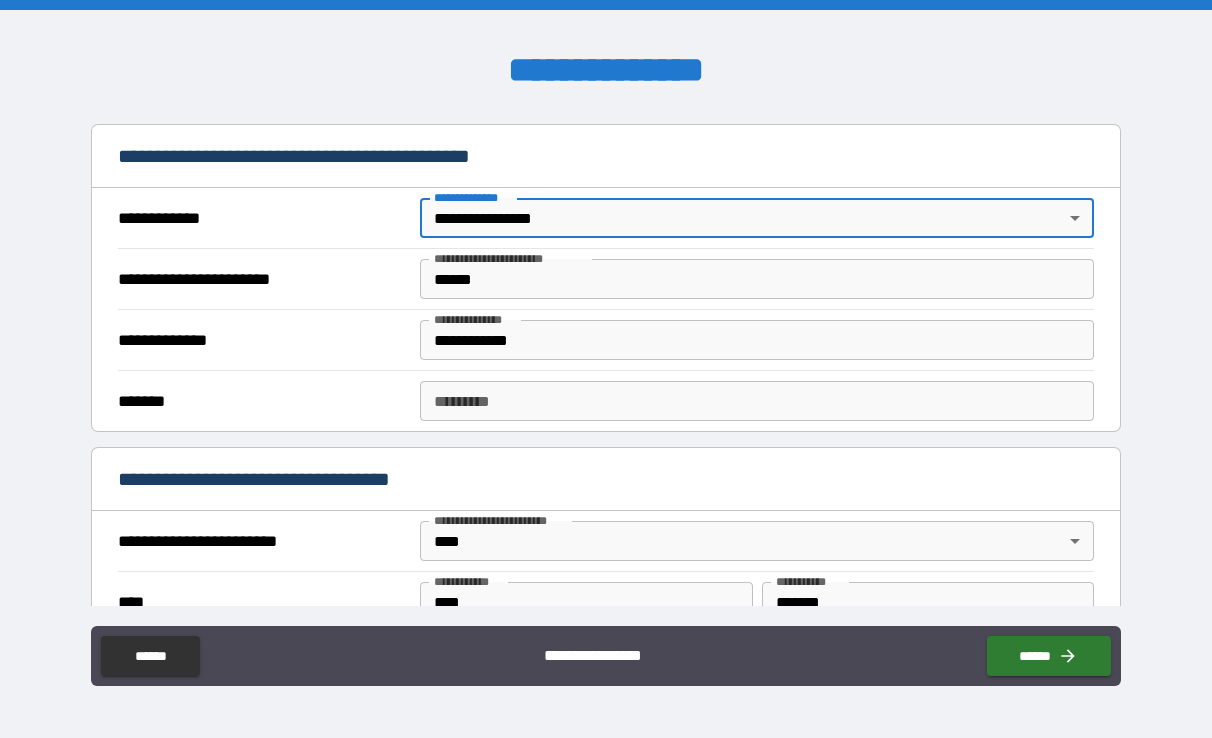 click on "*******   *" at bounding box center (757, 401) 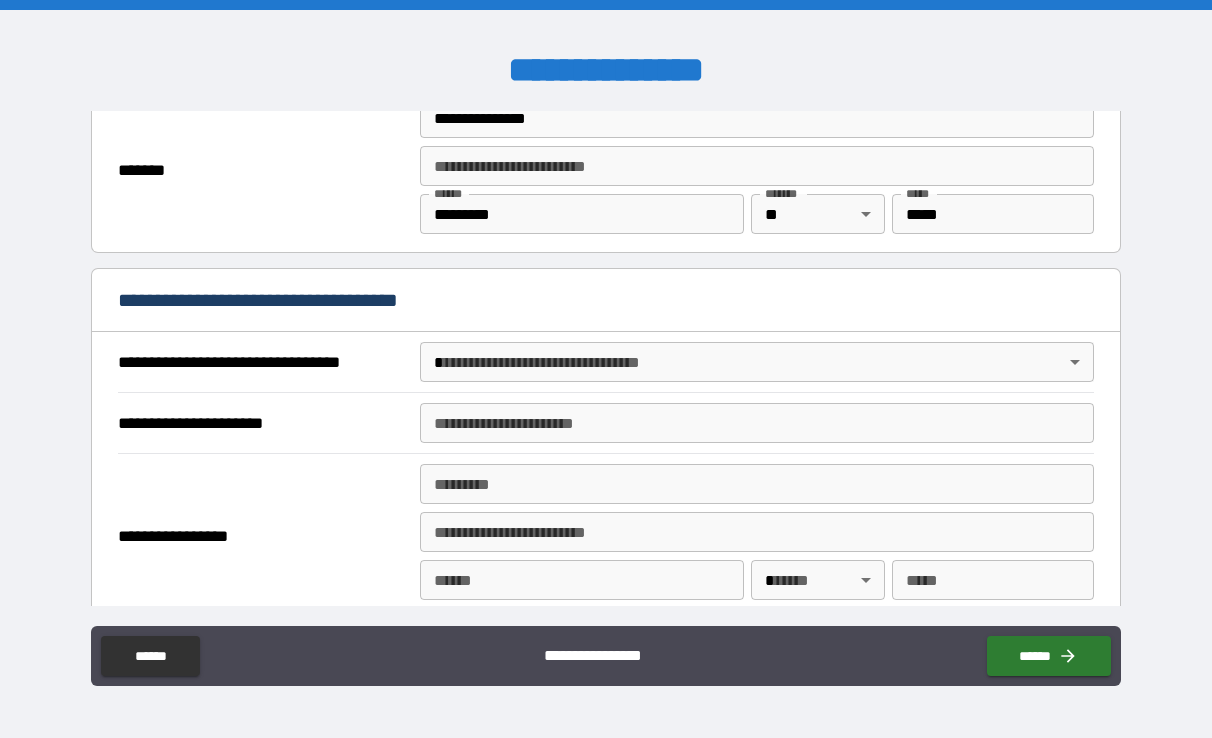 scroll, scrollTop: 983, scrollLeft: 0, axis: vertical 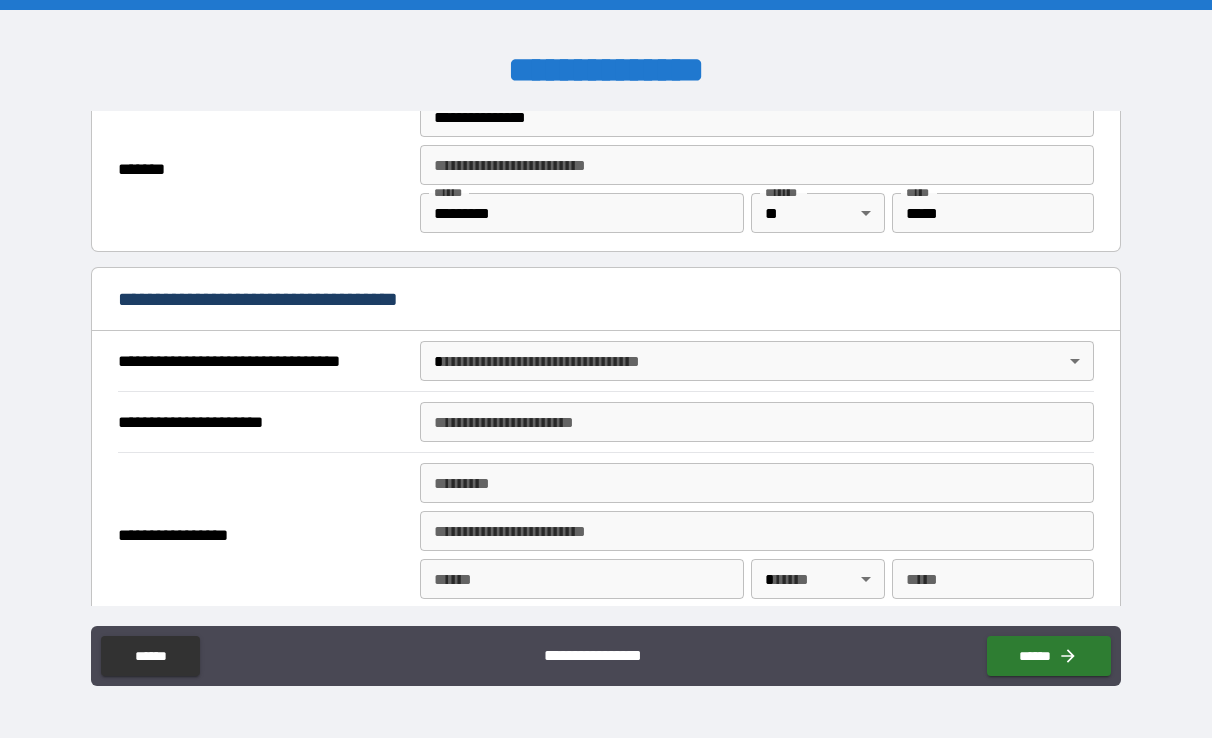 type on "********" 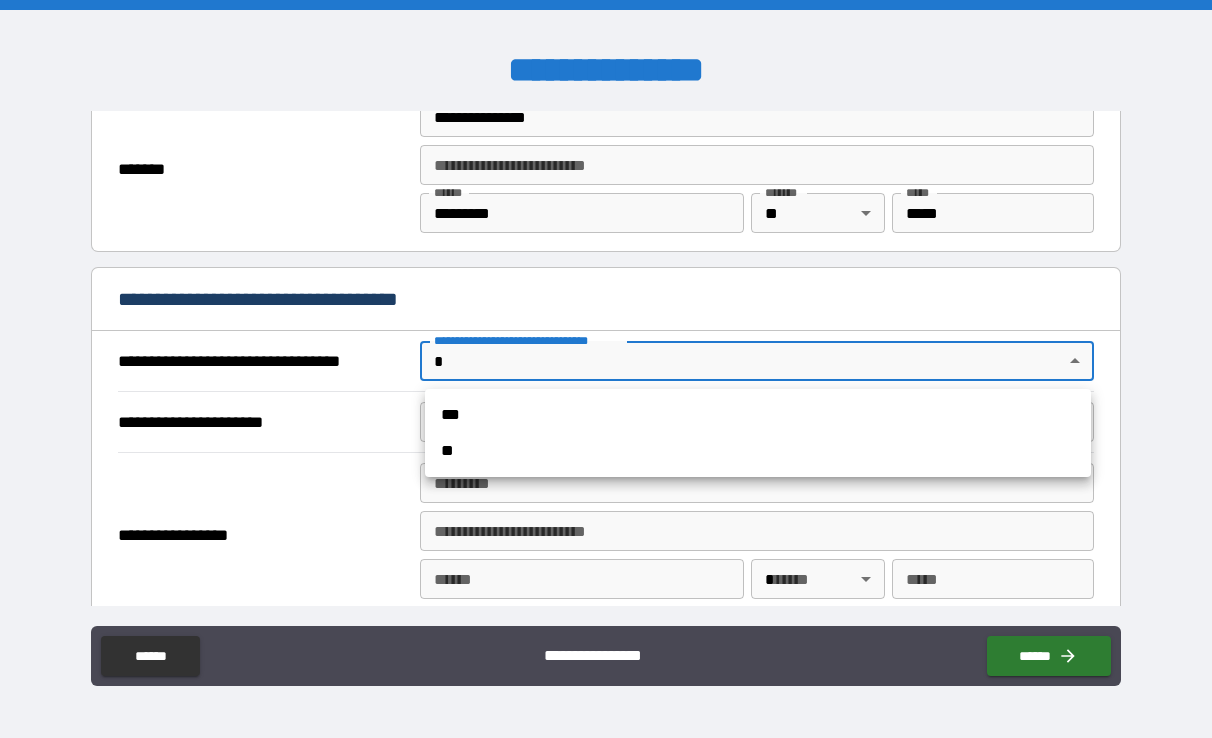 click on "***" at bounding box center [758, 415] 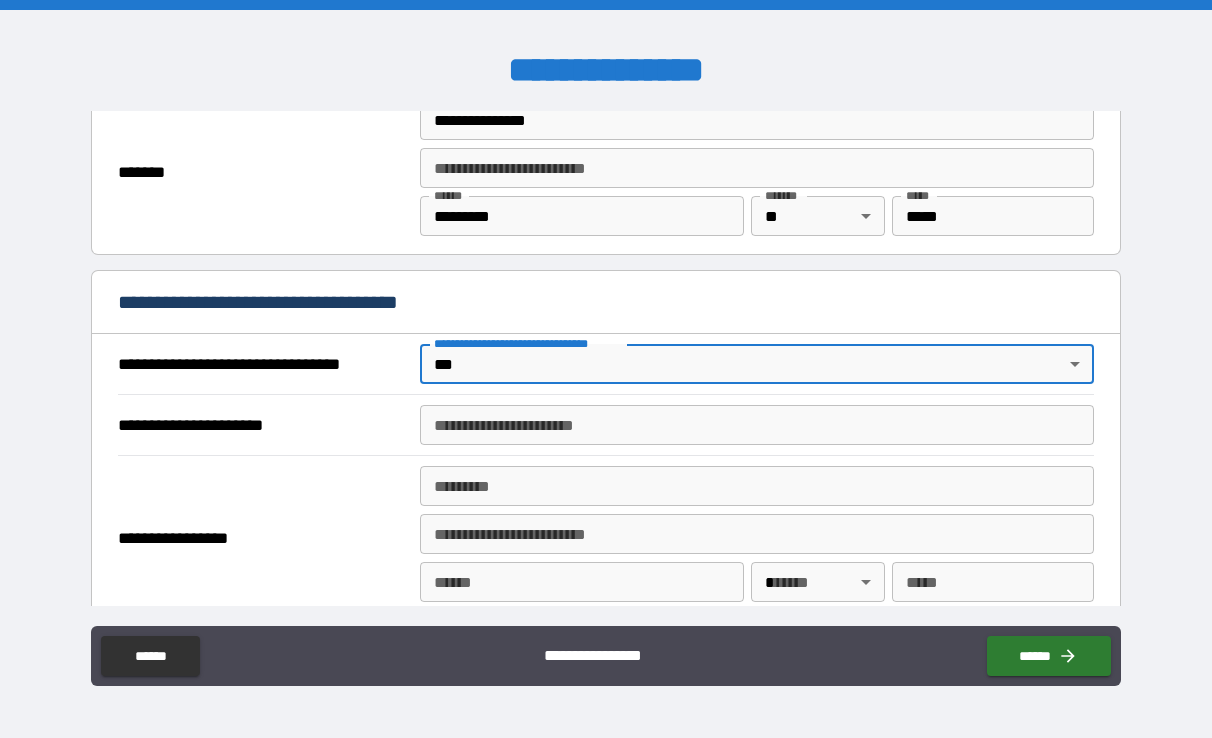 scroll, scrollTop: 981, scrollLeft: 0, axis: vertical 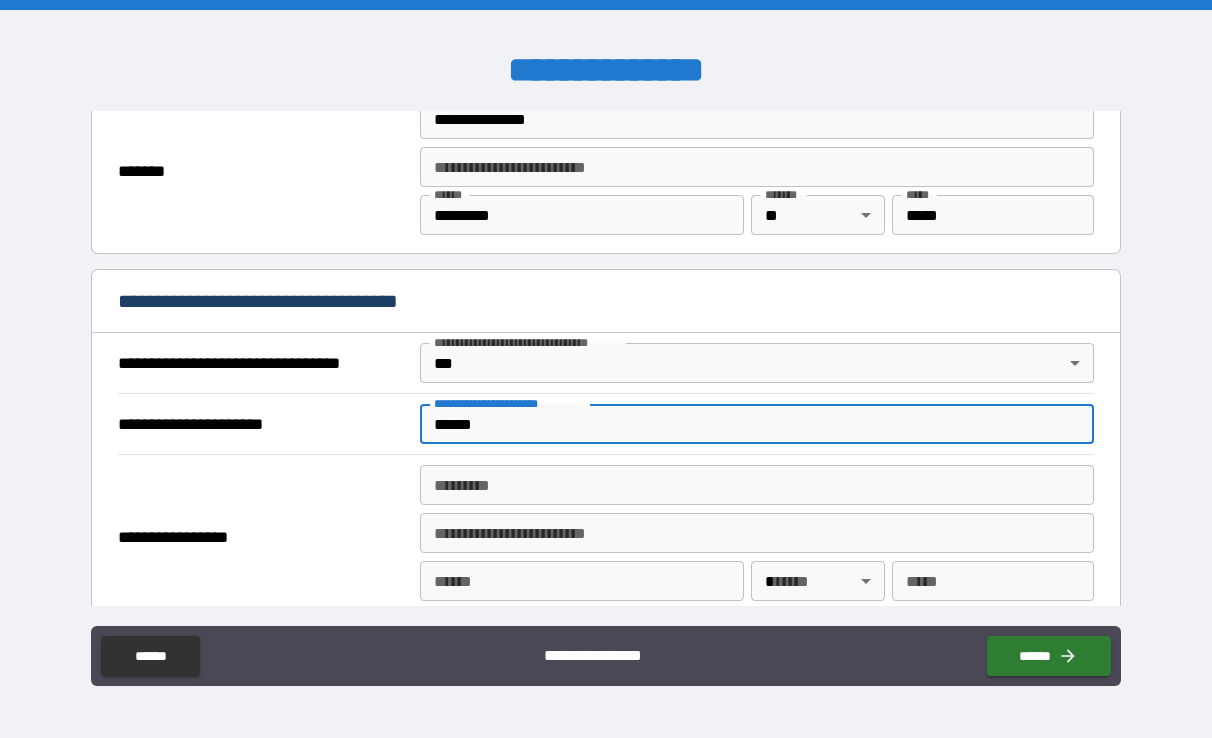 type on "******" 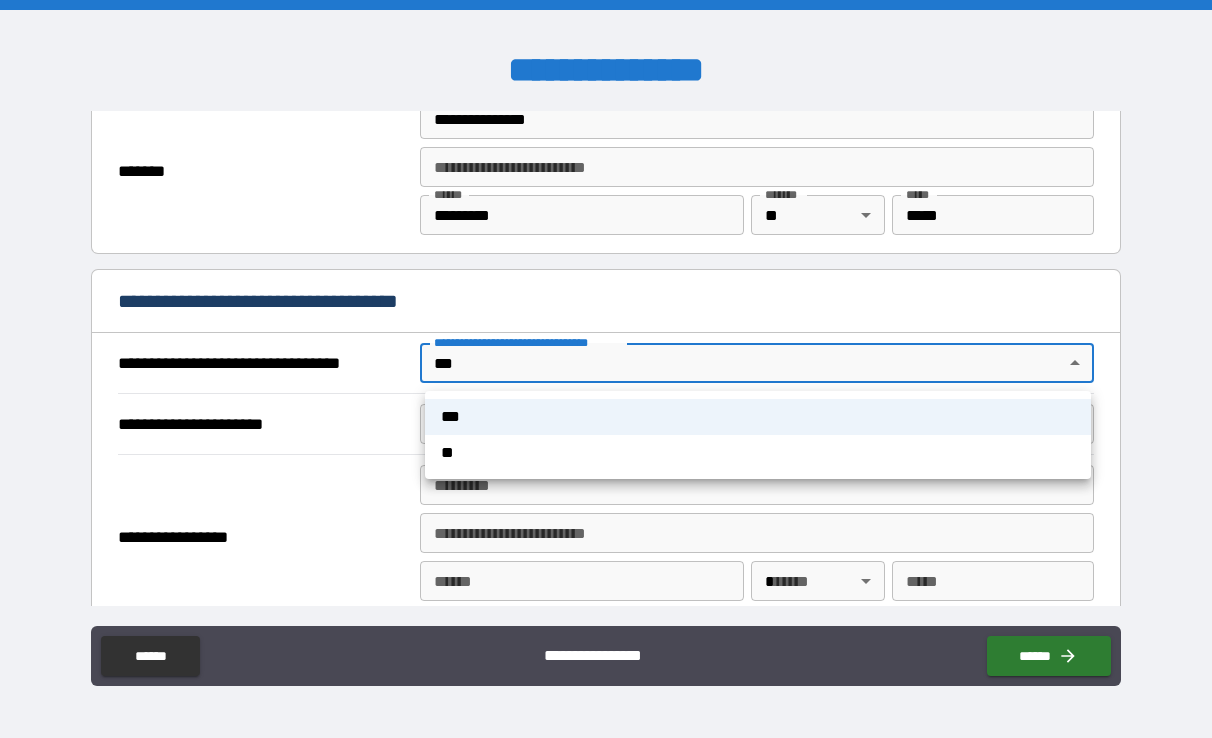 click on "**********" at bounding box center (606, 369) 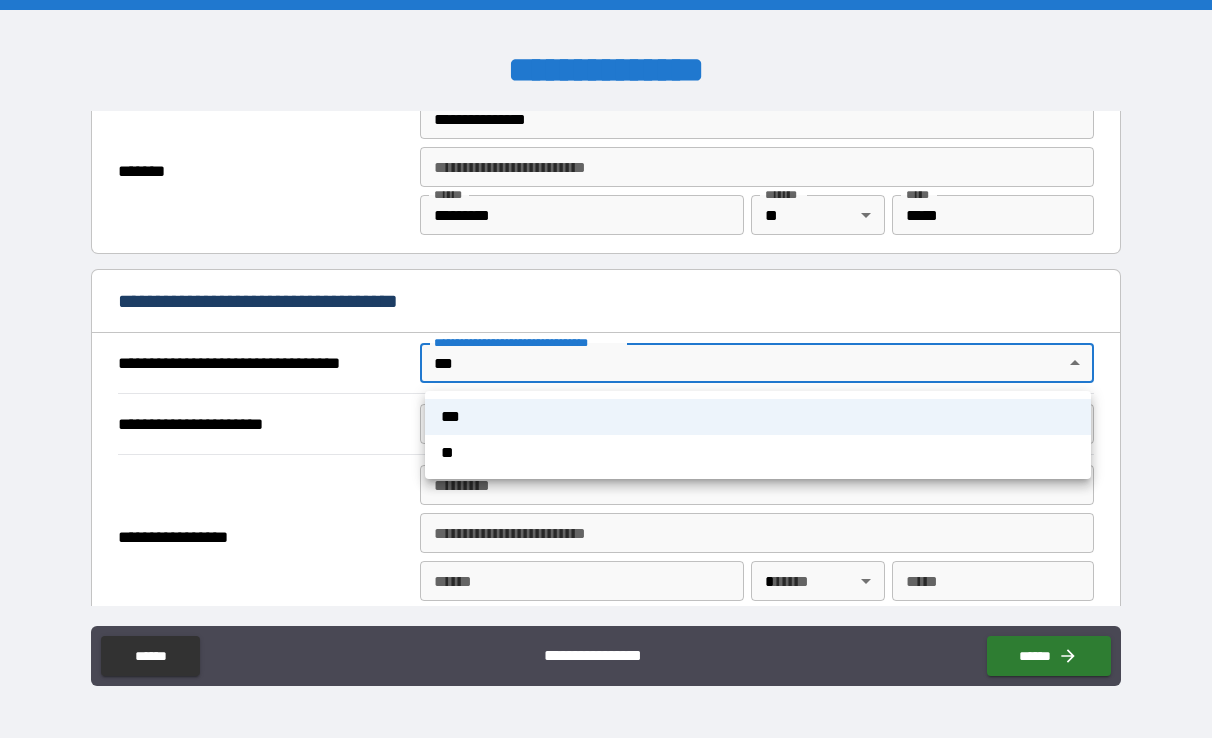 click on "**" at bounding box center (758, 453) 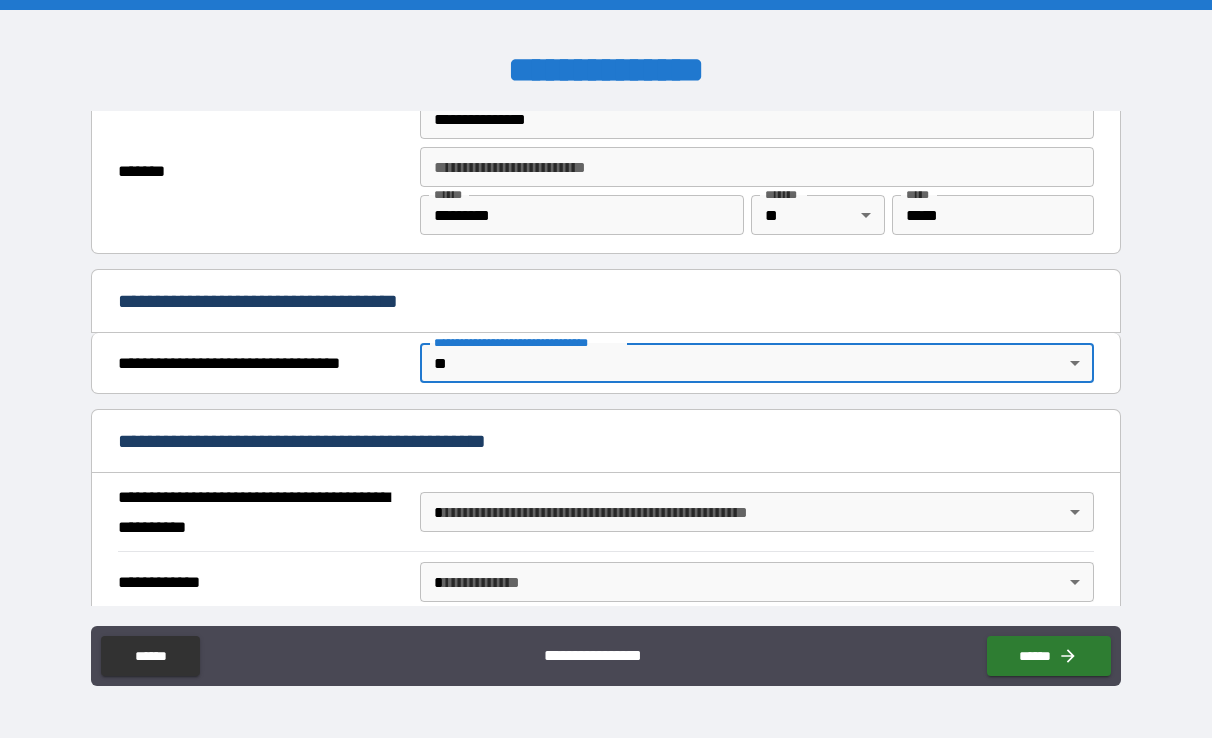 type on "*" 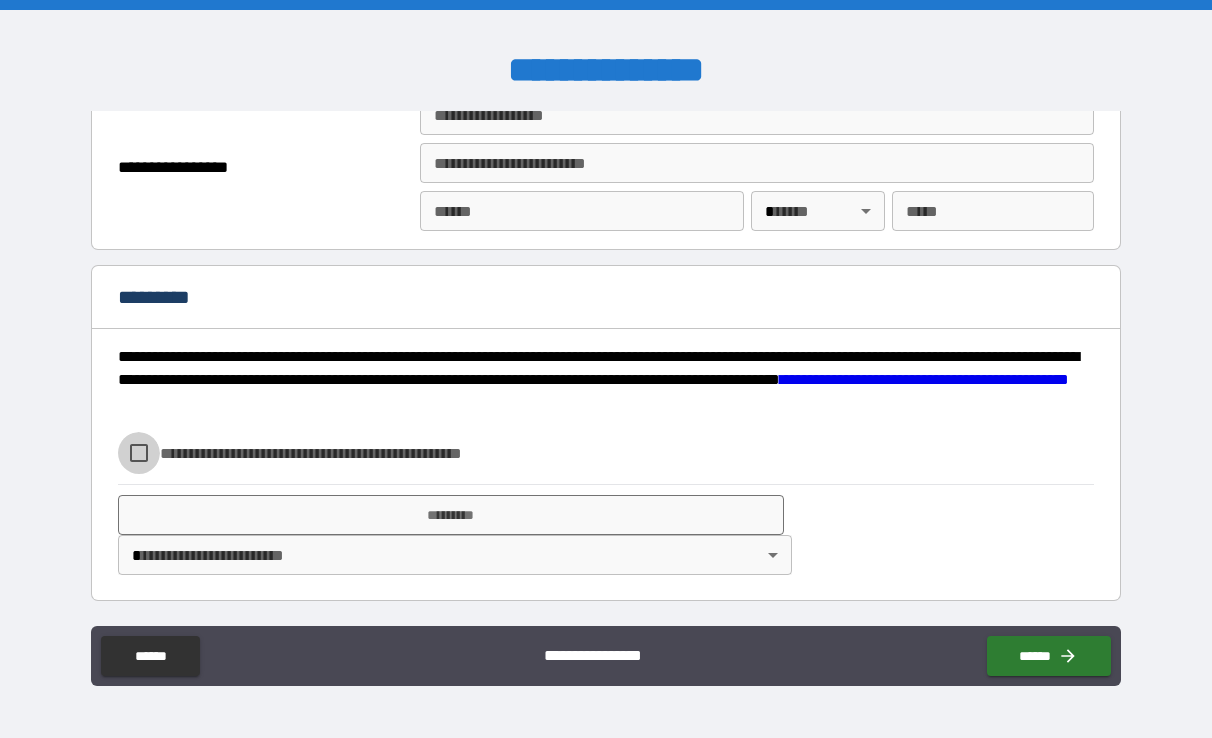 scroll, scrollTop: 2310, scrollLeft: 0, axis: vertical 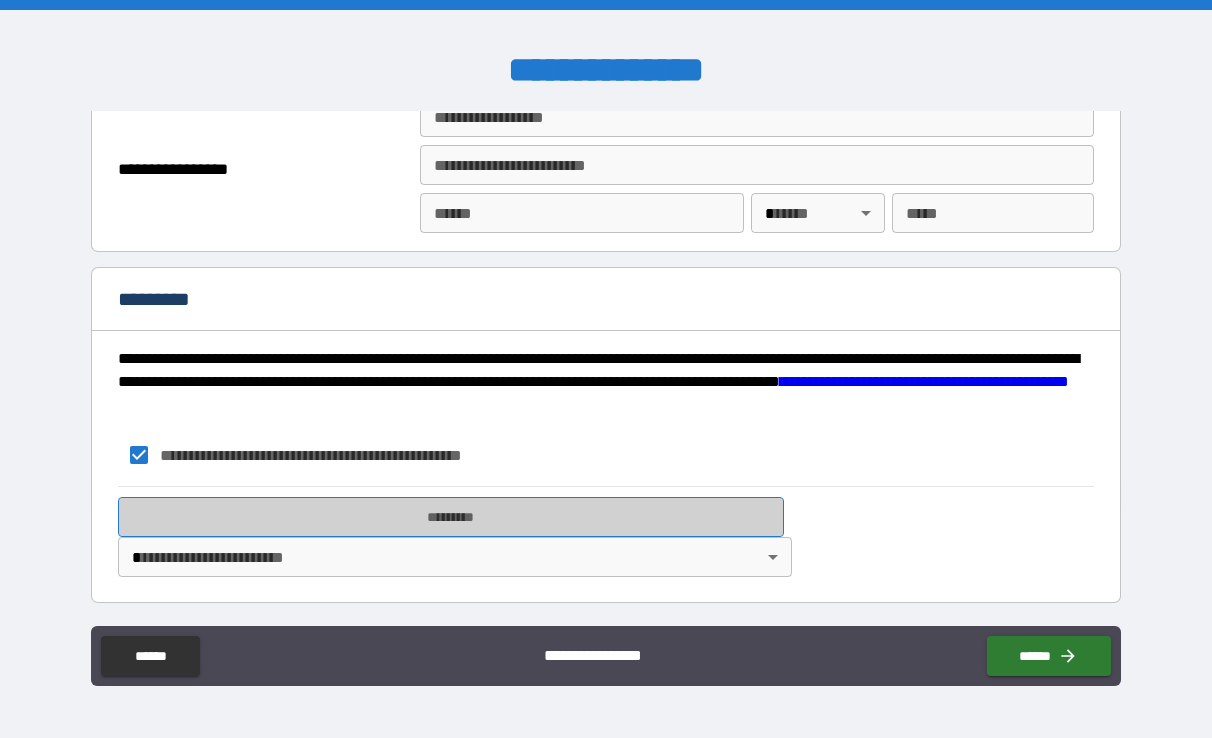 click on "*********" at bounding box center (451, 517) 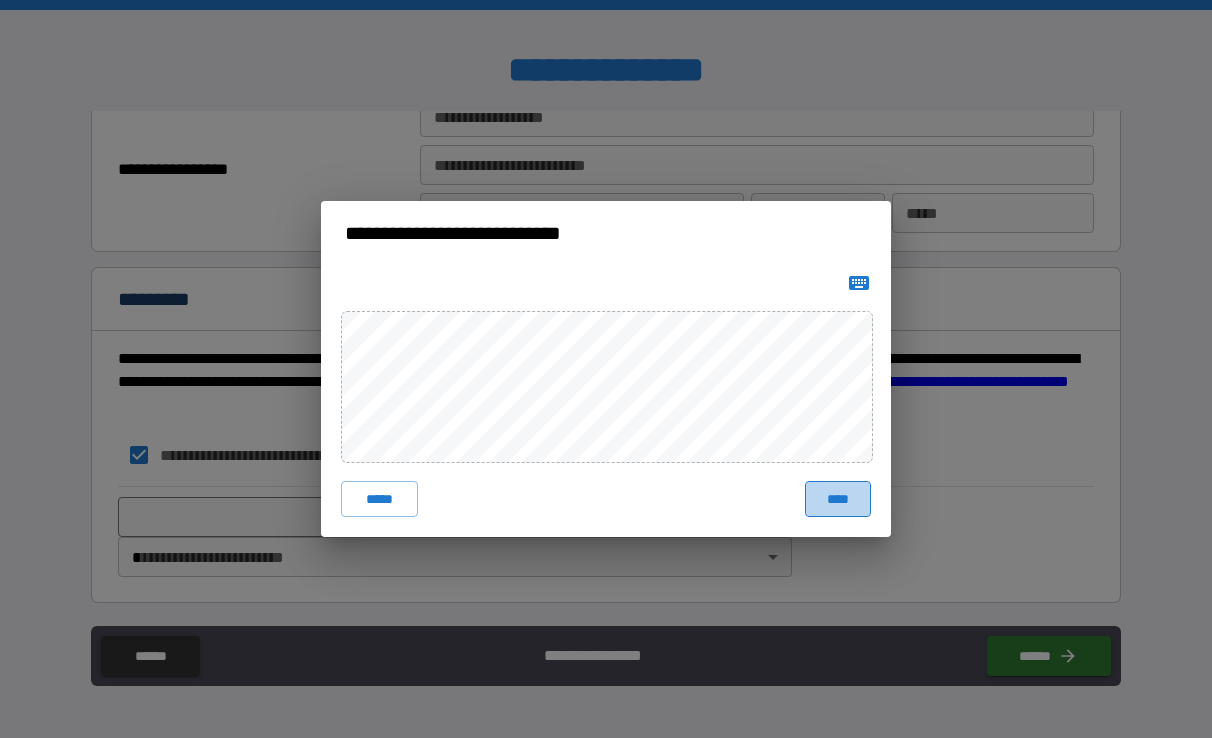 click on "****" at bounding box center (838, 499) 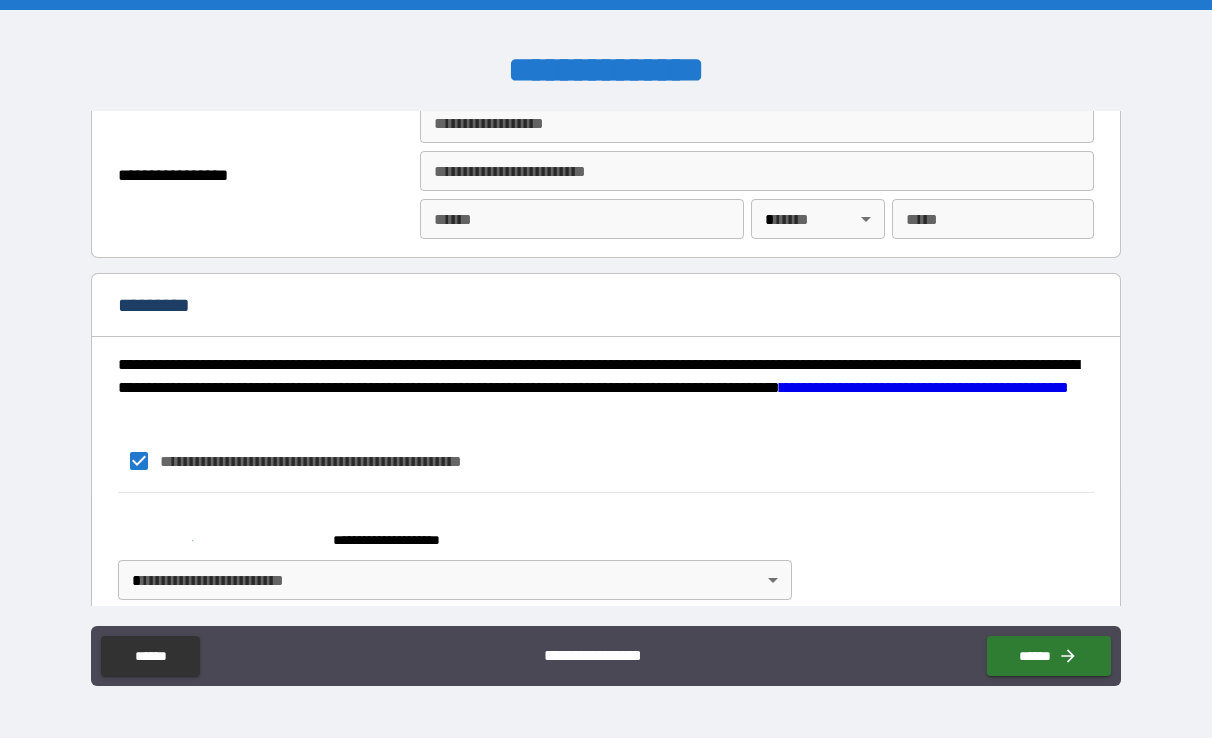 scroll, scrollTop: 2317, scrollLeft: 0, axis: vertical 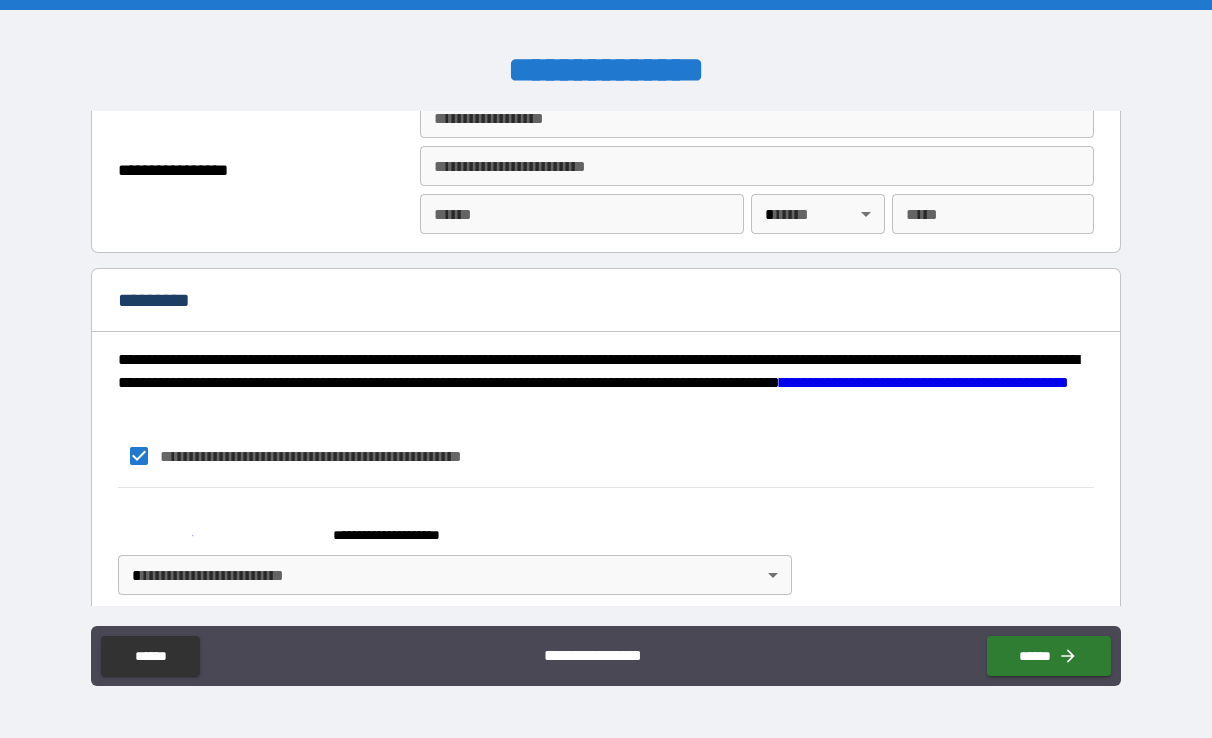 click on "**********" at bounding box center (606, 369) 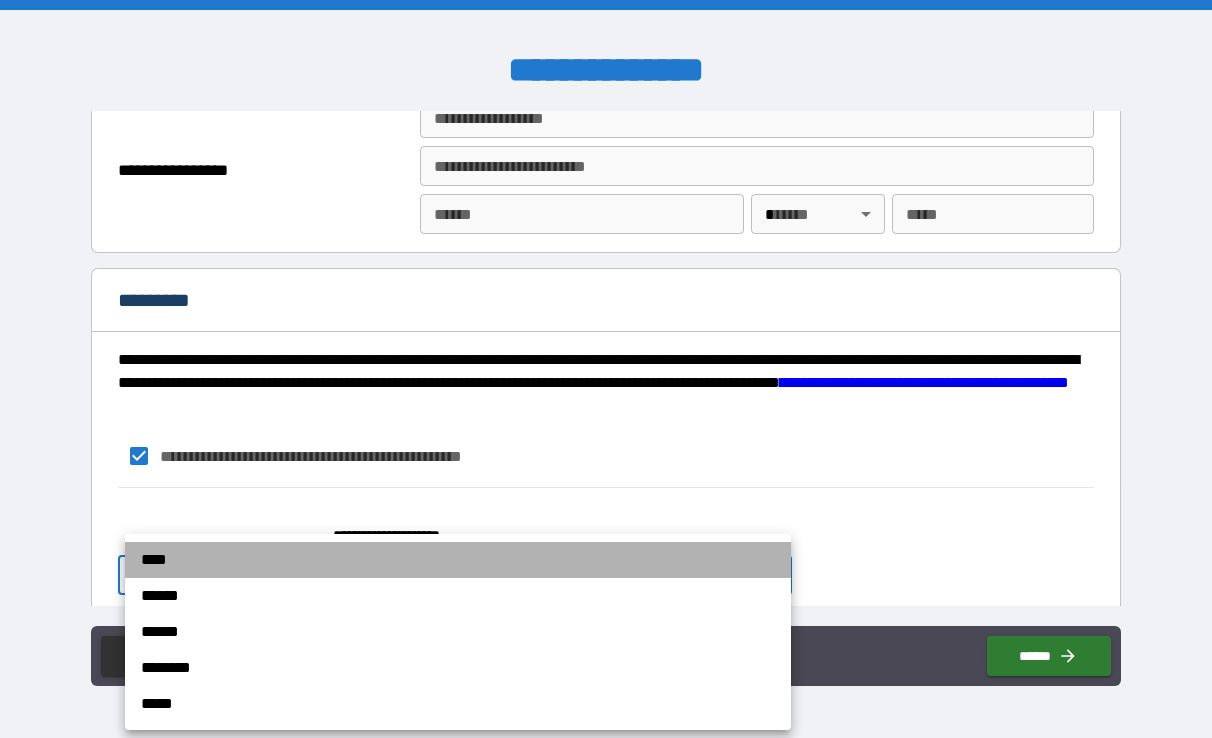 click on "****" at bounding box center [458, 560] 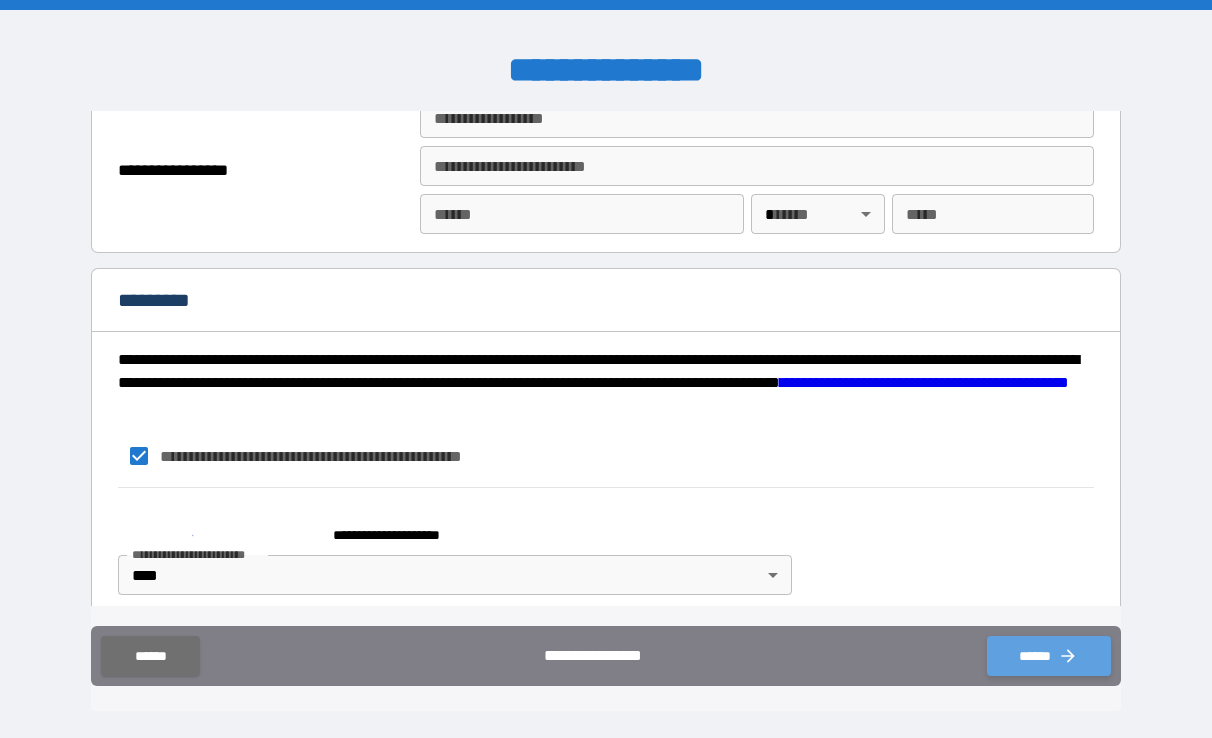 click on "******" at bounding box center (1049, 656) 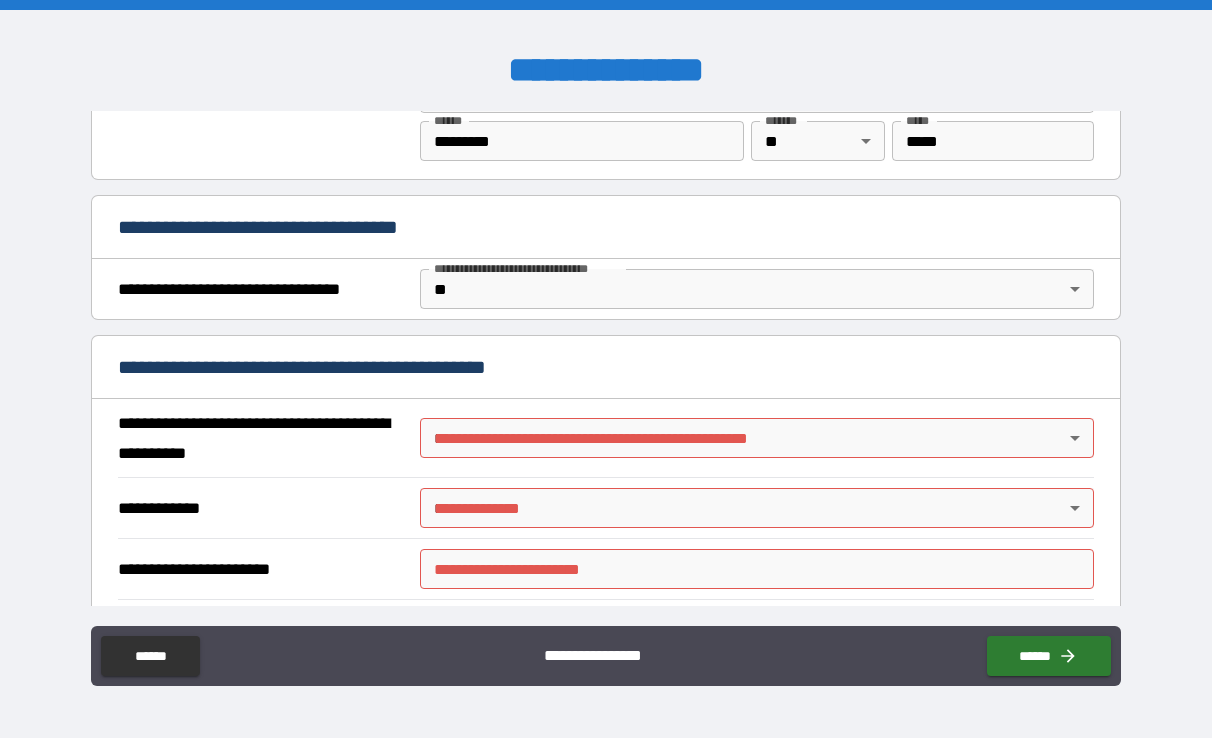 scroll, scrollTop: 1057, scrollLeft: 0, axis: vertical 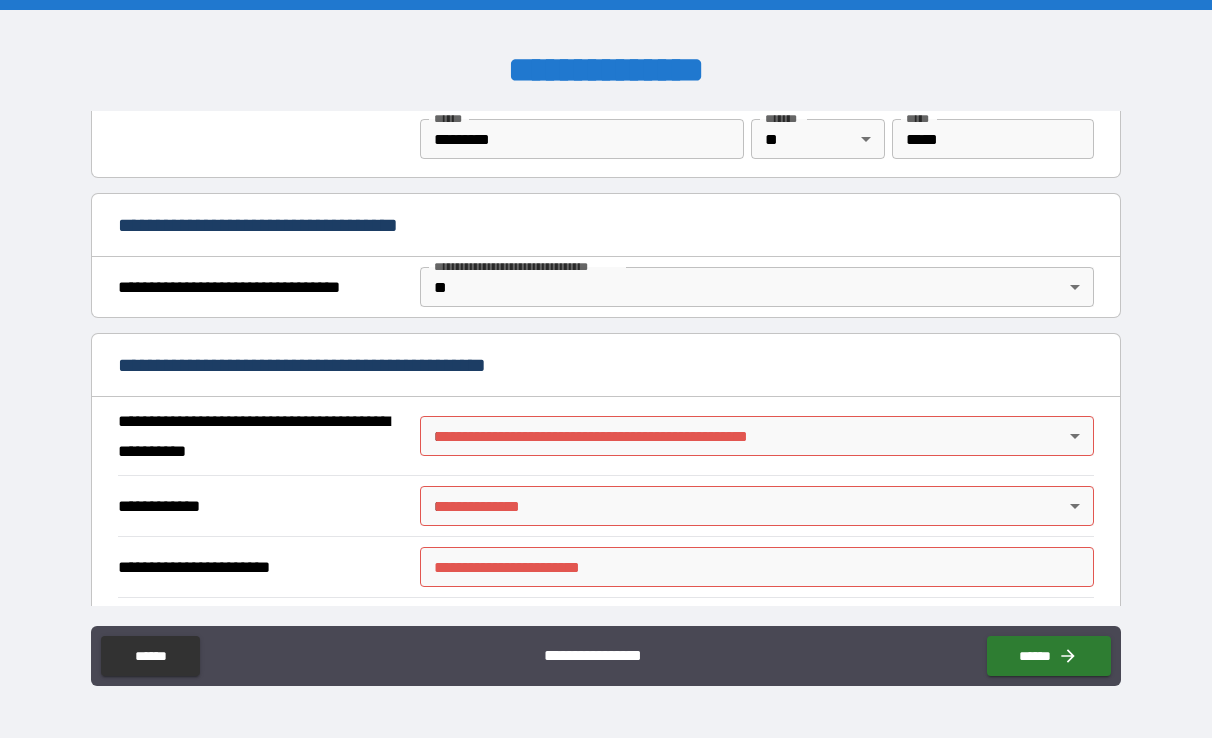 click on "**********" at bounding box center (606, 369) 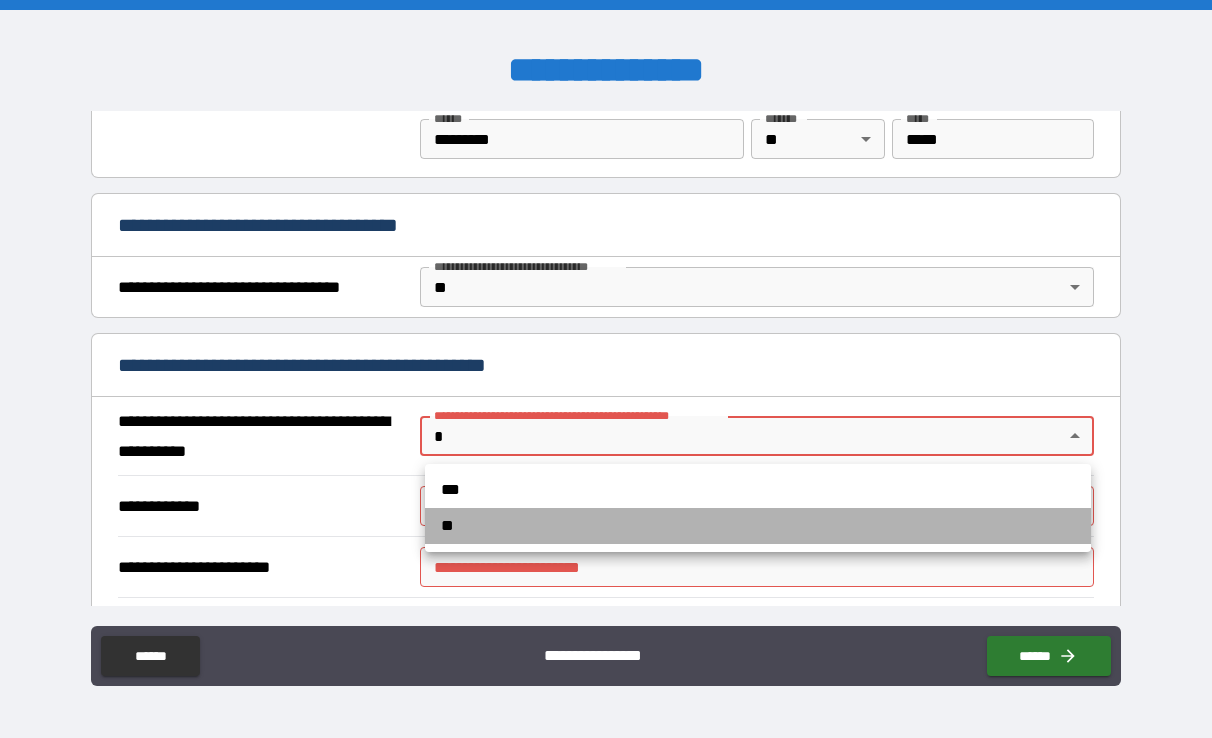 click on "**" at bounding box center (758, 526) 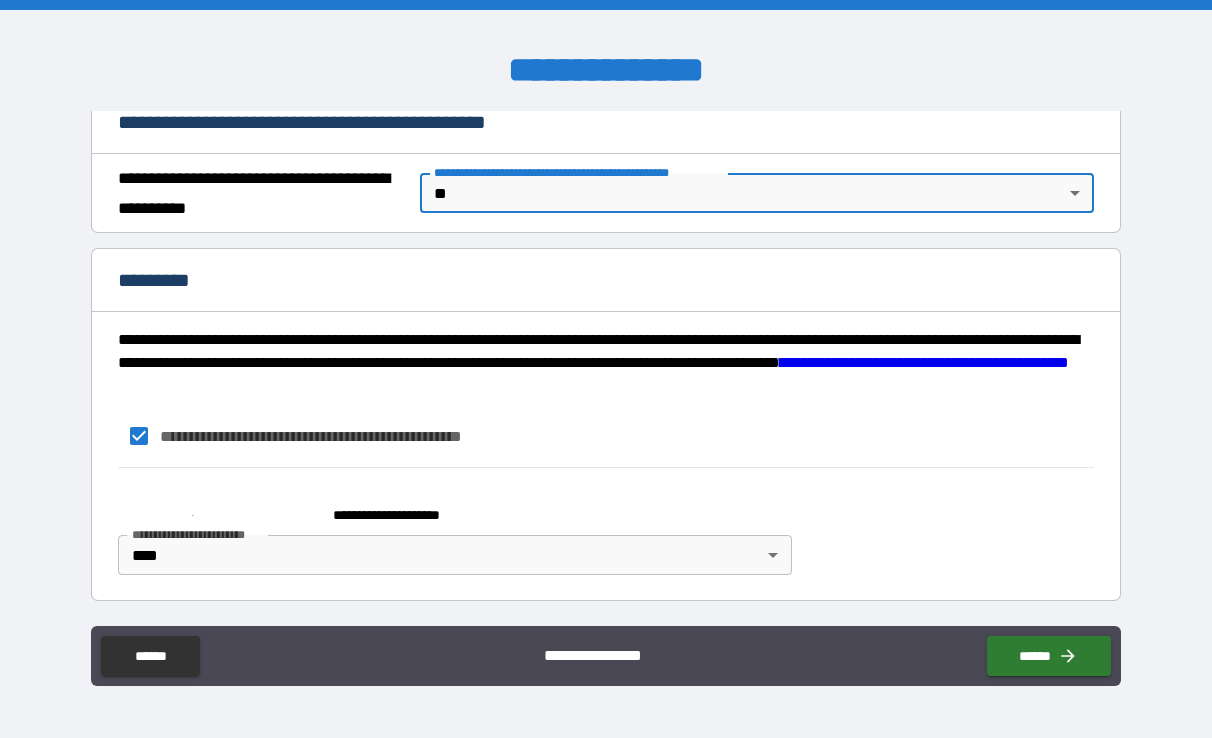 scroll, scrollTop: 1300, scrollLeft: 0, axis: vertical 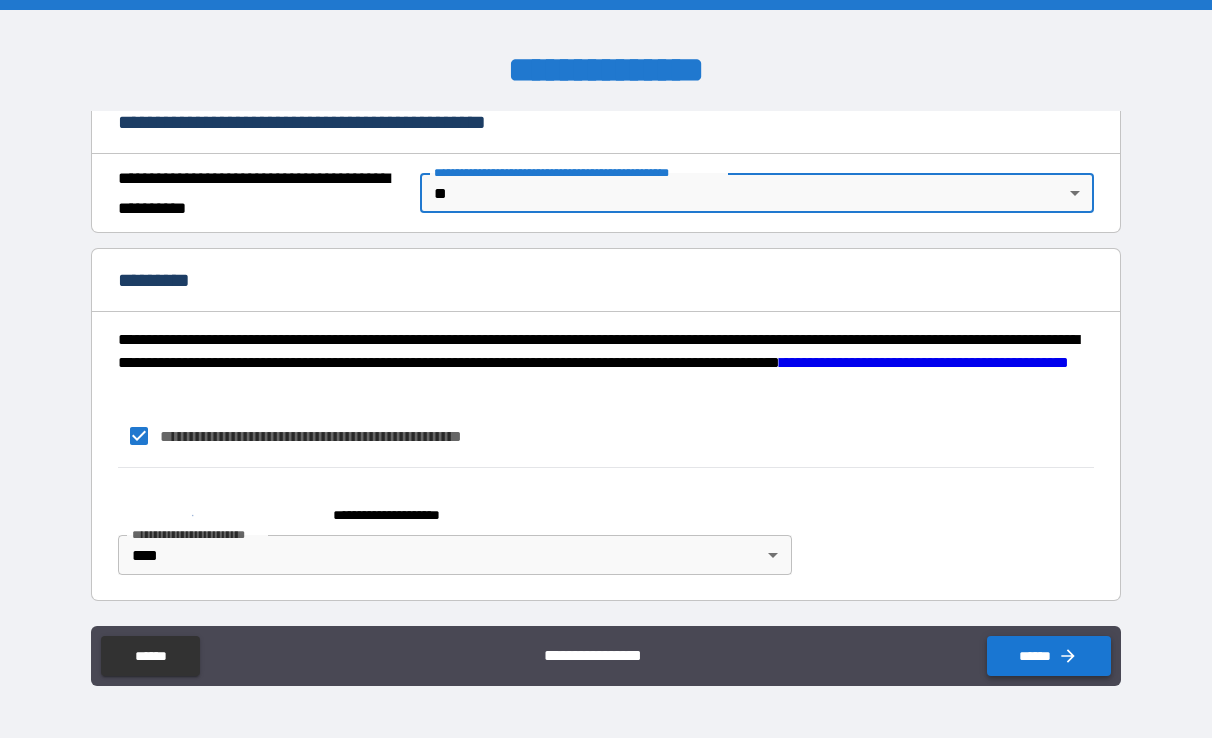 click on "******" at bounding box center [1049, 656] 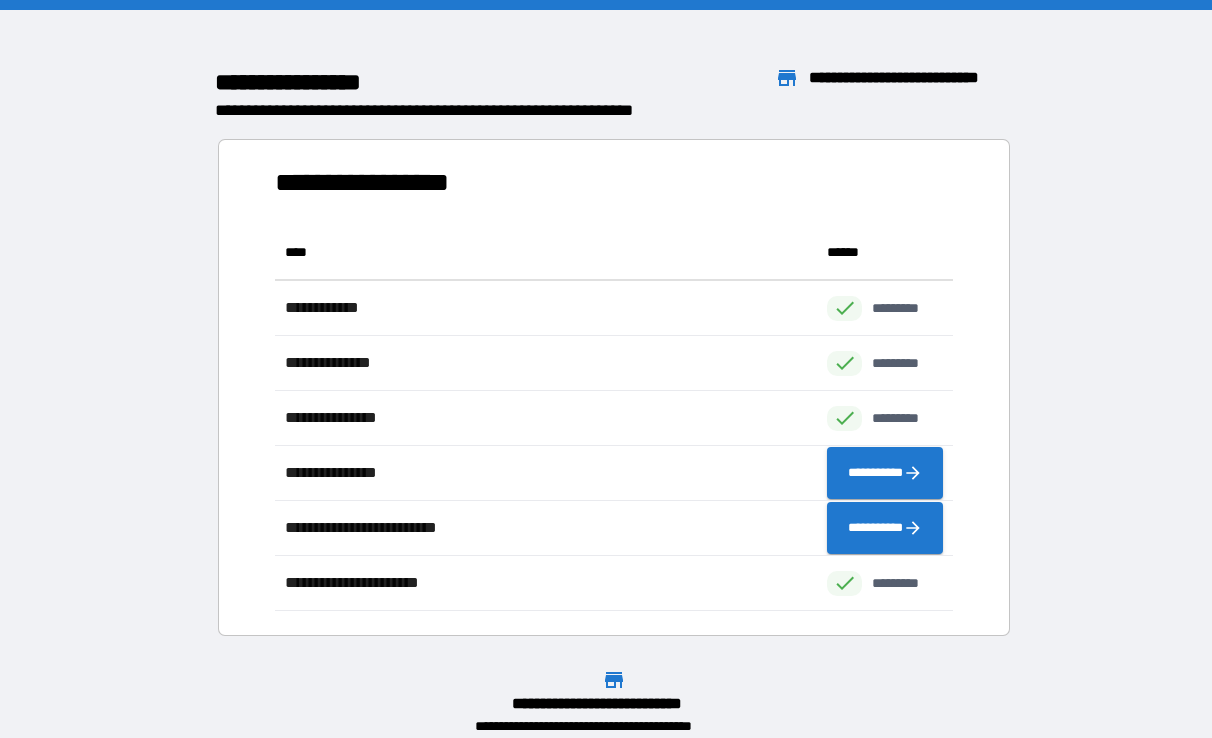scroll, scrollTop: 386, scrollLeft: 678, axis: both 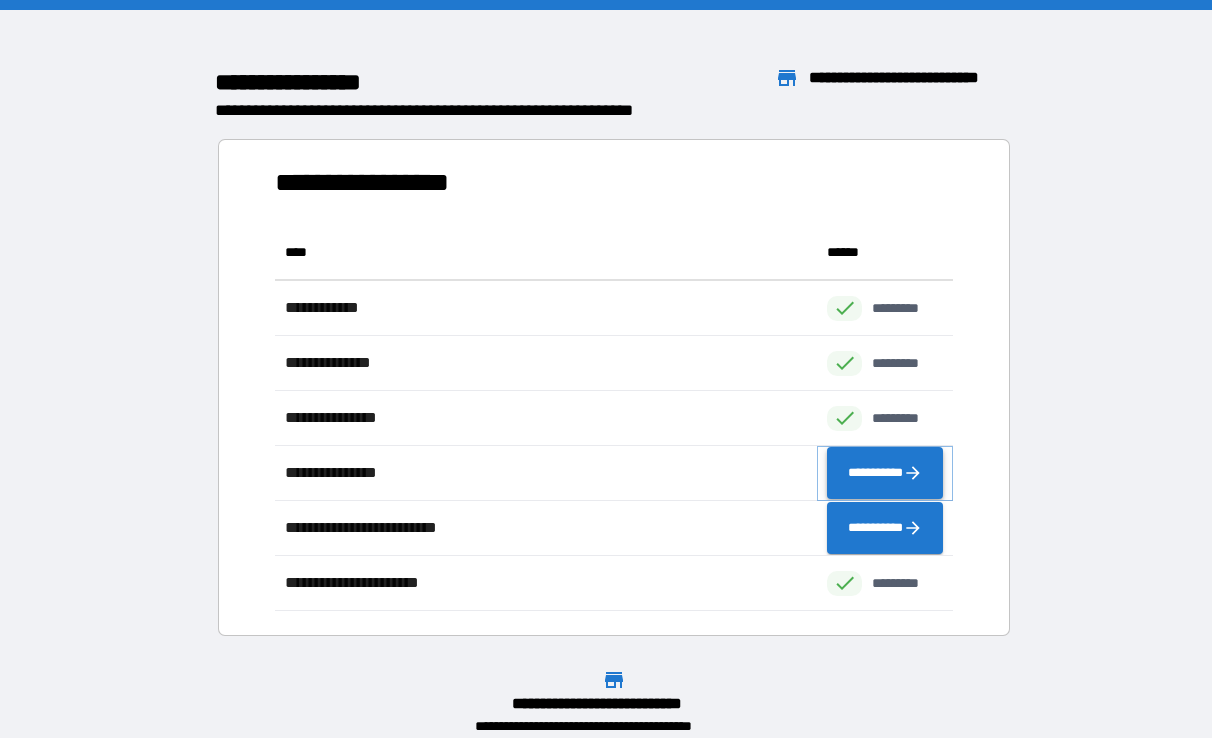 click on "**********" at bounding box center [885, 473] 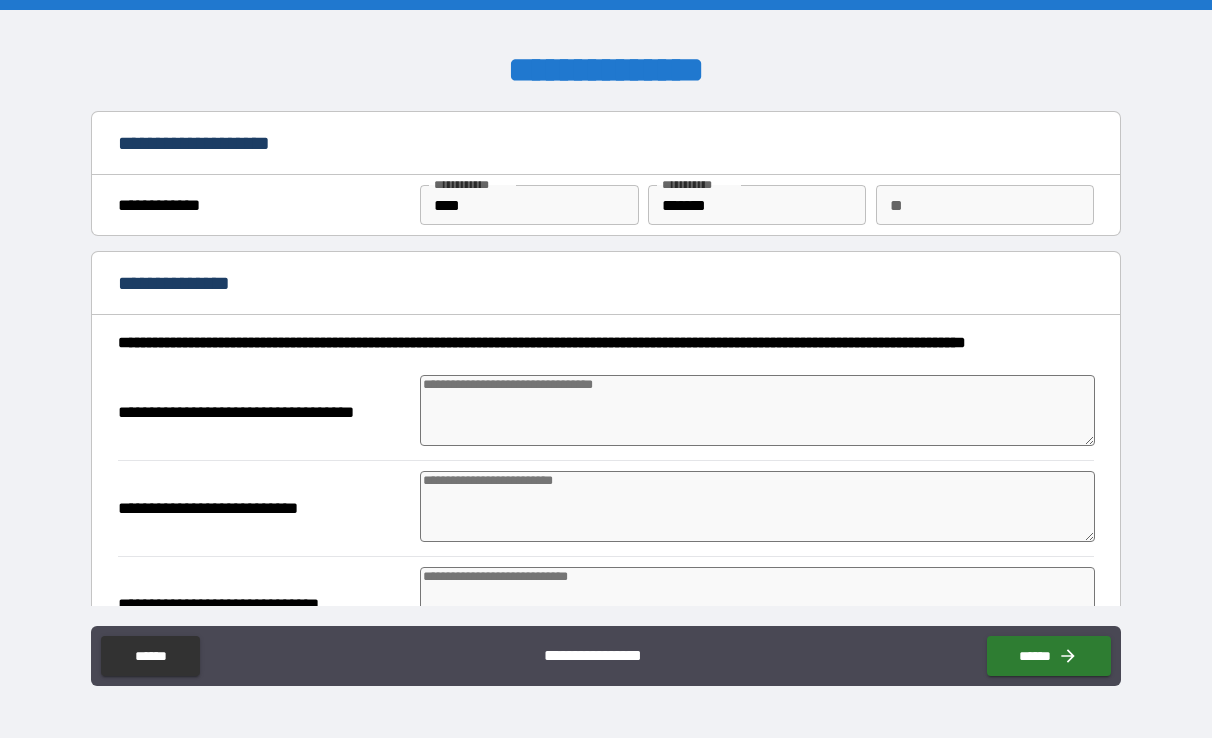type on "*" 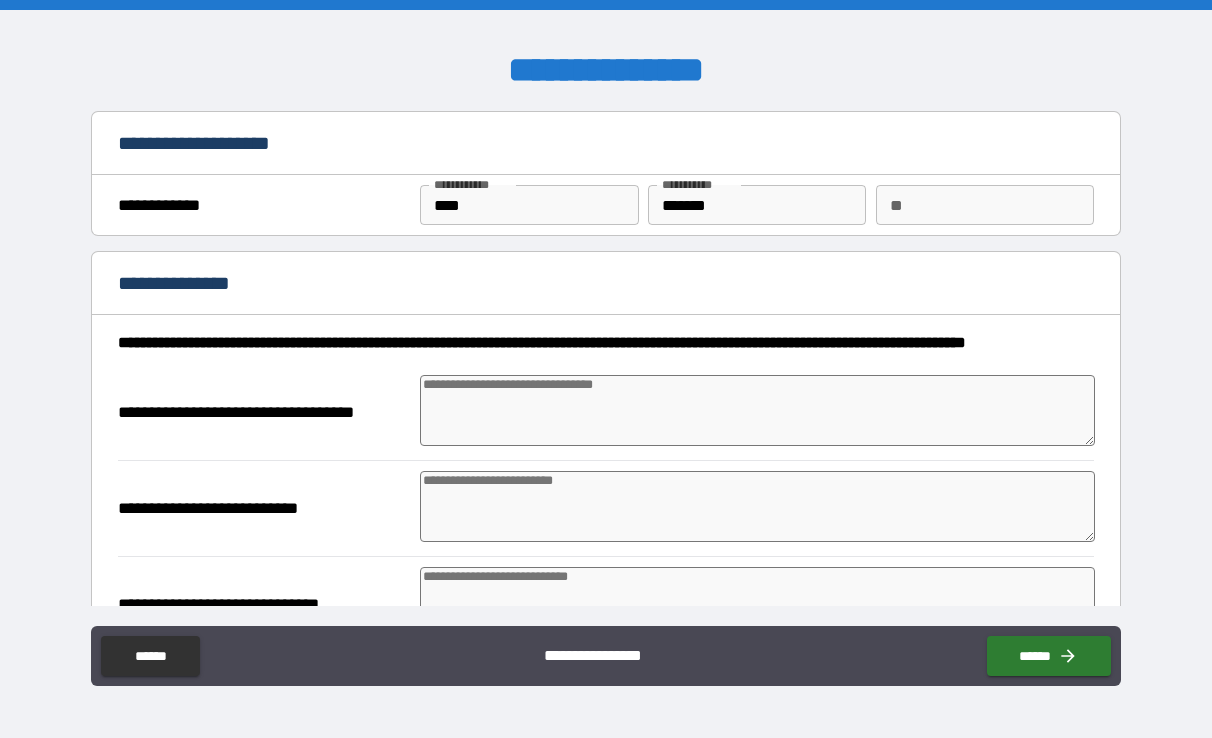 type on "*" 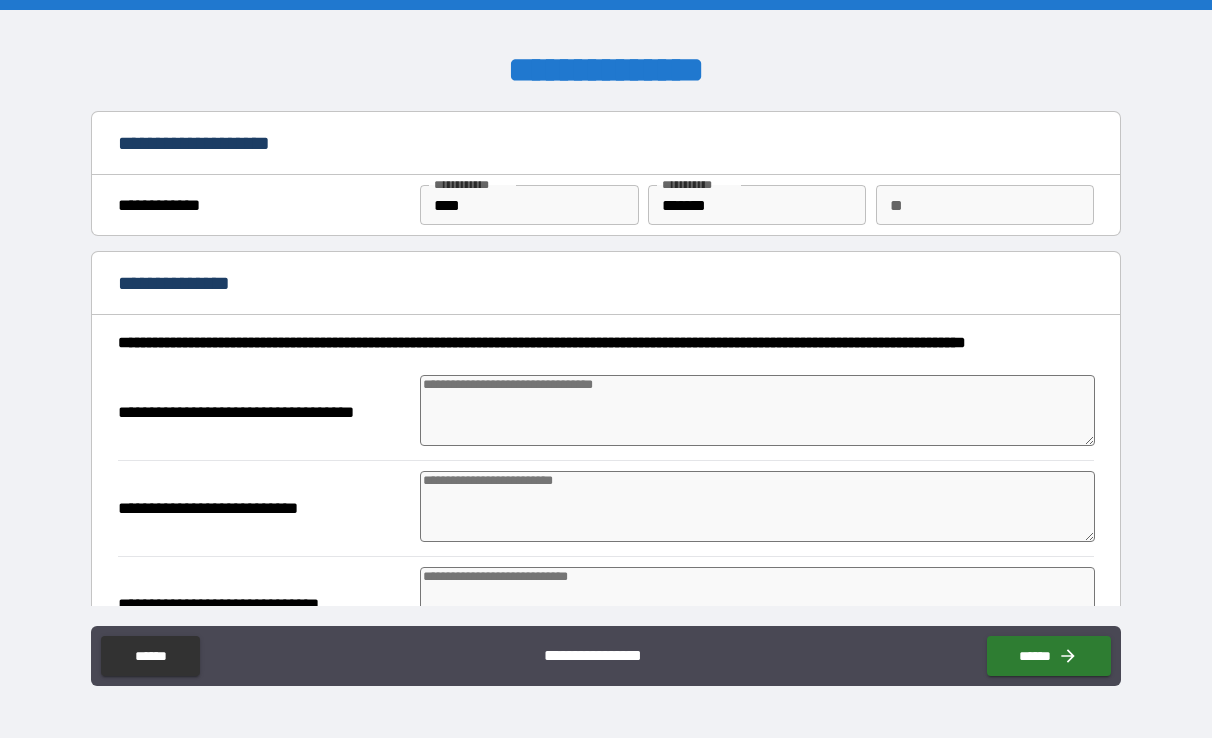 type on "*" 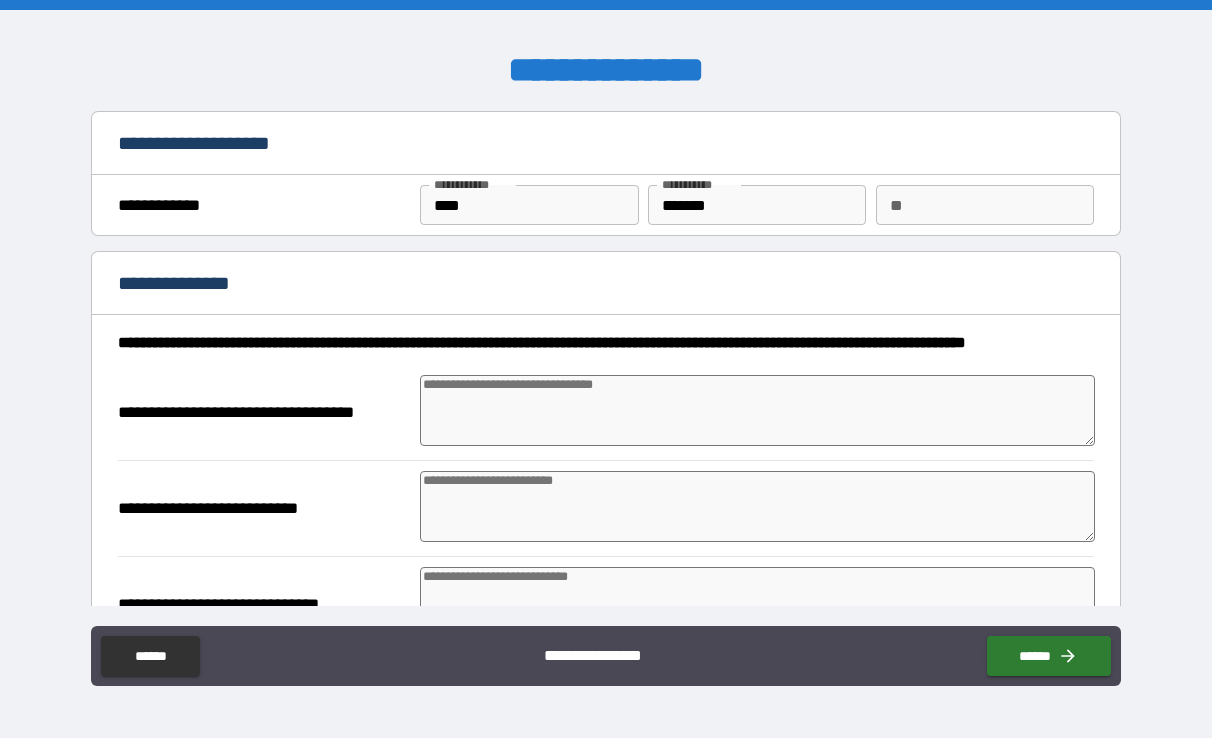 type on "*" 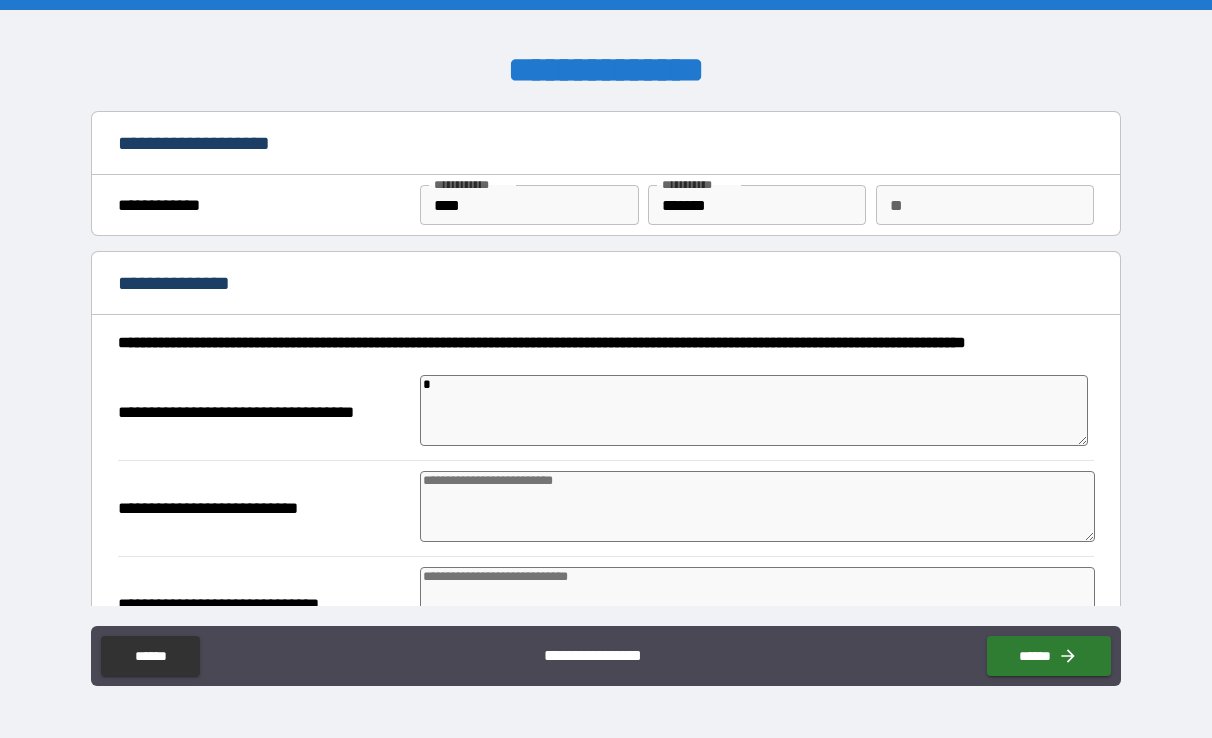 type on "*" 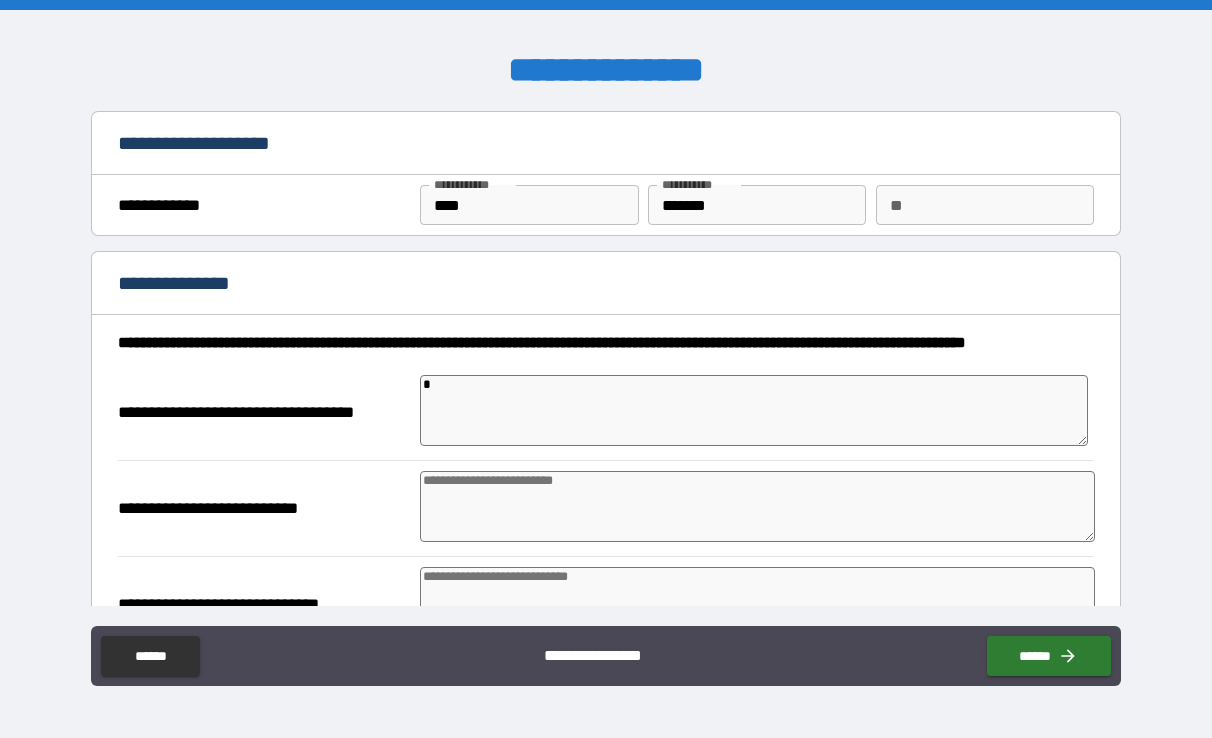 type on "*" 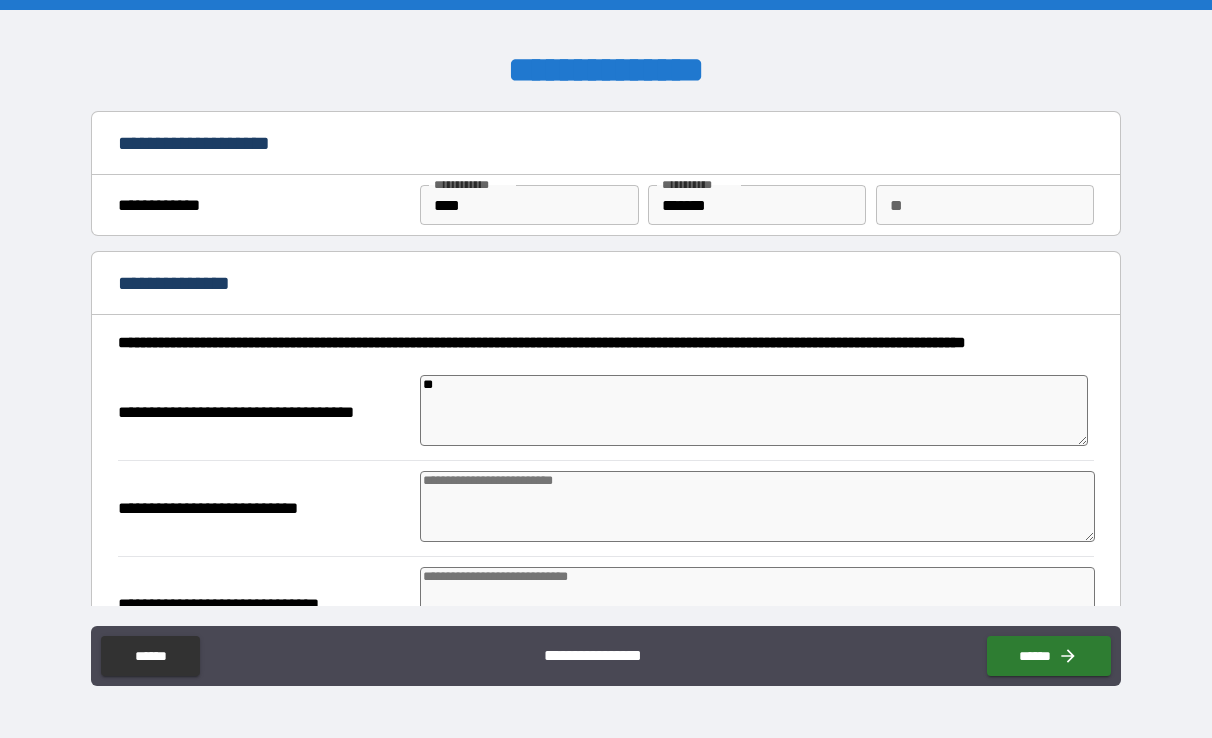 type on "*" 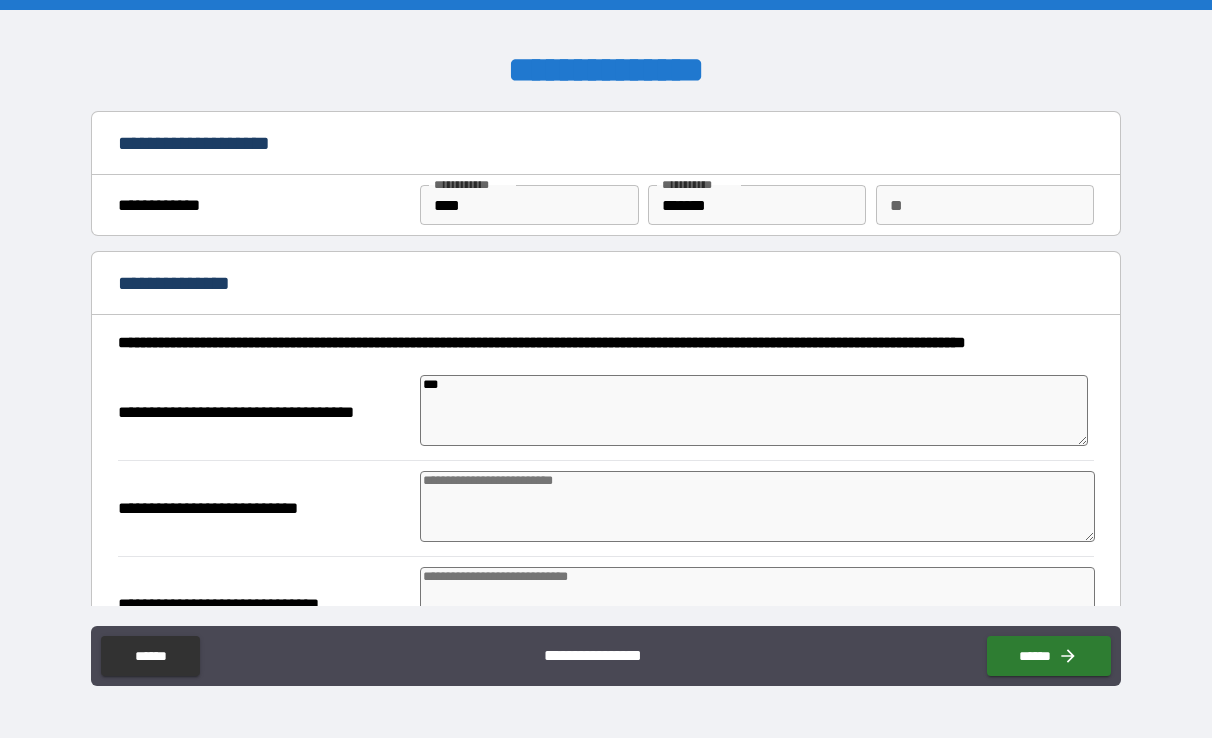 type on "***" 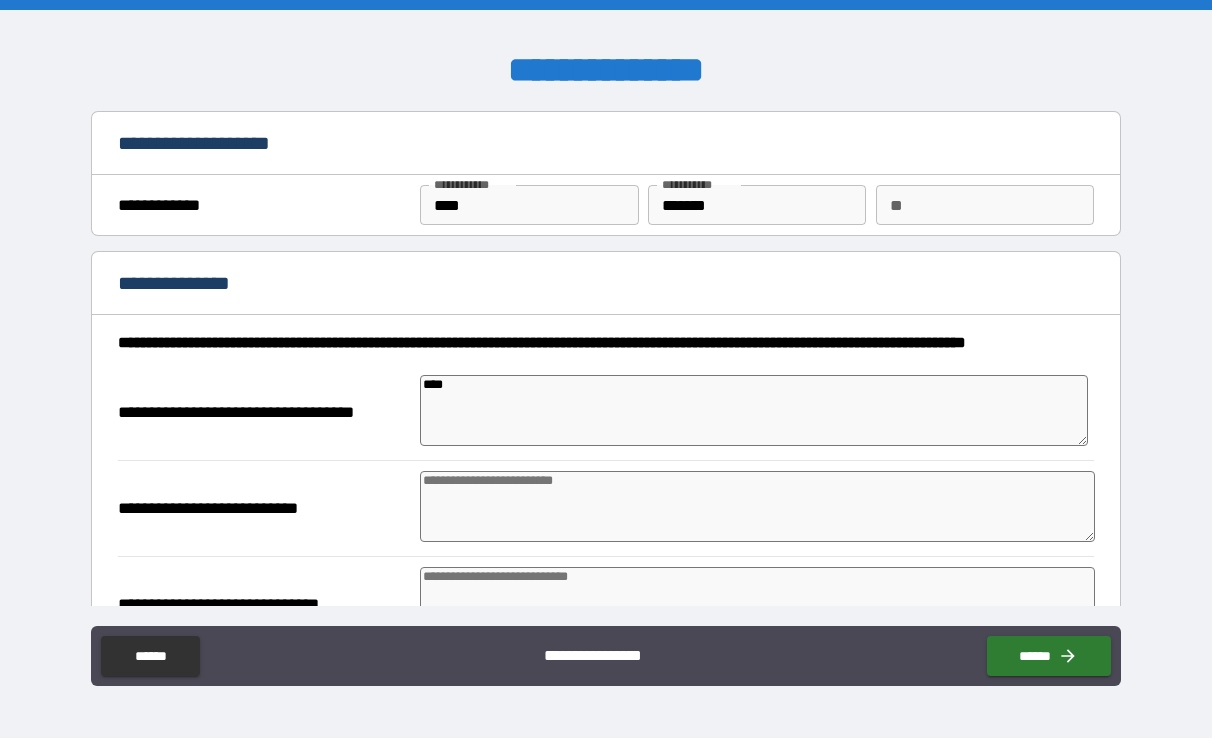 type on "*****" 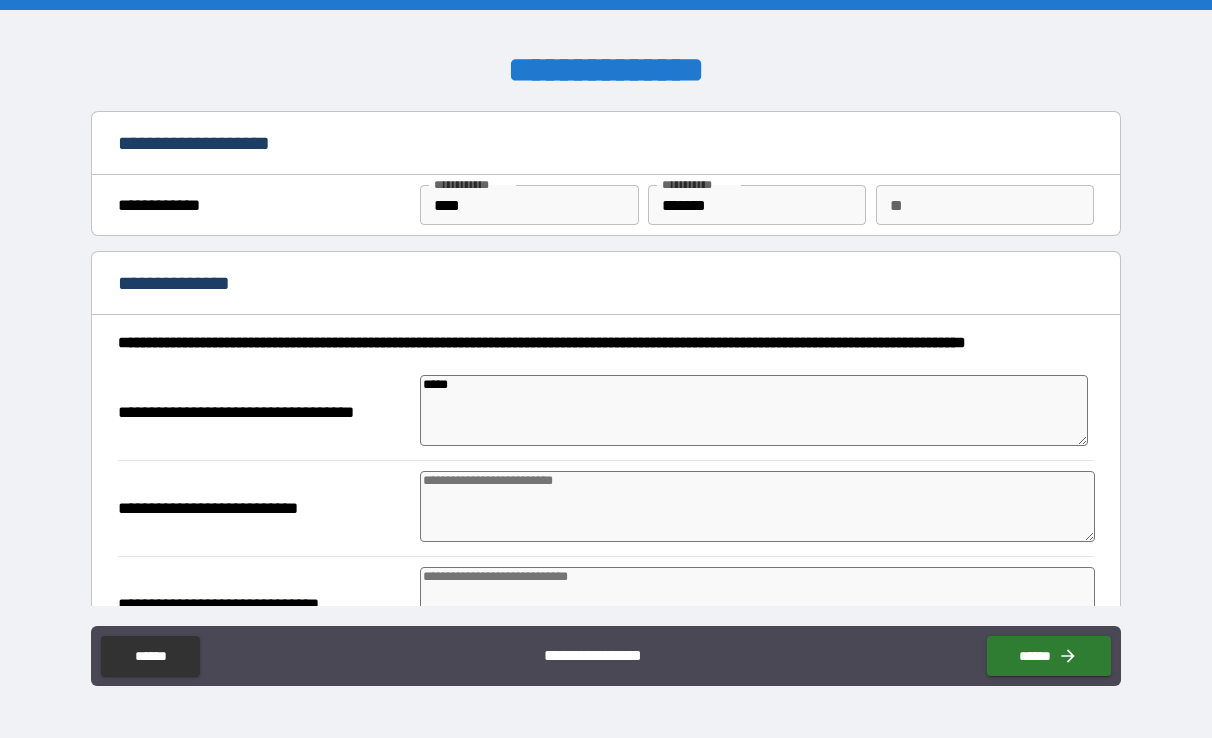 type on "*****" 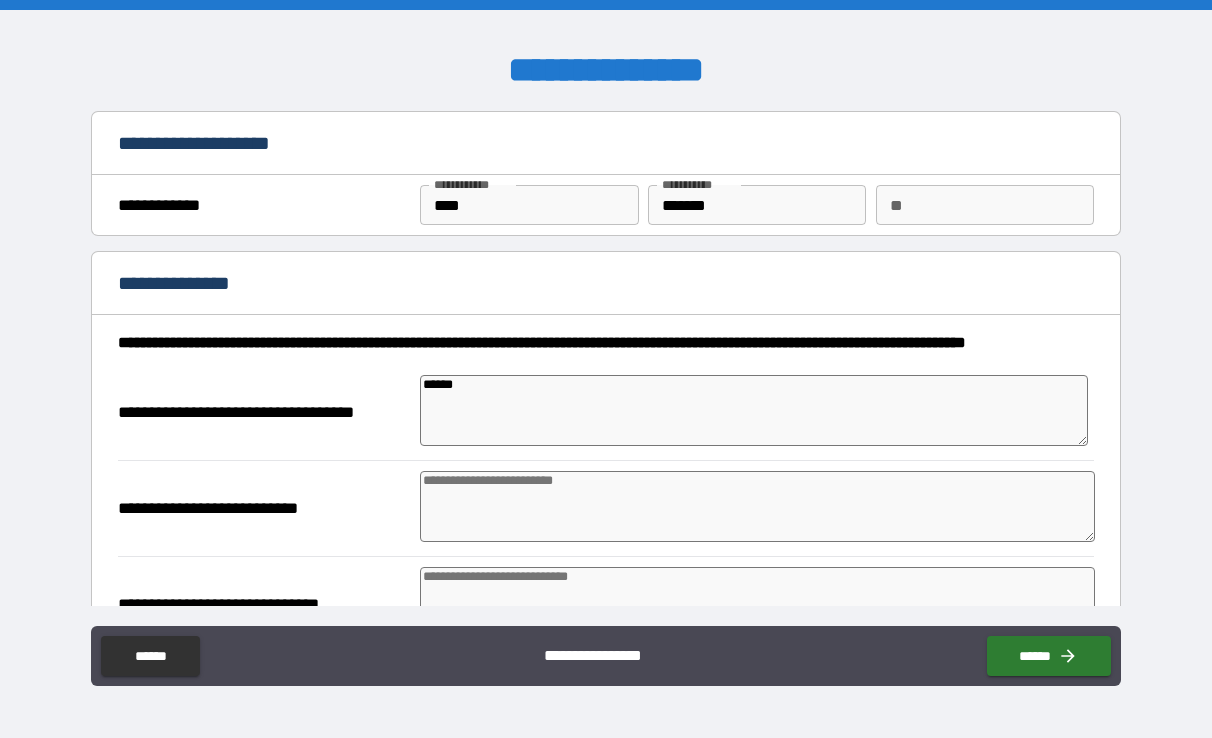 type on "*" 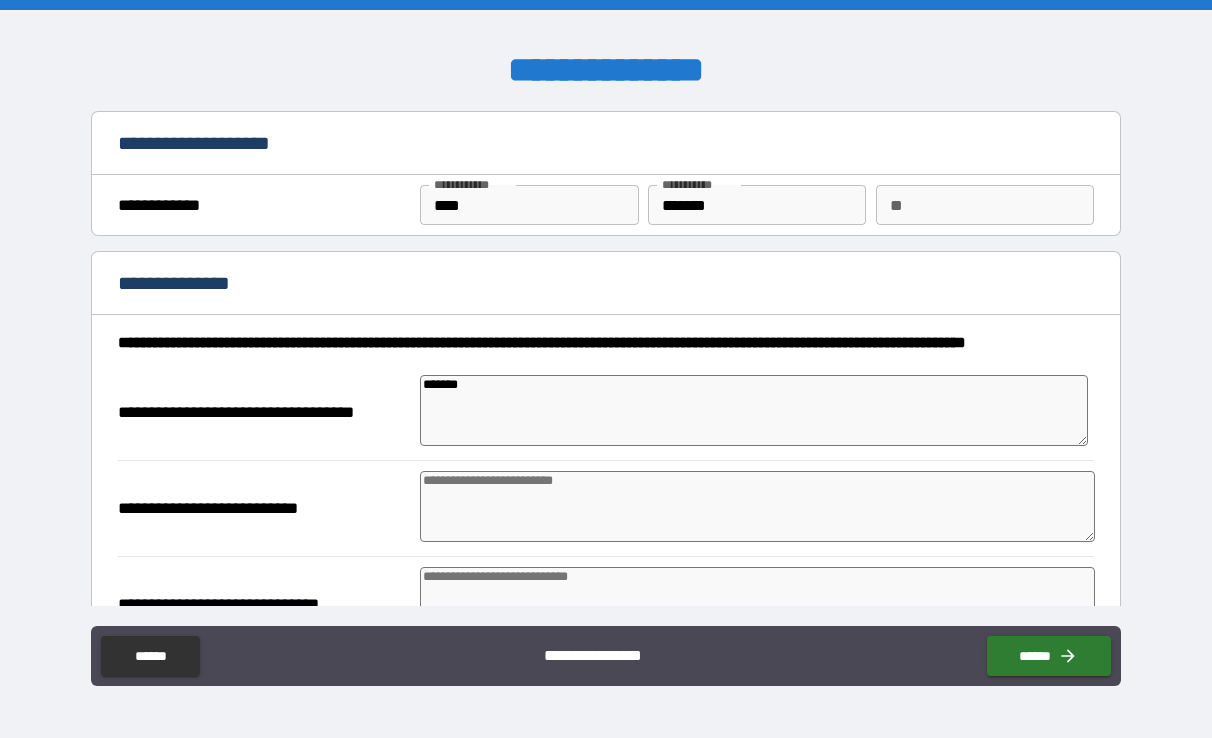 type on "*" 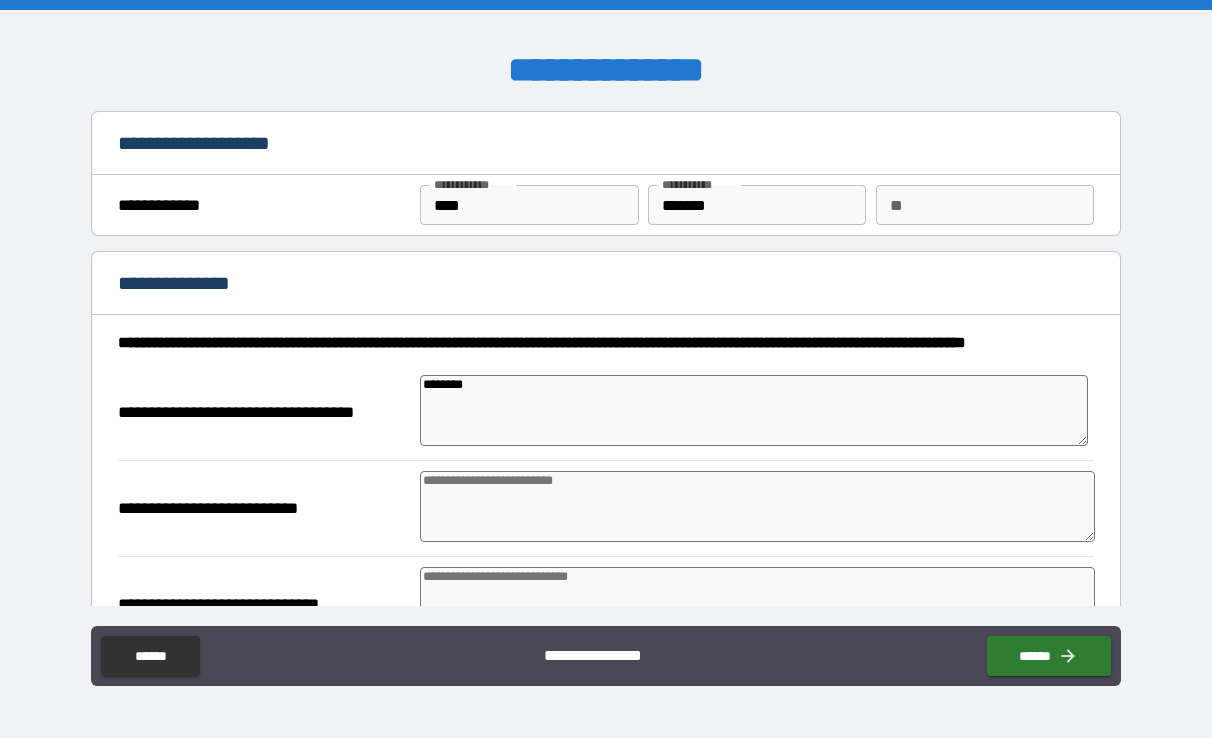 type on "*********" 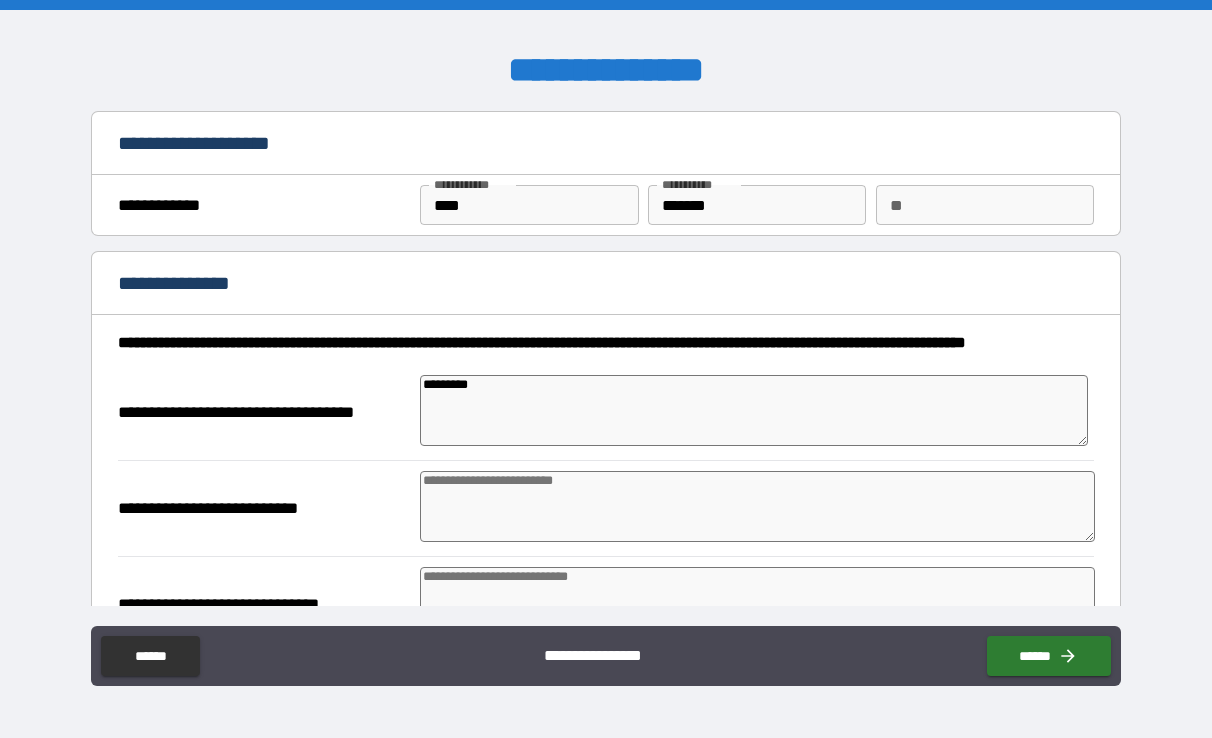 type on "**********" 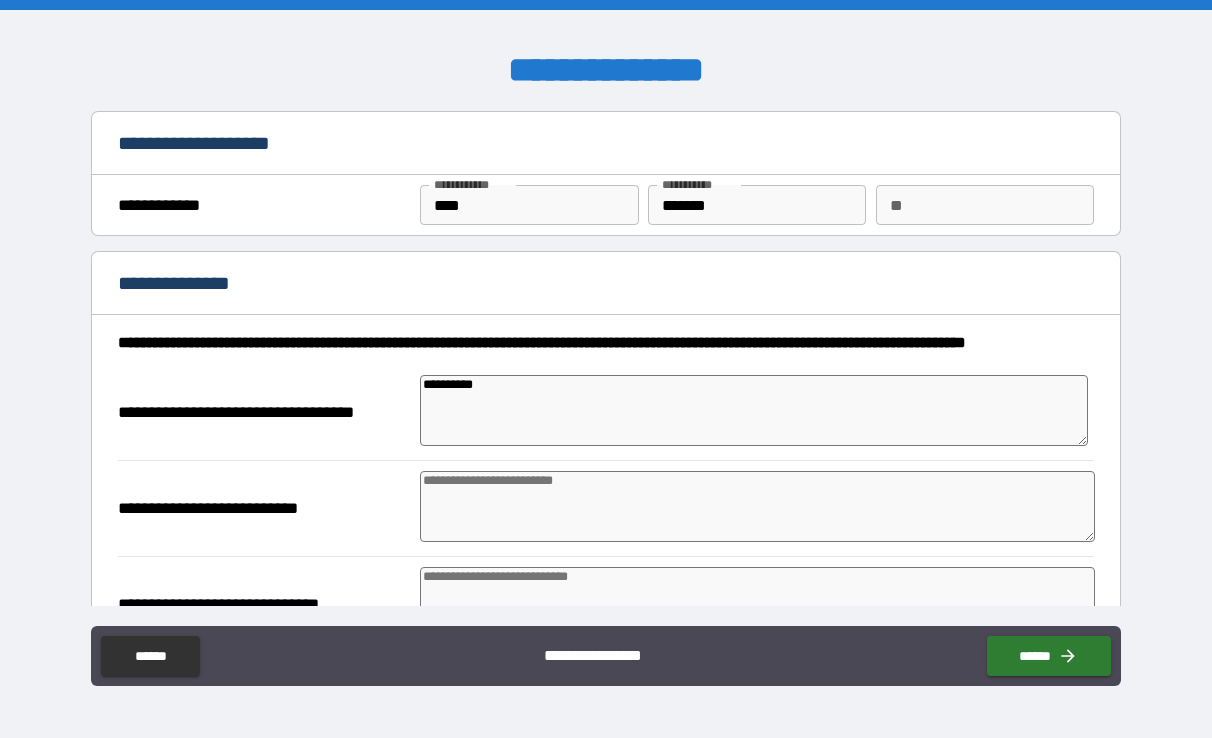type on "**********" 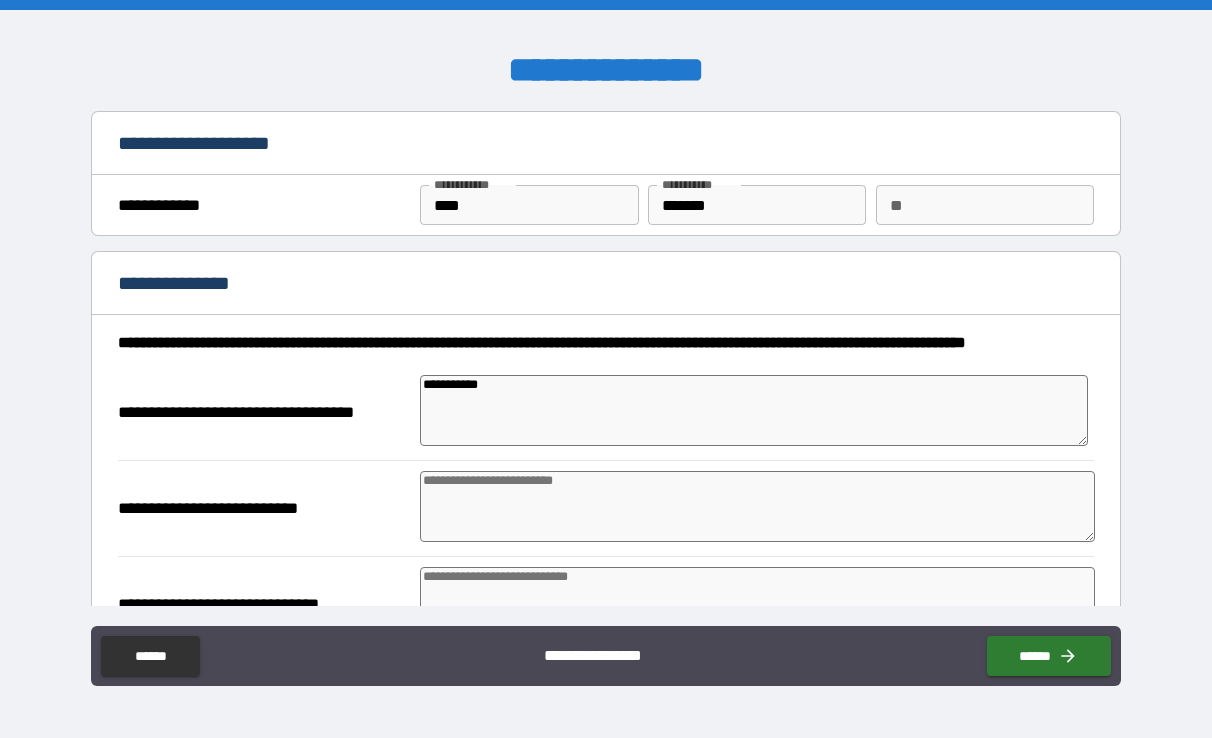 type on "*" 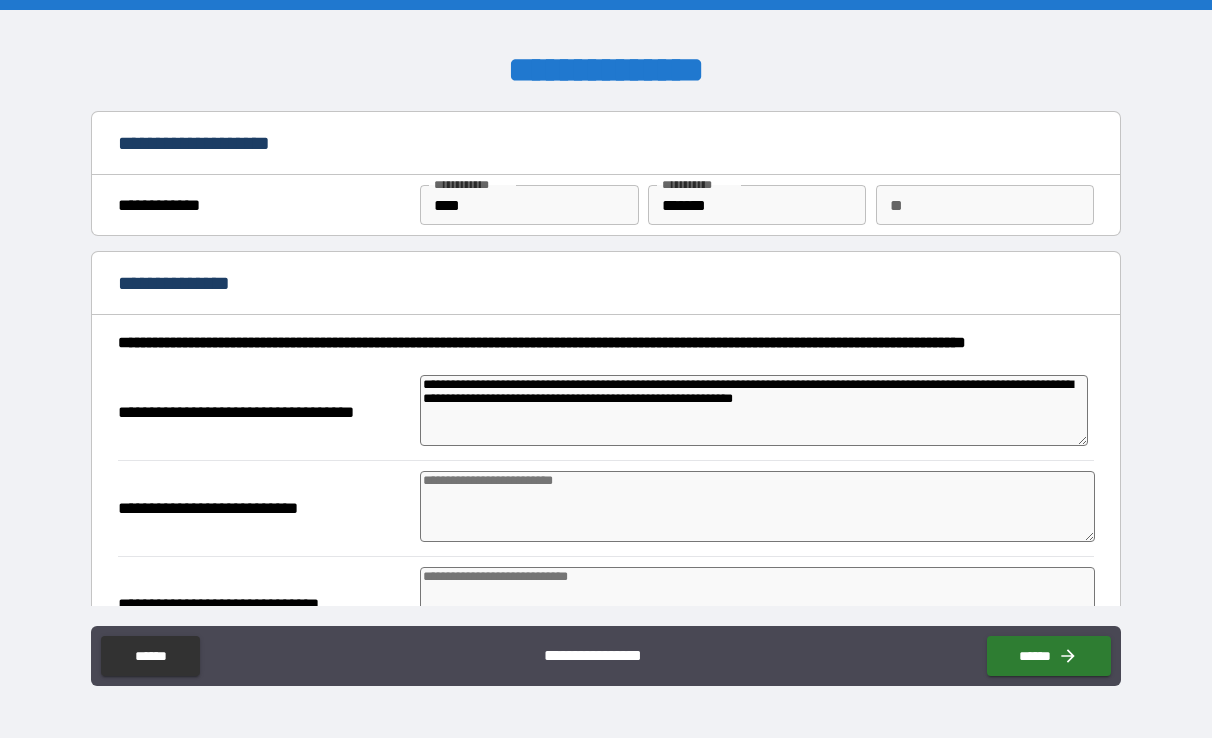click on "**********" at bounding box center [753, 410] 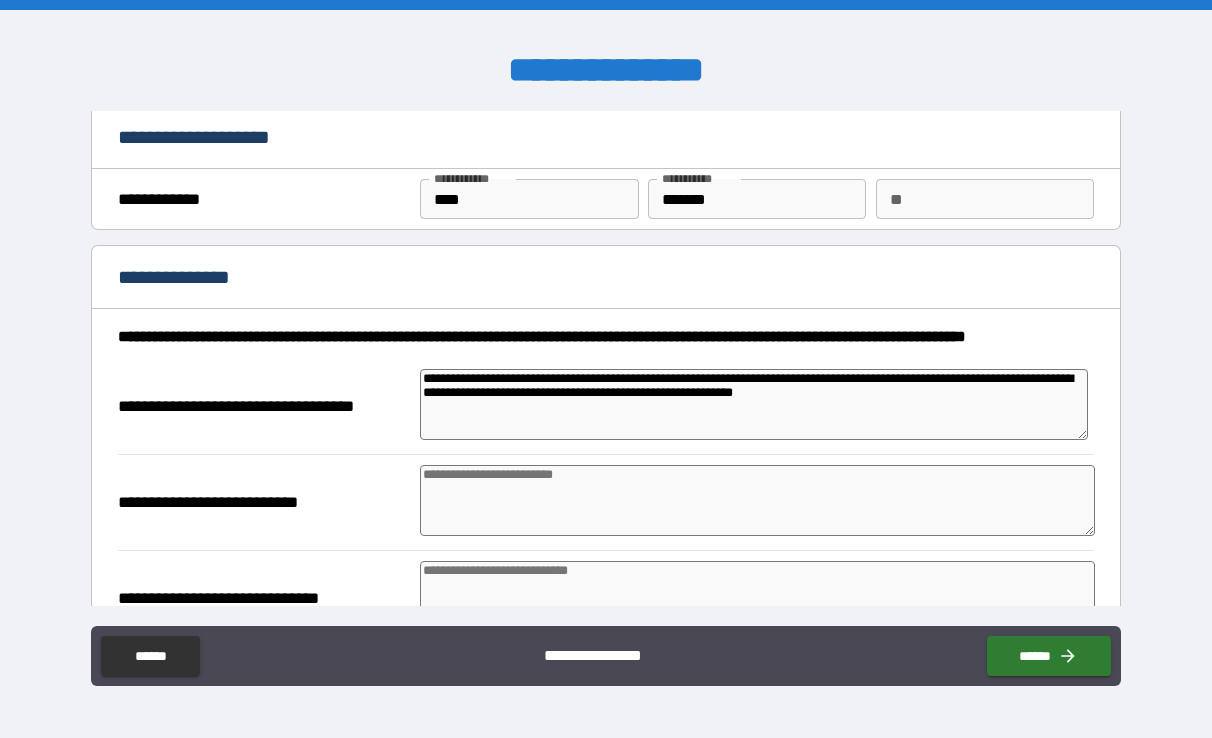 click on "**********" at bounding box center (753, 404) 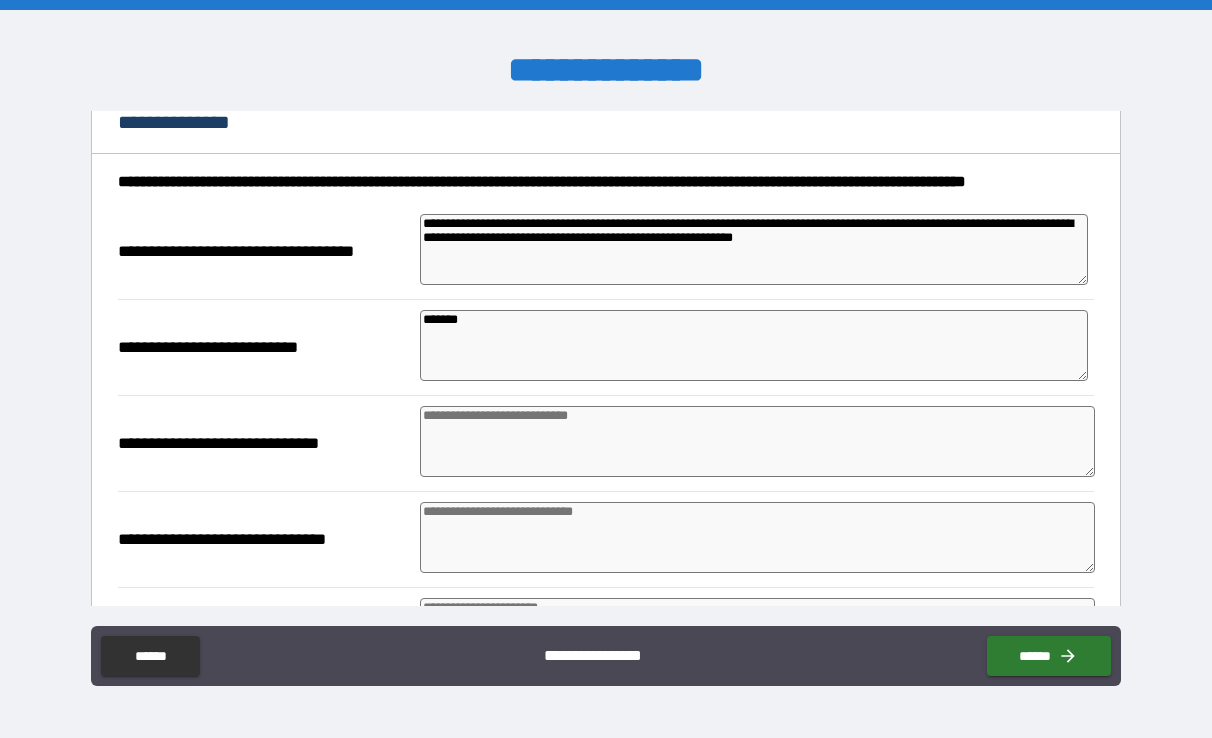 scroll, scrollTop: 165, scrollLeft: 0, axis: vertical 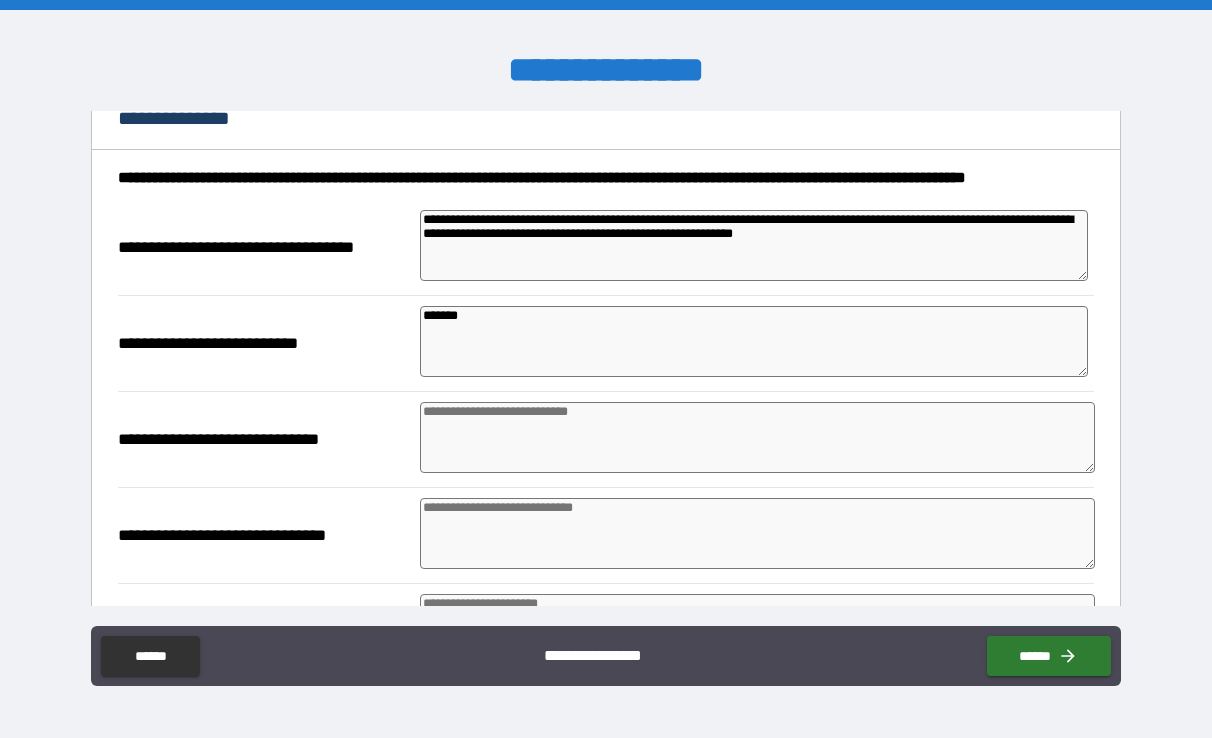 click at bounding box center [757, 437] 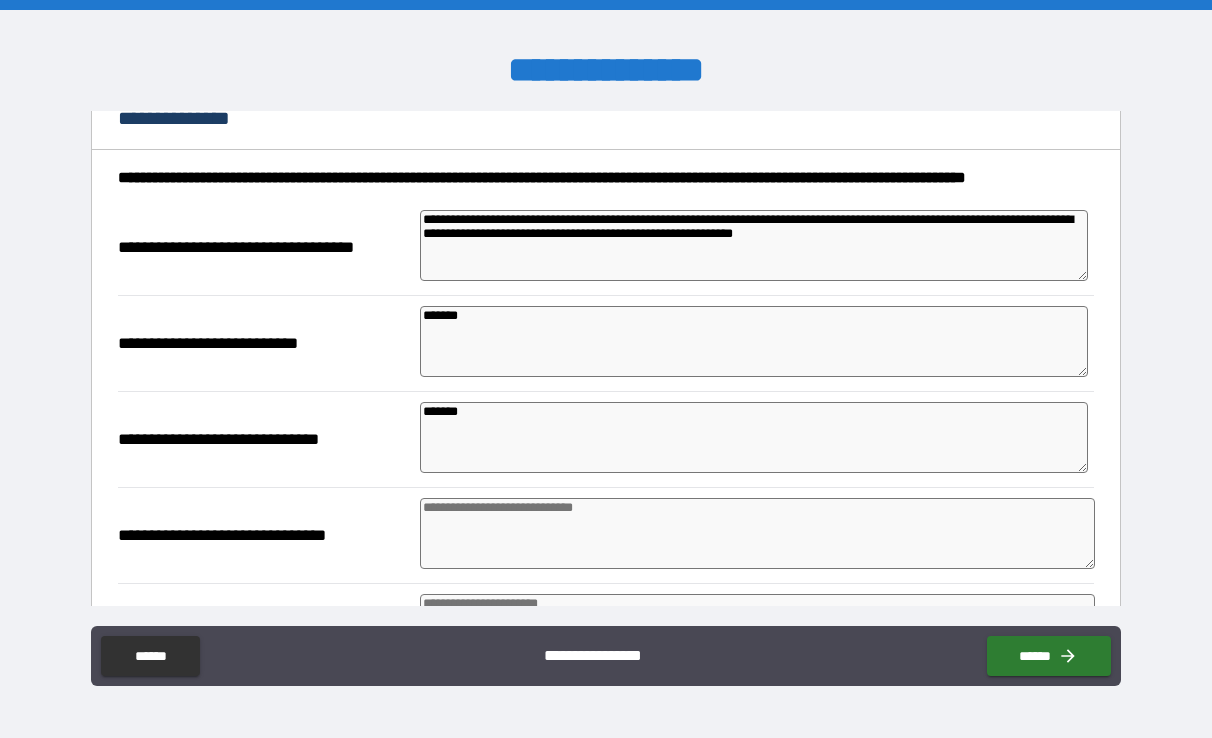 click at bounding box center [757, 533] 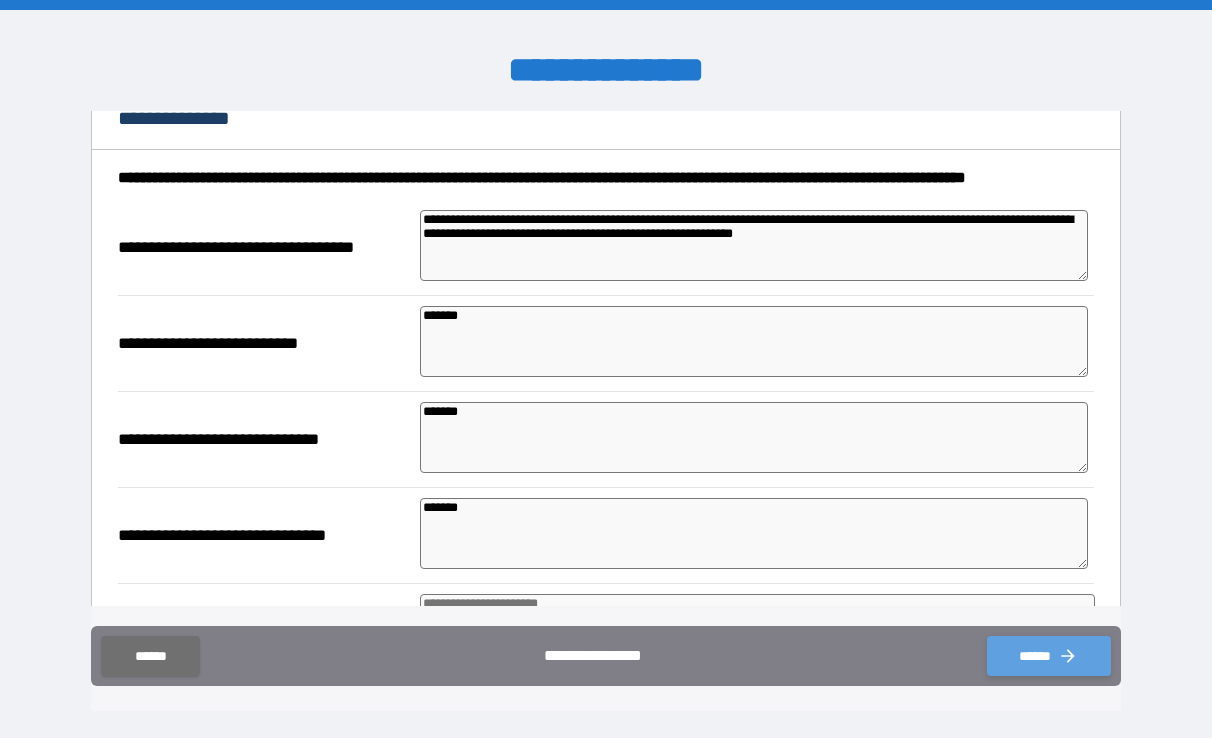 click on "******" at bounding box center (1049, 656) 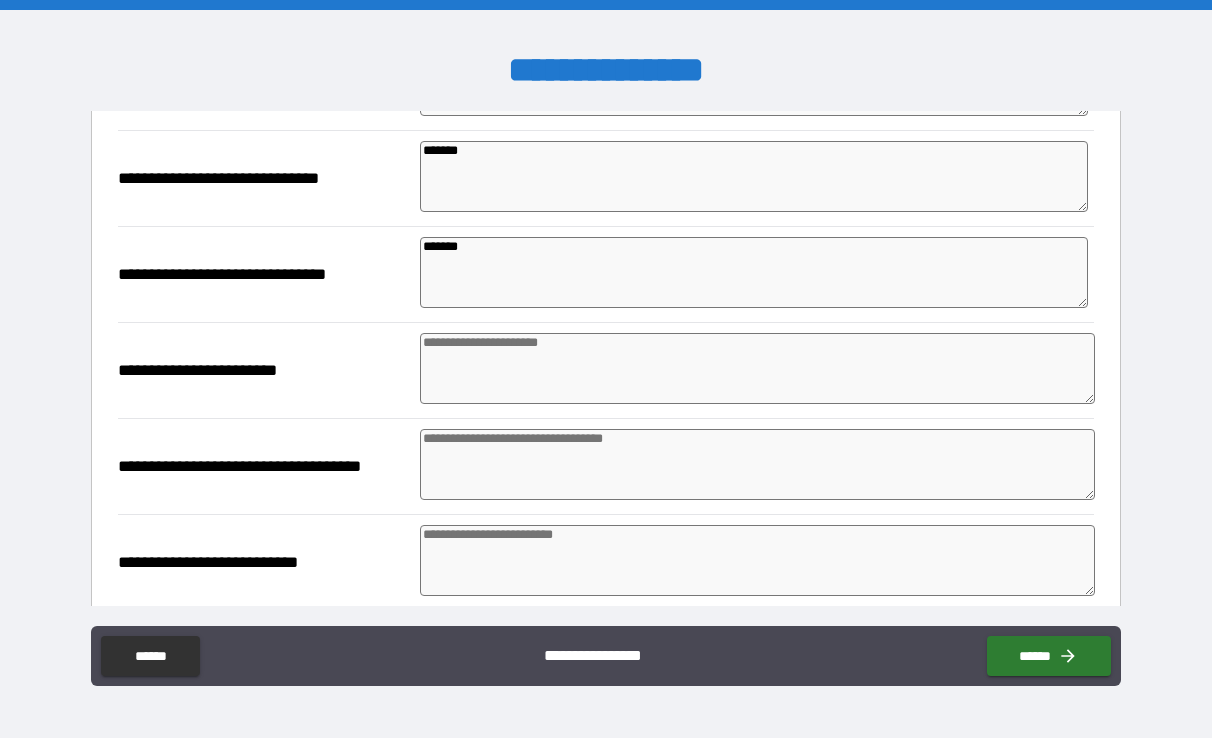scroll, scrollTop: 423, scrollLeft: 0, axis: vertical 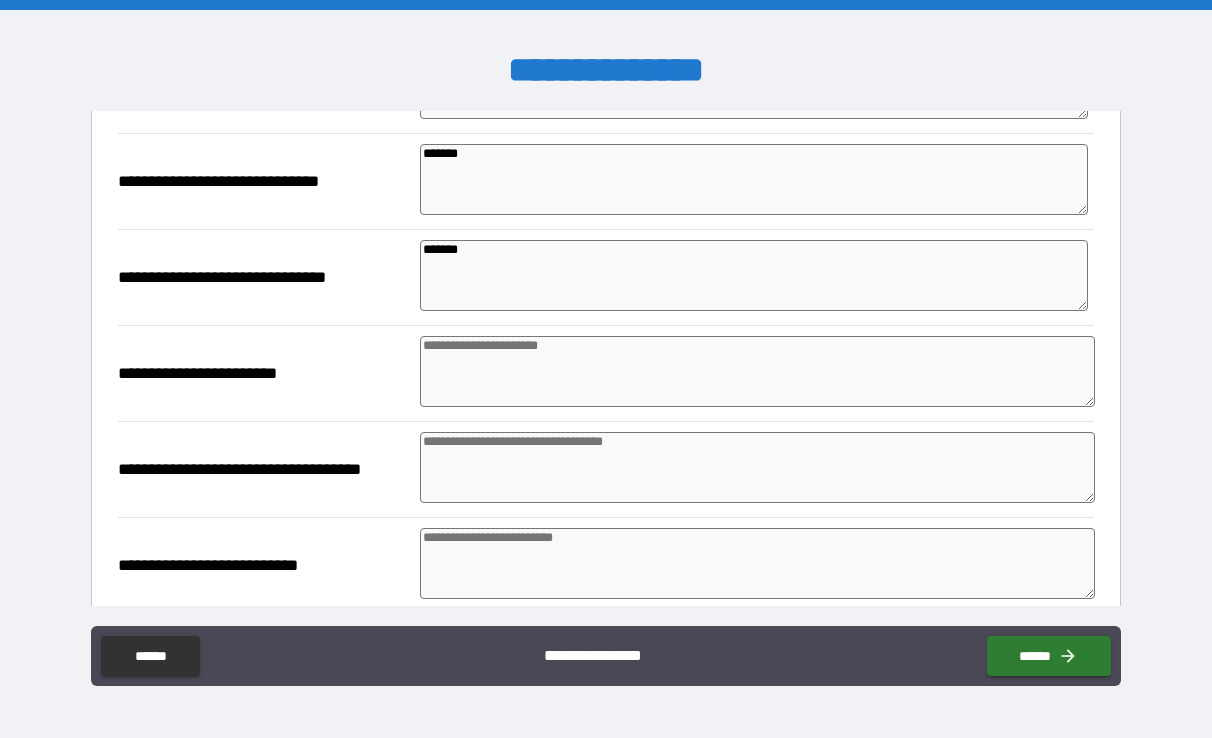 click at bounding box center [757, 371] 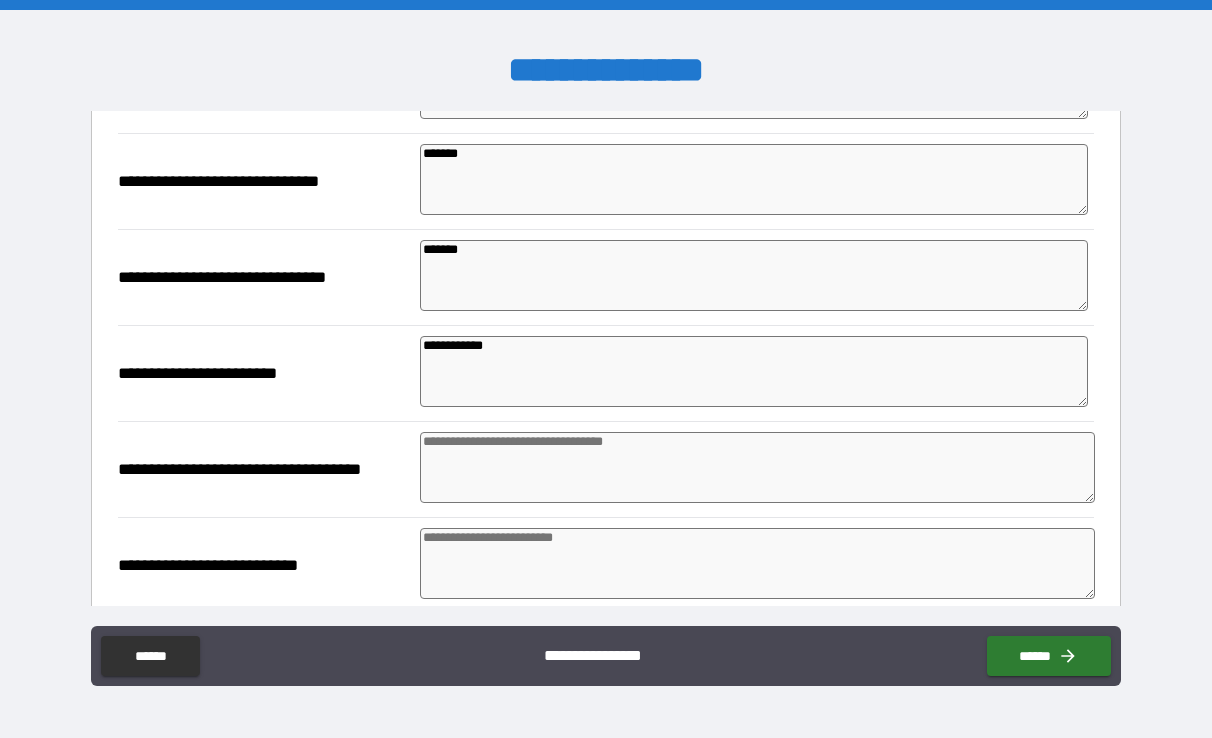 click at bounding box center [757, 467] 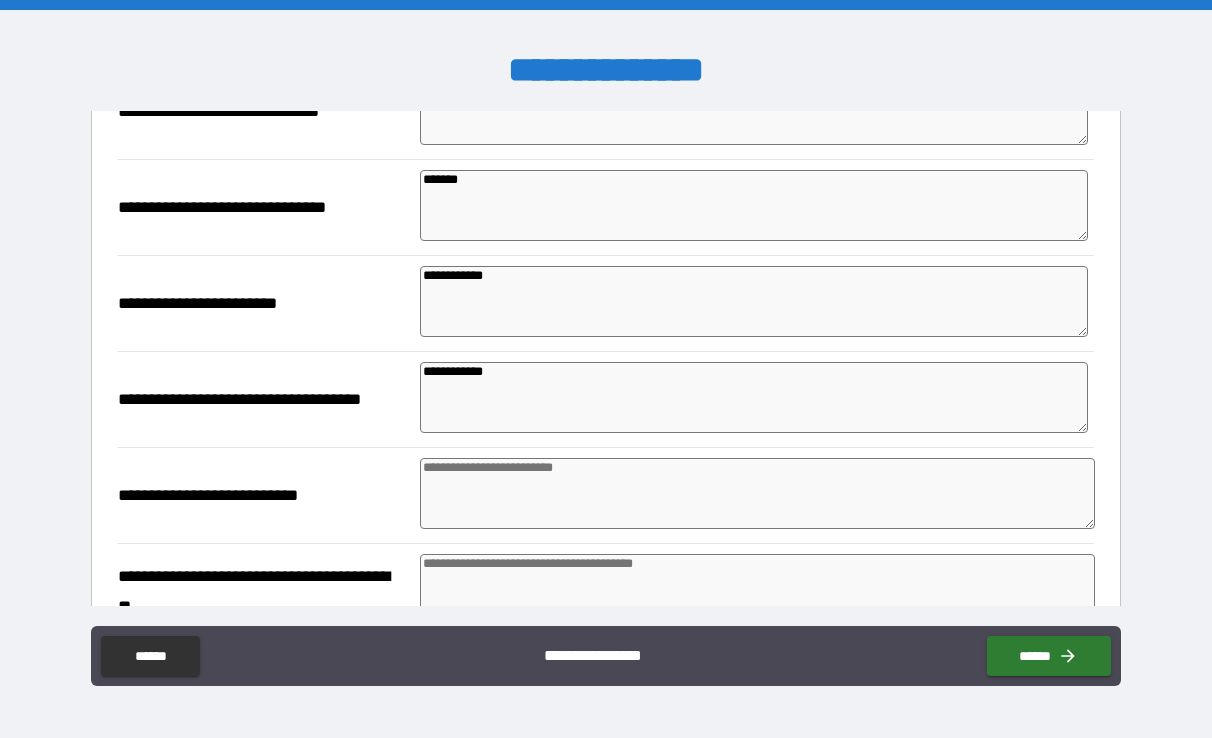 scroll, scrollTop: 497, scrollLeft: 0, axis: vertical 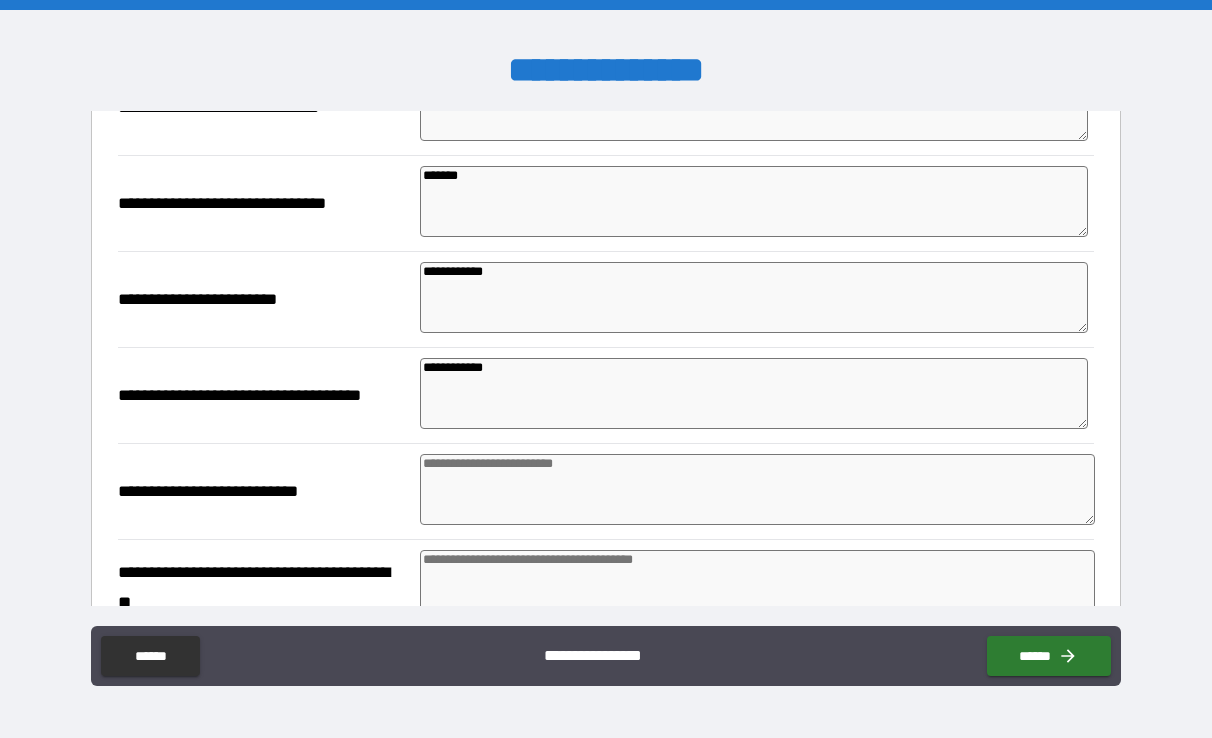 click at bounding box center (757, 489) 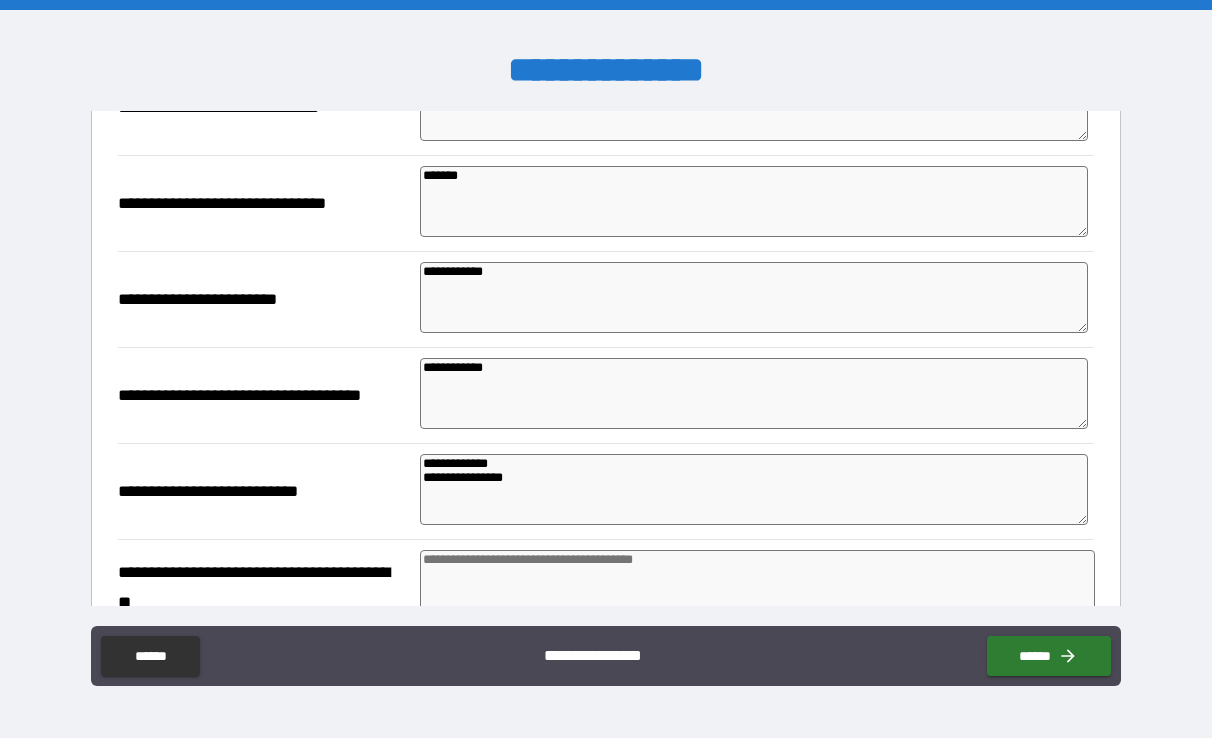 click on "**********" at bounding box center (753, 489) 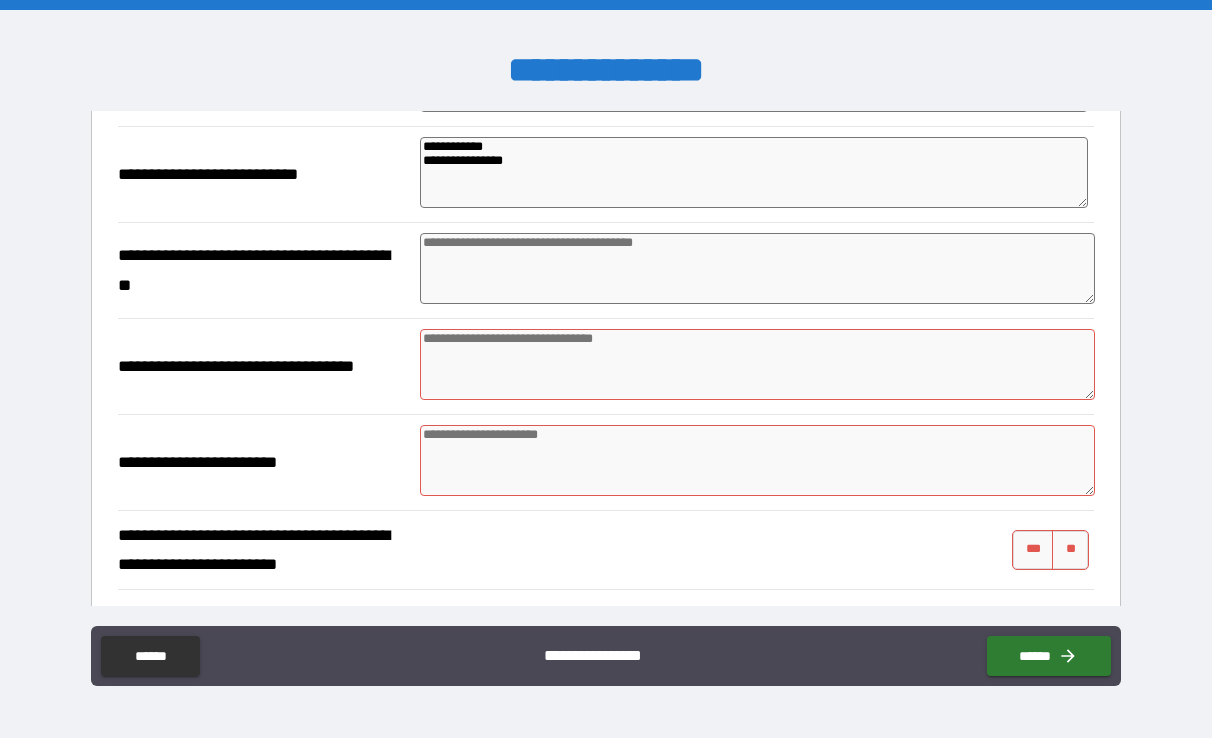 scroll, scrollTop: 844, scrollLeft: 0, axis: vertical 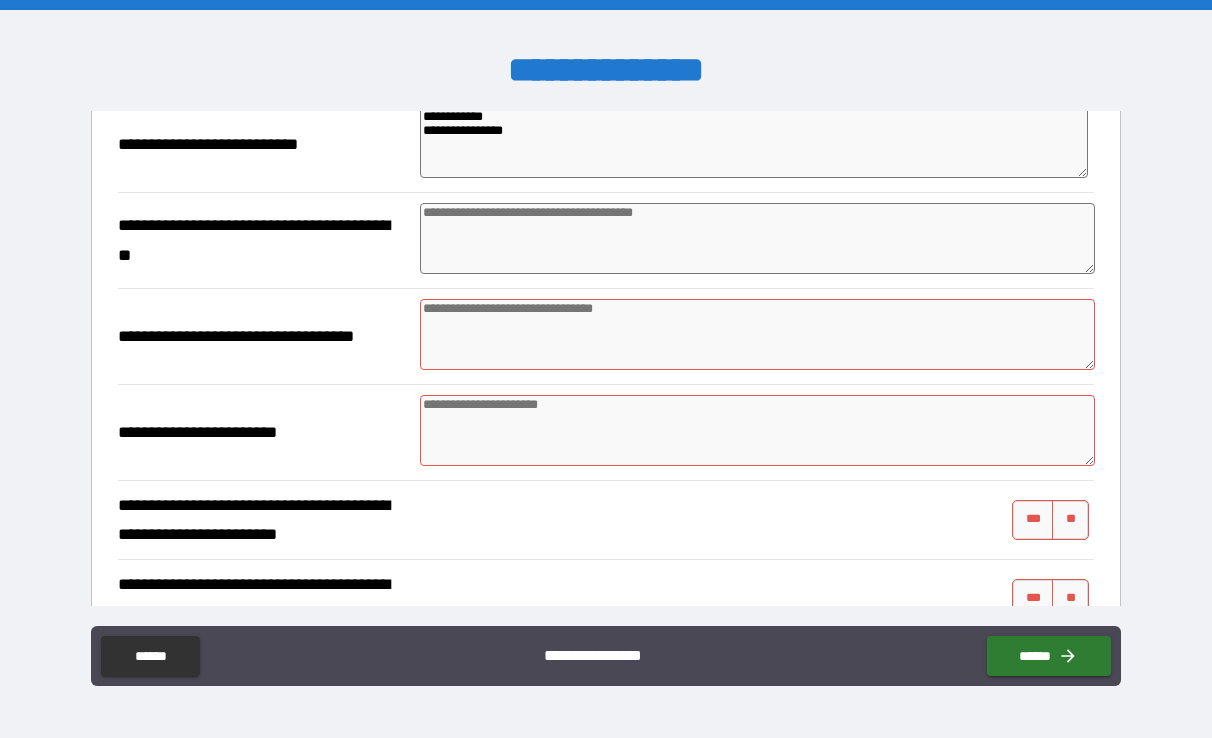 click at bounding box center (757, 238) 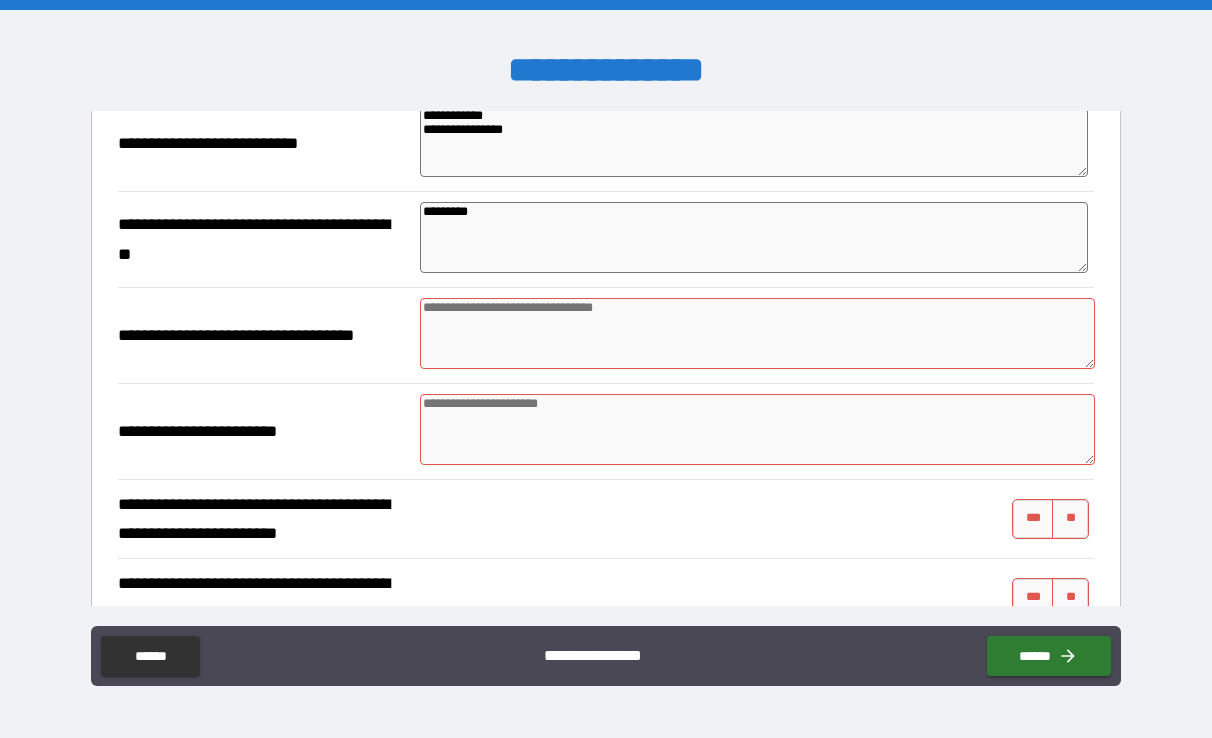 scroll, scrollTop: 836, scrollLeft: 0, axis: vertical 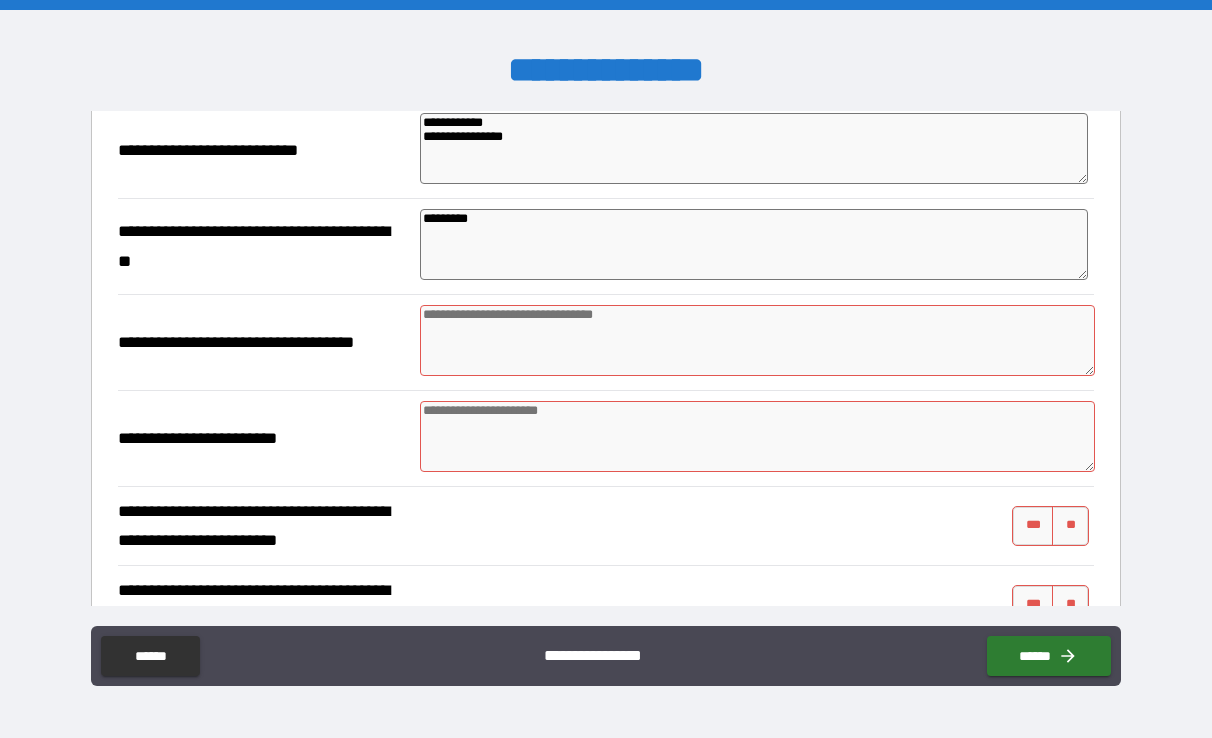 click at bounding box center [757, 340] 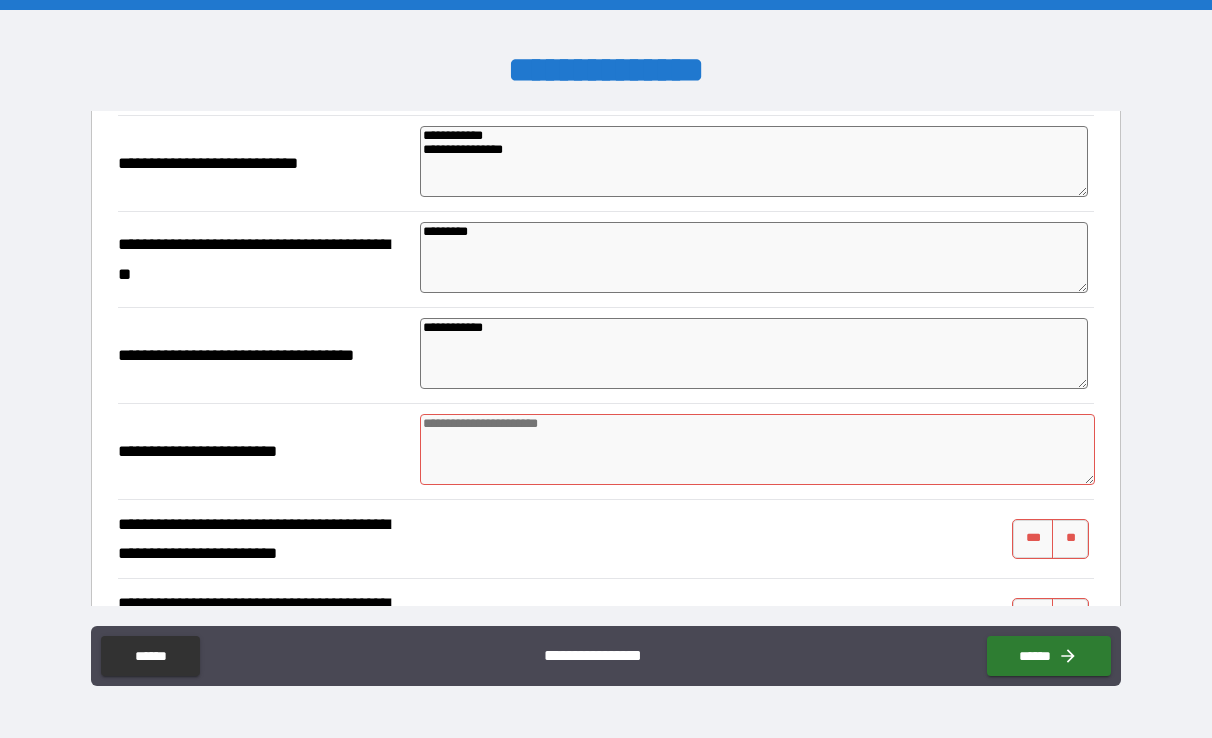 scroll, scrollTop: 824, scrollLeft: 0, axis: vertical 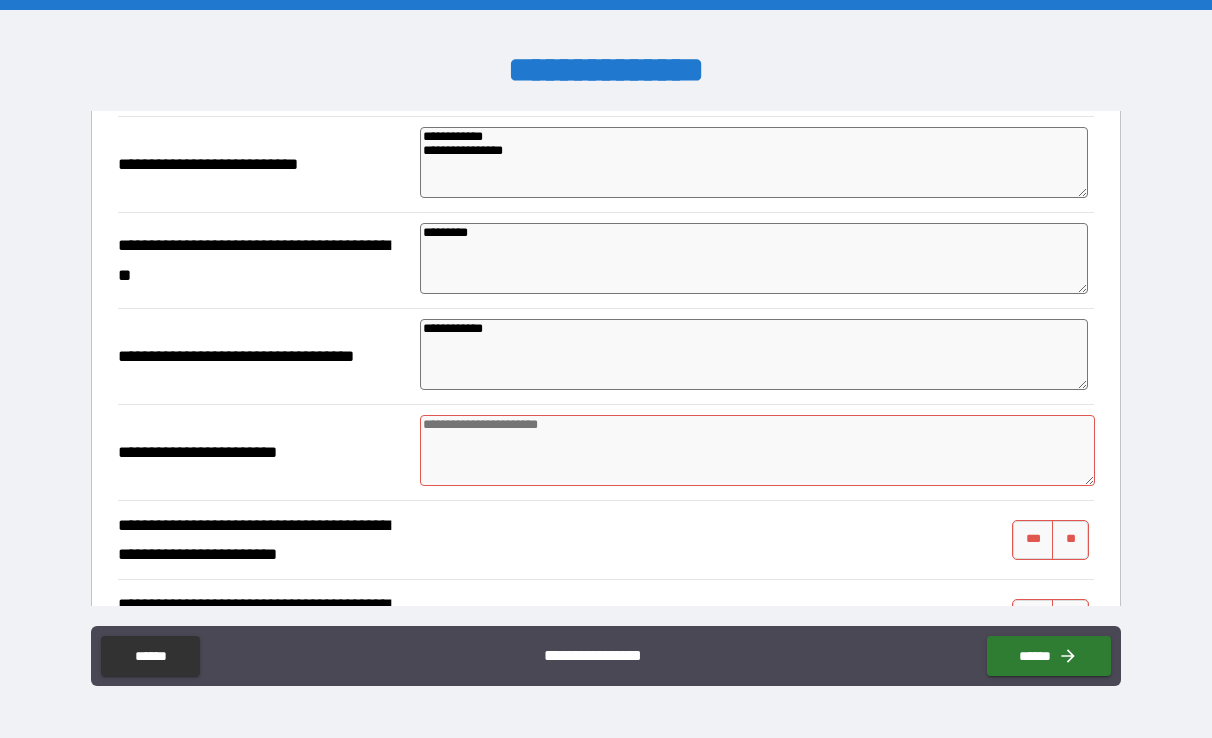 click on "**********" at bounding box center [753, 354] 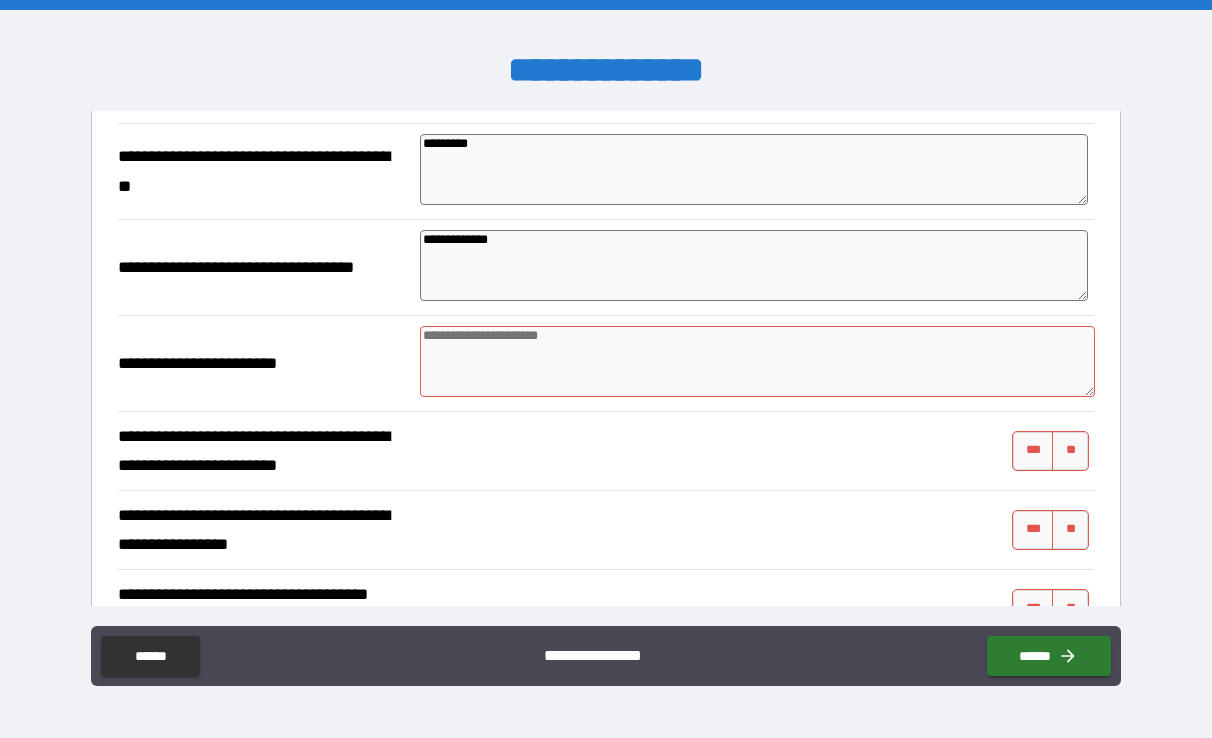 scroll, scrollTop: 929, scrollLeft: 0, axis: vertical 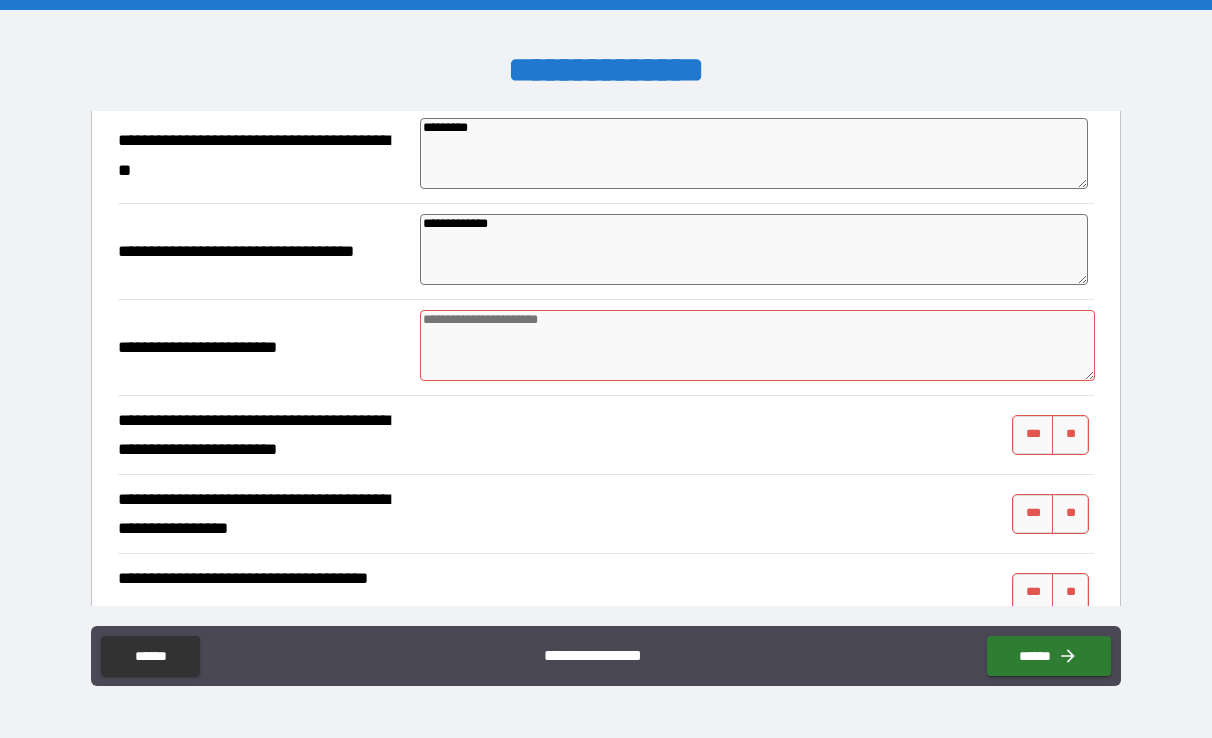 click at bounding box center [757, 345] 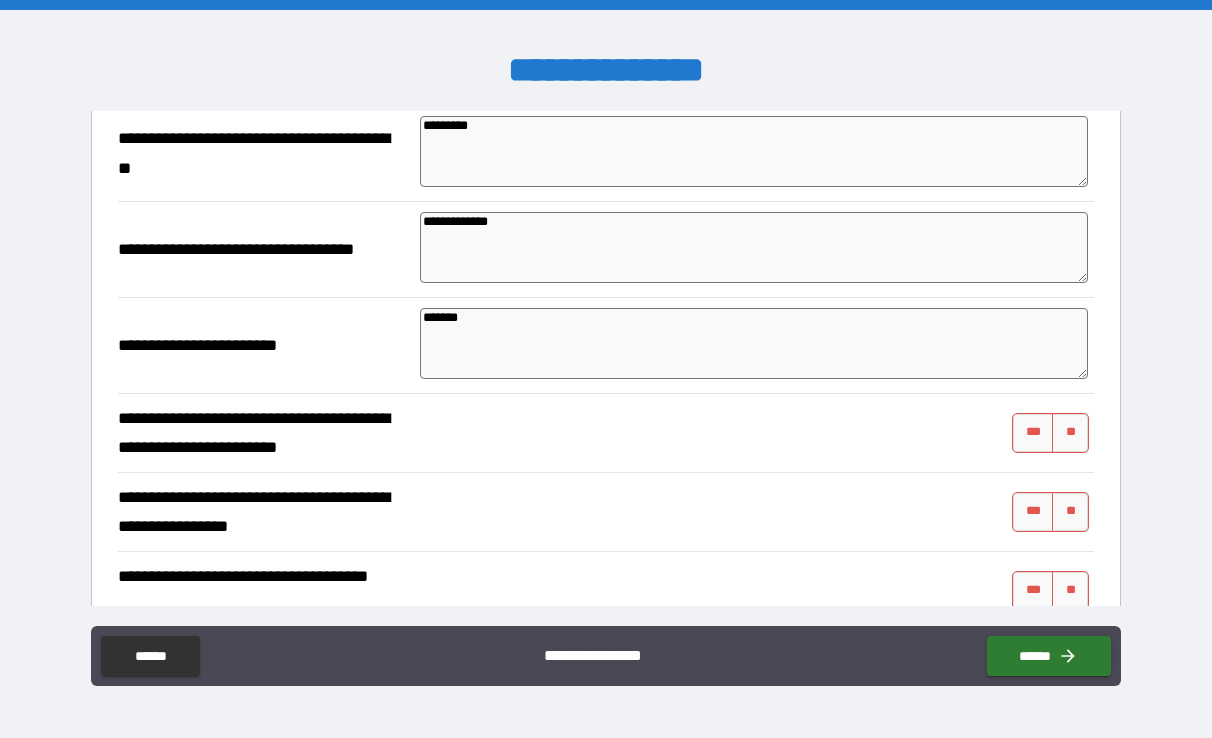 scroll, scrollTop: 932, scrollLeft: 0, axis: vertical 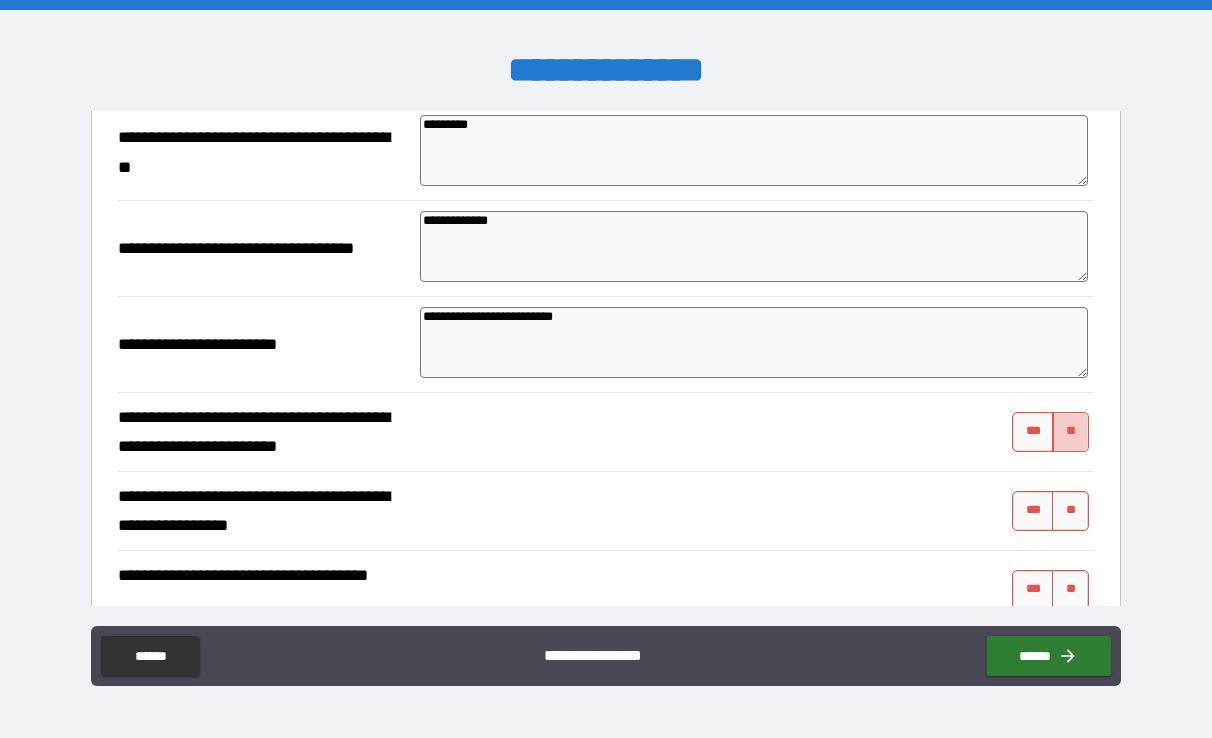 click on "**" at bounding box center (1070, 432) 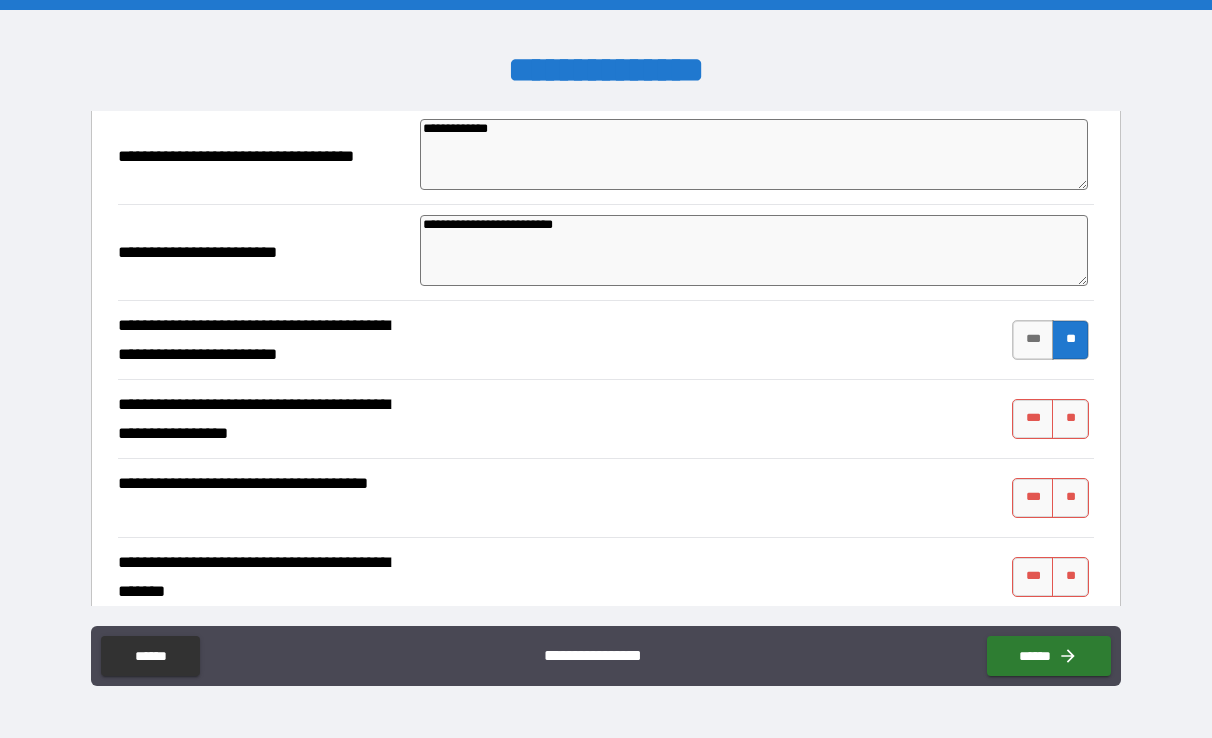 scroll, scrollTop: 1026, scrollLeft: 0, axis: vertical 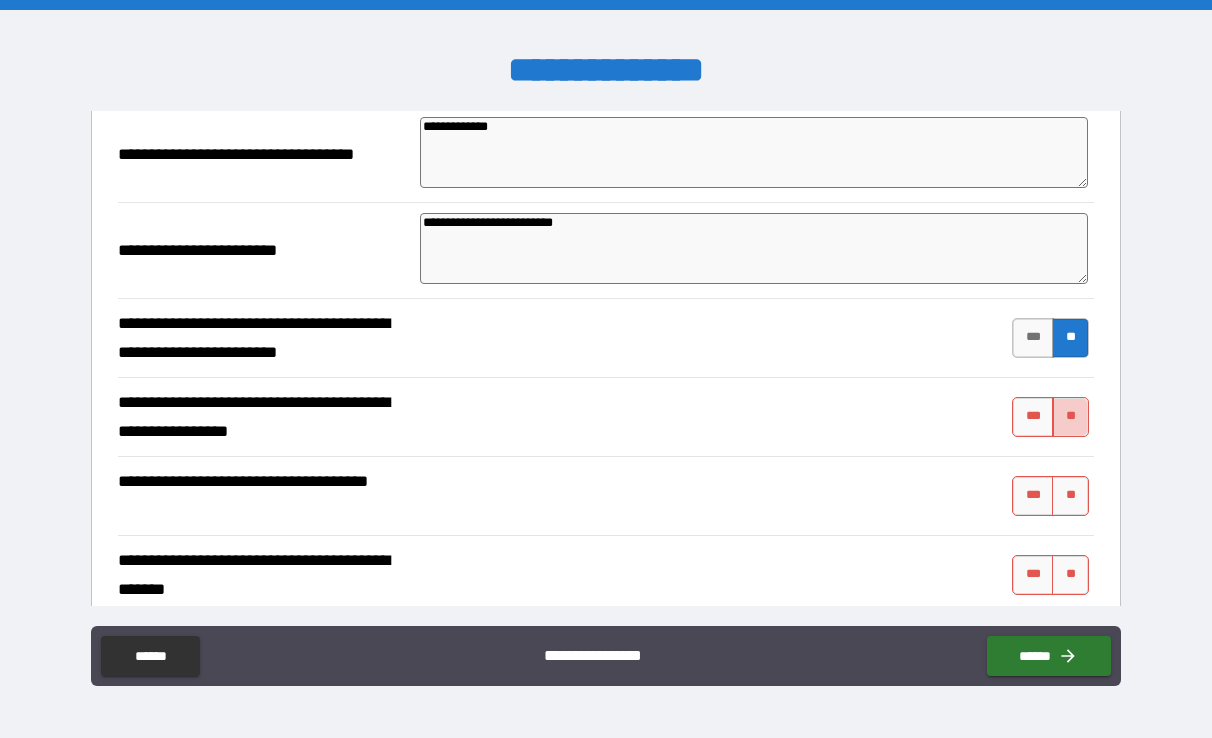 click on "**" at bounding box center (1070, 417) 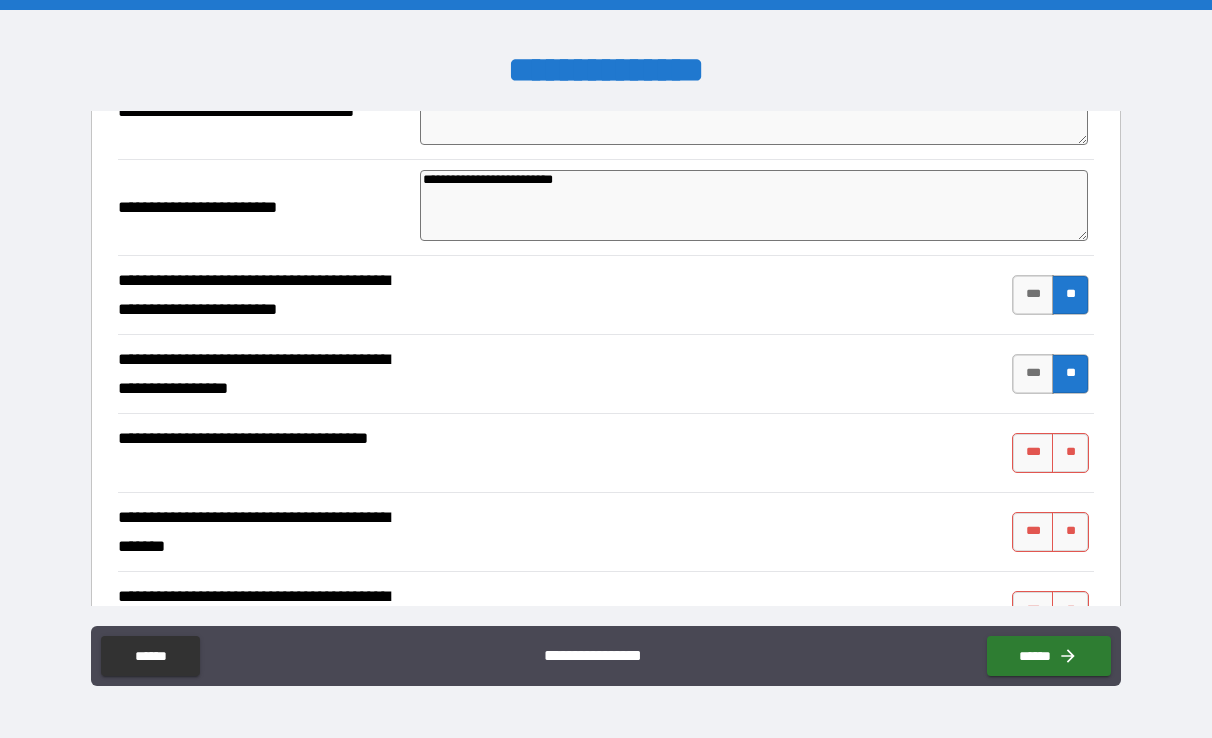 scroll, scrollTop: 1088, scrollLeft: 0, axis: vertical 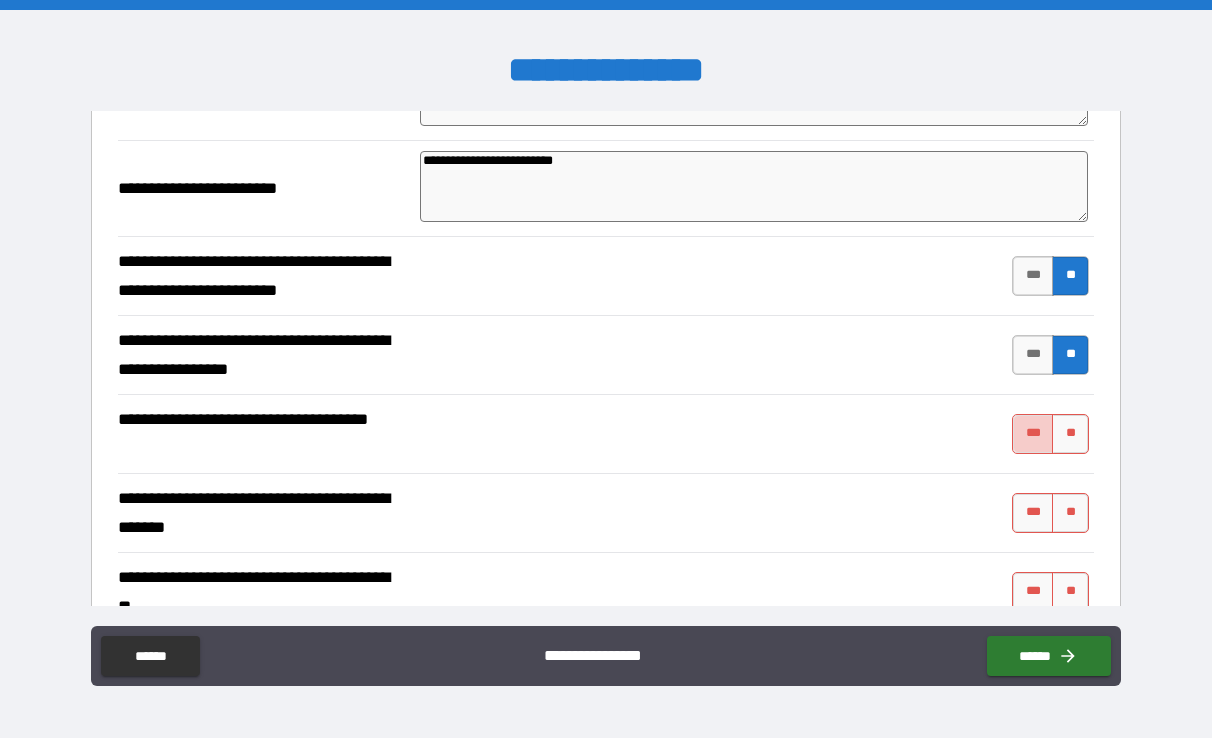 click on "***" at bounding box center (1033, 434) 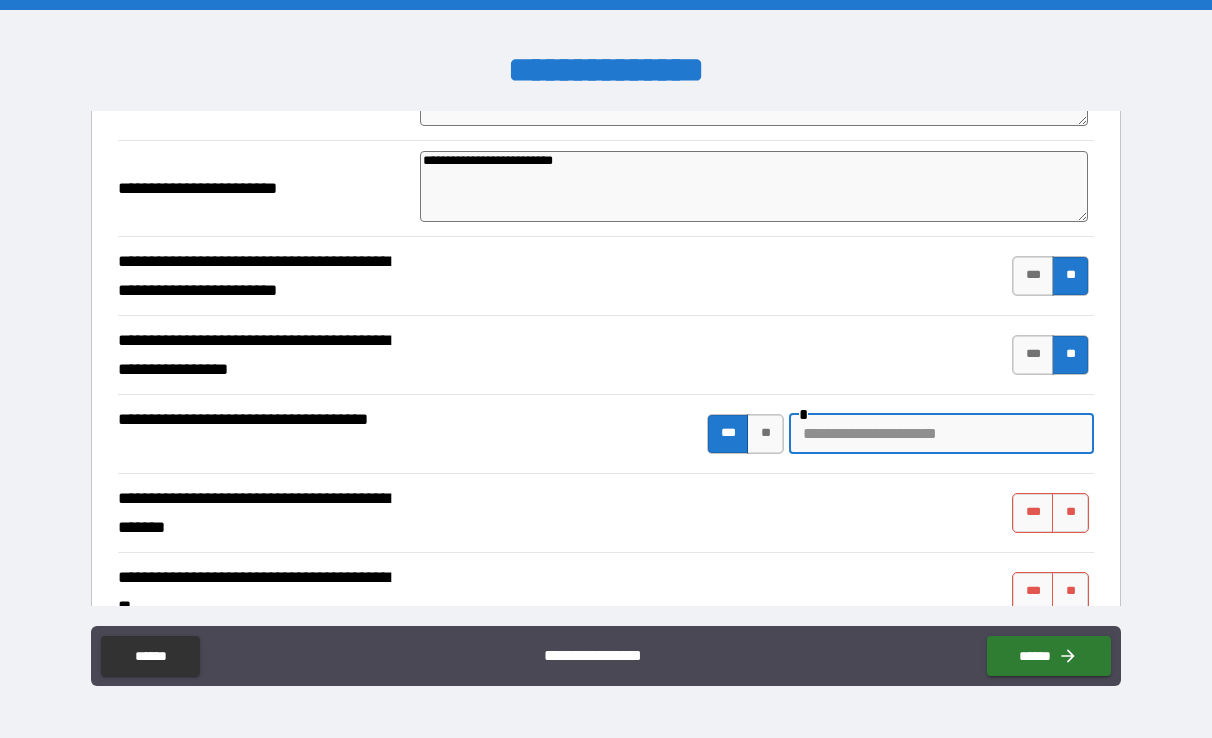 click at bounding box center (941, 434) 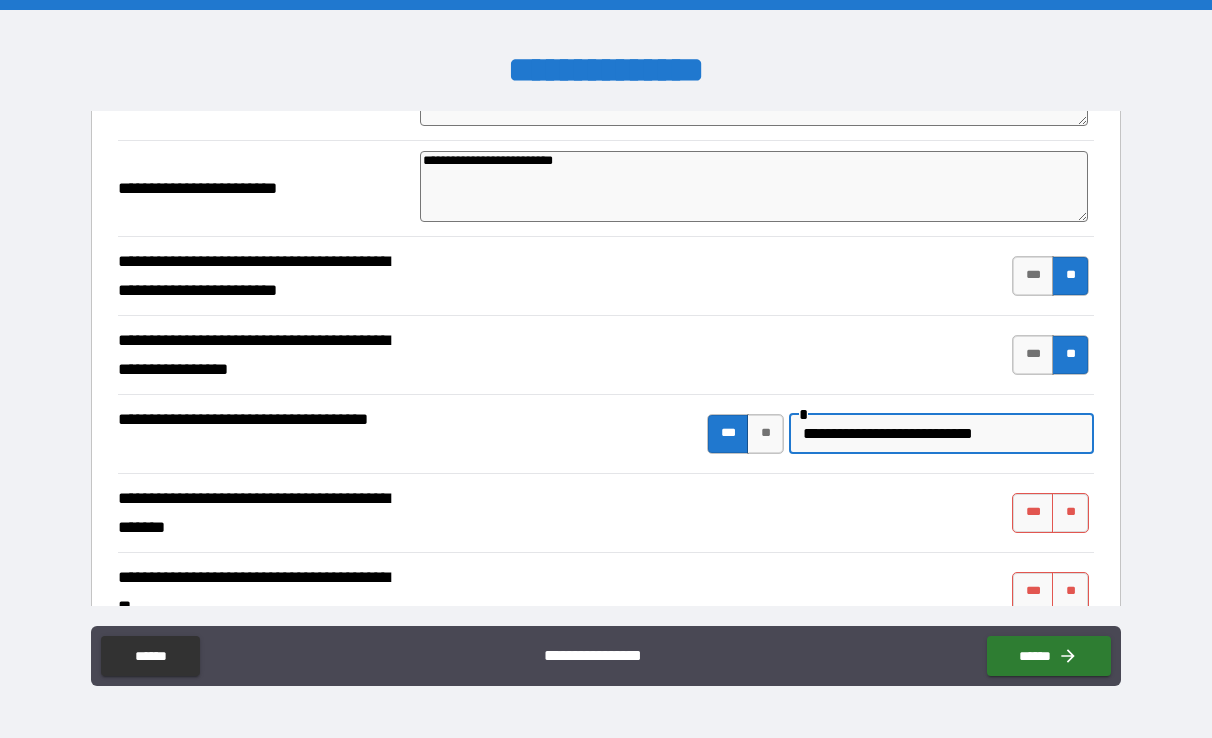 click on "**********" at bounding box center [941, 434] 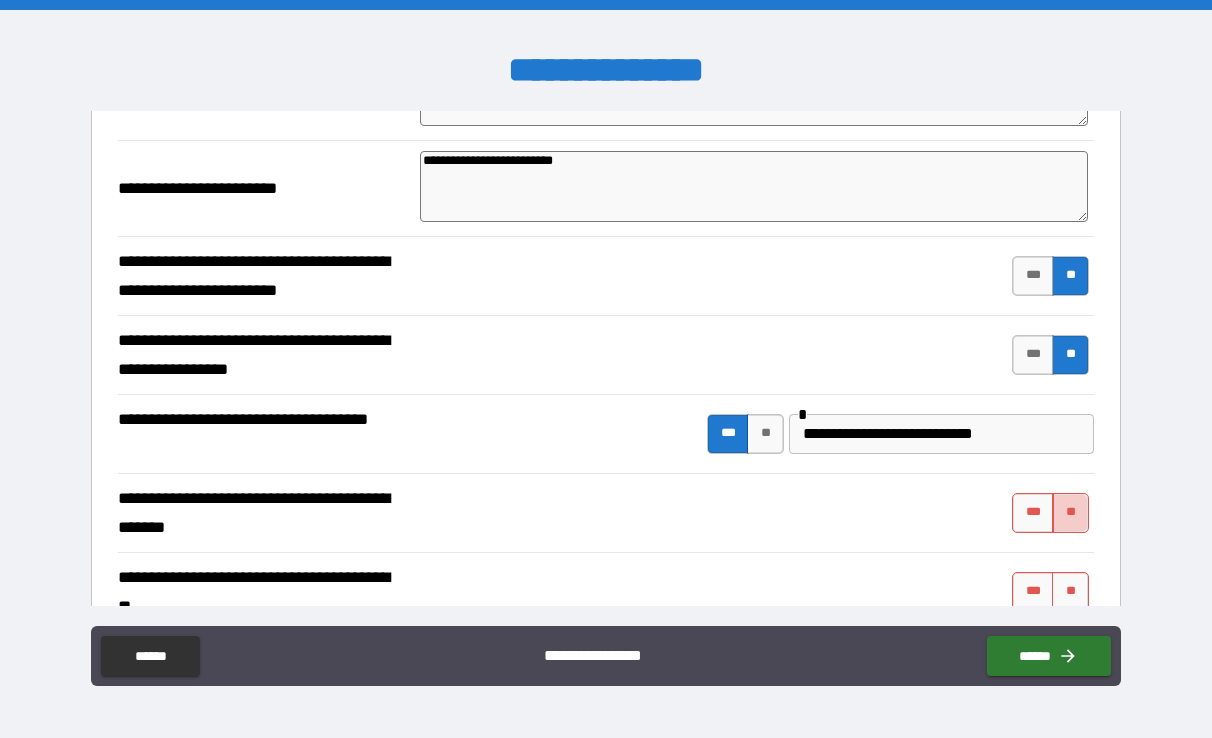 click on "**" at bounding box center (1070, 513) 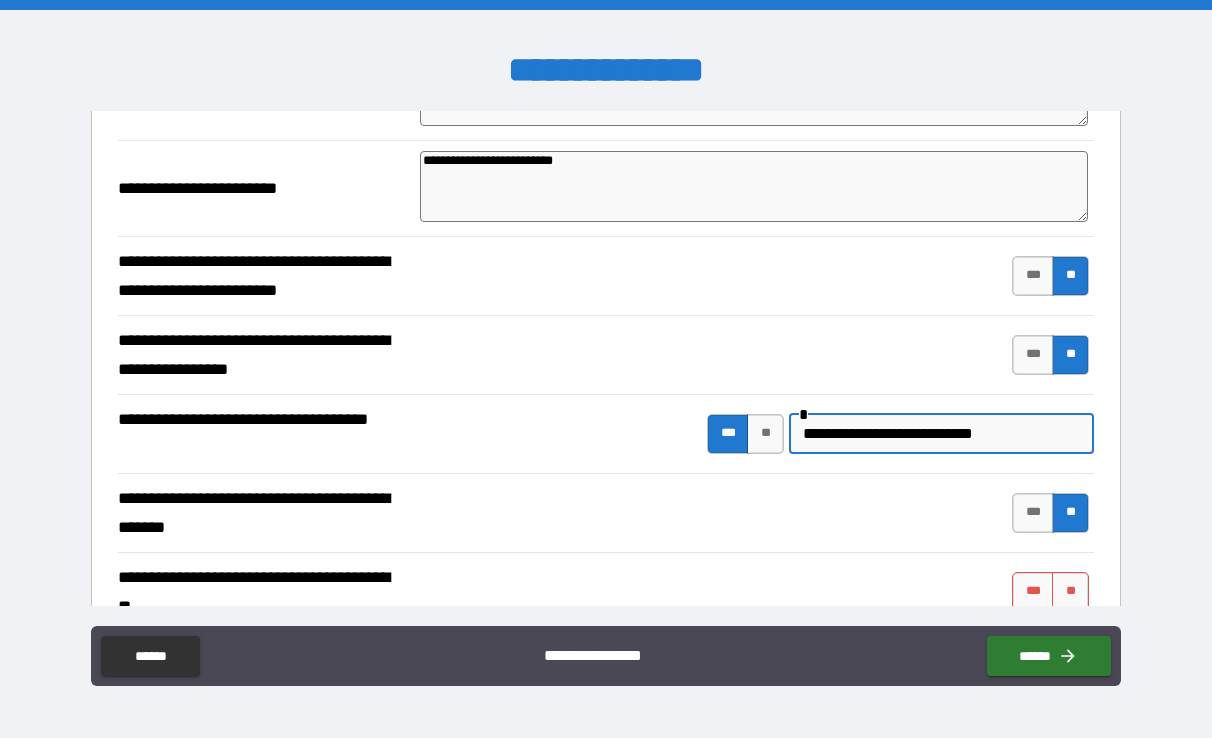 click on "**********" at bounding box center [941, 434] 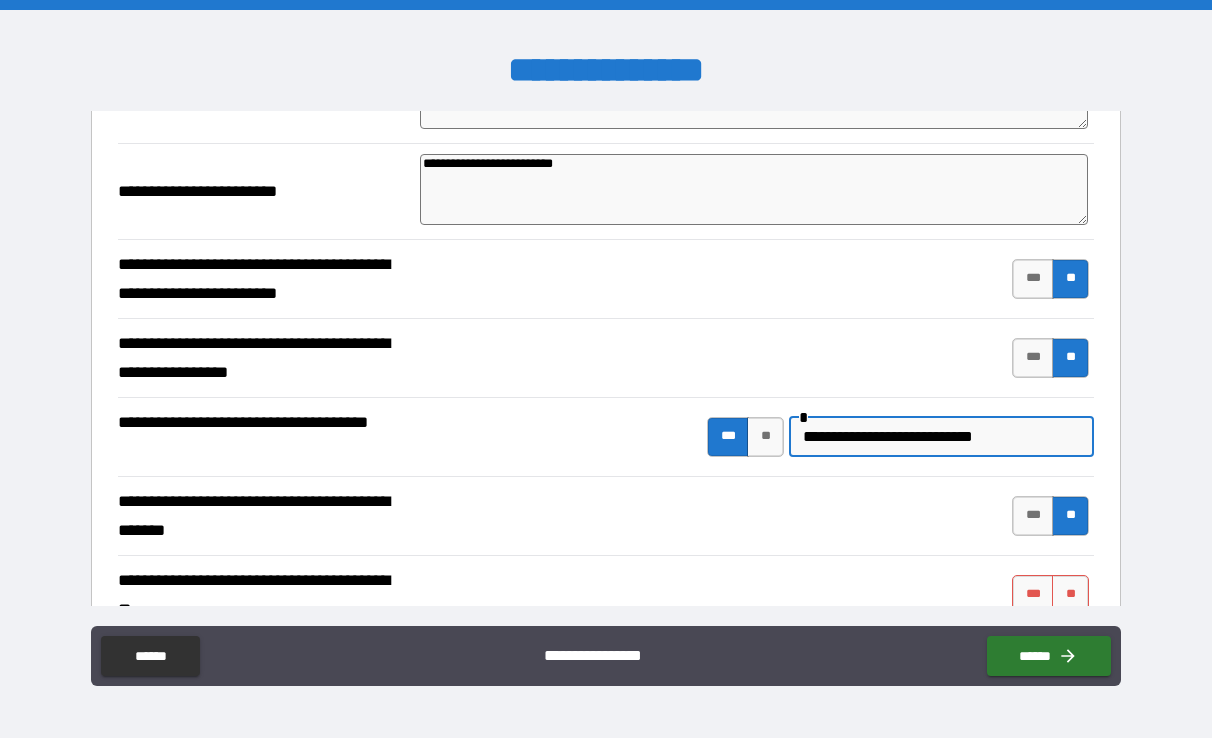 click on "**********" at bounding box center (941, 437) 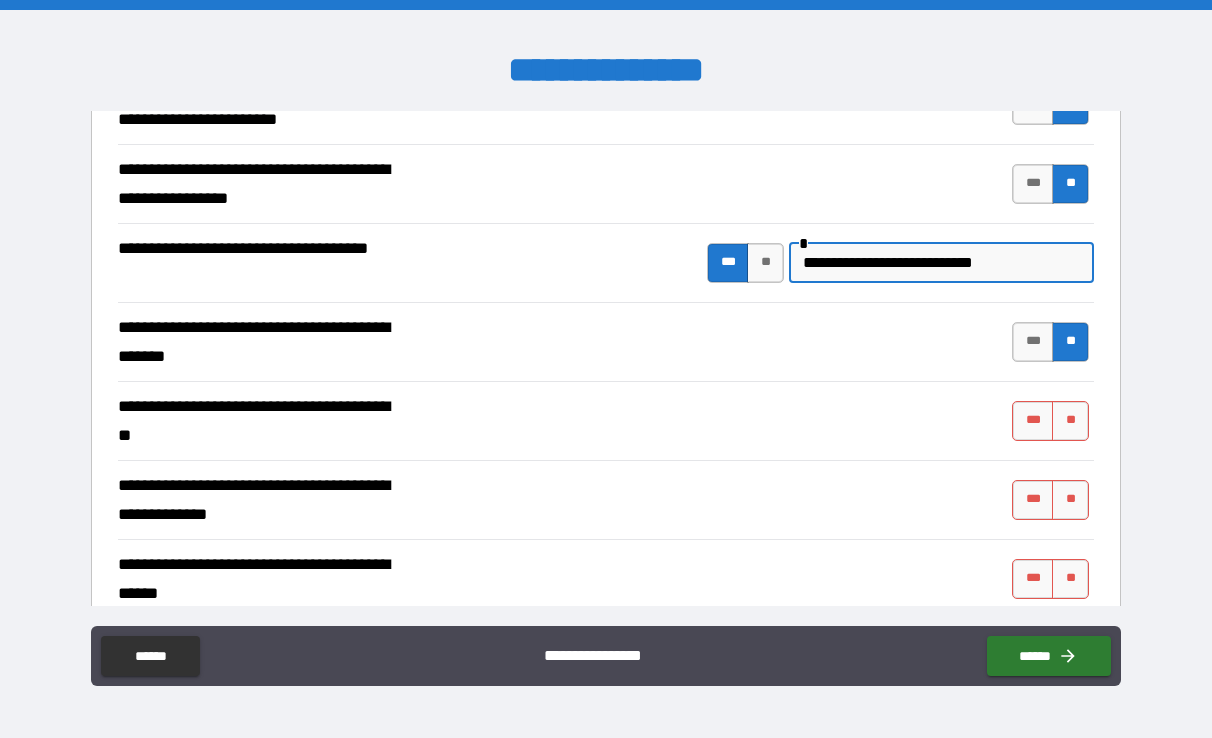 scroll, scrollTop: 1267, scrollLeft: 0, axis: vertical 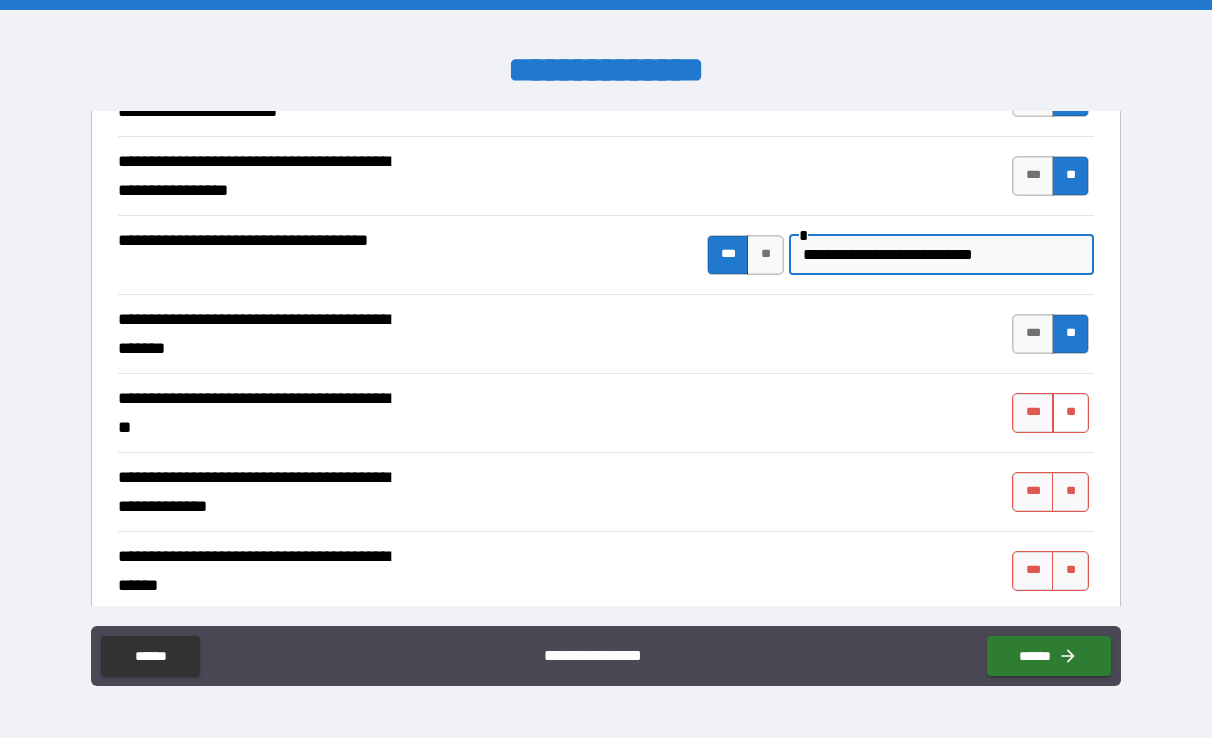 click on "**" at bounding box center [1070, 413] 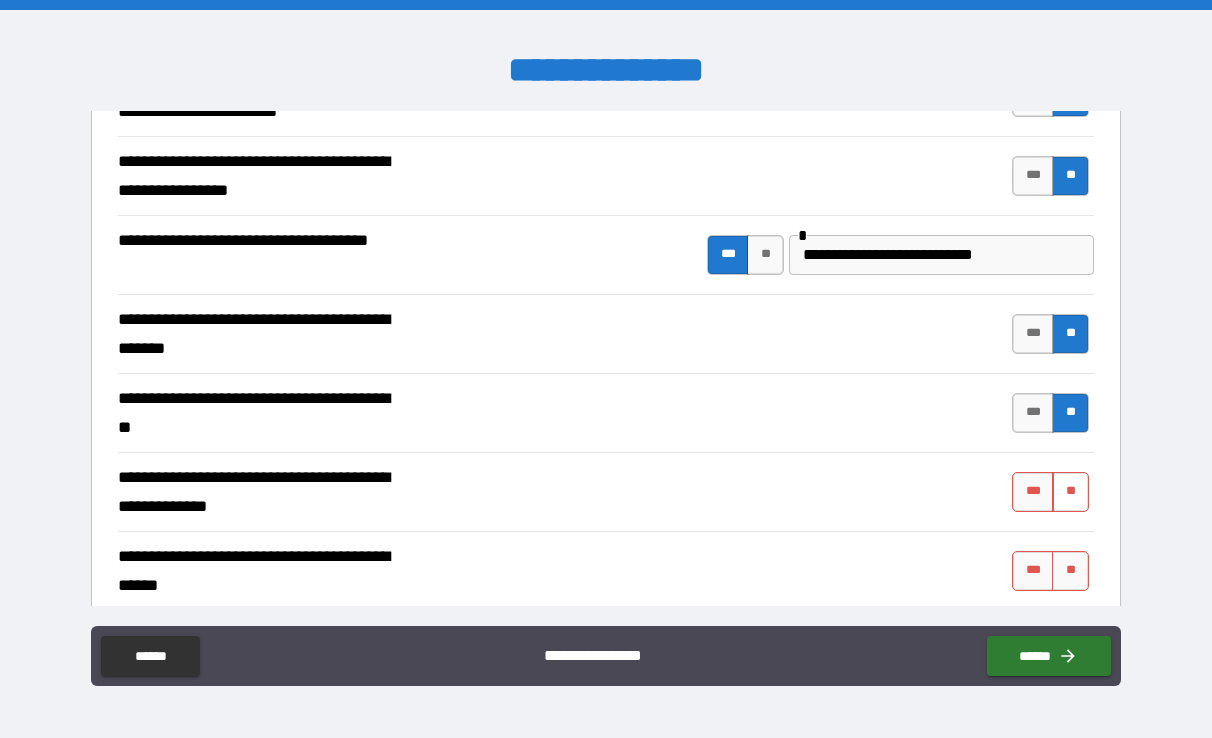 click on "**" at bounding box center [1070, 492] 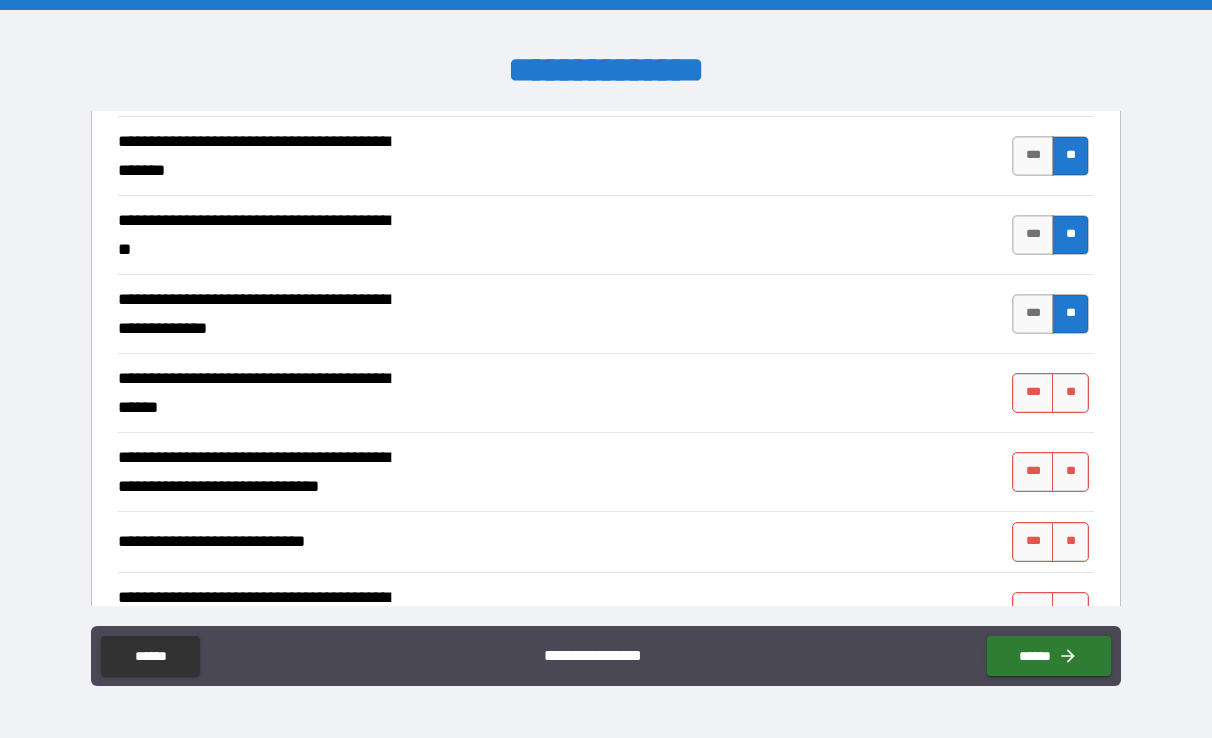 scroll, scrollTop: 1450, scrollLeft: 0, axis: vertical 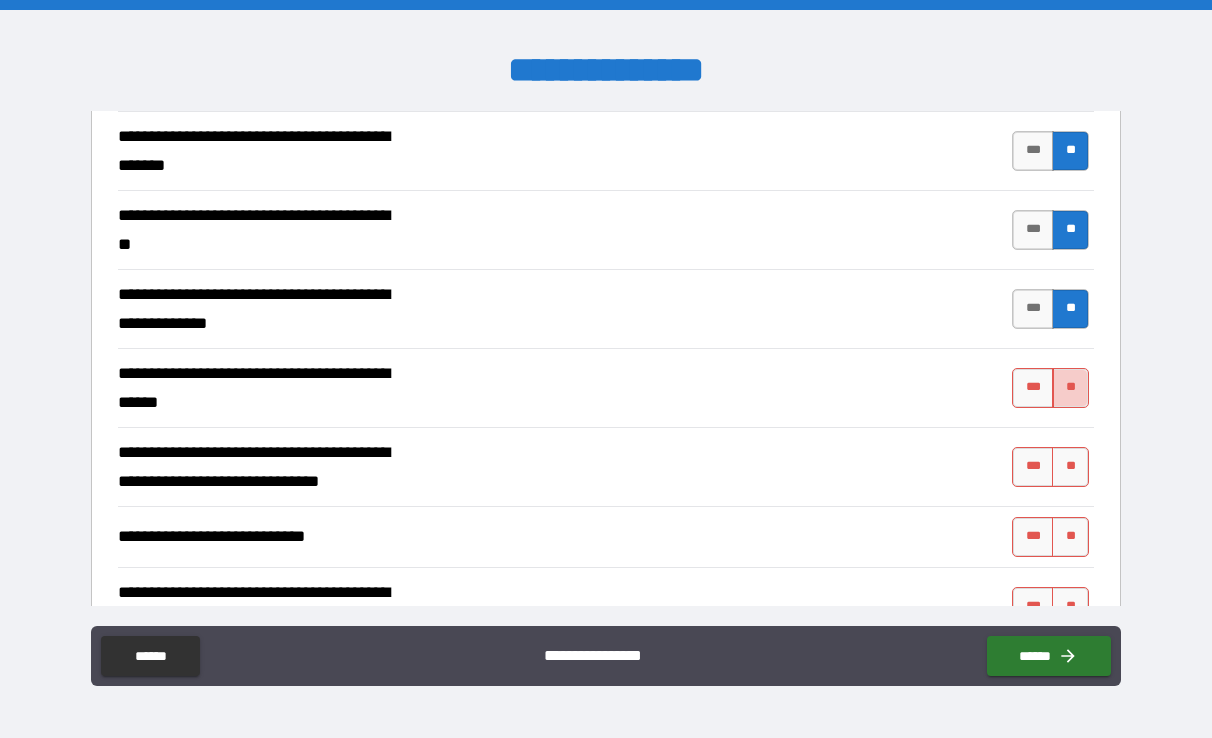 click on "**" at bounding box center [1070, 388] 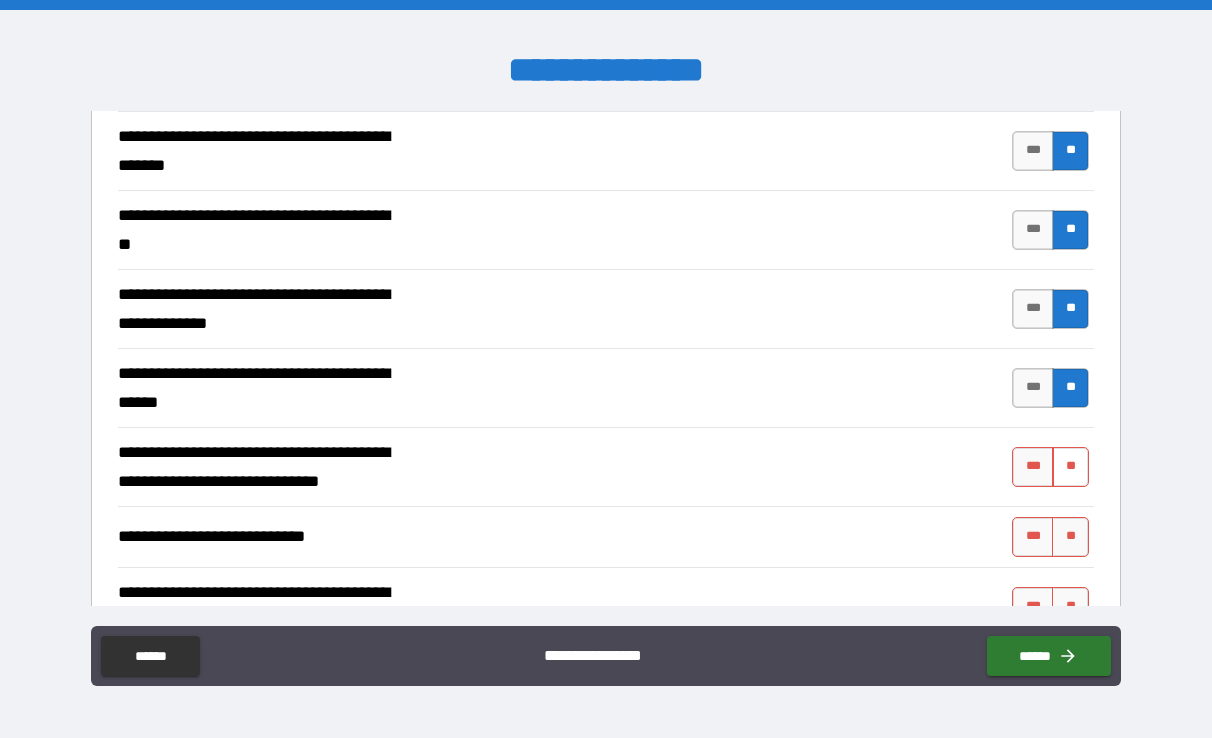 click on "**" at bounding box center (1070, 467) 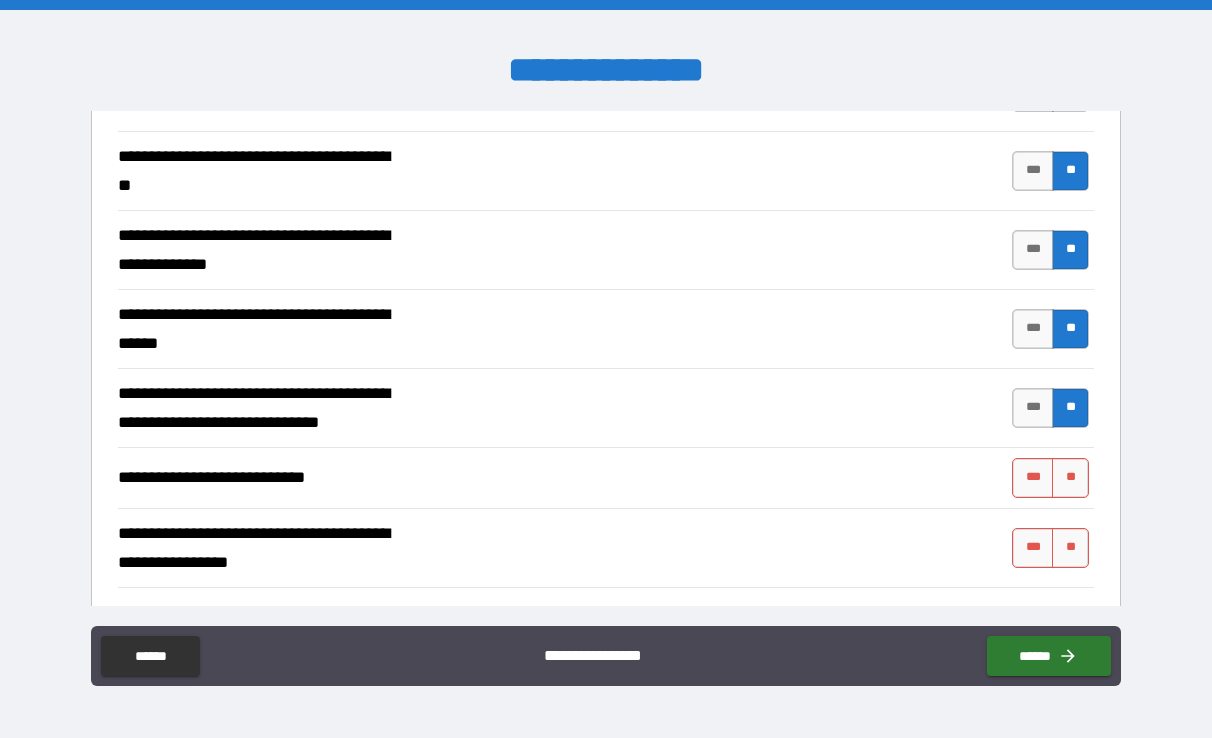 scroll, scrollTop: 1539, scrollLeft: 0, axis: vertical 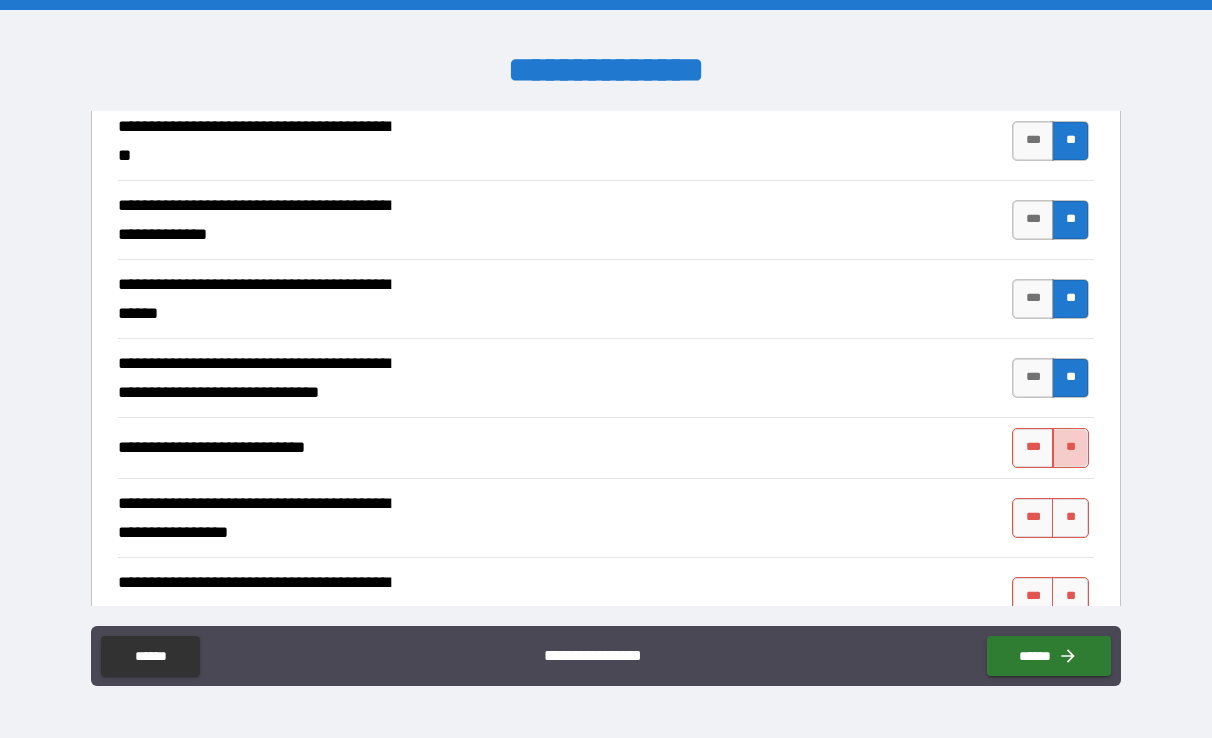 click on "**" at bounding box center [1070, 448] 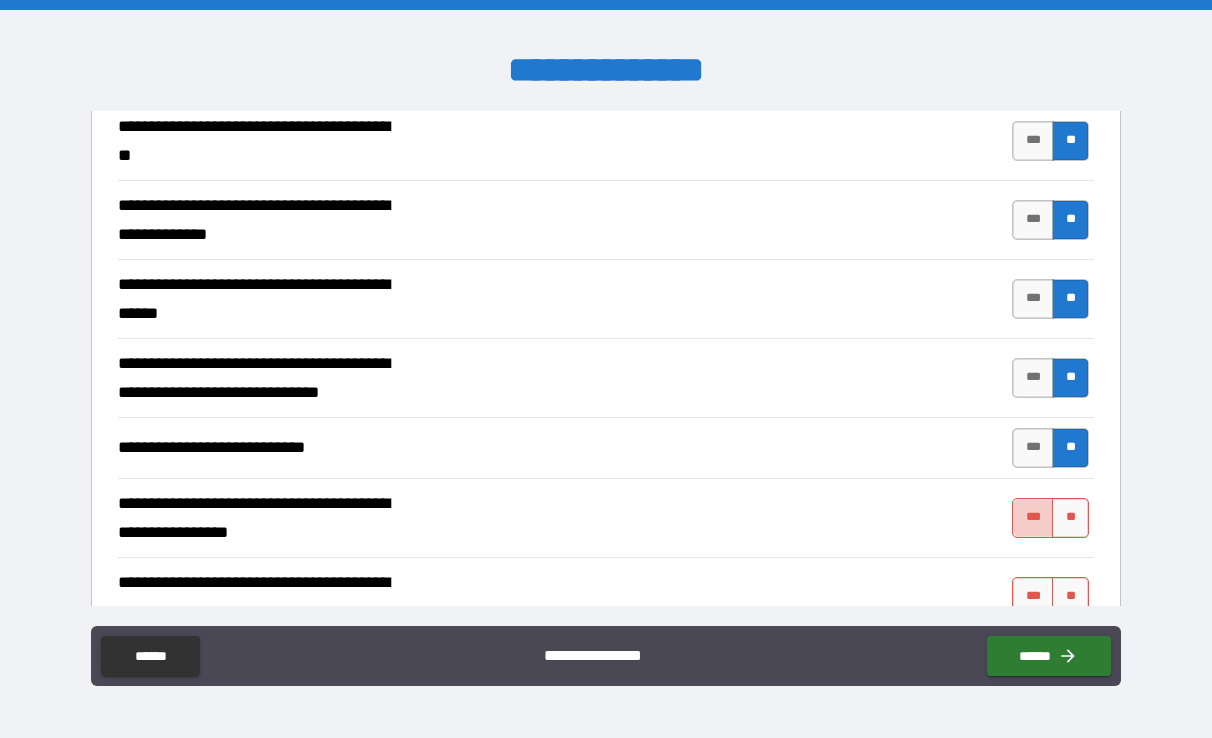click on "***" at bounding box center [1033, 518] 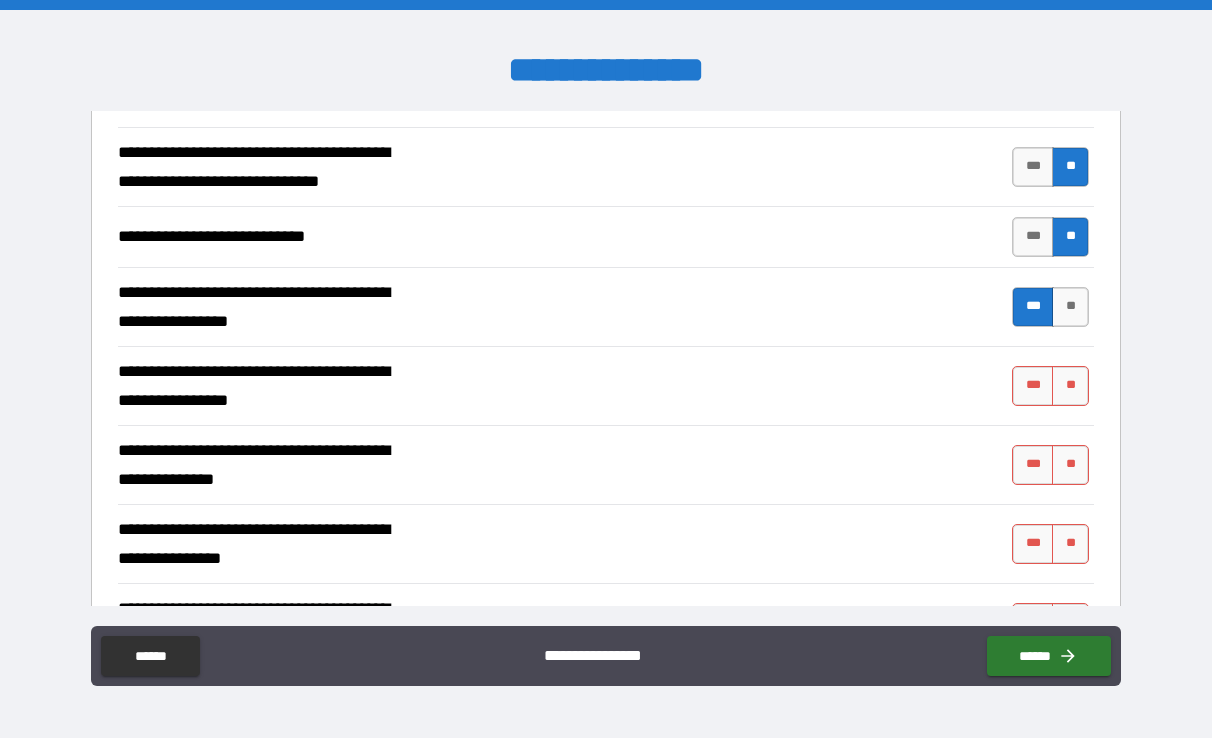 scroll, scrollTop: 1750, scrollLeft: 0, axis: vertical 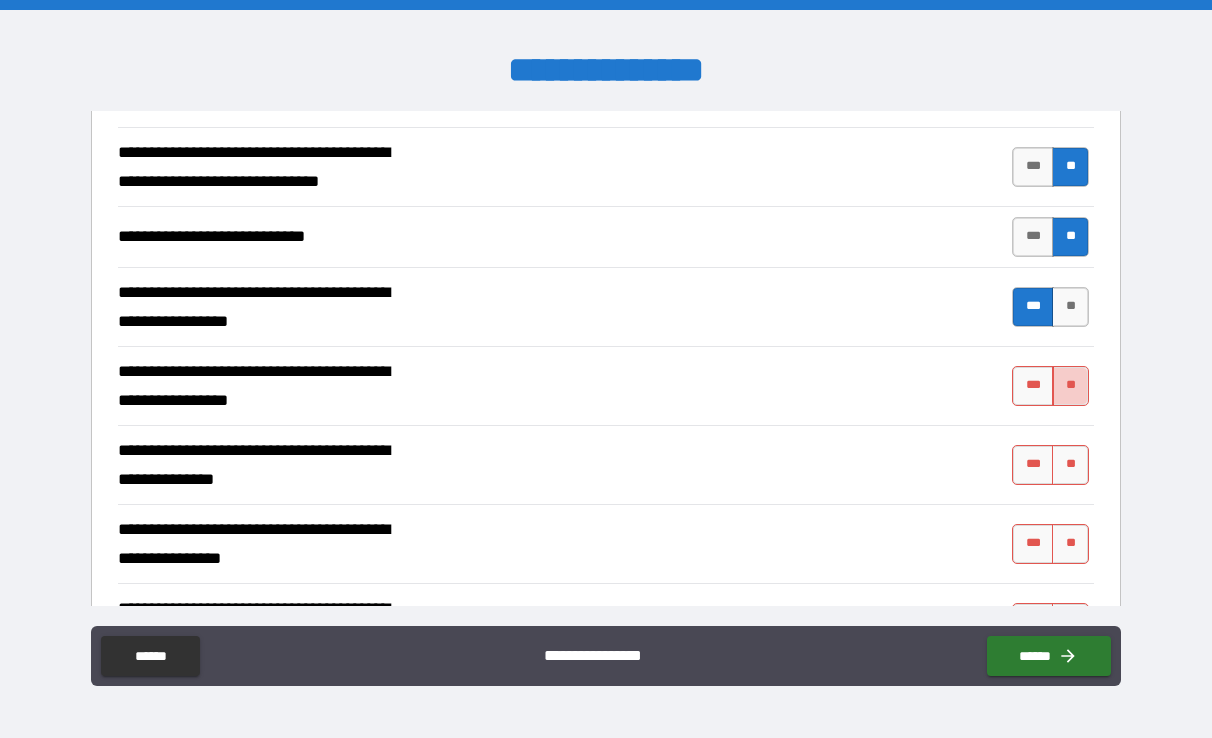 click on "**" at bounding box center [1070, 386] 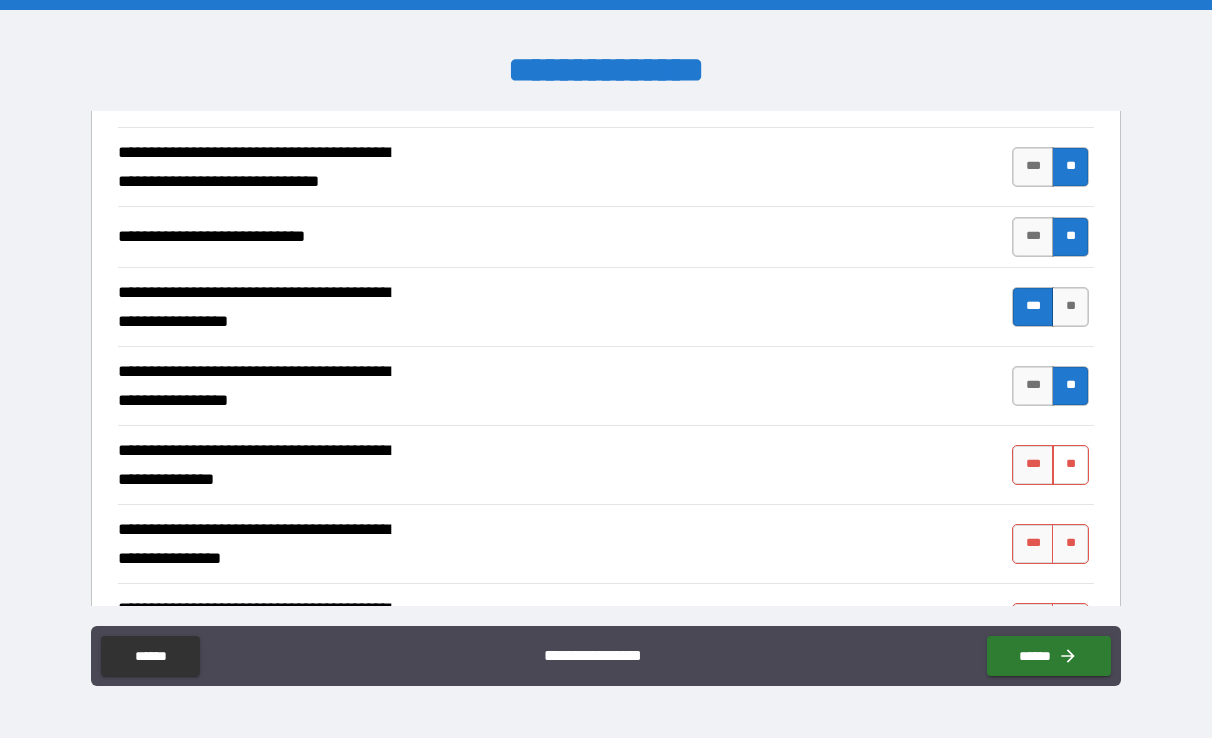 click on "**" at bounding box center (1070, 465) 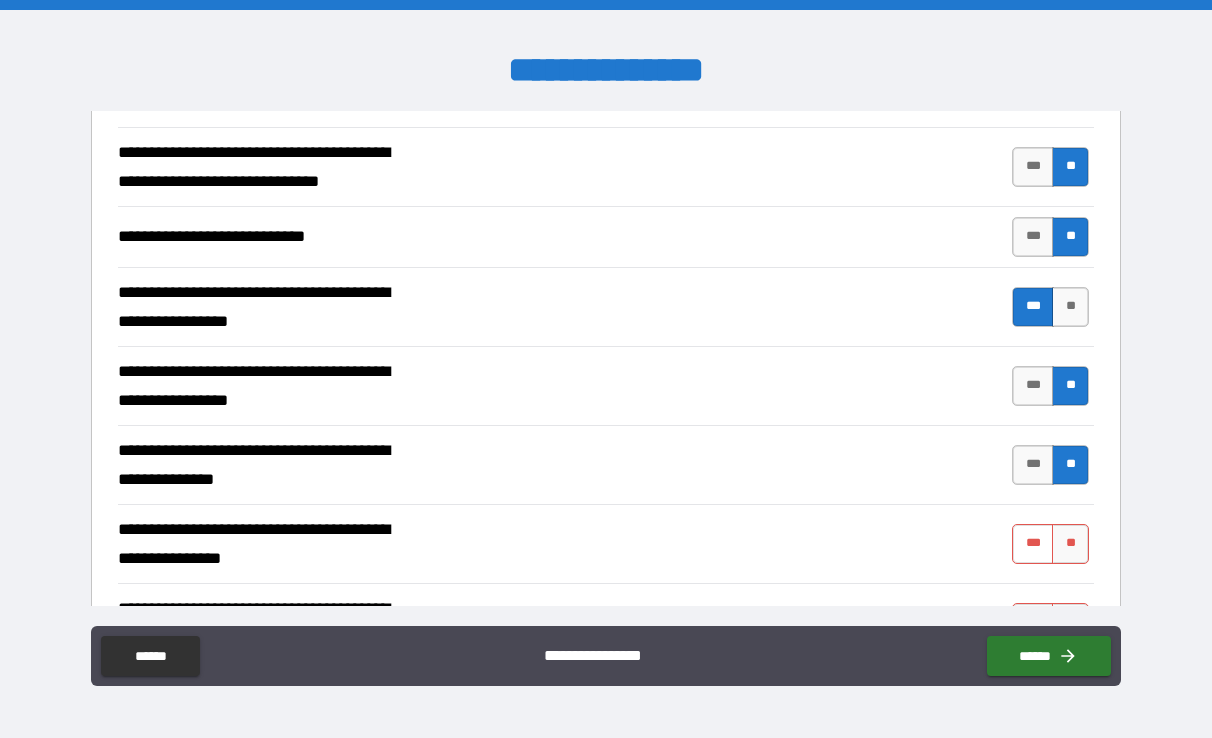 click on "***" at bounding box center (1033, 544) 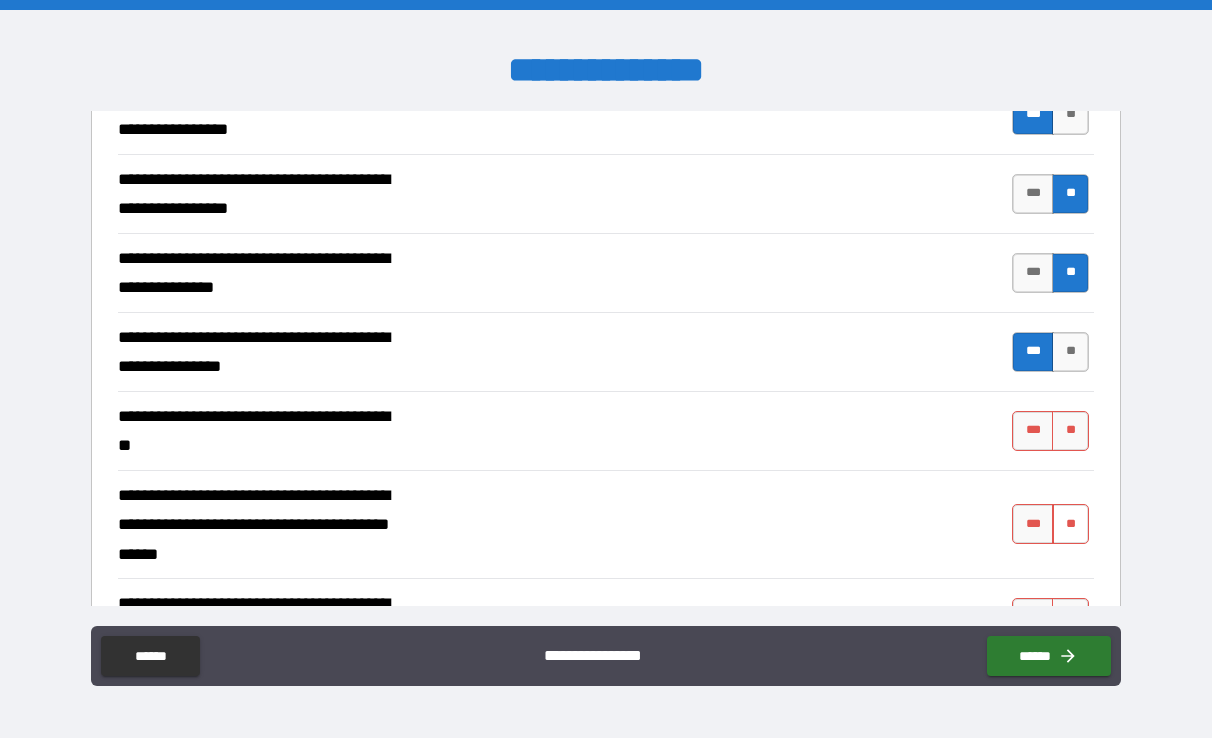 scroll, scrollTop: 1946, scrollLeft: 0, axis: vertical 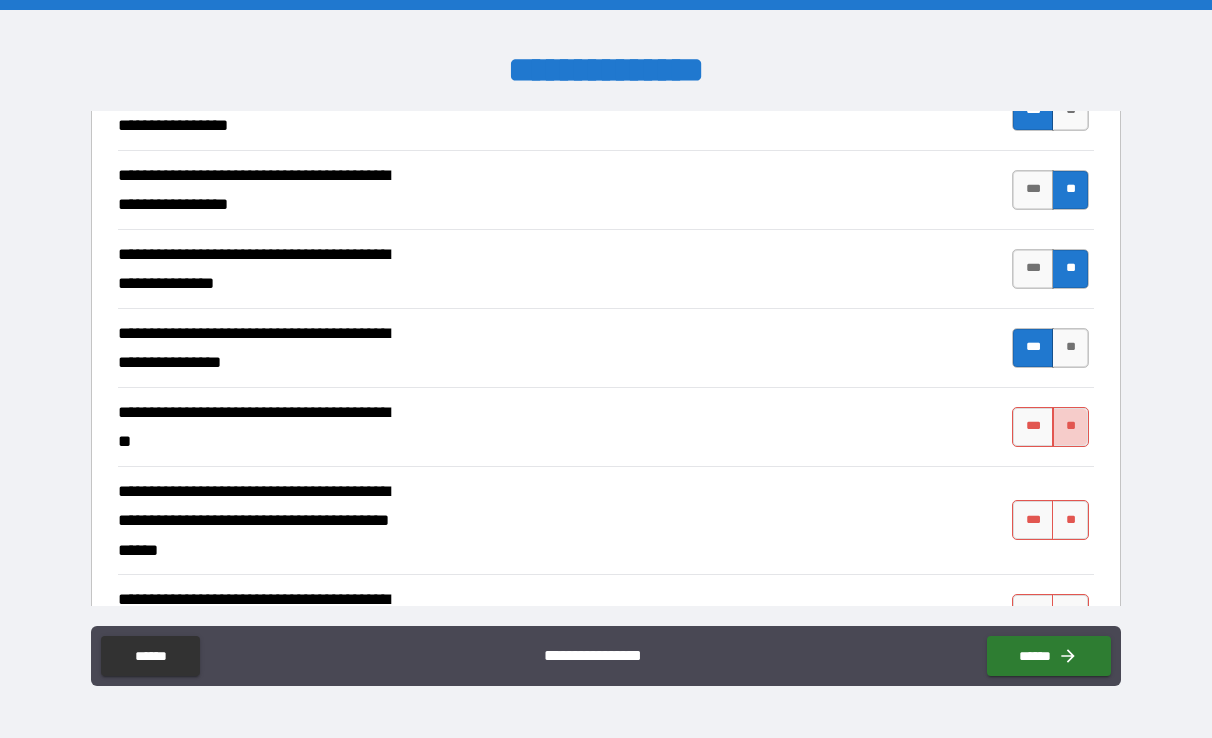 click on "**" at bounding box center (1070, 427) 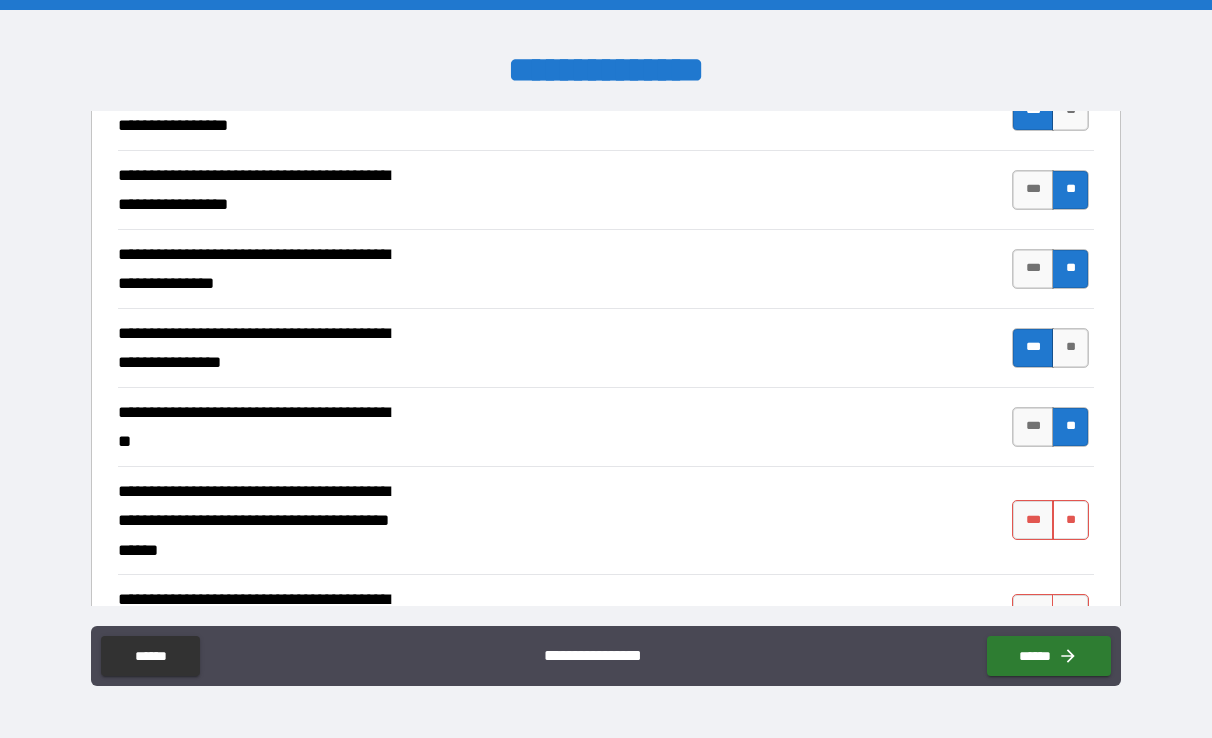 click on "**" at bounding box center [1070, 520] 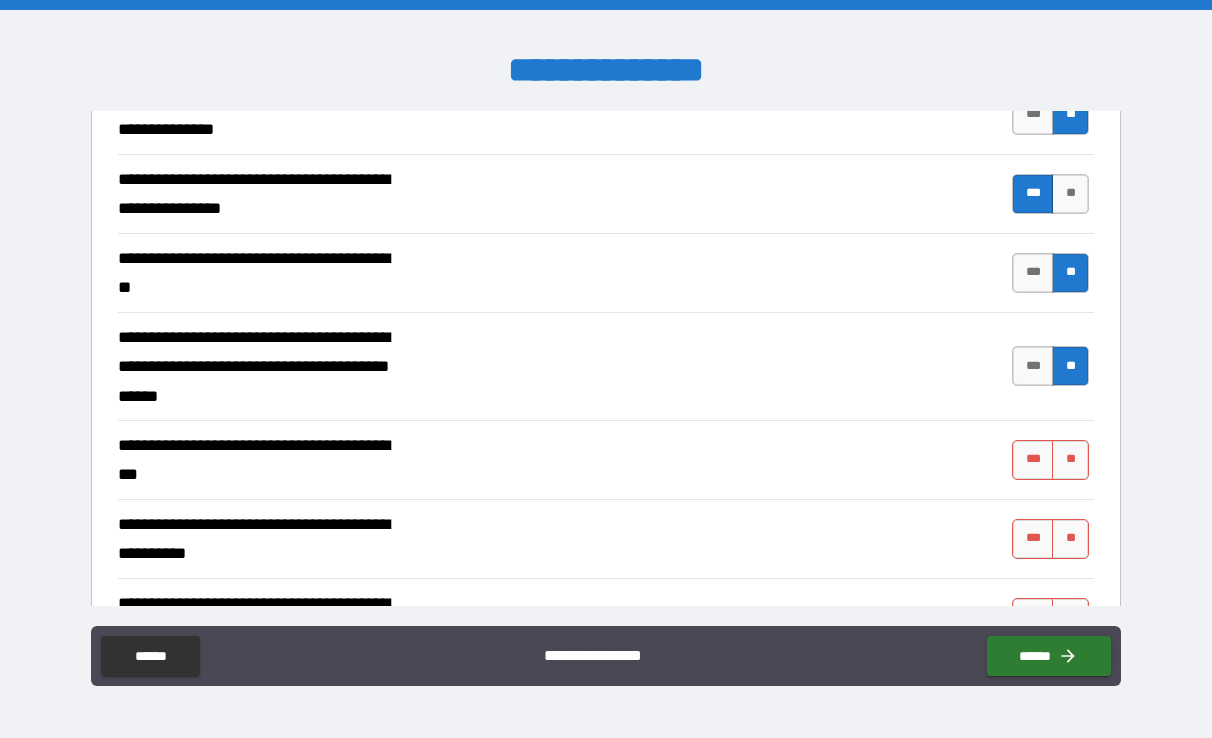 scroll, scrollTop: 2102, scrollLeft: 0, axis: vertical 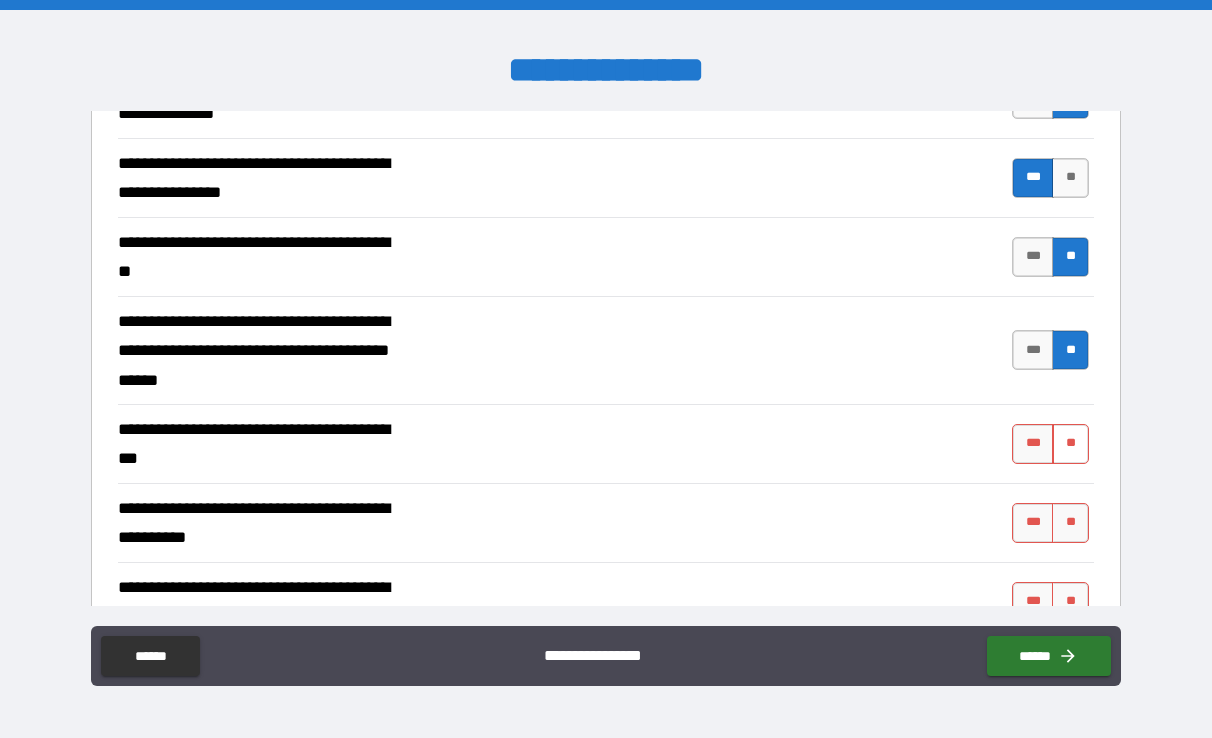 click on "**" at bounding box center [1070, 444] 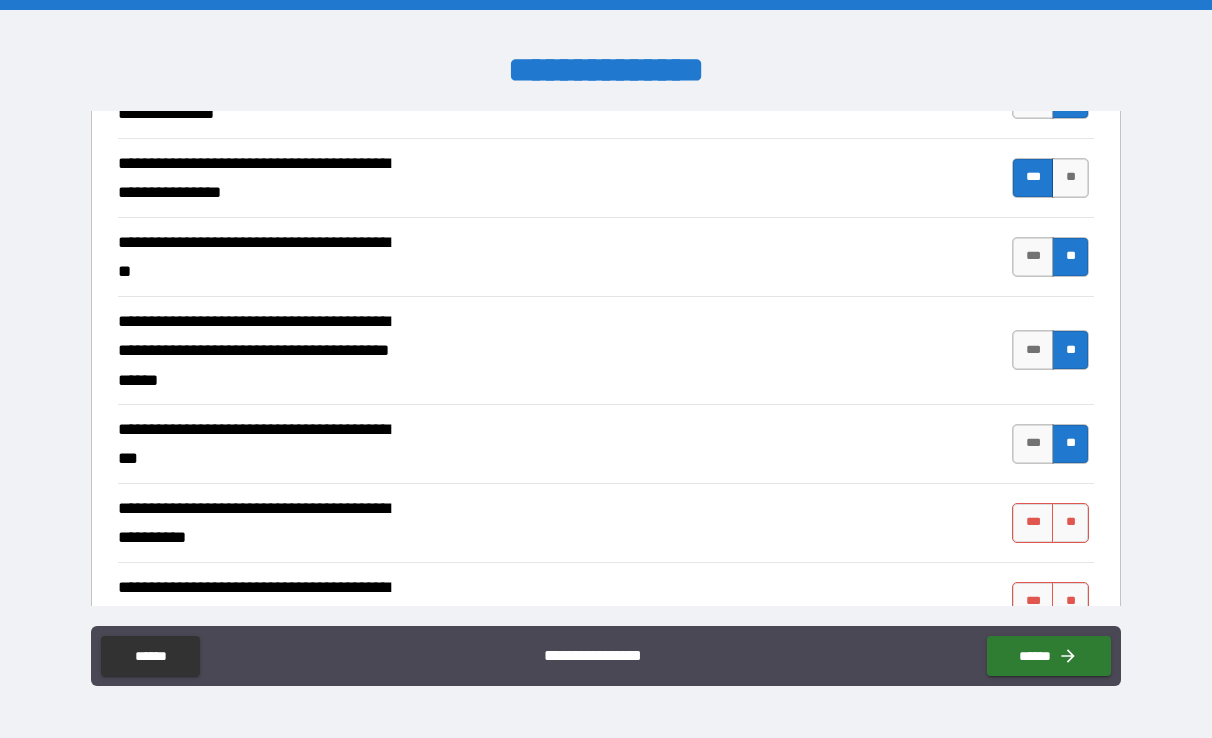 scroll, scrollTop: 2117, scrollLeft: 0, axis: vertical 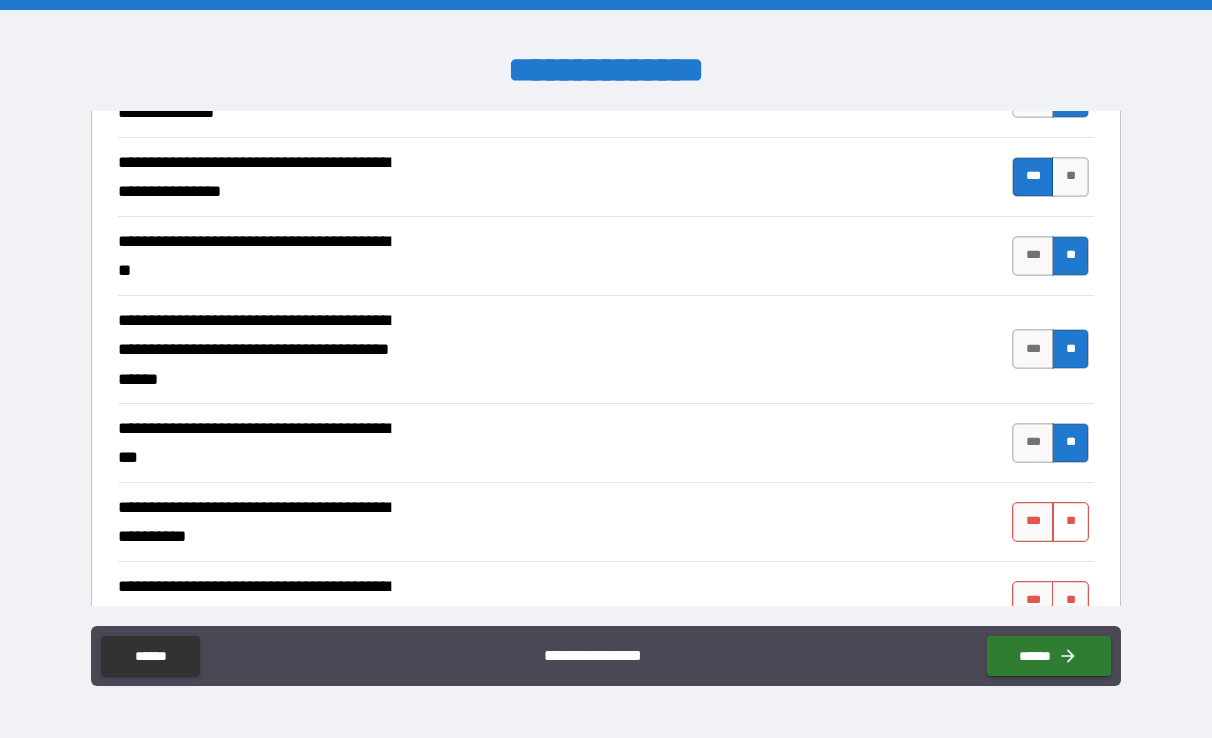 click on "**" at bounding box center [1070, 522] 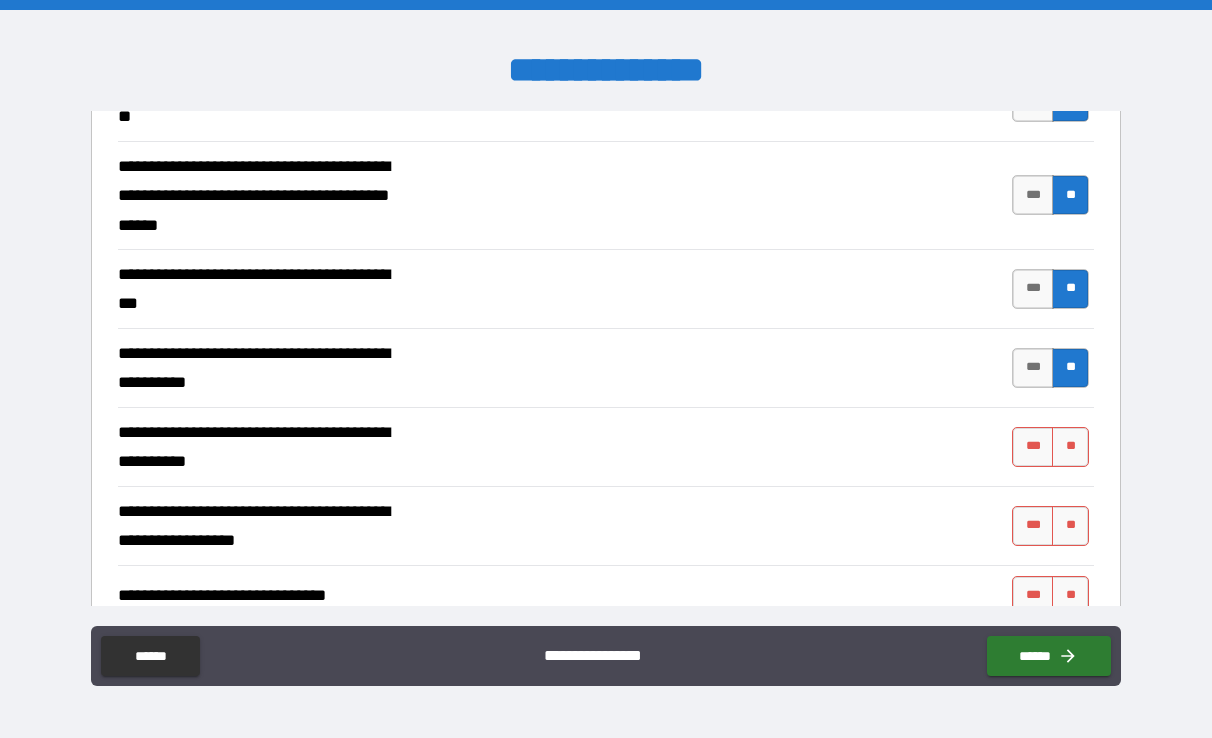 scroll, scrollTop: 2275, scrollLeft: 0, axis: vertical 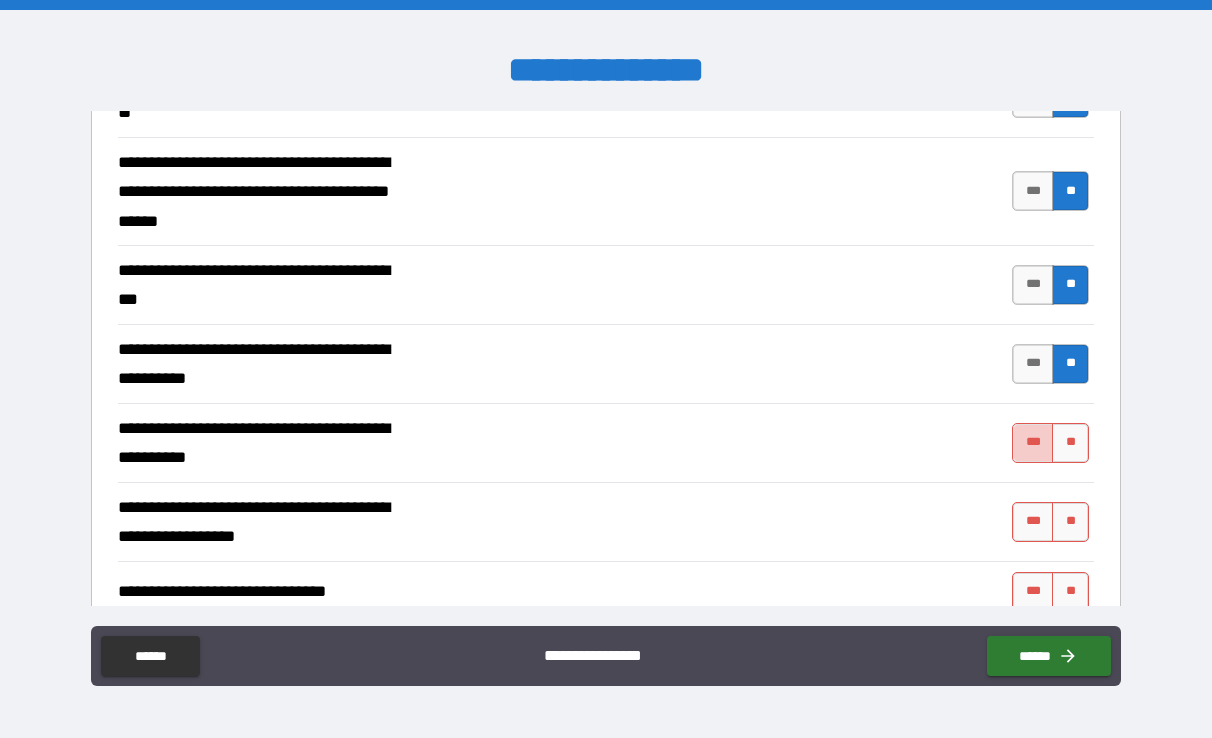click on "***" at bounding box center [1033, 443] 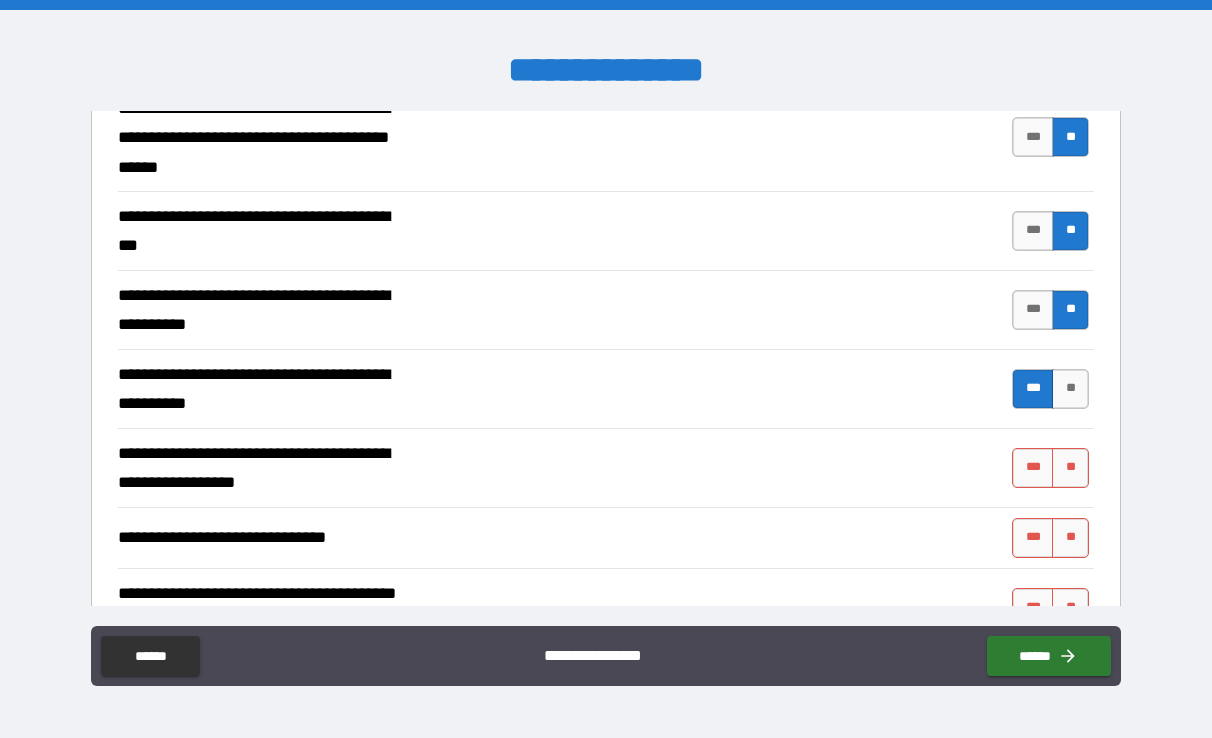 scroll, scrollTop: 2331, scrollLeft: 0, axis: vertical 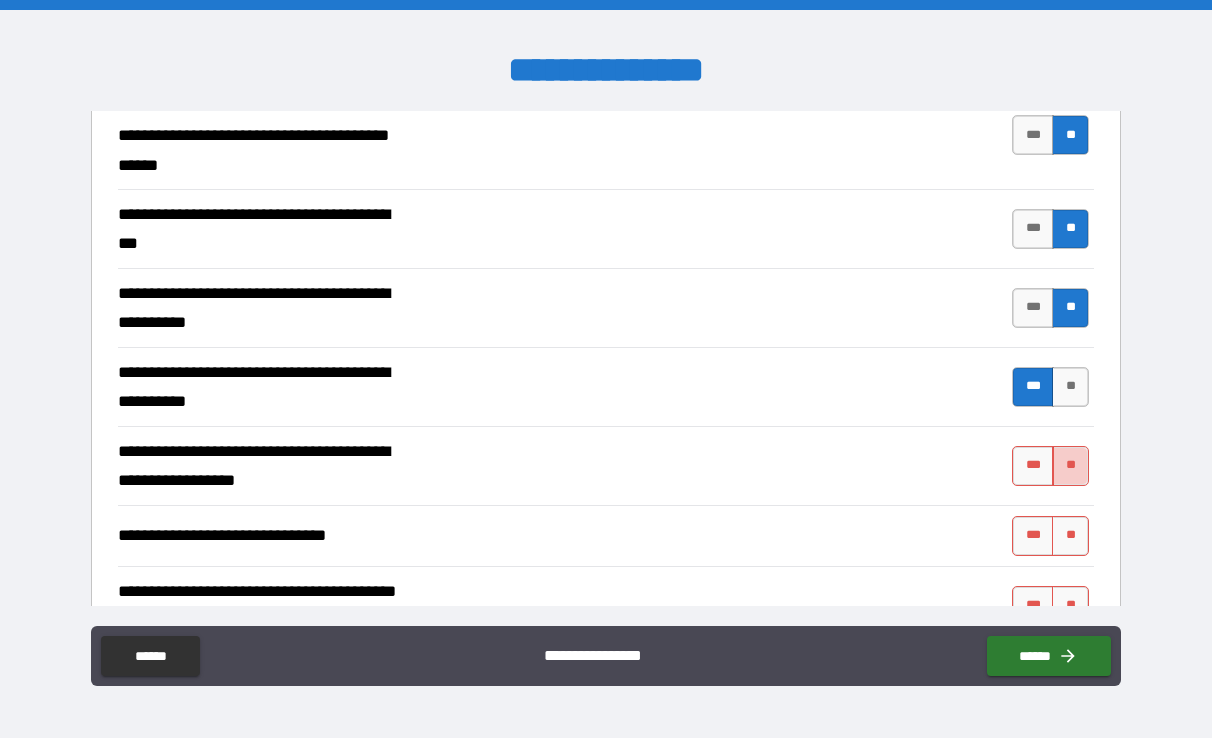click on "**" at bounding box center (1070, 466) 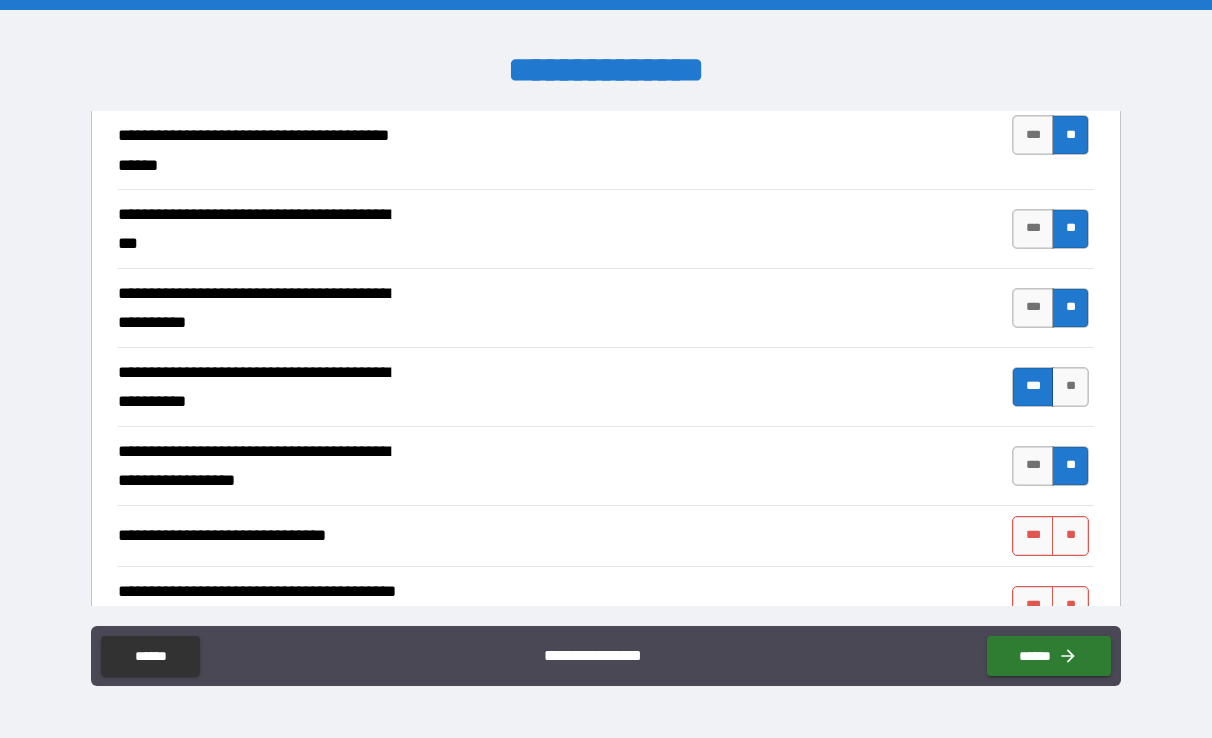 scroll, scrollTop: 2354, scrollLeft: 0, axis: vertical 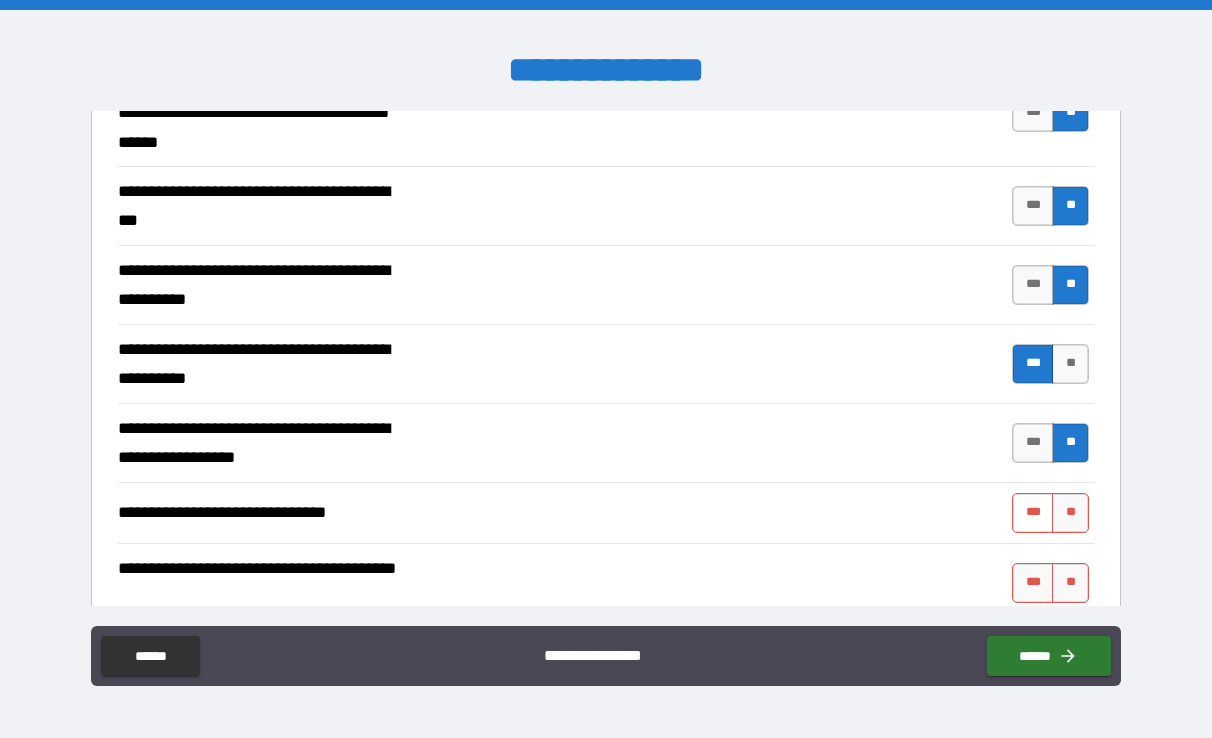 click on "***" at bounding box center [1033, 513] 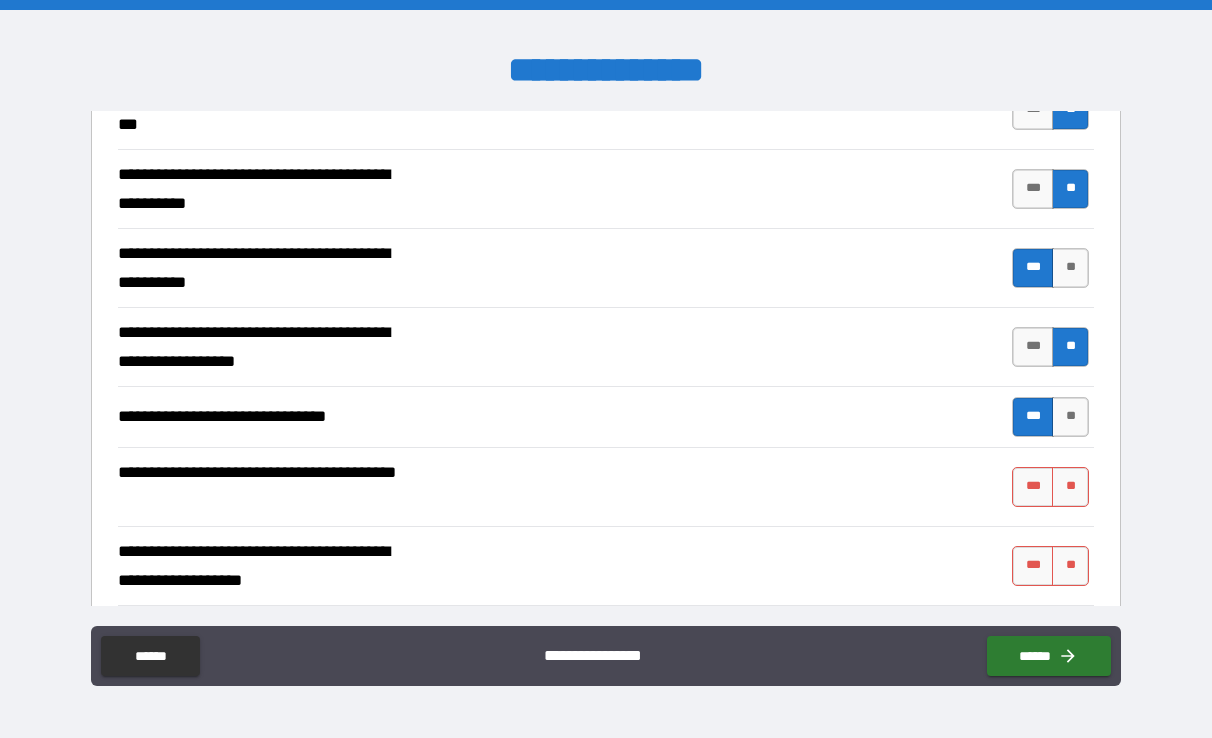 scroll, scrollTop: 2451, scrollLeft: 0, axis: vertical 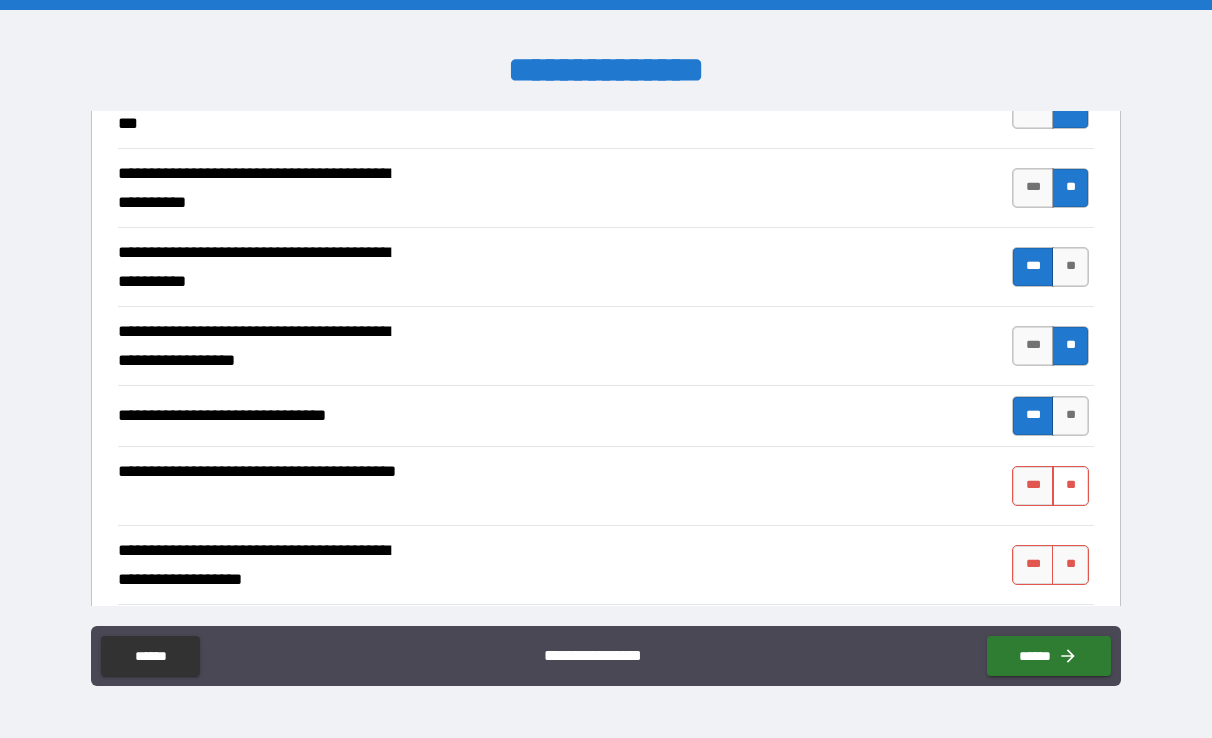 click on "**" at bounding box center (1070, 486) 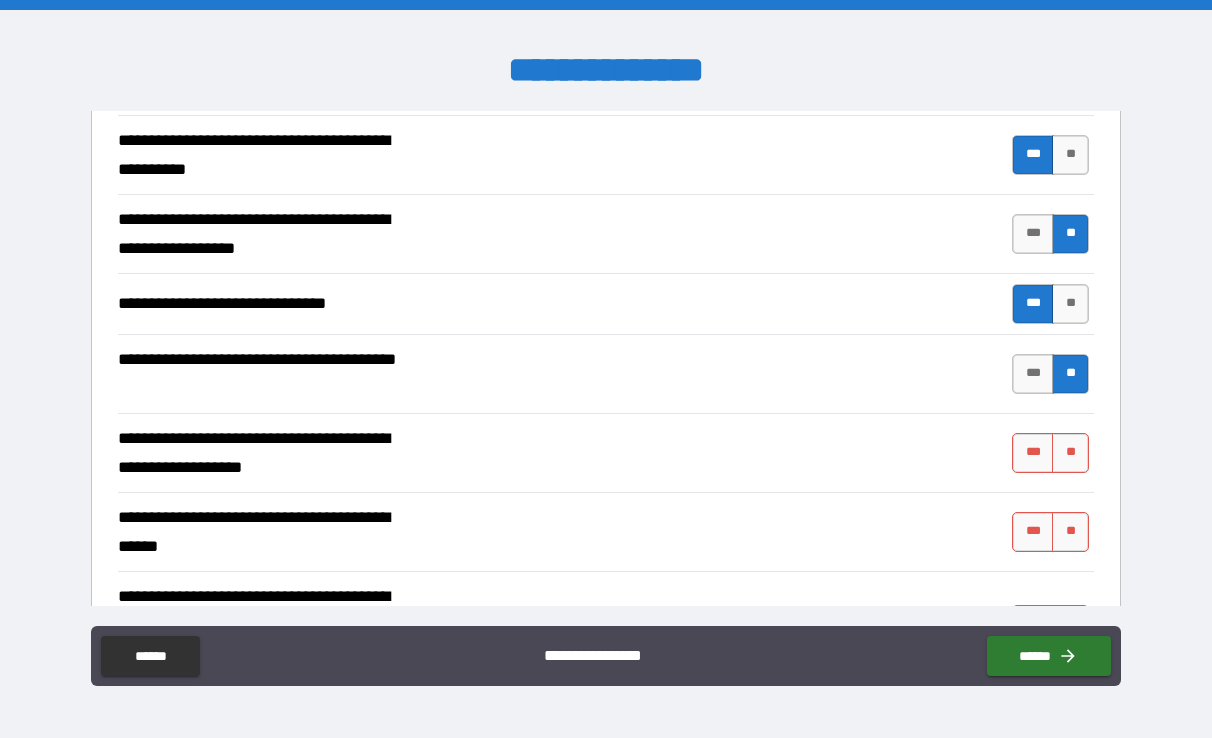 scroll, scrollTop: 2565, scrollLeft: 0, axis: vertical 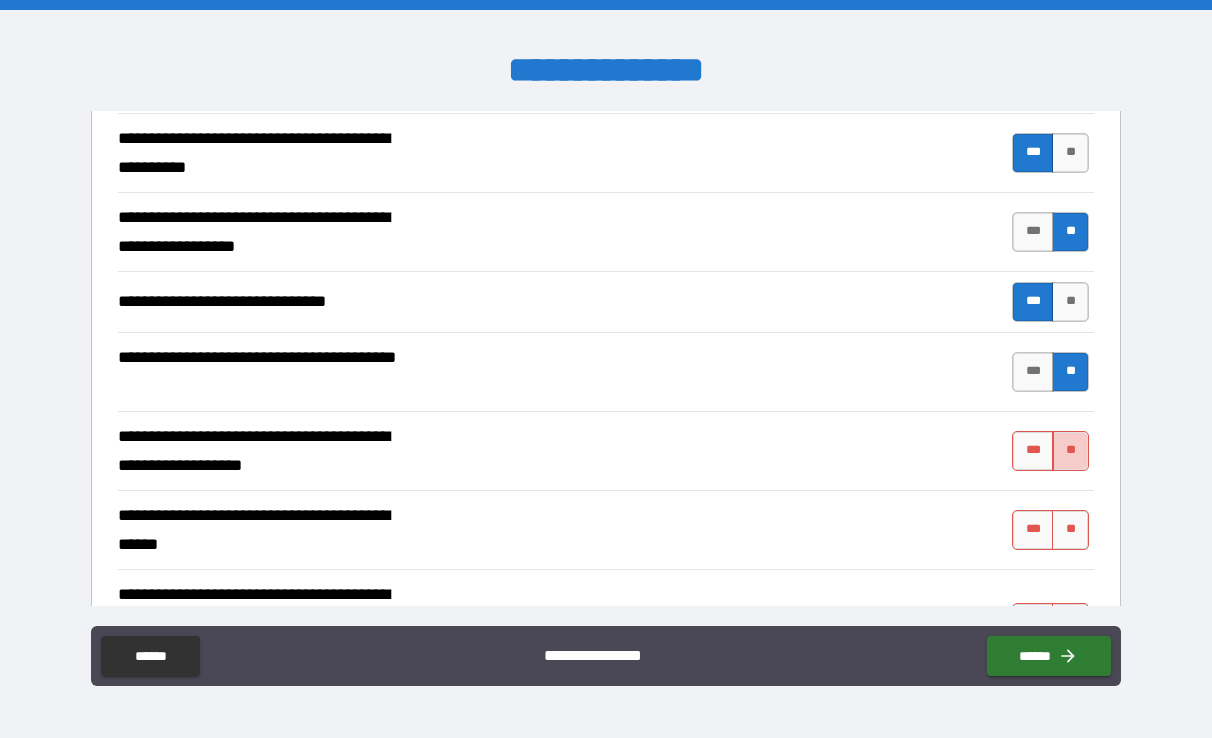 click on "**" at bounding box center (1070, 451) 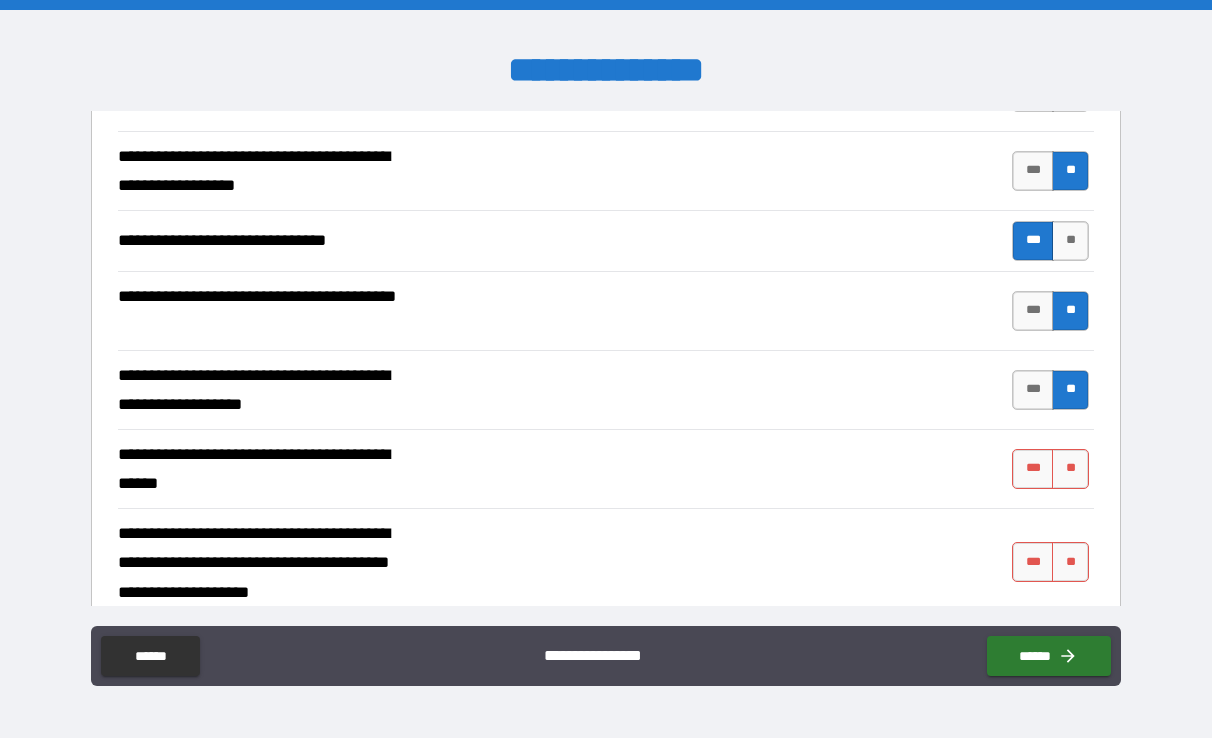 scroll, scrollTop: 2641, scrollLeft: 0, axis: vertical 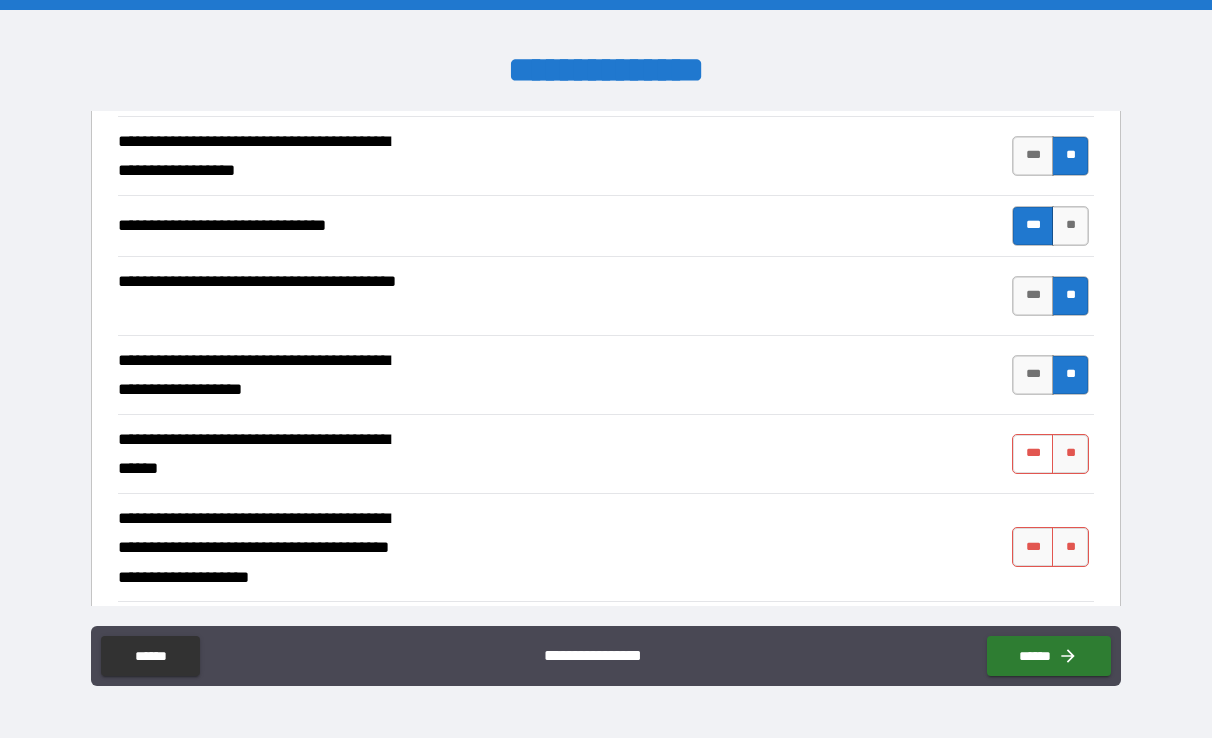 click on "***" at bounding box center (1033, 454) 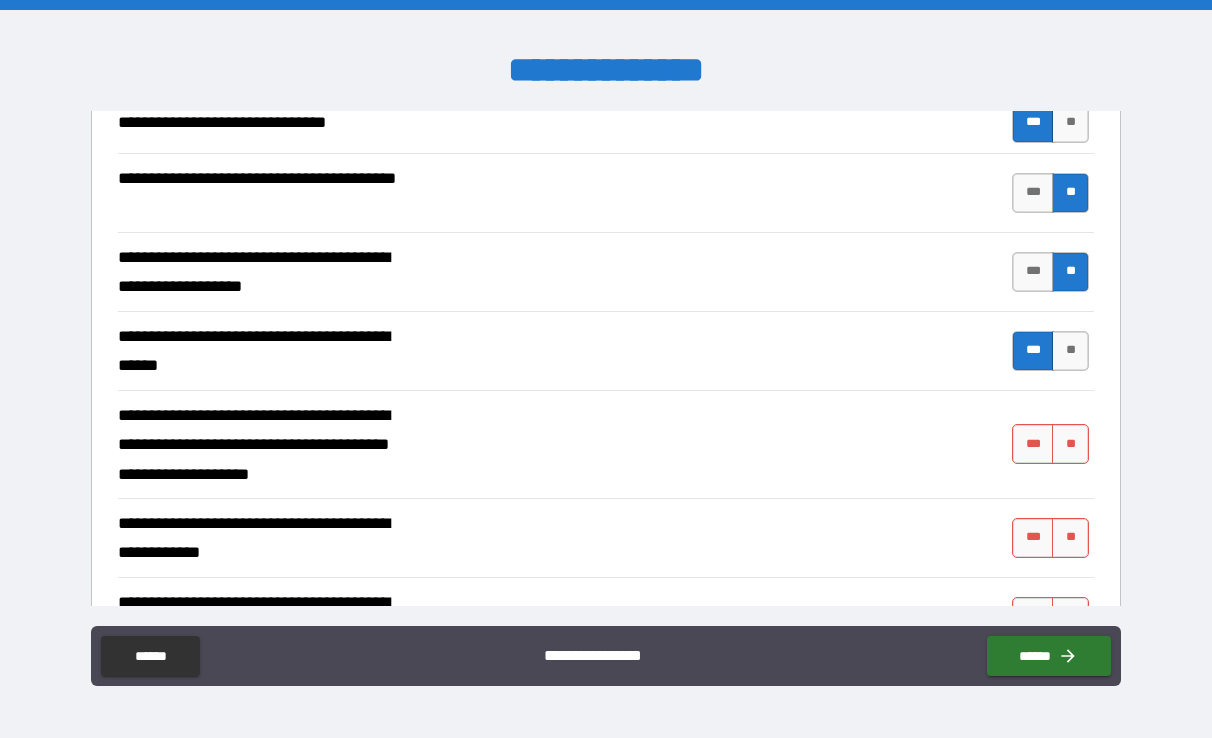 scroll, scrollTop: 2745, scrollLeft: 0, axis: vertical 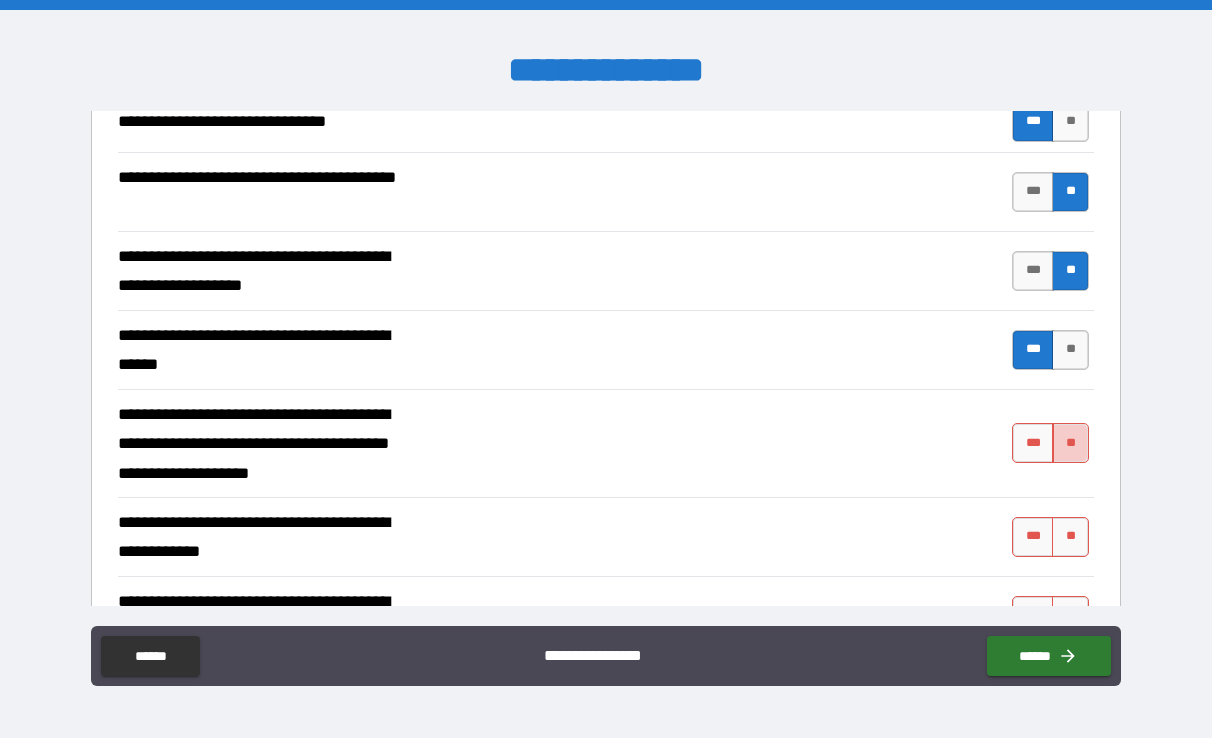 click on "**" at bounding box center [1070, 443] 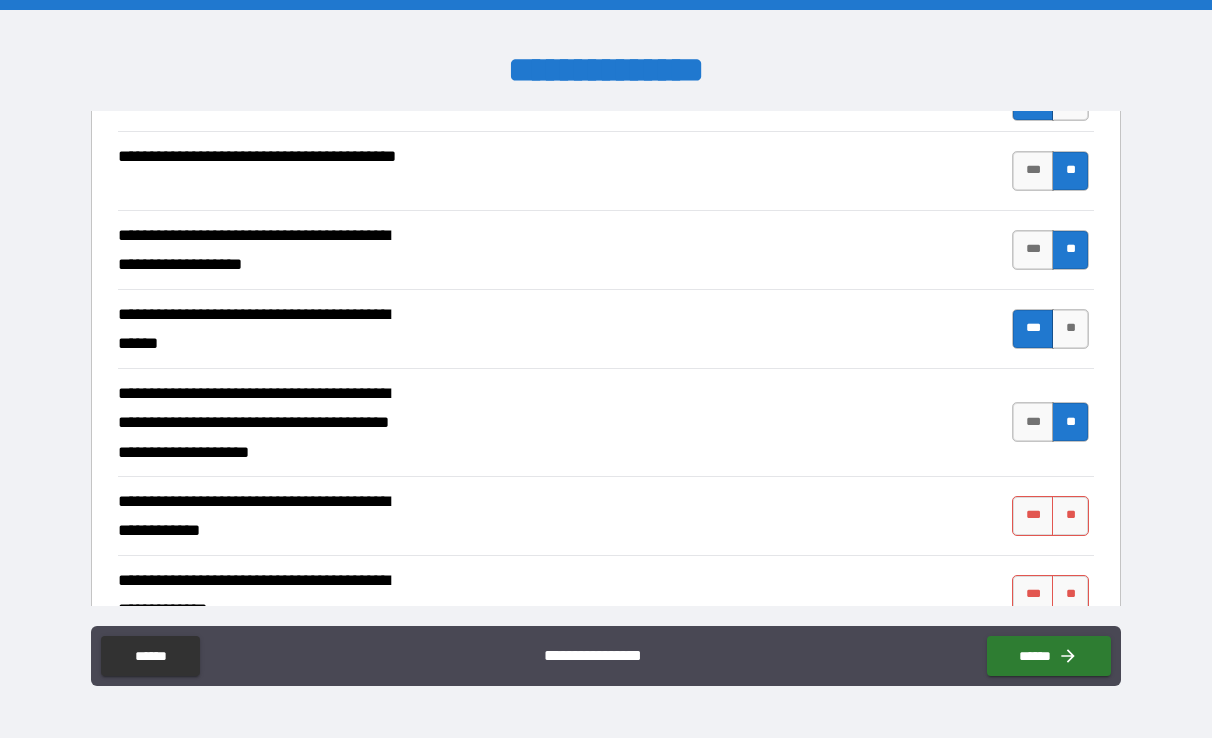 scroll, scrollTop: 2781, scrollLeft: 0, axis: vertical 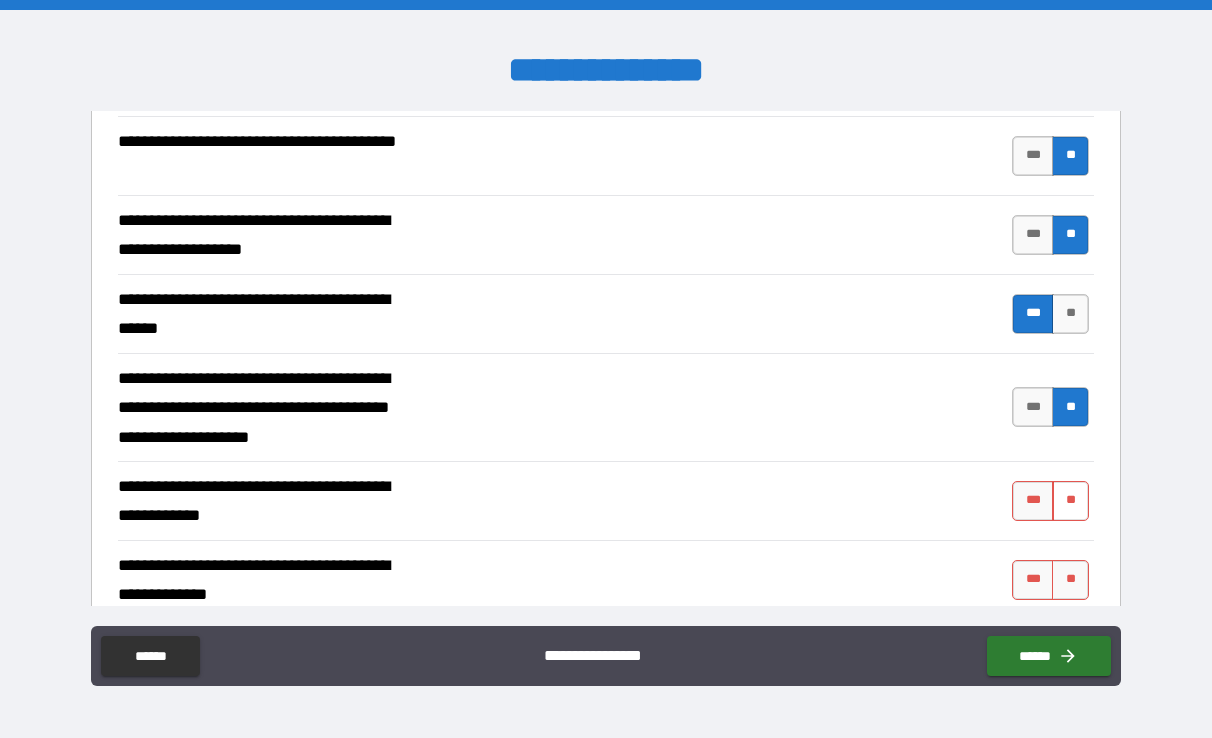 click on "**" at bounding box center [1070, 501] 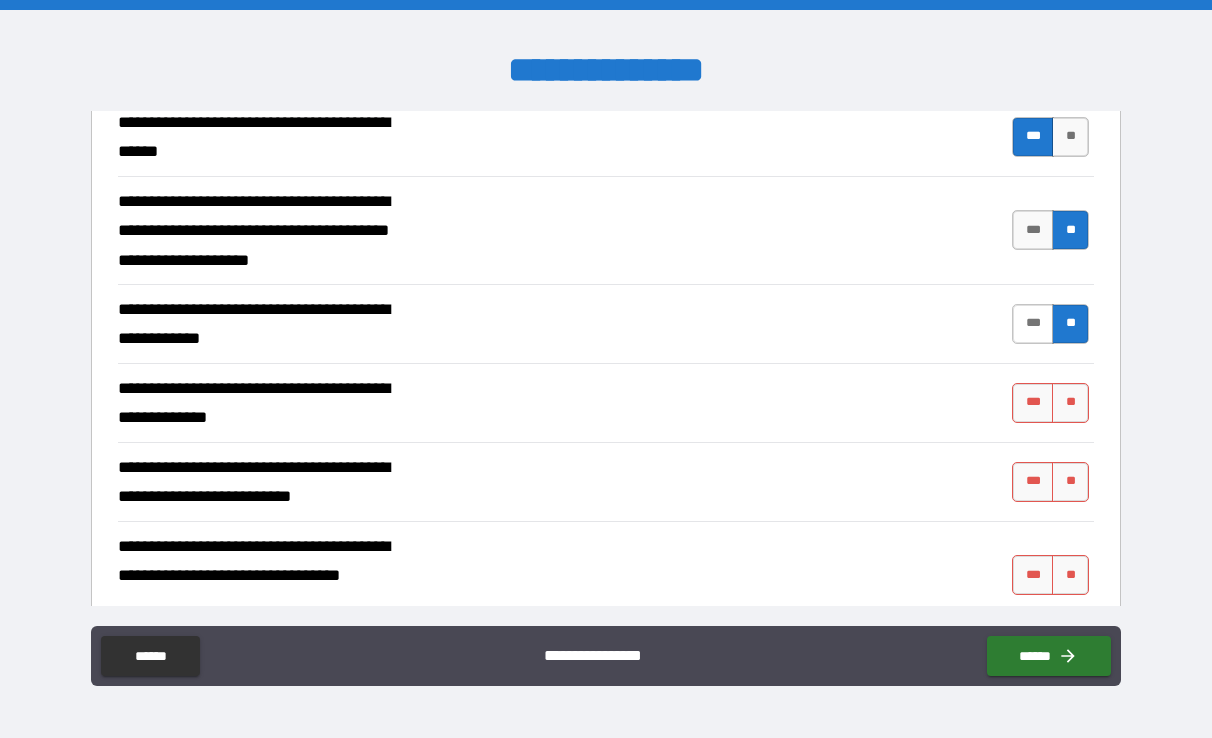 scroll, scrollTop: 2960, scrollLeft: 0, axis: vertical 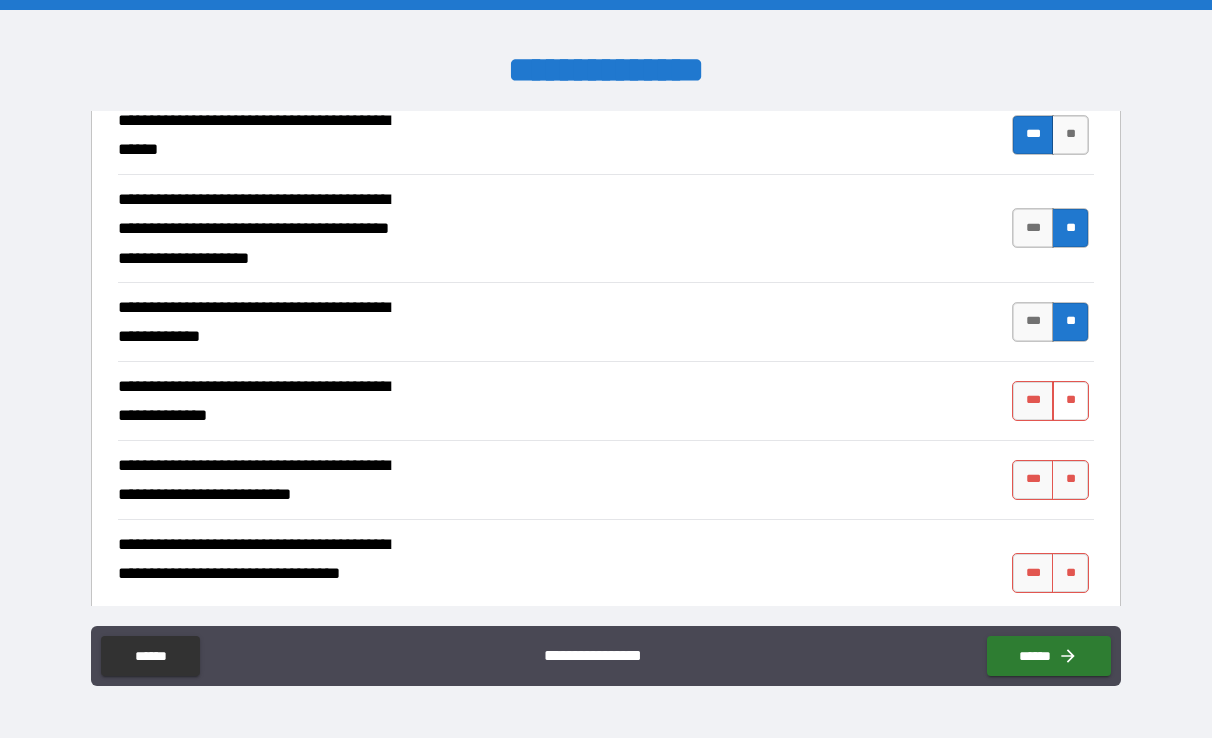 click on "**" at bounding box center [1070, 401] 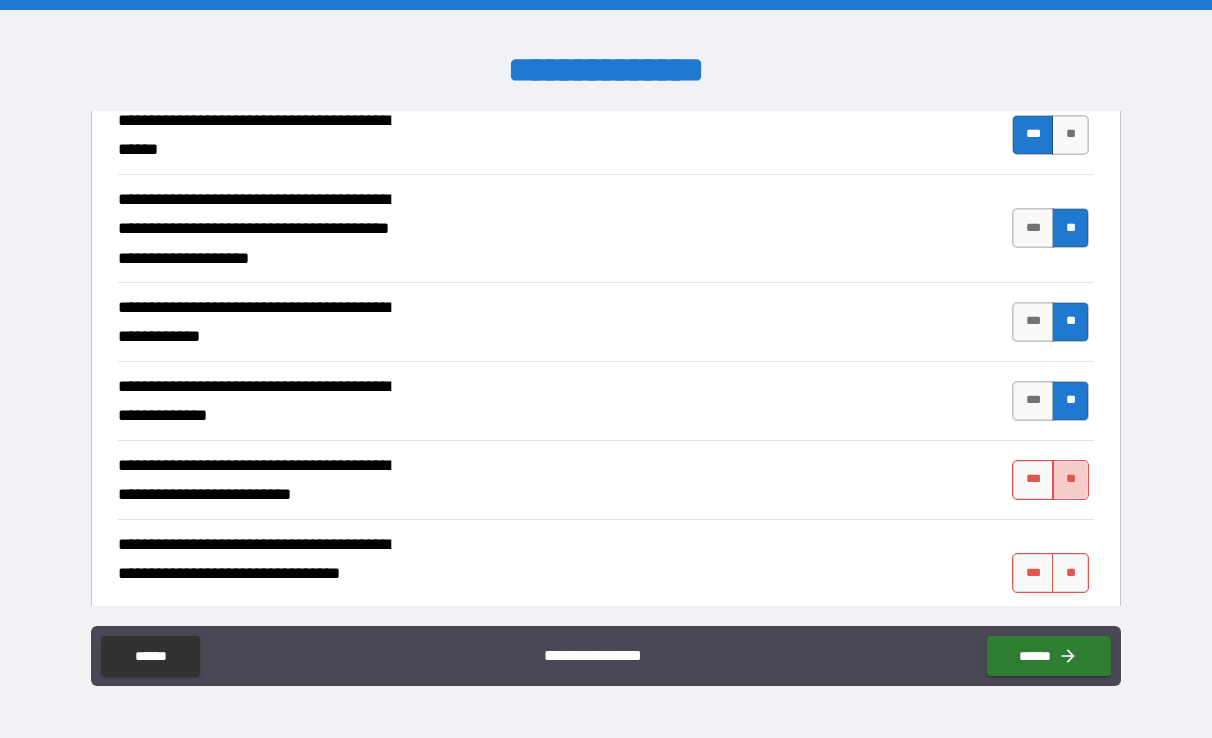 click on "**" at bounding box center (1070, 480) 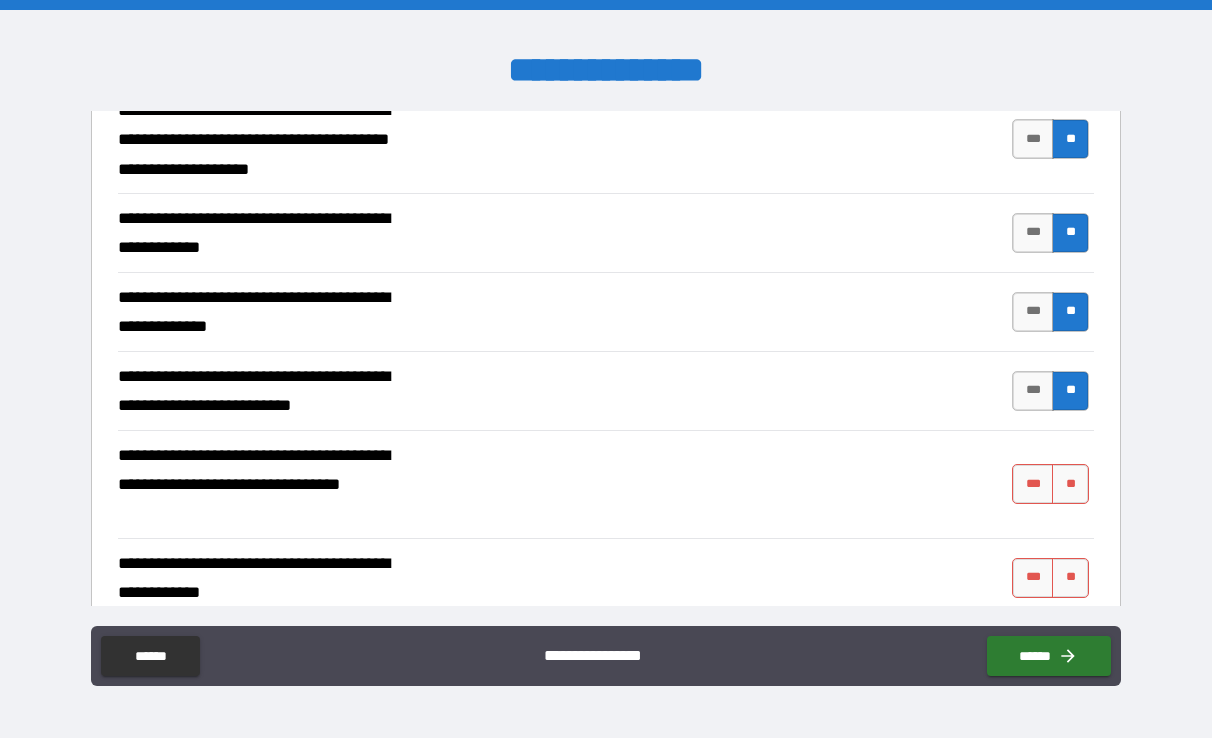 scroll, scrollTop: 3050, scrollLeft: 0, axis: vertical 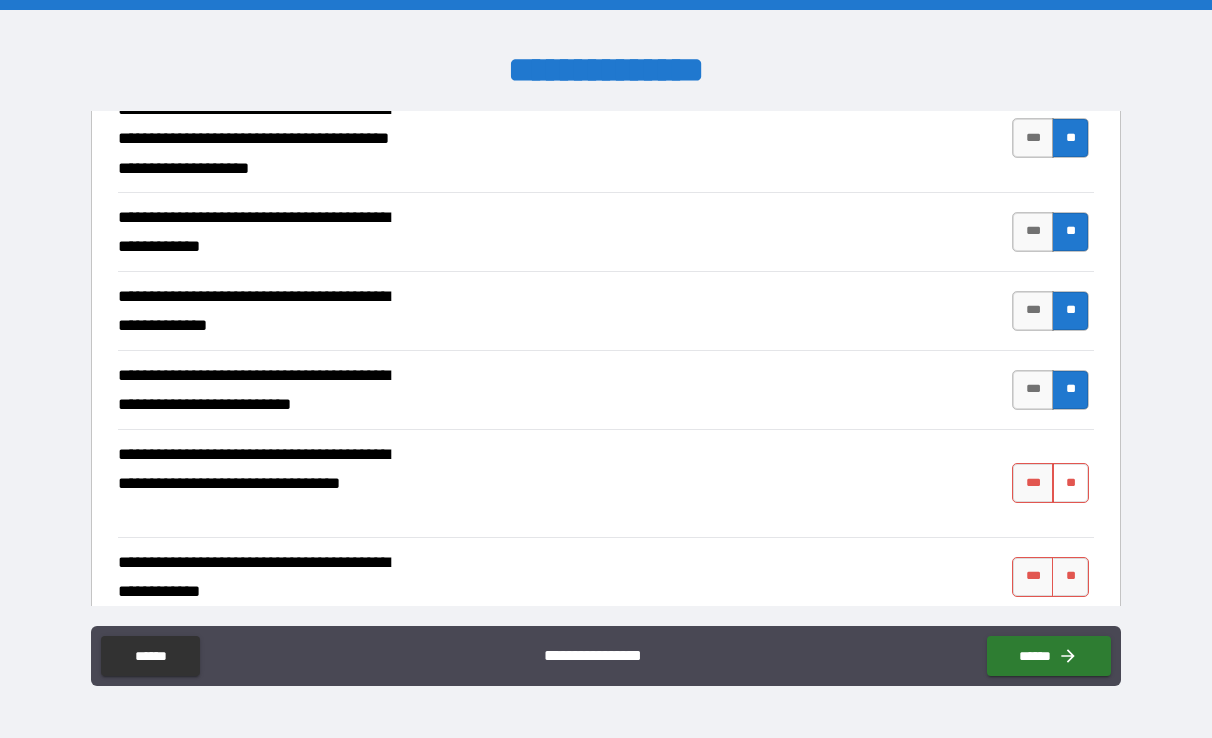 click on "**" at bounding box center (1070, 483) 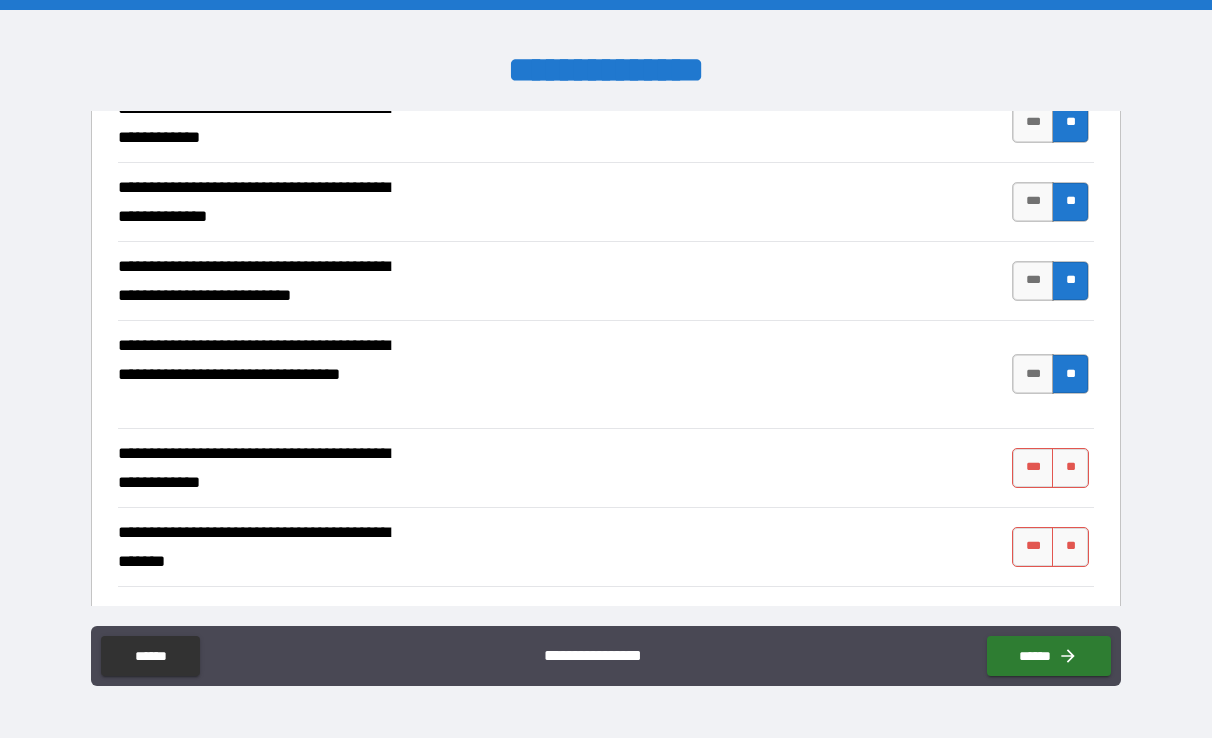 scroll, scrollTop: 3169, scrollLeft: 0, axis: vertical 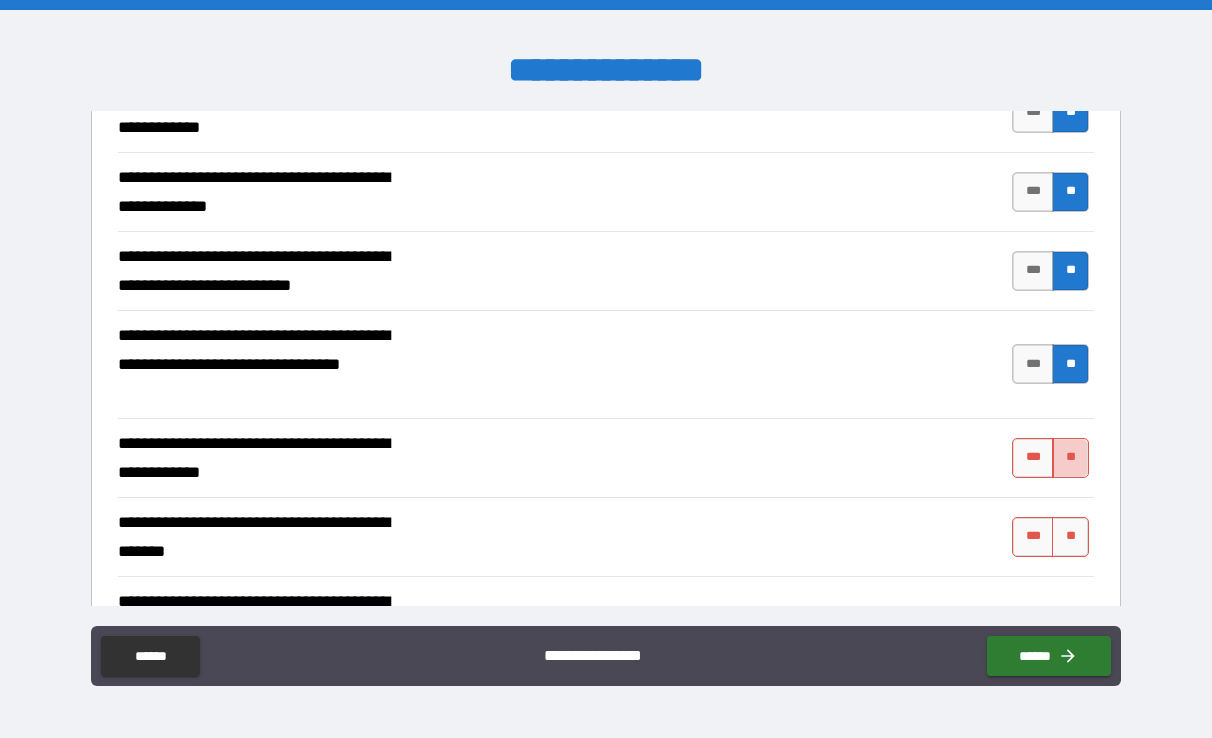 click on "**" at bounding box center (1070, 458) 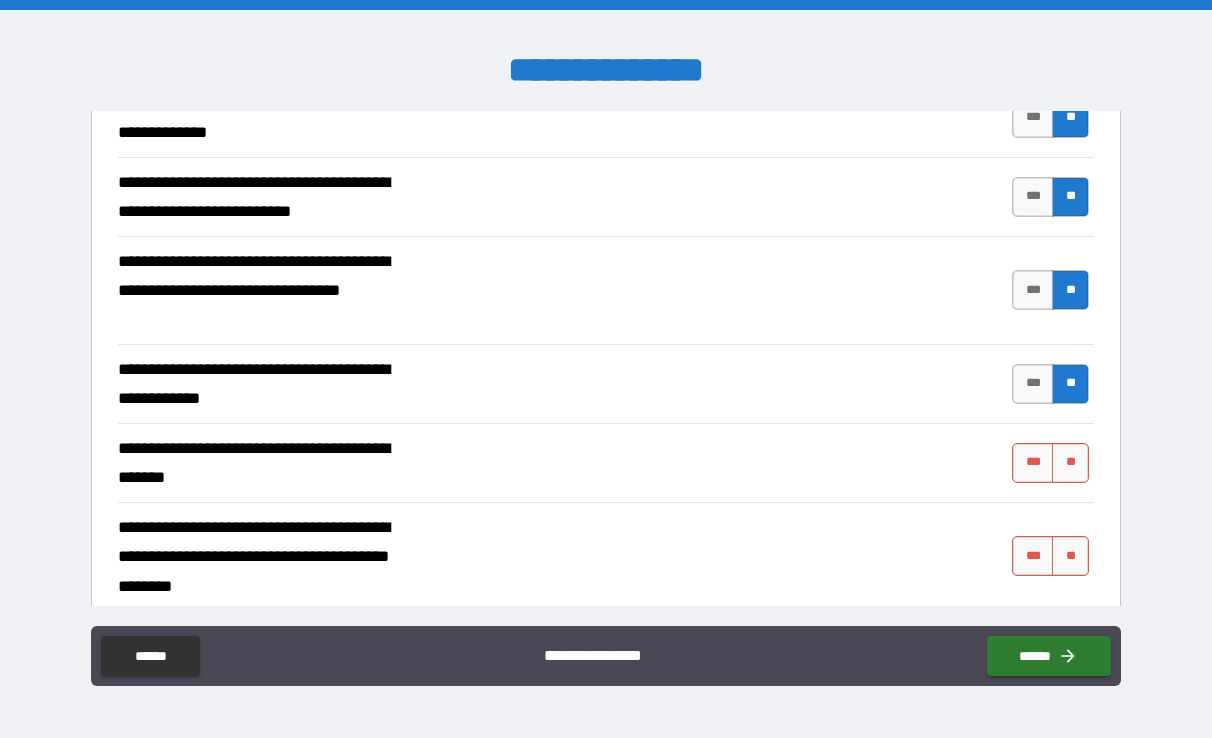 scroll, scrollTop: 3251, scrollLeft: 0, axis: vertical 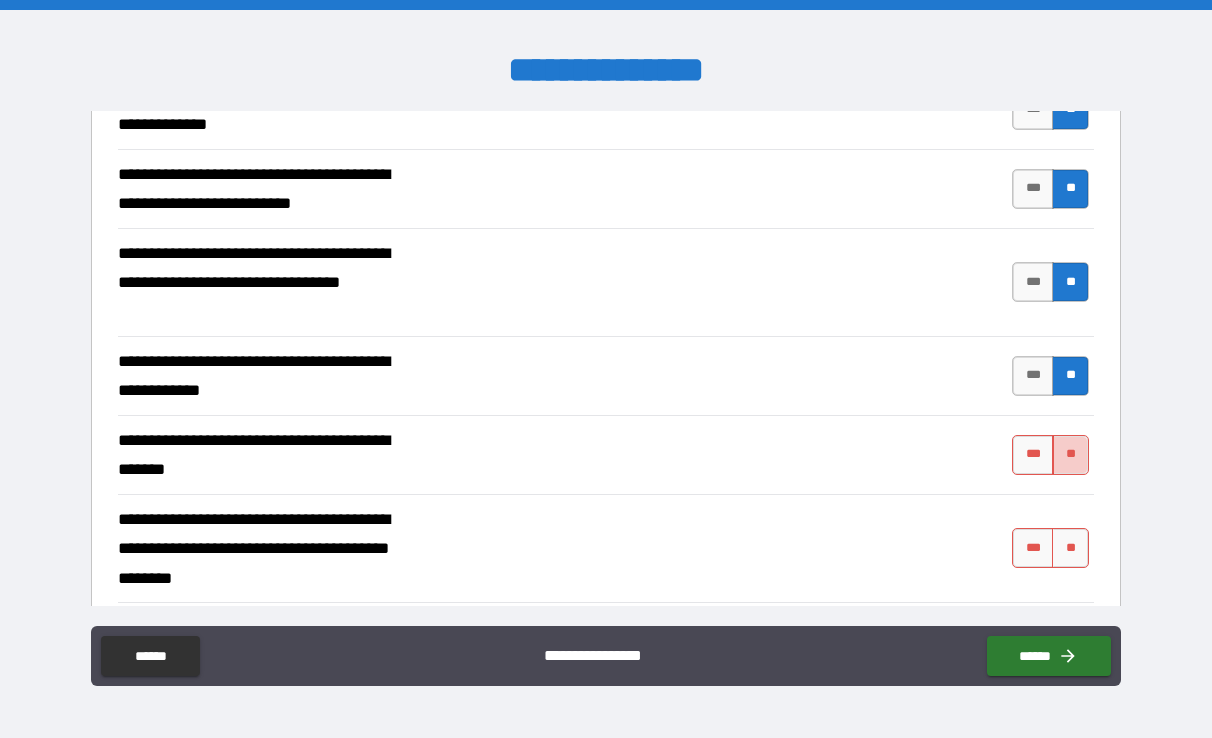 click on "**" at bounding box center [1070, 455] 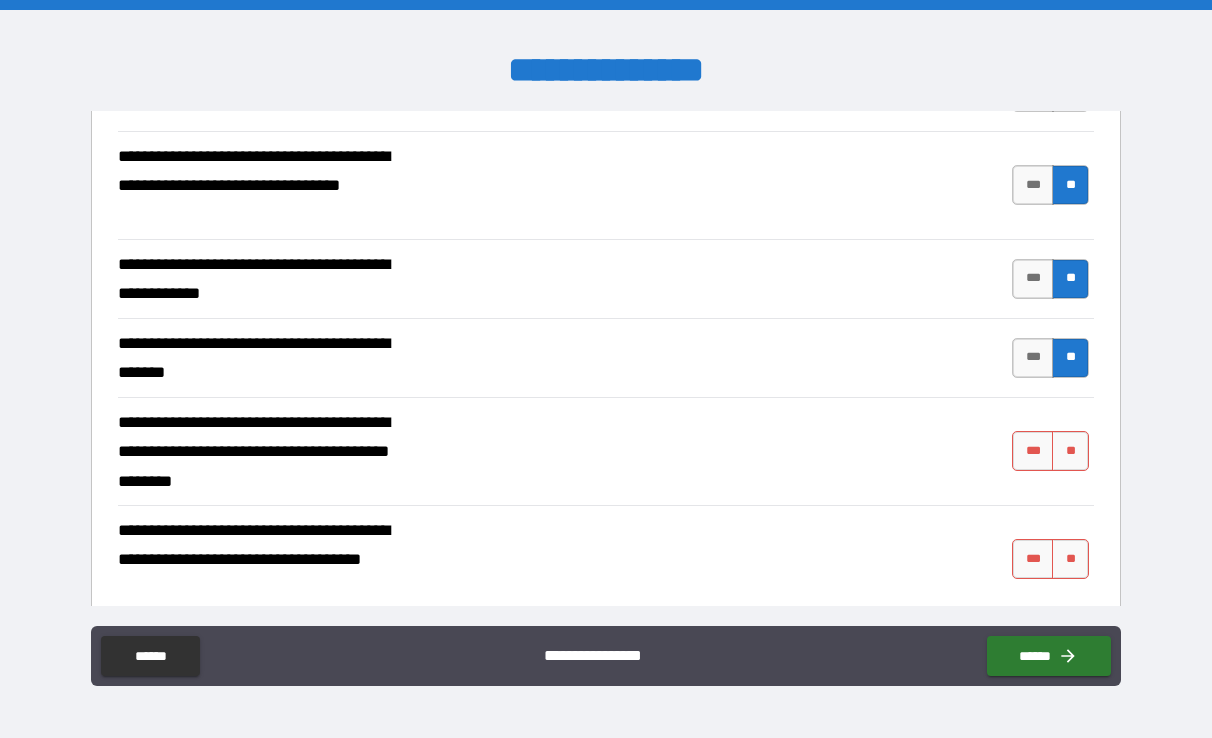 scroll, scrollTop: 3356, scrollLeft: 0, axis: vertical 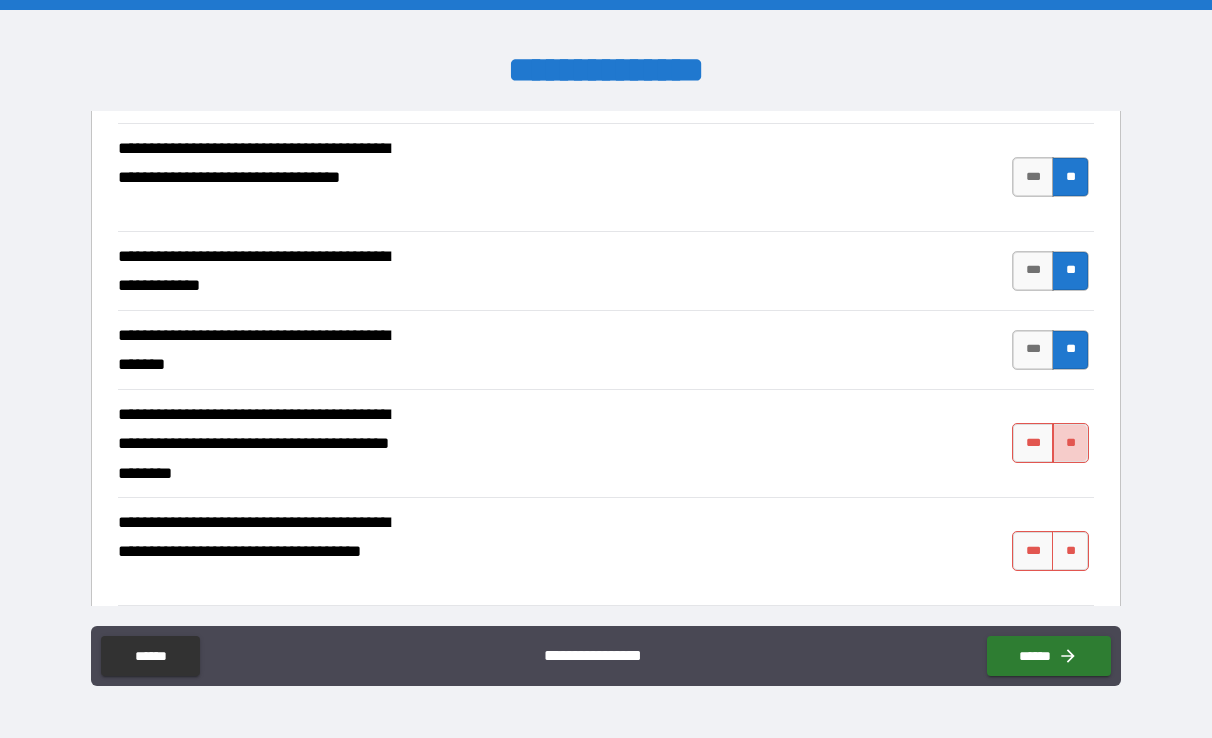 click on "**" at bounding box center [1070, 443] 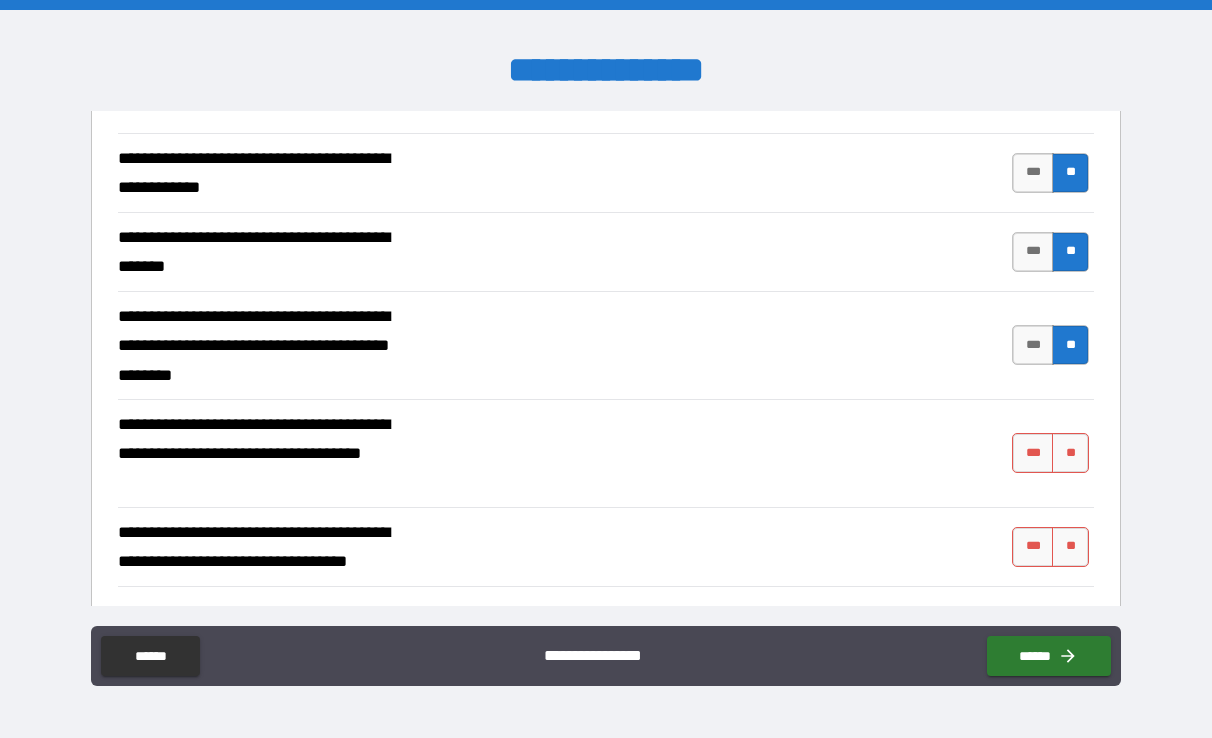 scroll, scrollTop: 3457, scrollLeft: 0, axis: vertical 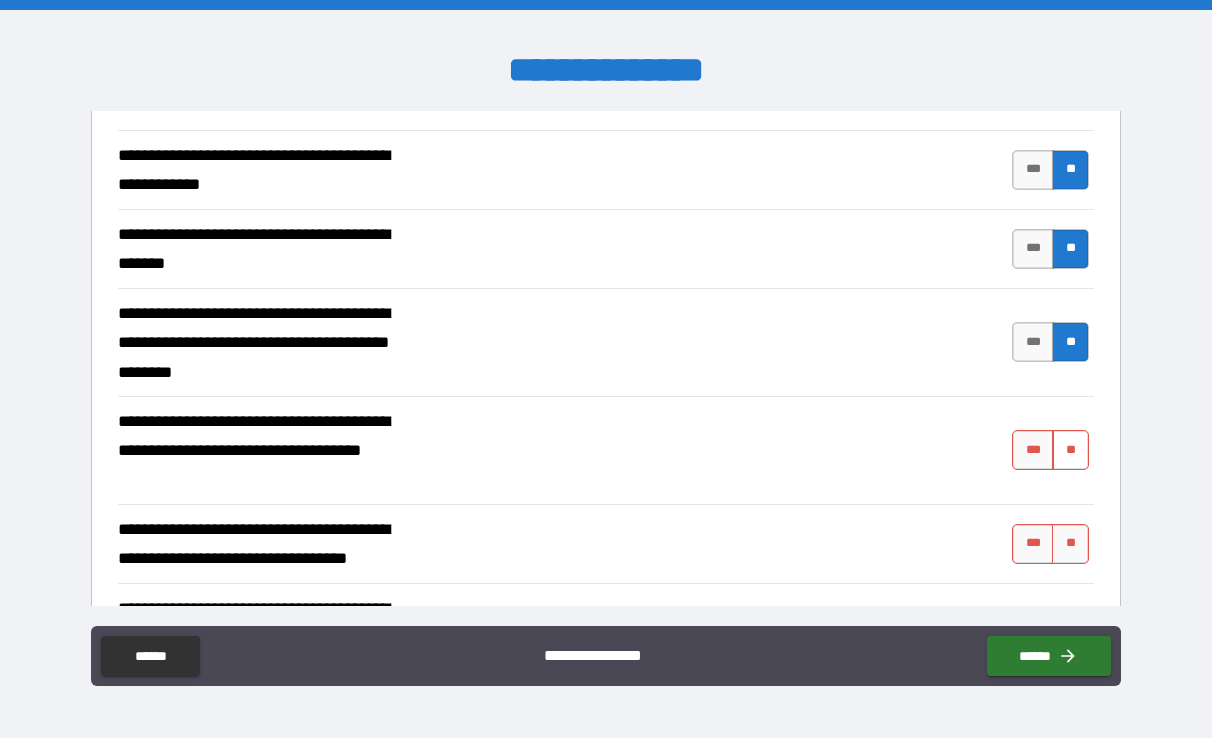 click on "**" at bounding box center (1070, 450) 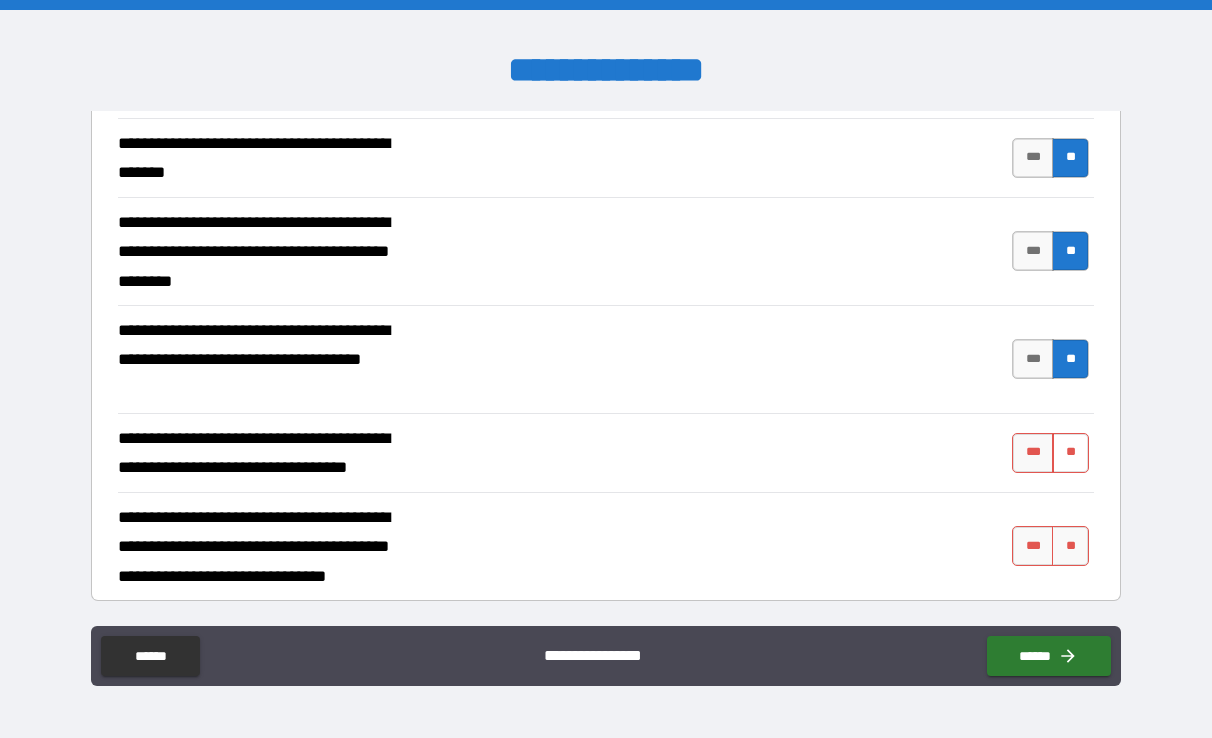 scroll, scrollTop: 3554, scrollLeft: 0, axis: vertical 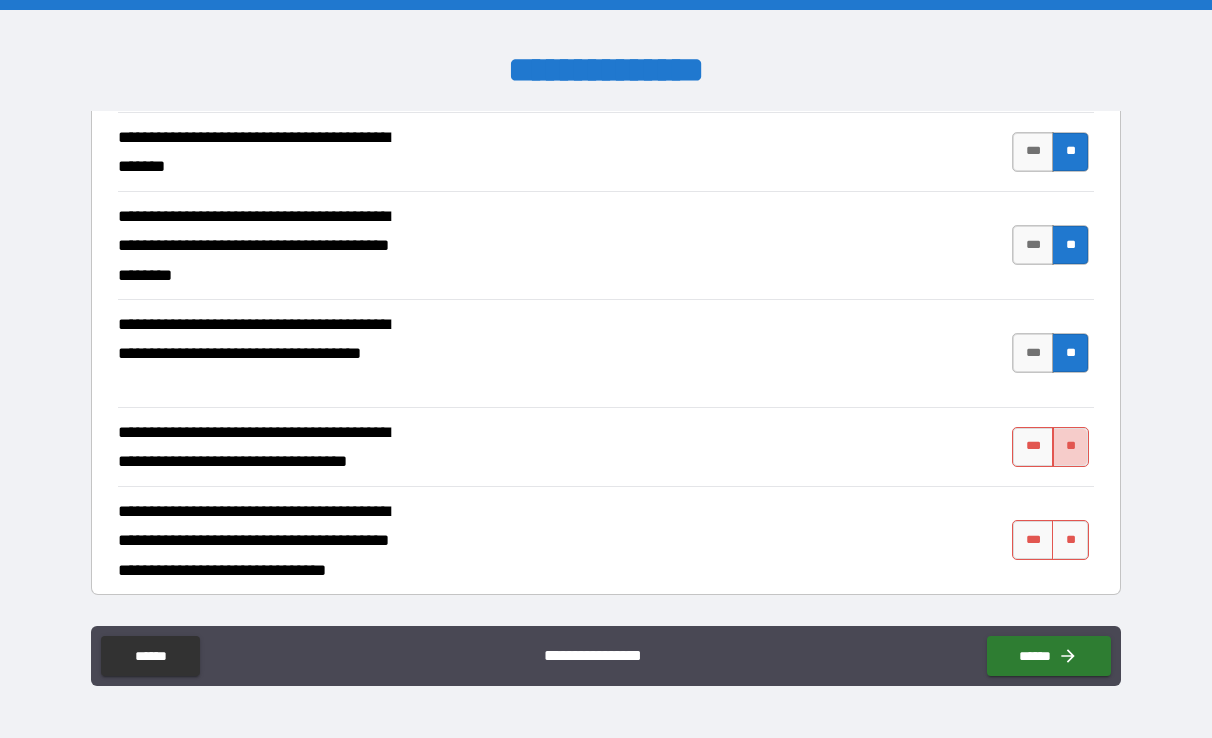 click on "**" at bounding box center (1070, 447) 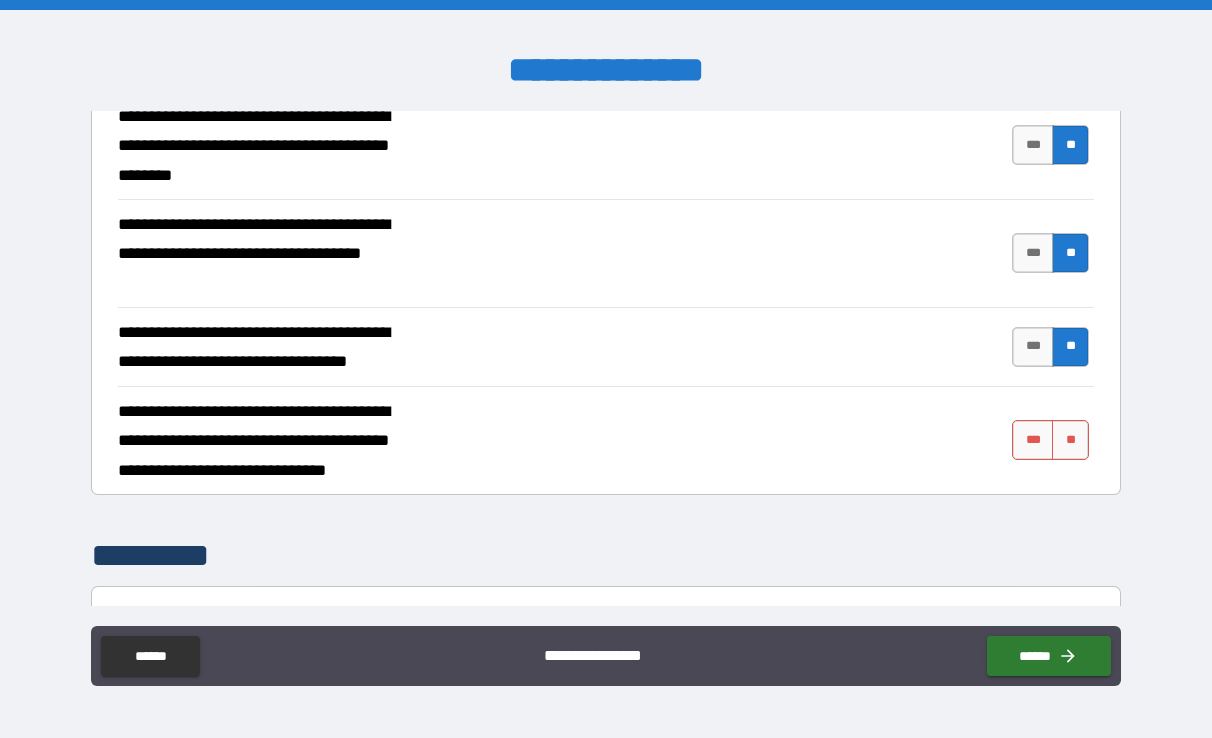 scroll, scrollTop: 3660, scrollLeft: 0, axis: vertical 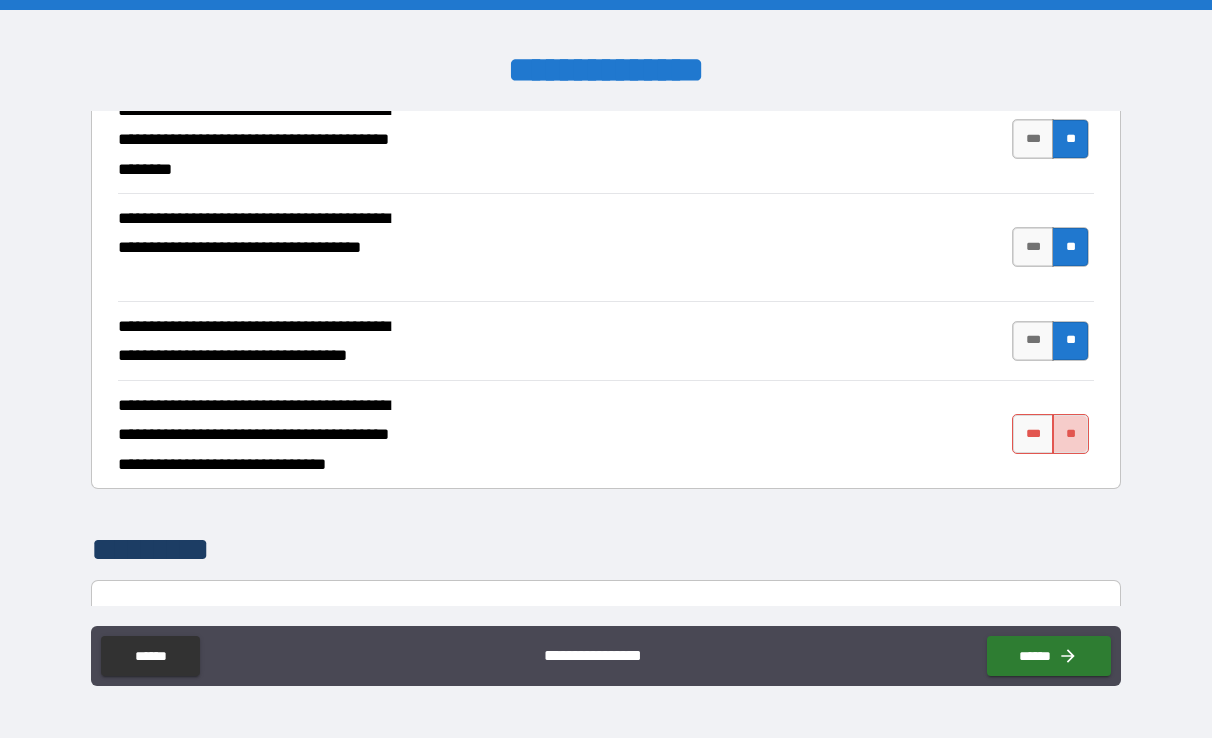 click on "**" at bounding box center [1070, 434] 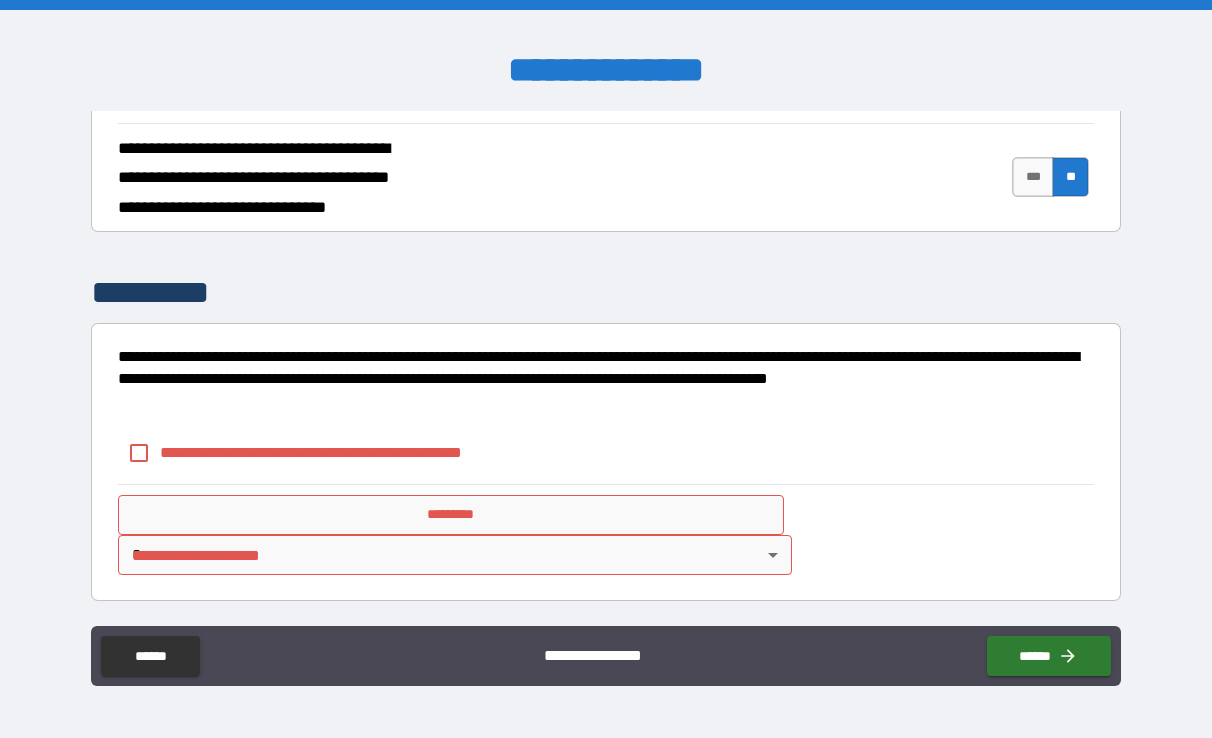 scroll, scrollTop: 3938, scrollLeft: 0, axis: vertical 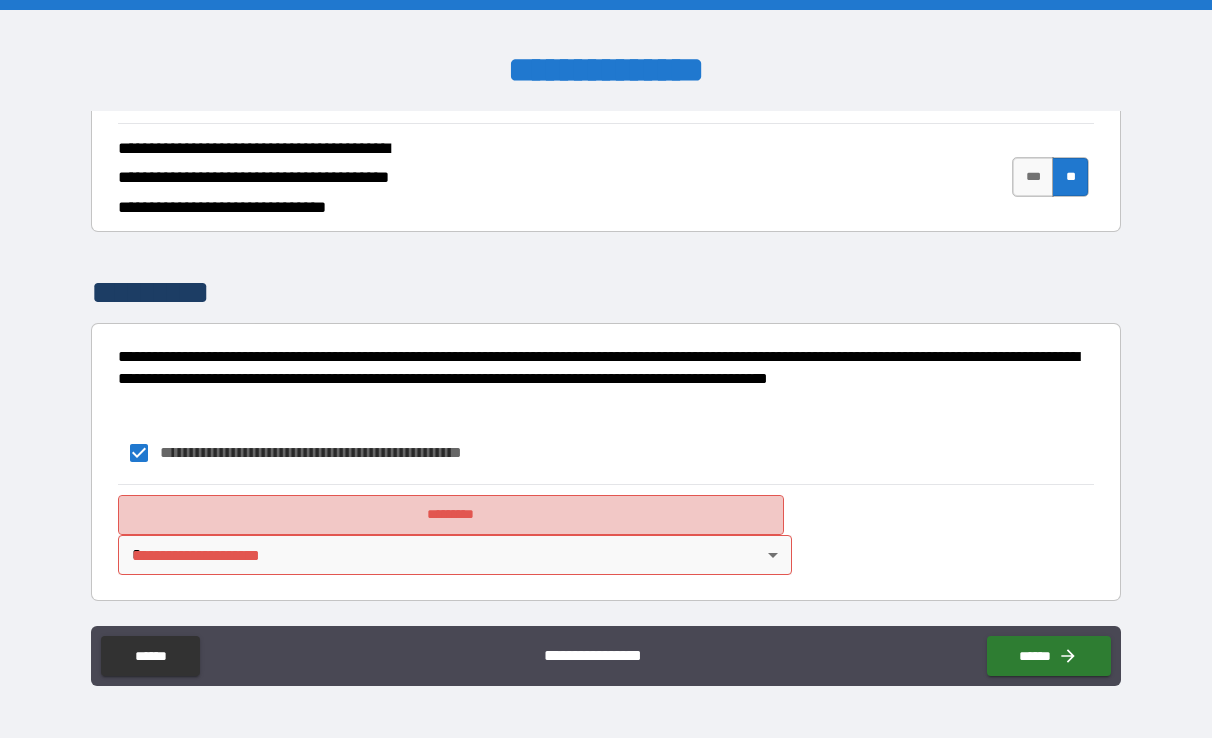 click on "*********" at bounding box center [451, 515] 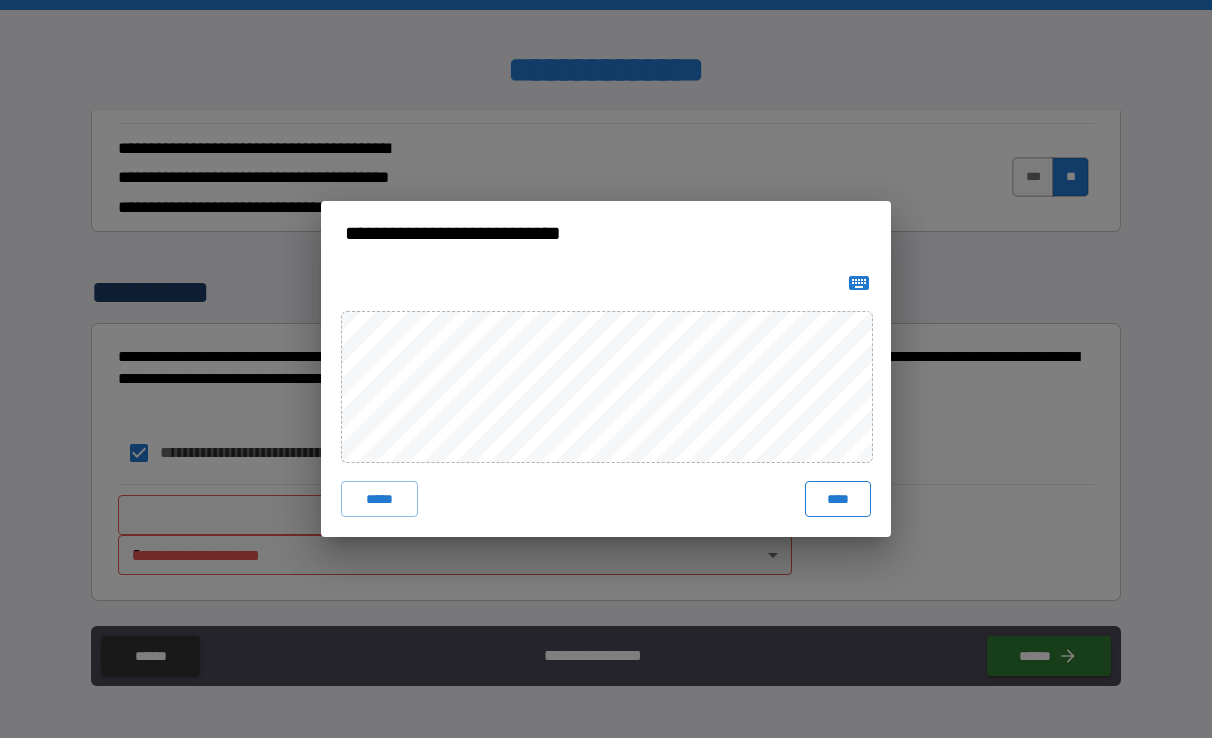 click on "****" at bounding box center [838, 499] 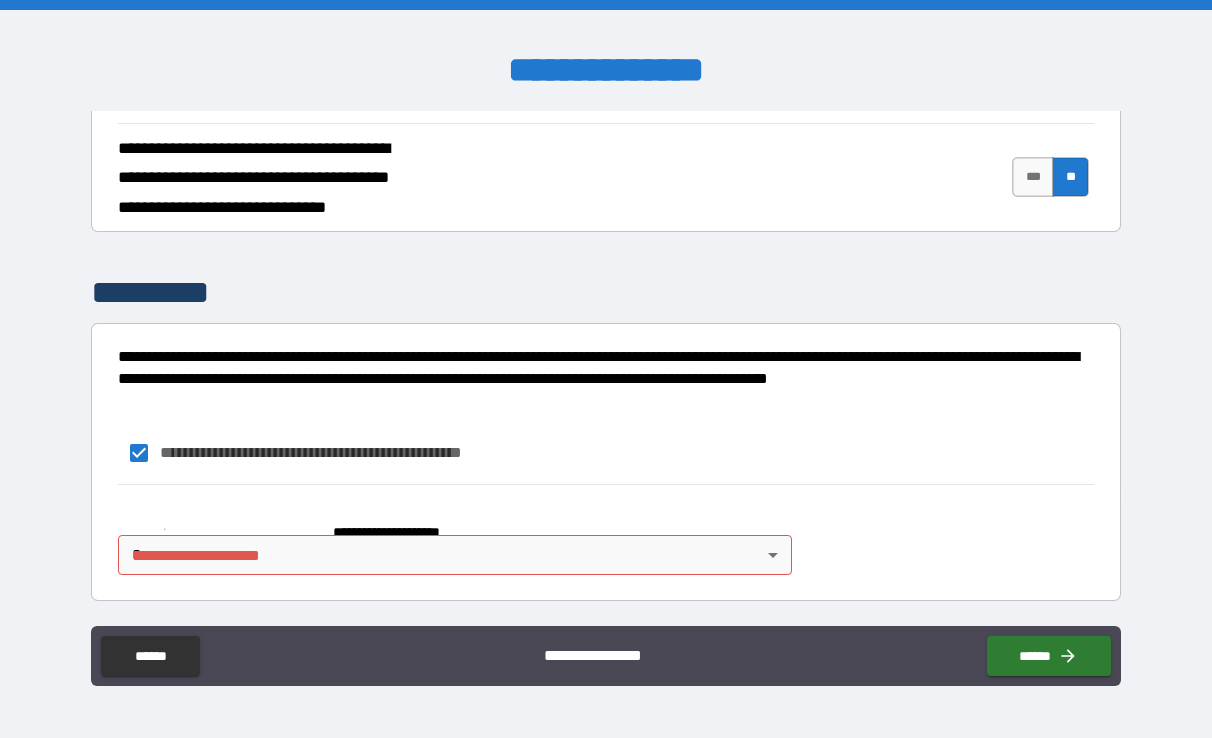 scroll, scrollTop: 3928, scrollLeft: 0, axis: vertical 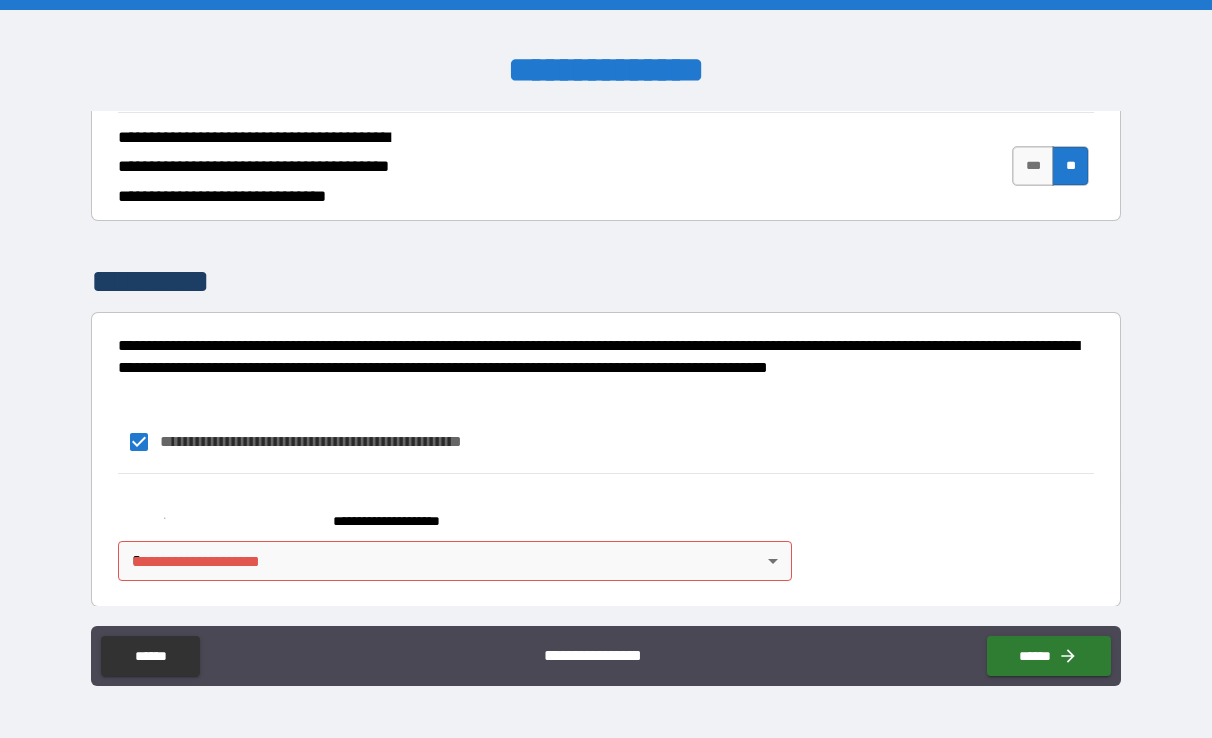 click on "**********" at bounding box center (606, 369) 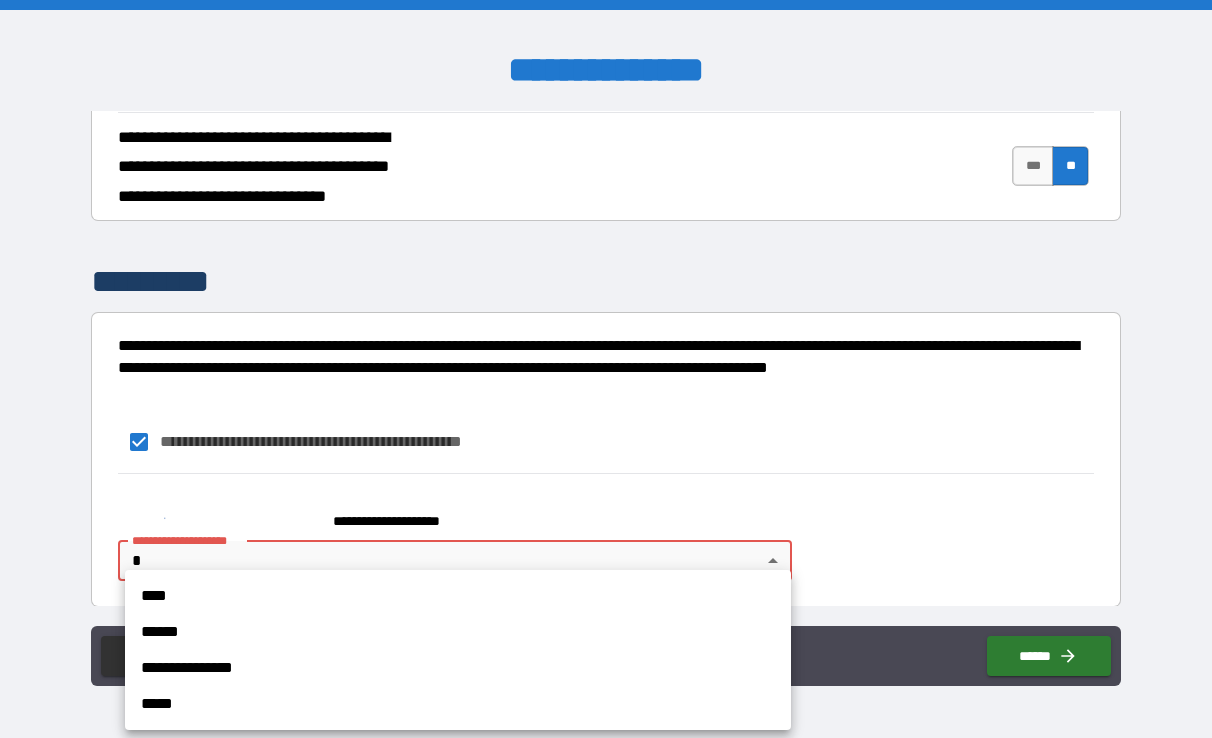 click on "****" at bounding box center [458, 596] 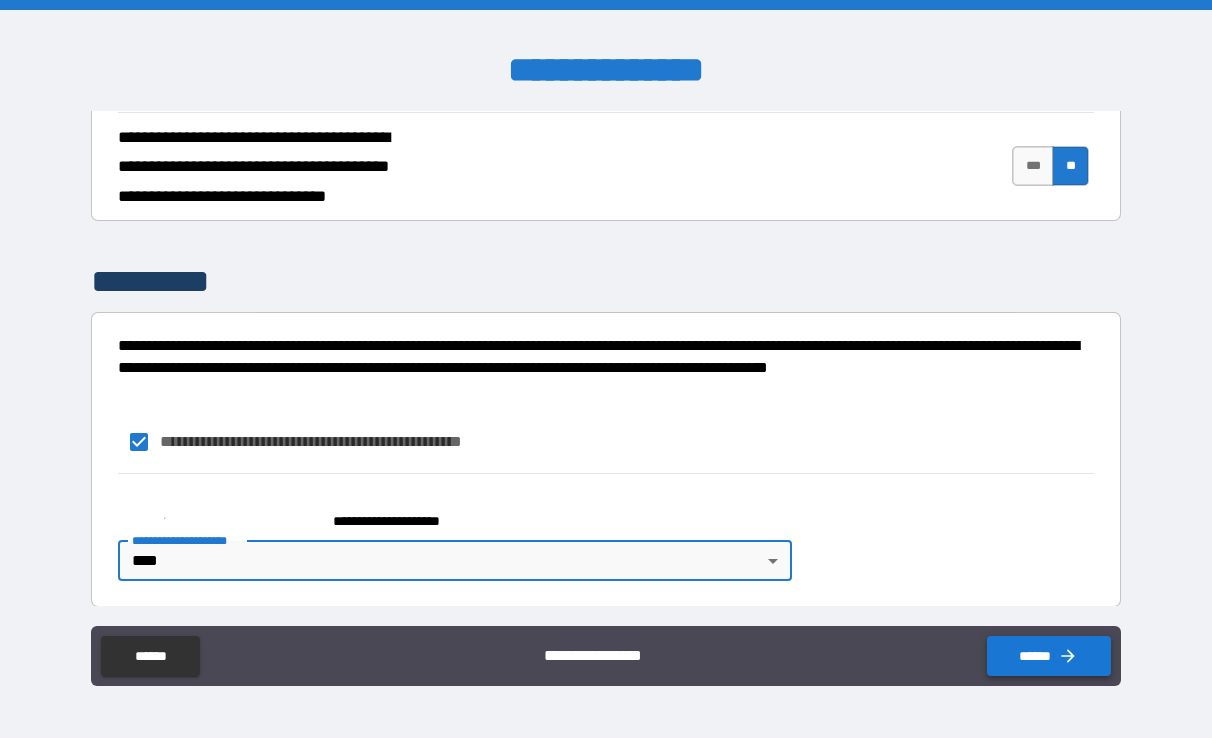 click on "******" at bounding box center (1049, 656) 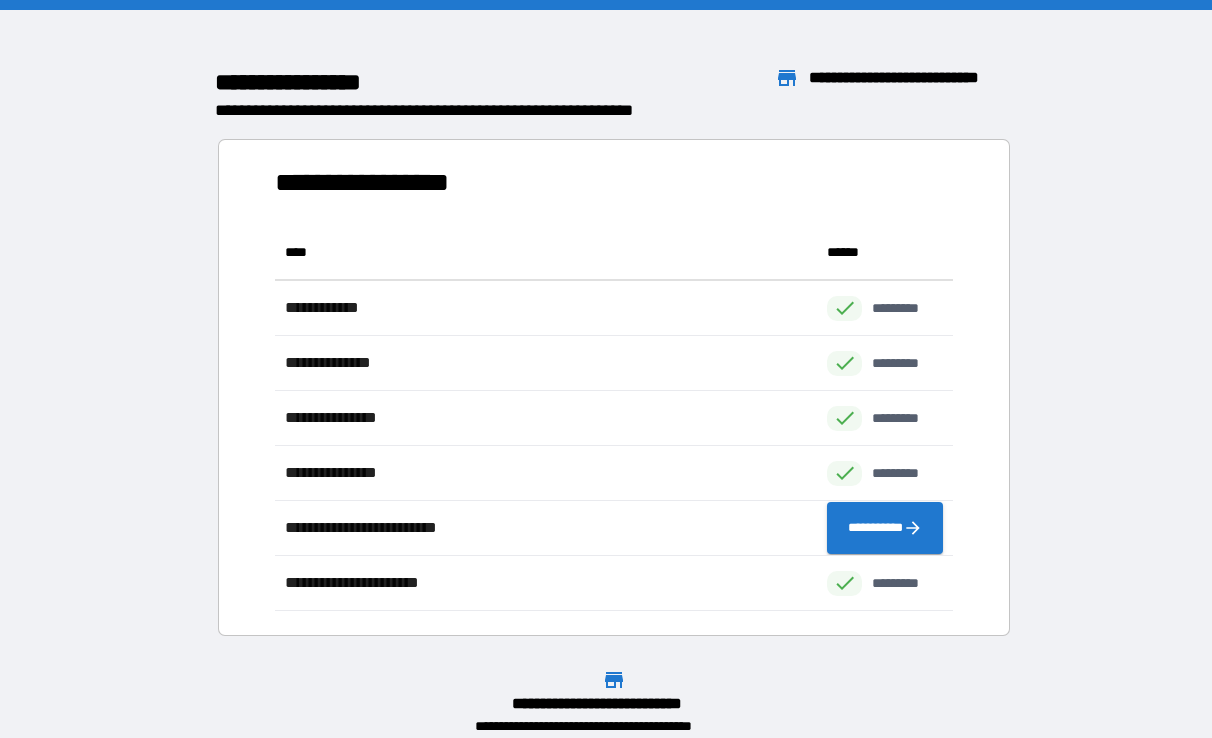 scroll, scrollTop: 1, scrollLeft: 1, axis: both 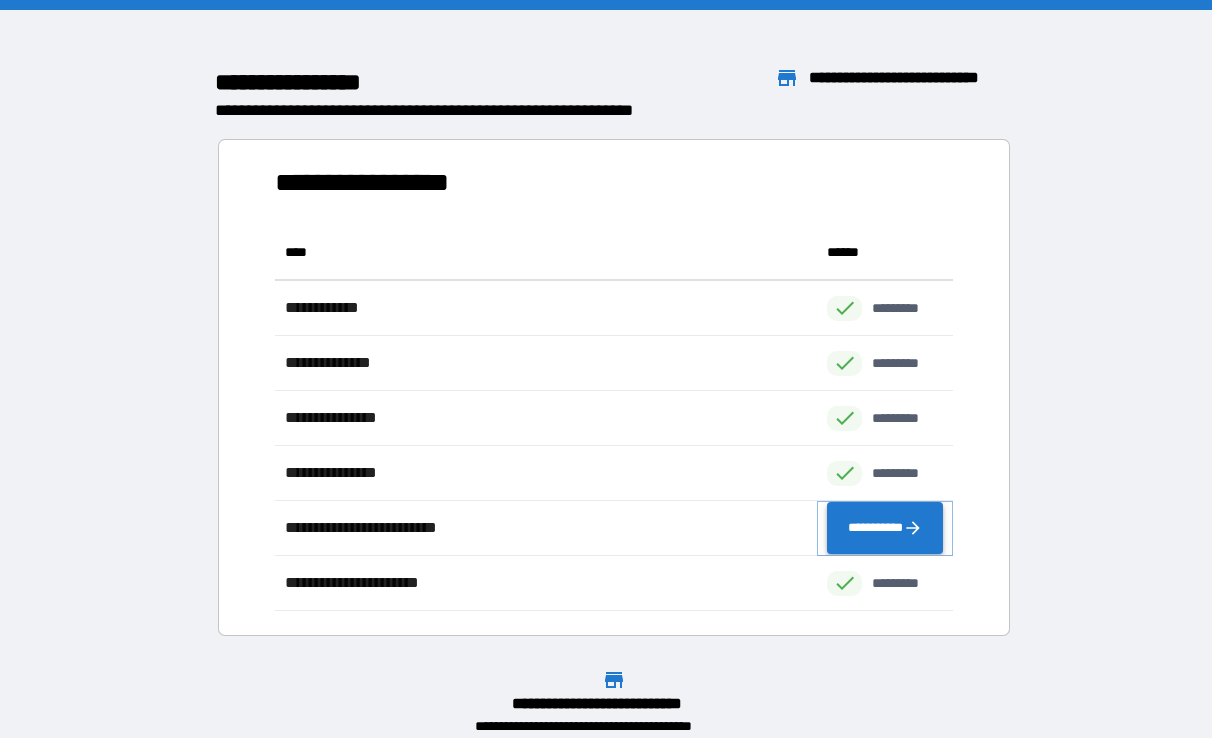 click on "**********" at bounding box center (885, 528) 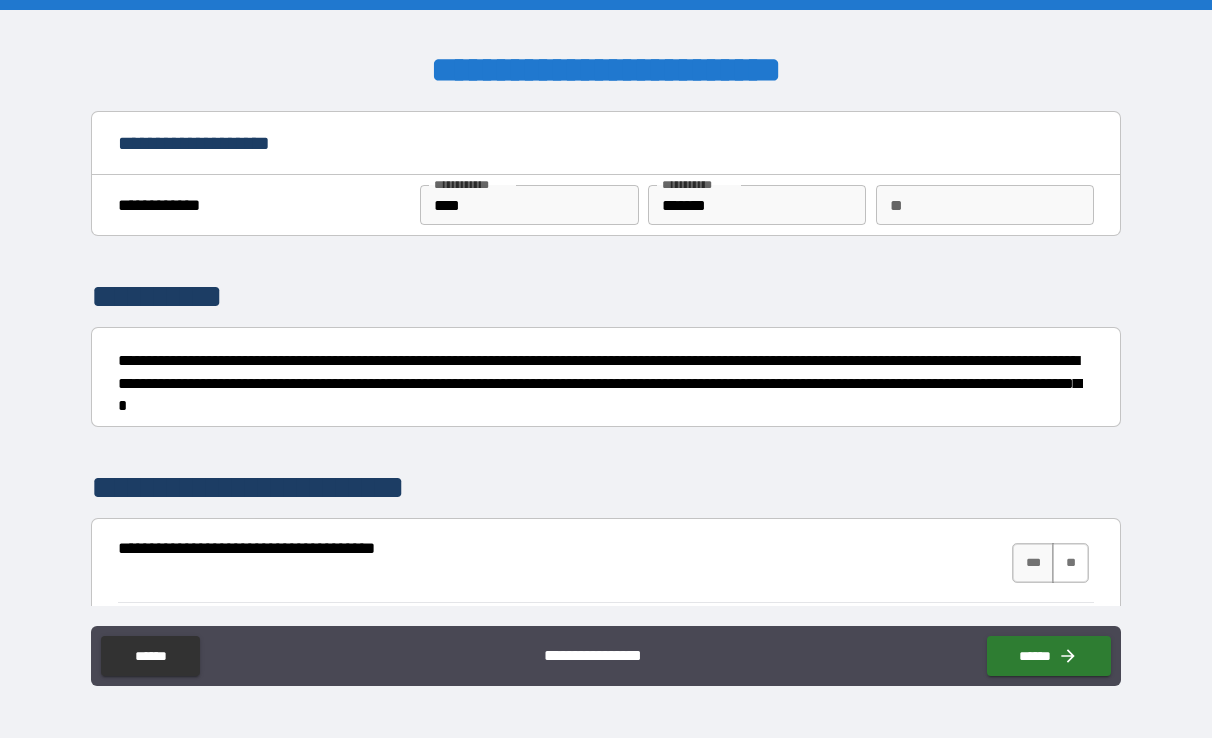 click on "**" at bounding box center [1070, 563] 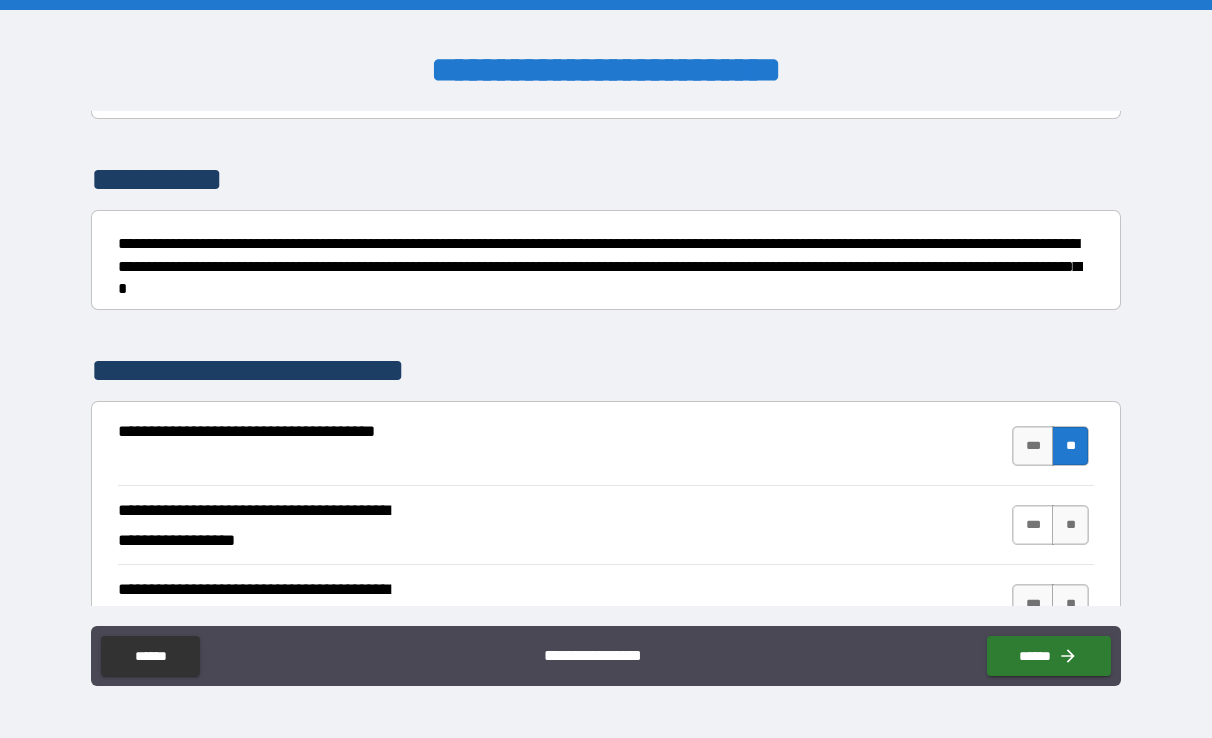 scroll, scrollTop: 127, scrollLeft: 0, axis: vertical 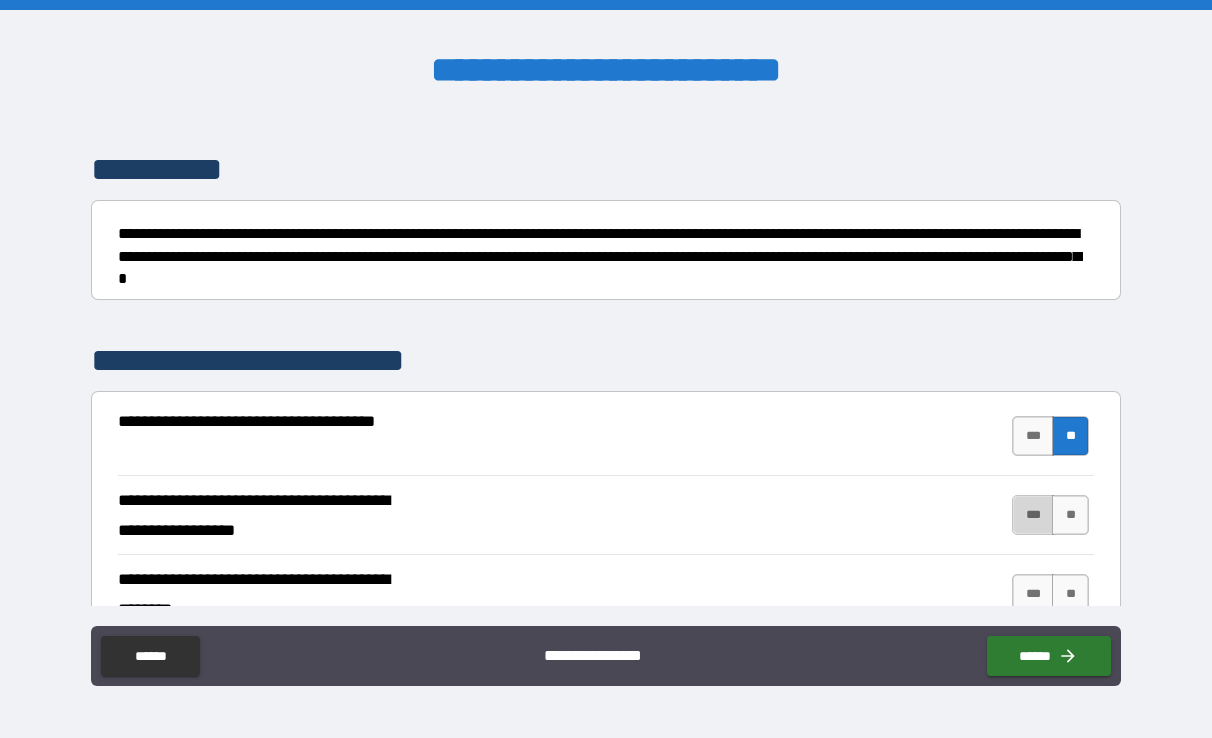 click on "***" at bounding box center (1033, 515) 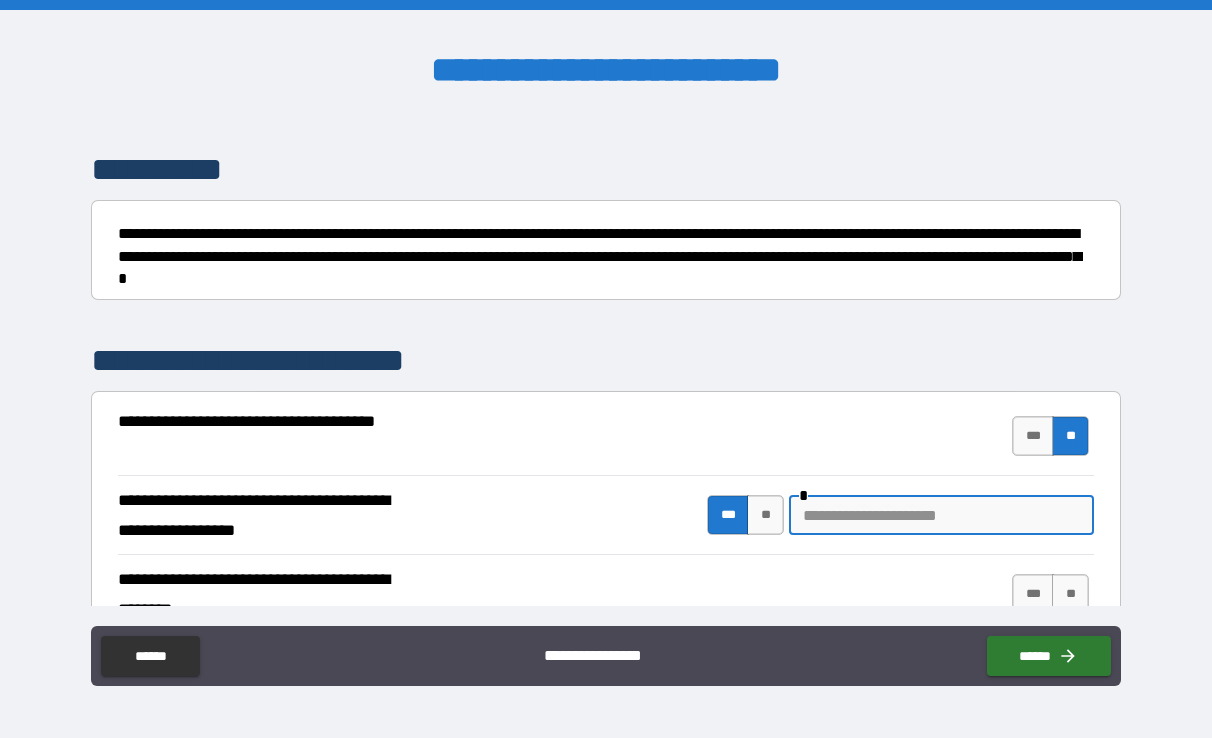 click at bounding box center [941, 515] 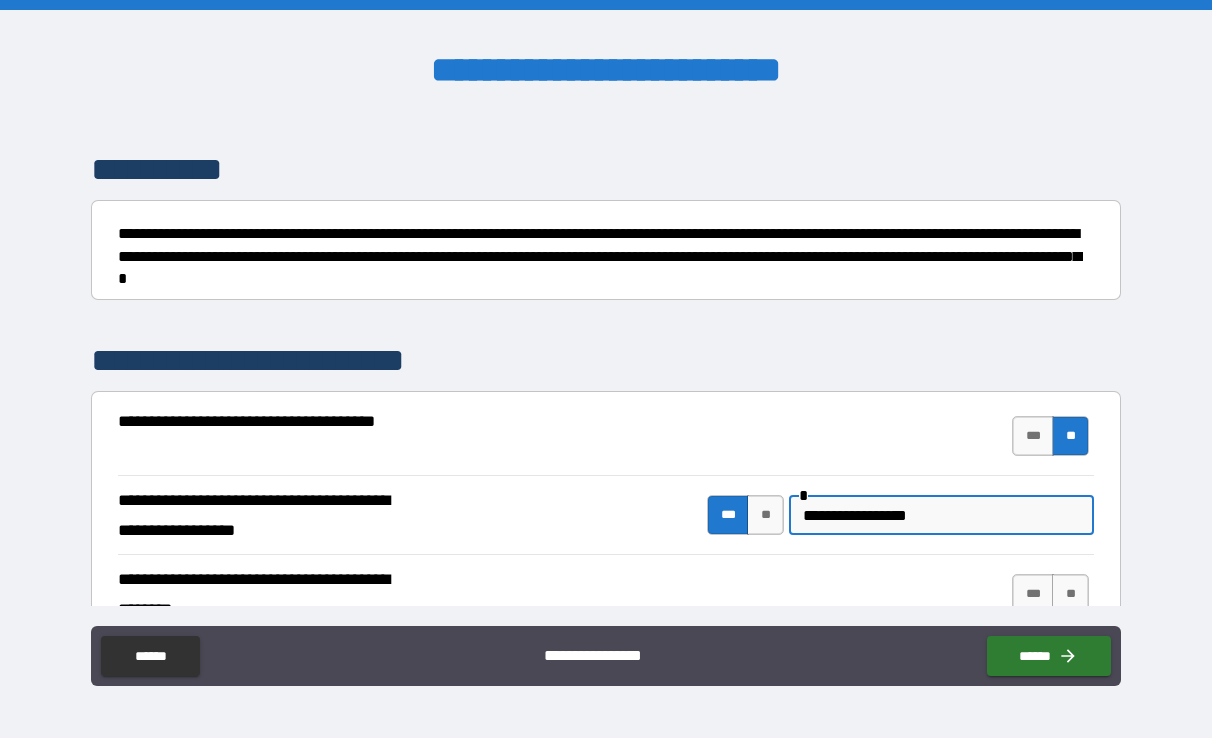 click on "**********" at bounding box center (941, 515) 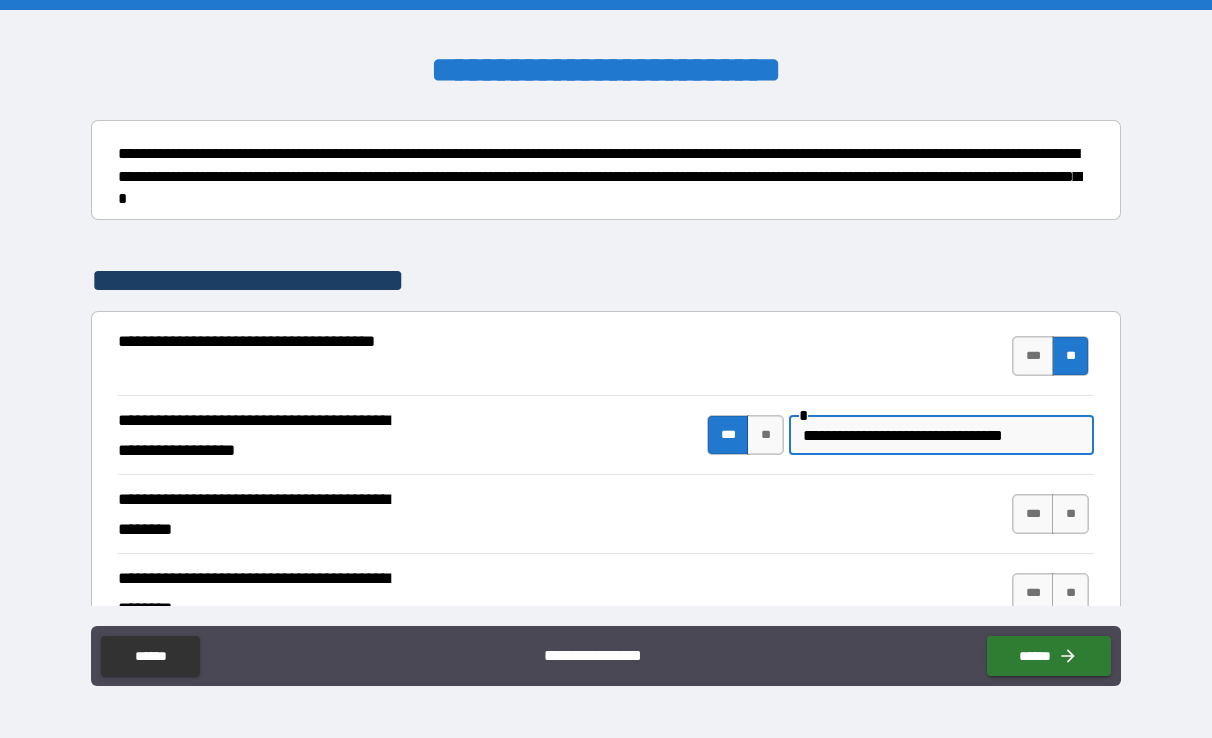 scroll, scrollTop: 235, scrollLeft: 0, axis: vertical 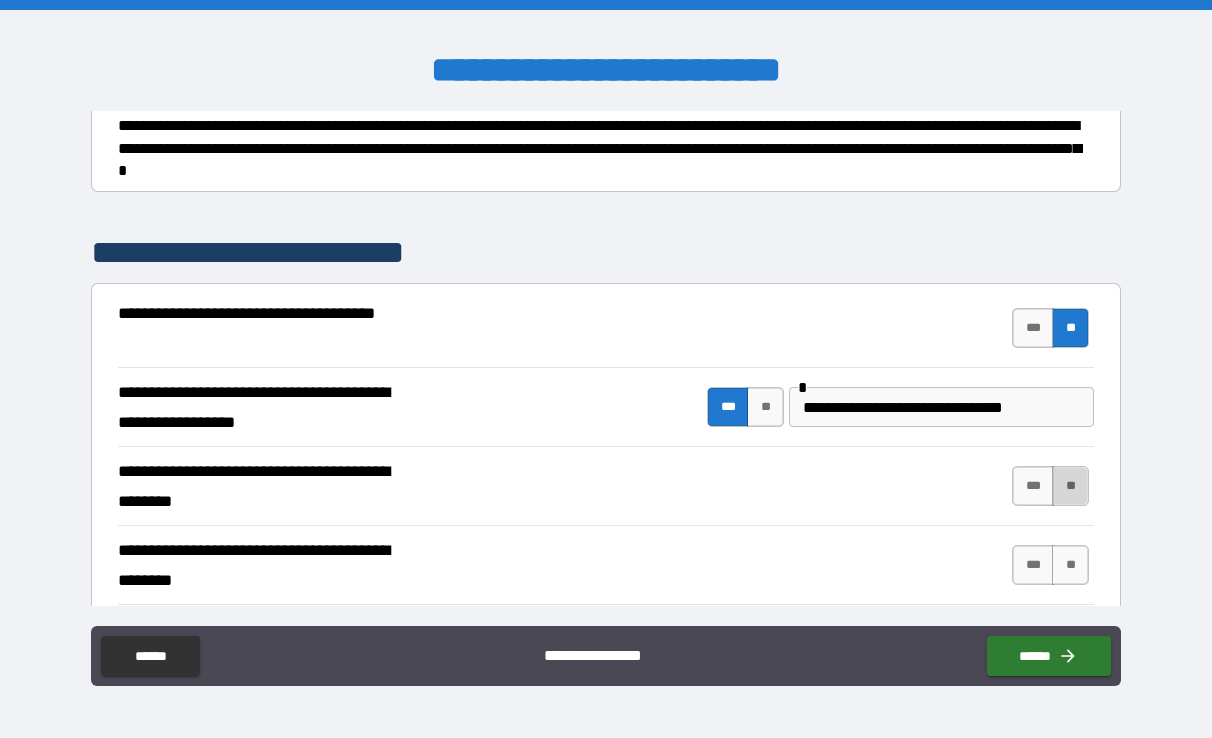 click on "**" at bounding box center [1070, 486] 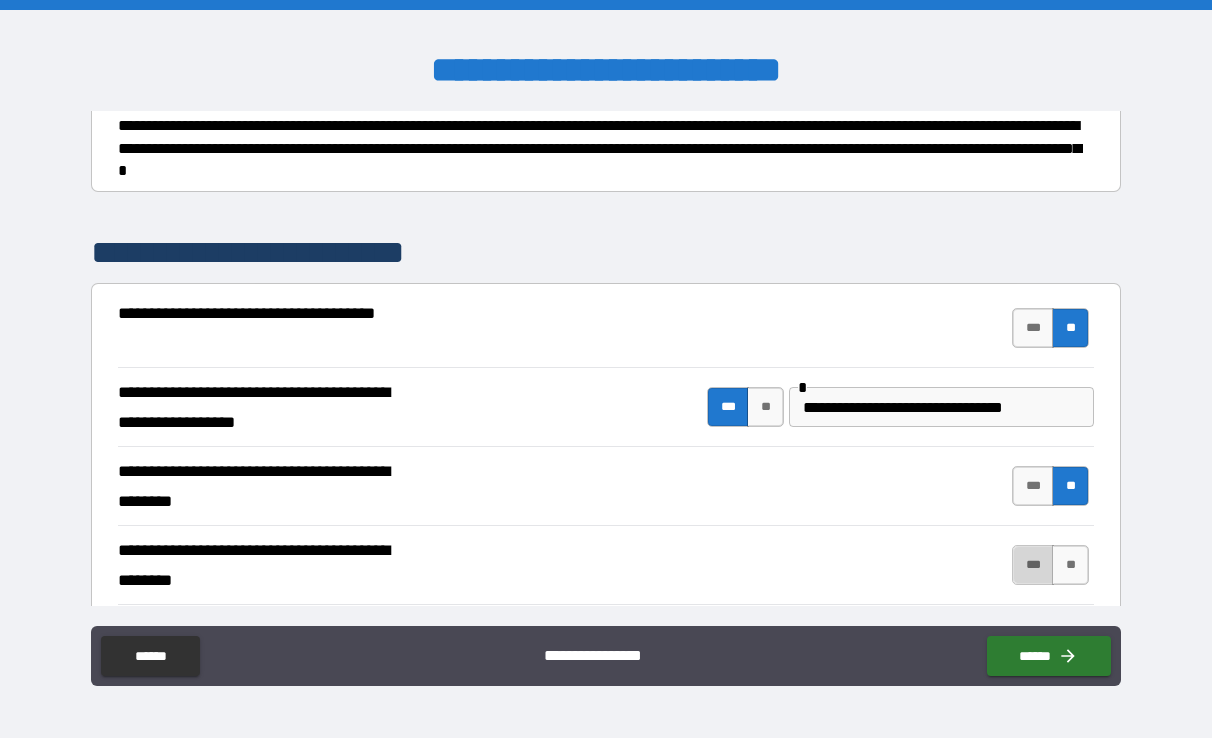click on "***" at bounding box center [1033, 565] 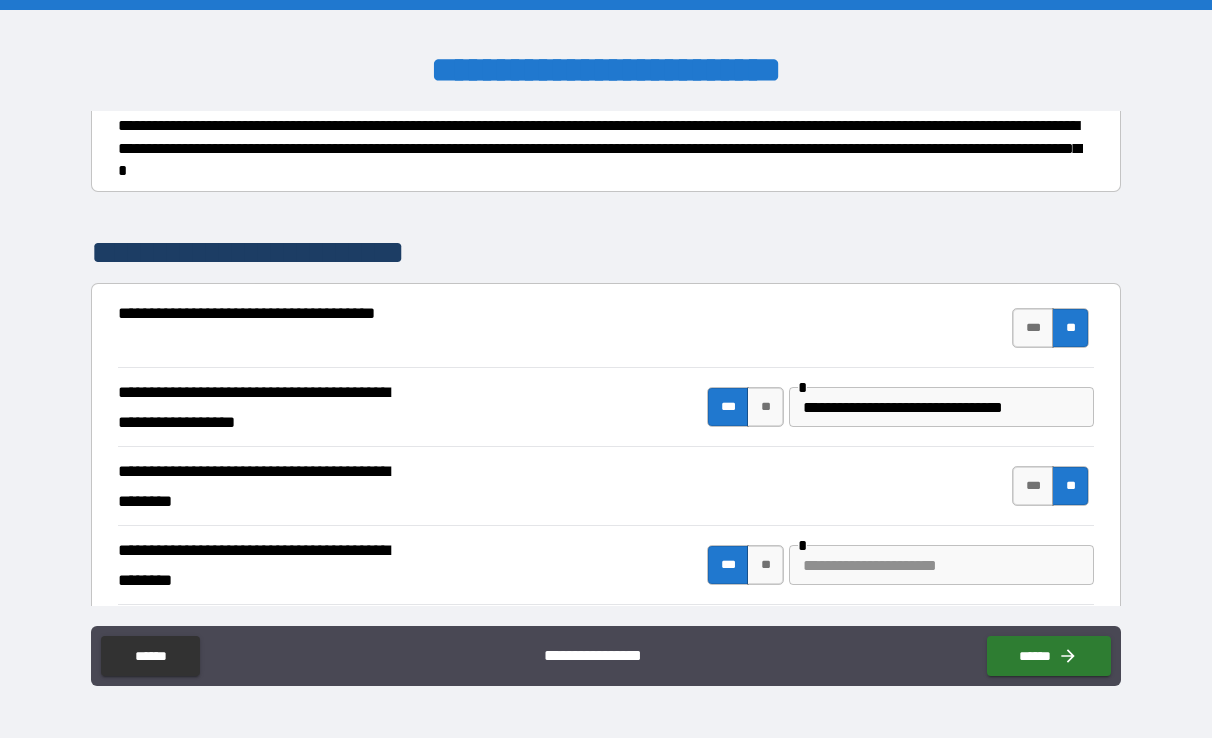 click at bounding box center [941, 565] 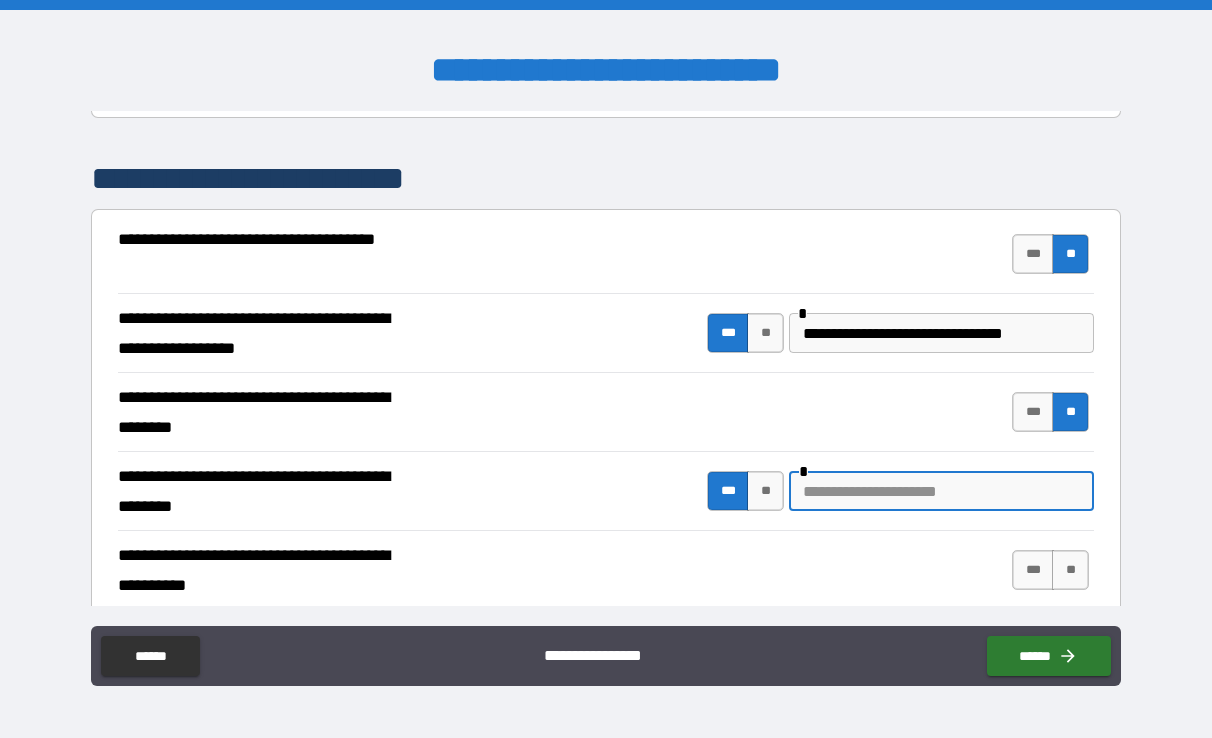 scroll, scrollTop: 310, scrollLeft: 0, axis: vertical 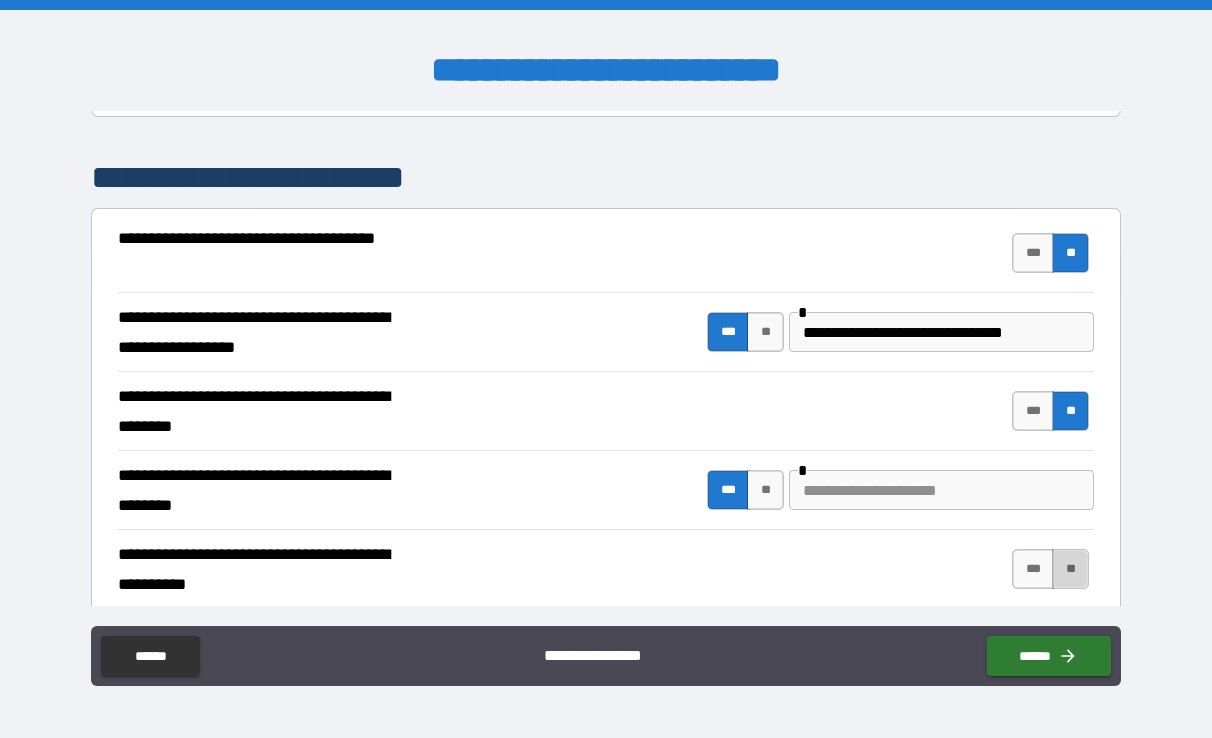 click on "**" at bounding box center (1070, 569) 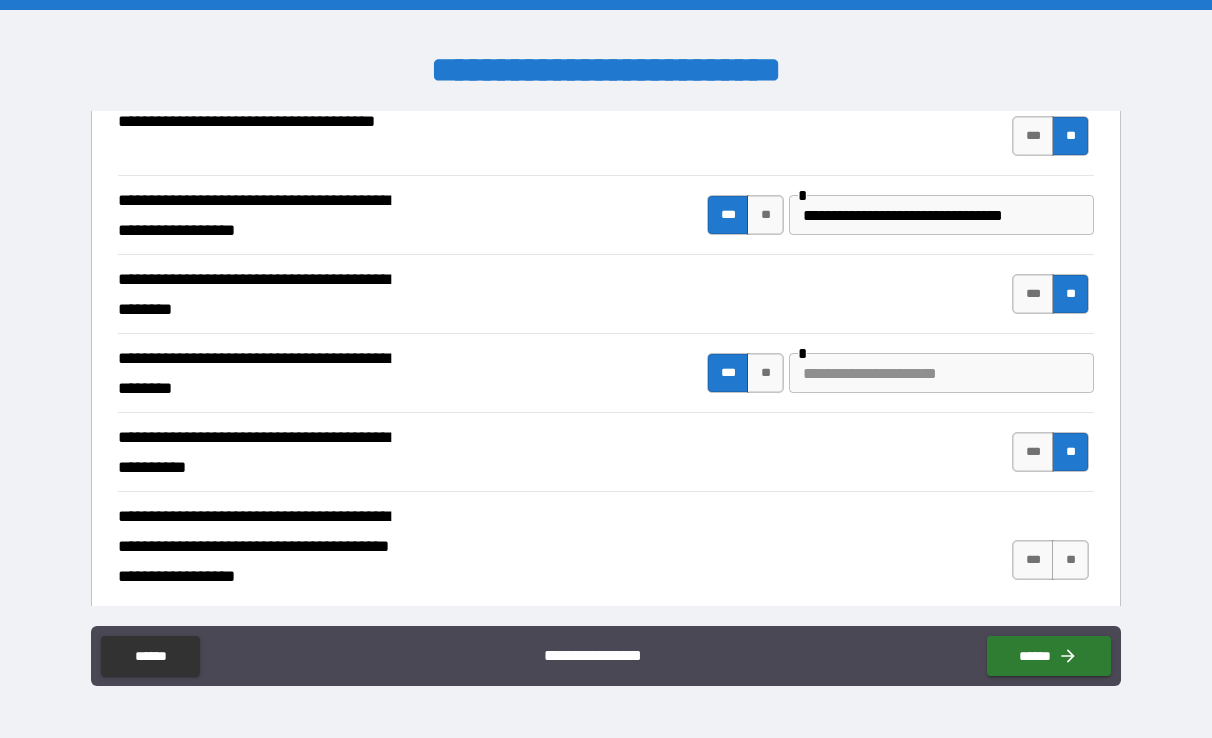 scroll, scrollTop: 460, scrollLeft: 0, axis: vertical 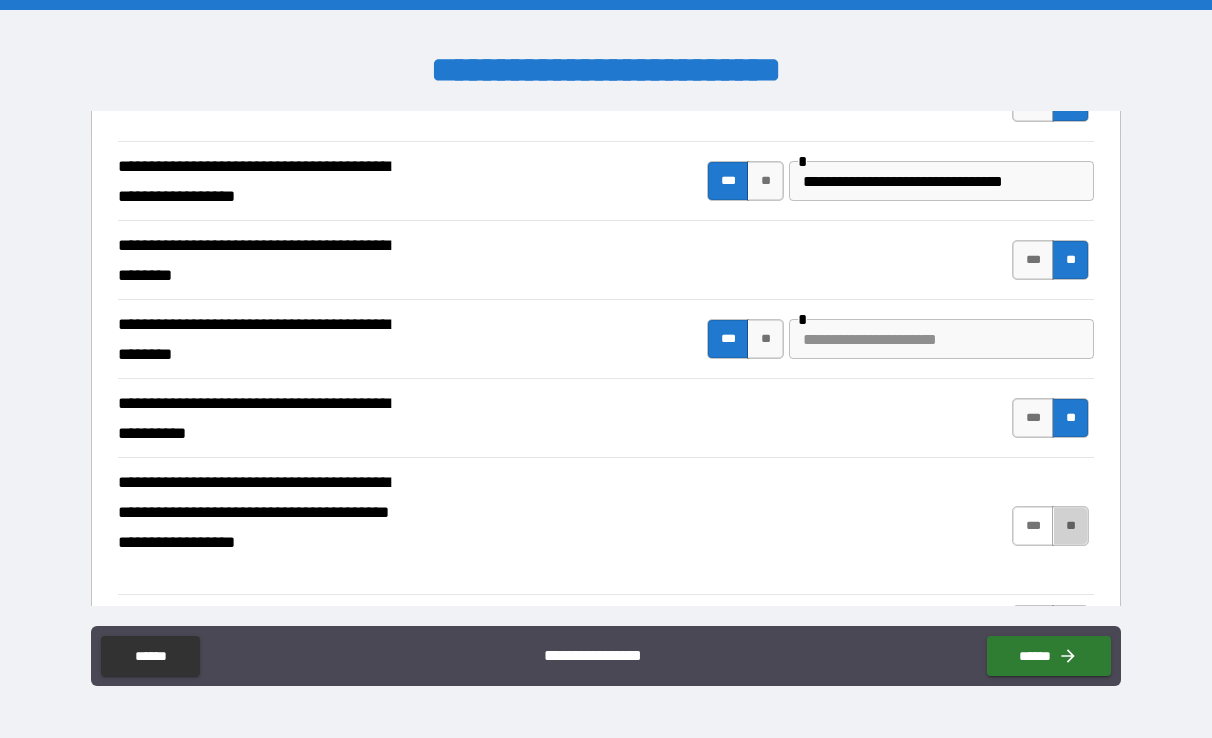 drag, startPoint x: 1062, startPoint y: 531, endPoint x: 1024, endPoint y: 540, distance: 39.051247 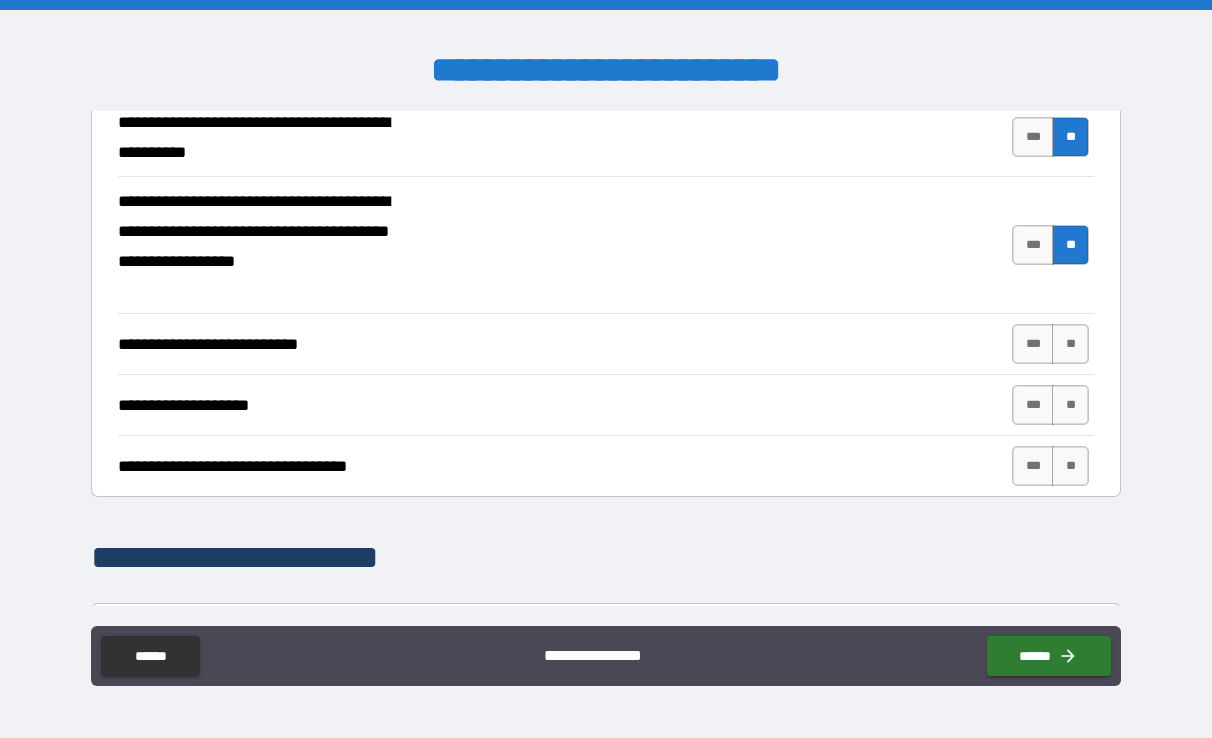 scroll, scrollTop: 745, scrollLeft: 0, axis: vertical 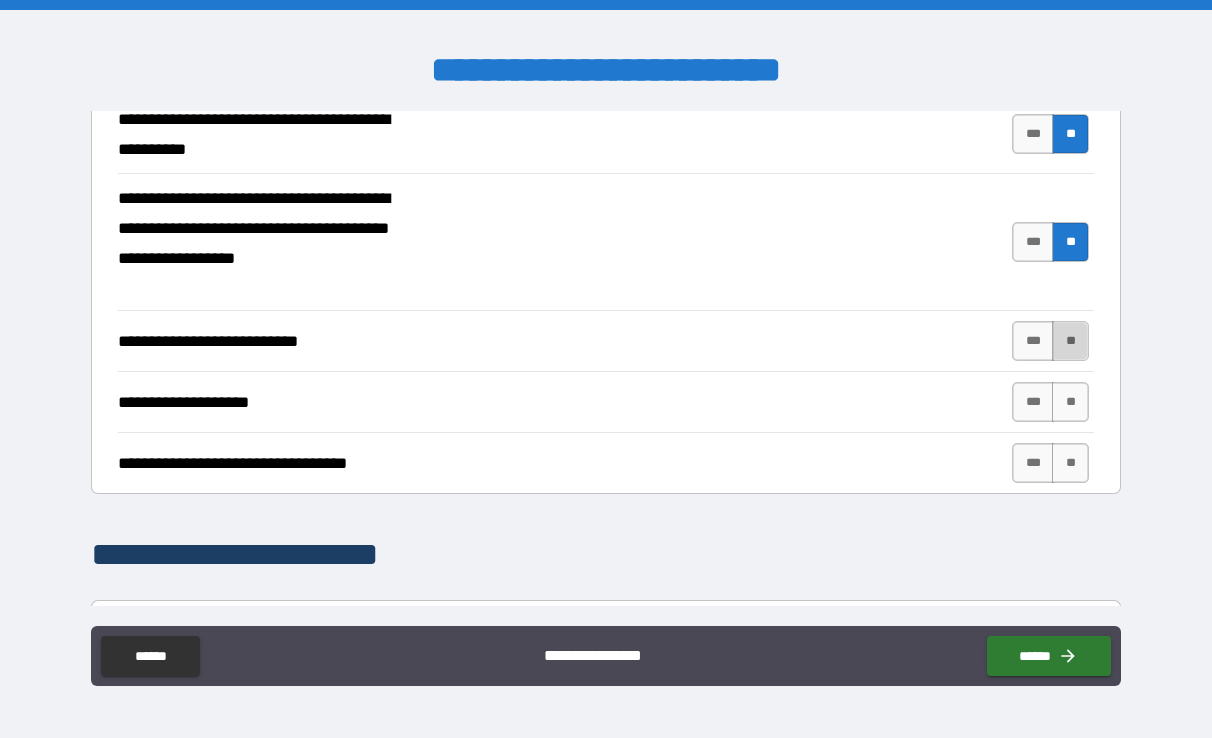 click on "**" at bounding box center (1070, 341) 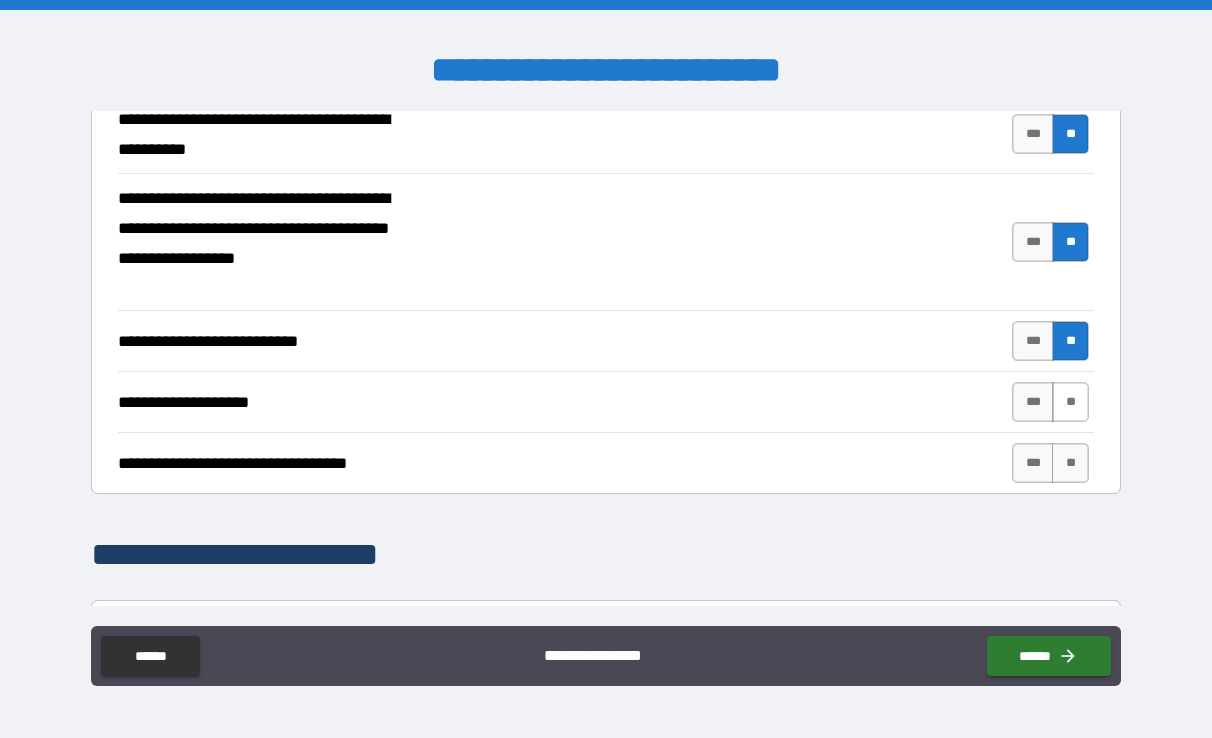 click on "**" at bounding box center (1070, 402) 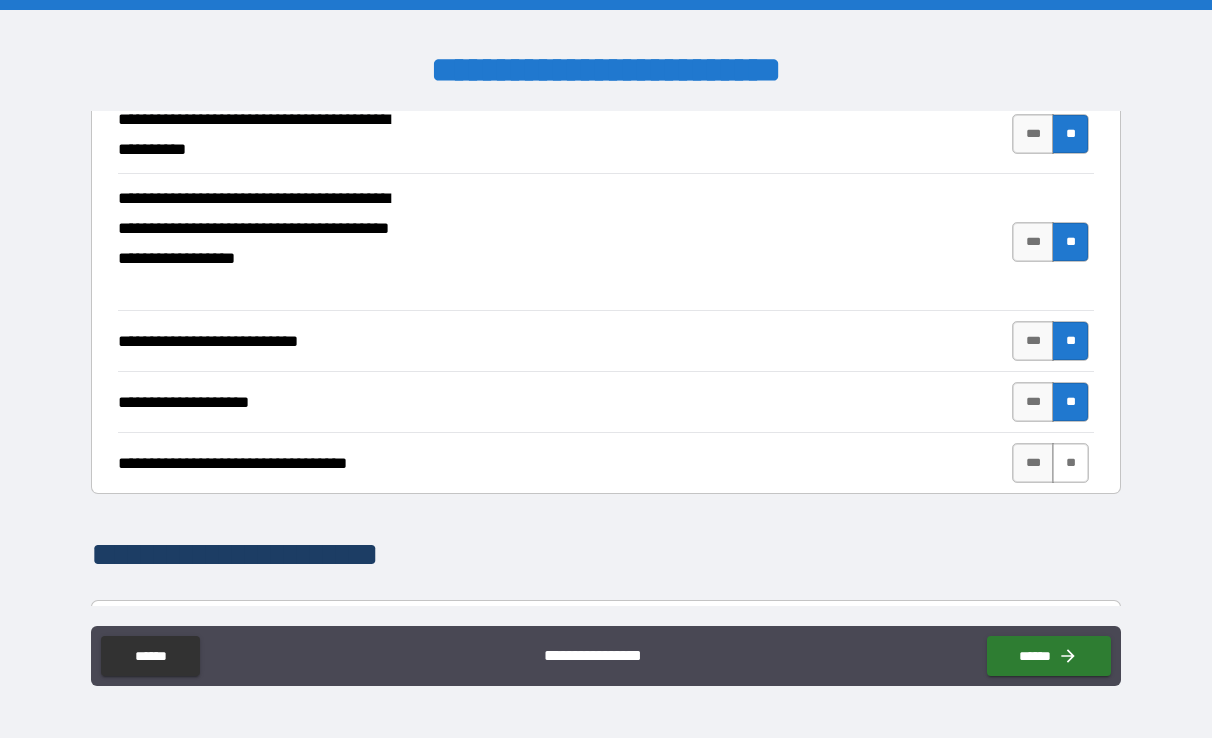 click on "**" at bounding box center (1070, 463) 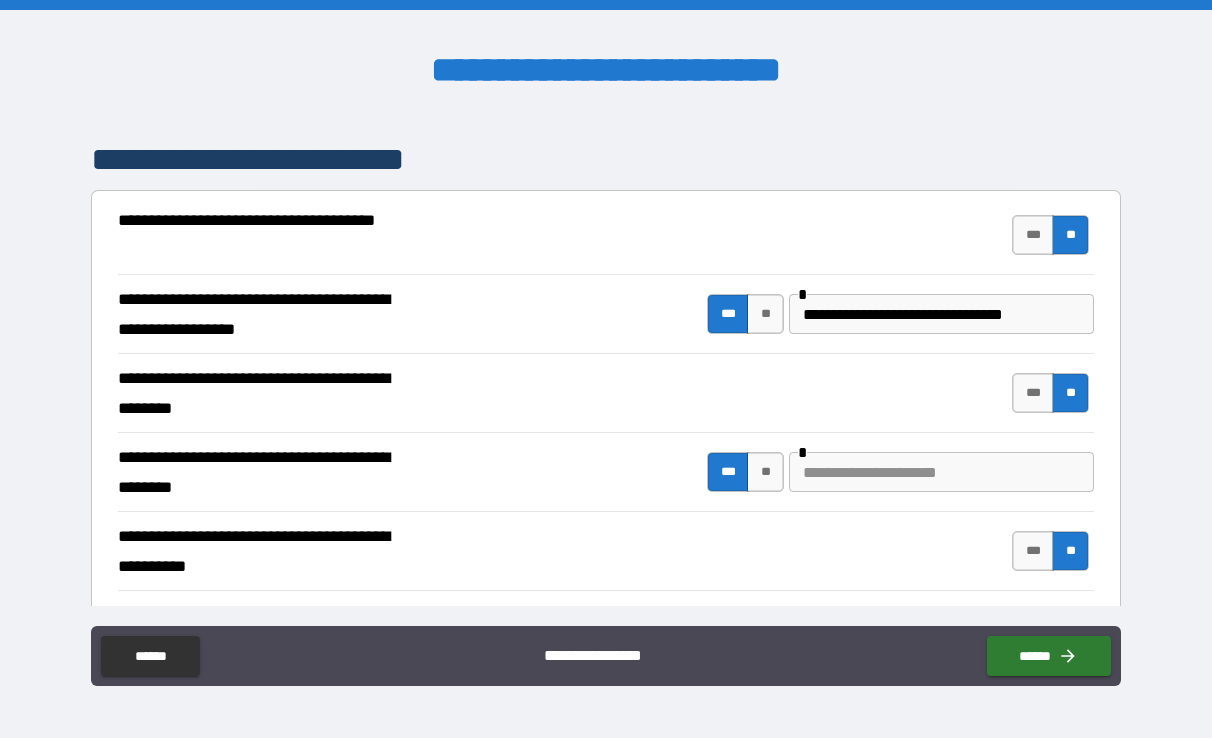 scroll, scrollTop: 329, scrollLeft: 0, axis: vertical 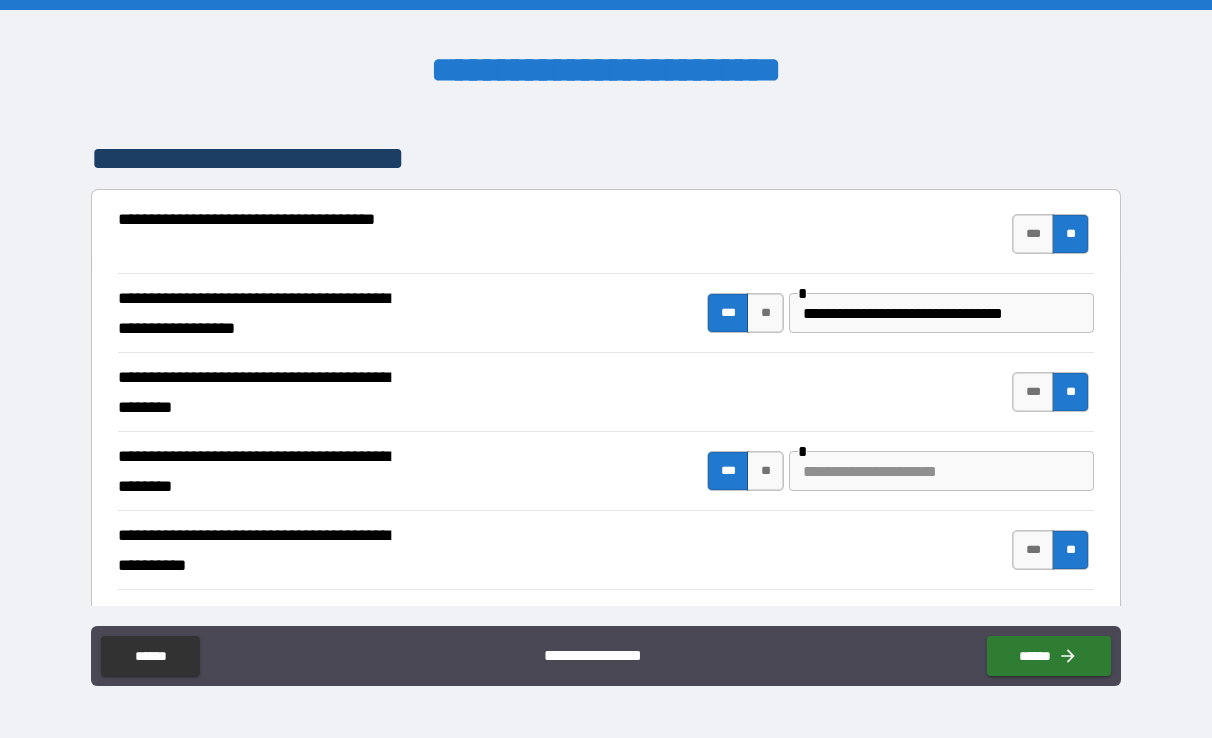 click at bounding box center (941, 471) 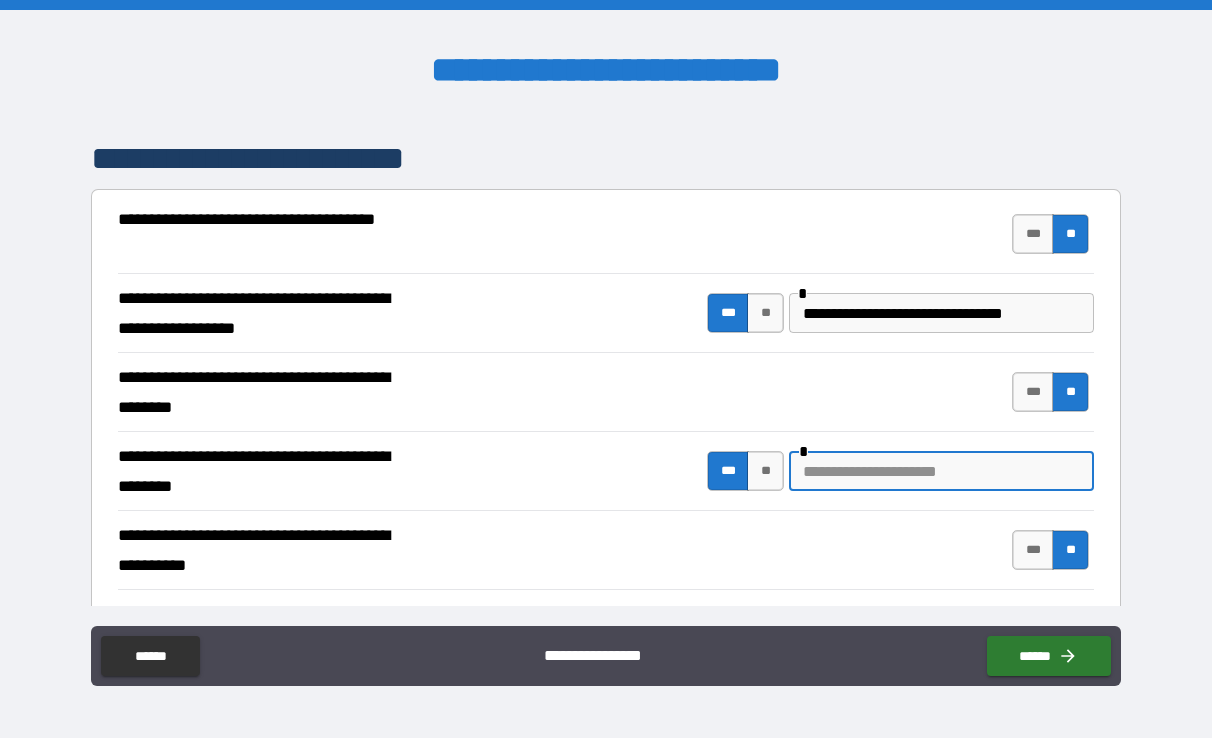 click on "**********" at bounding box center (941, 313) 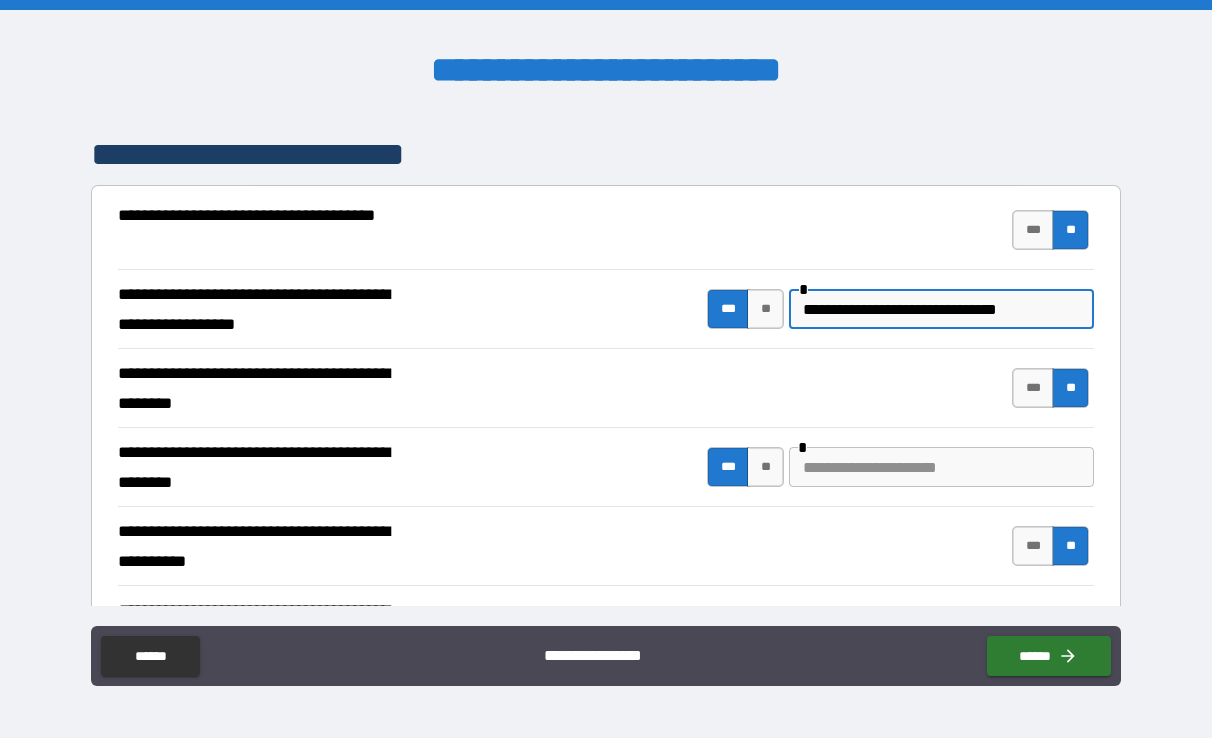 scroll, scrollTop: 334, scrollLeft: 0, axis: vertical 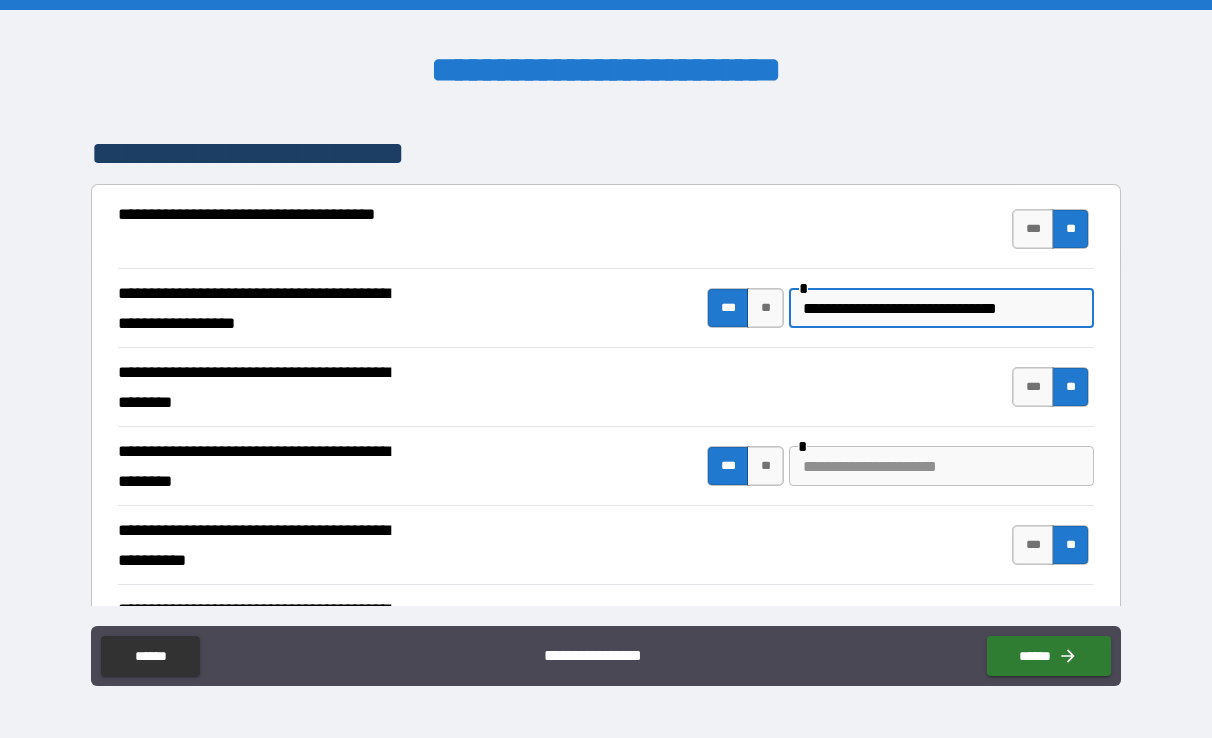 drag, startPoint x: 976, startPoint y: 306, endPoint x: 1025, endPoint y: 306, distance: 49 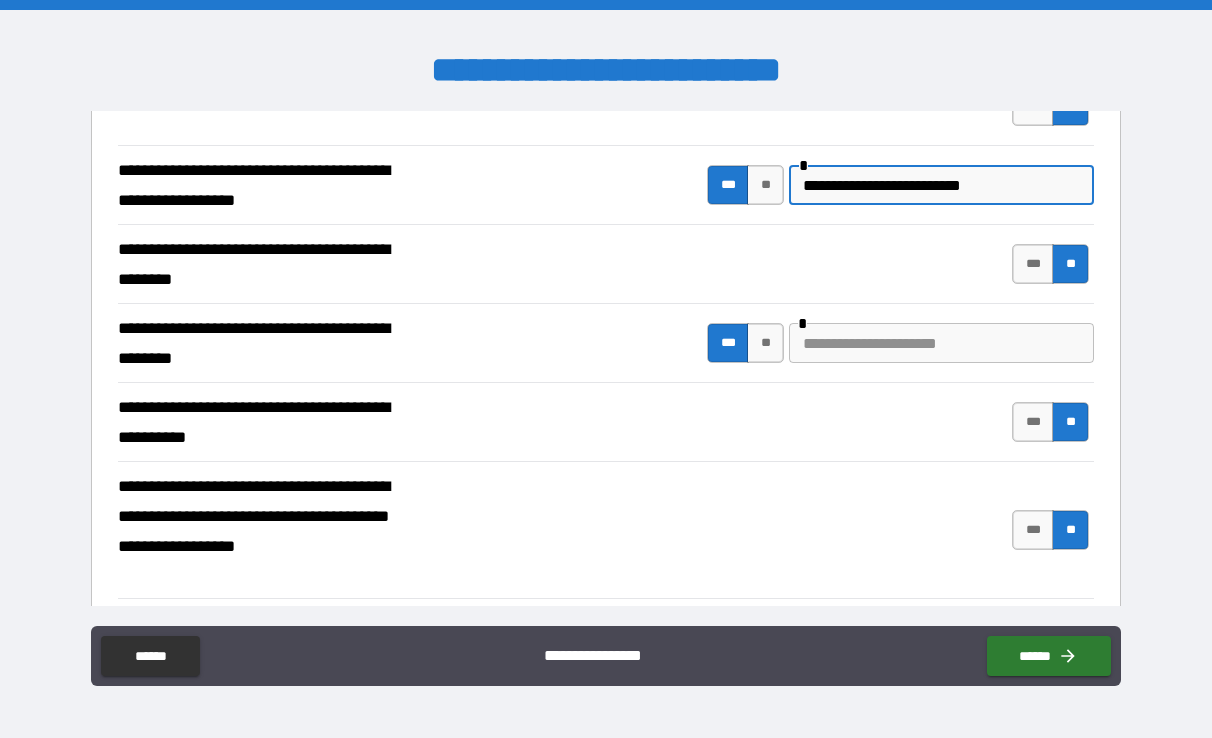 scroll, scrollTop: 458, scrollLeft: 0, axis: vertical 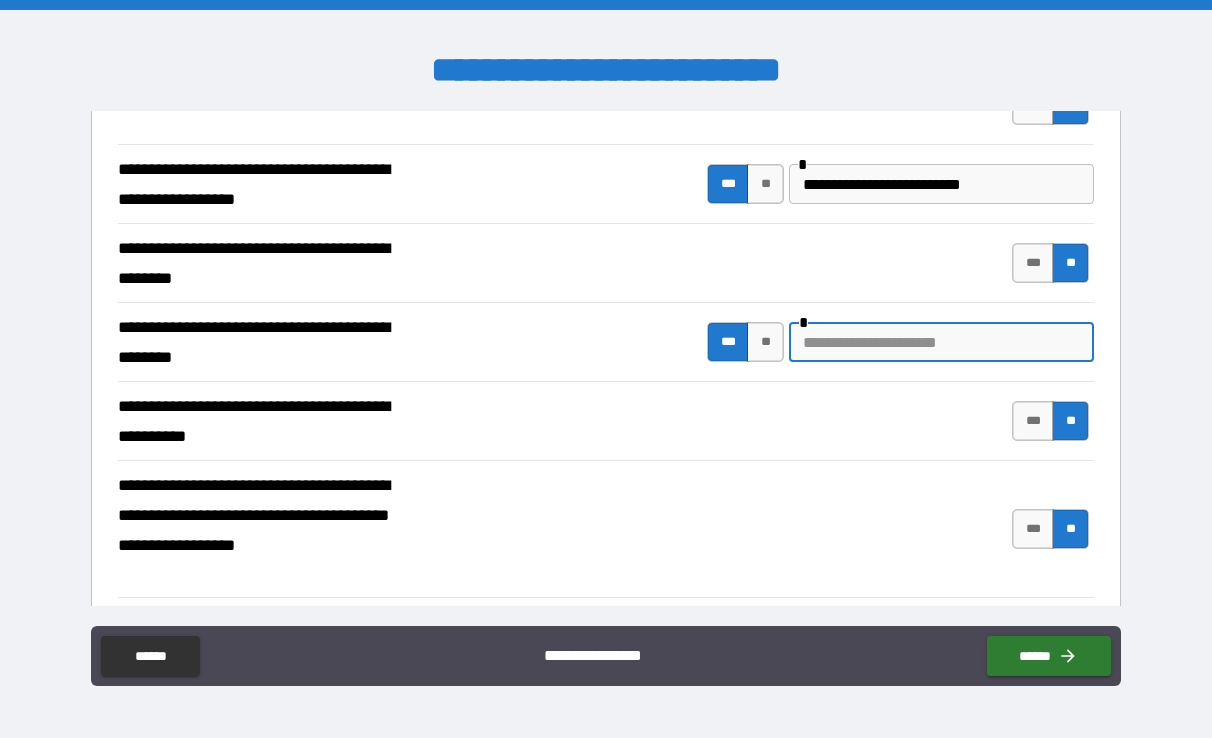 click at bounding box center [941, 342] 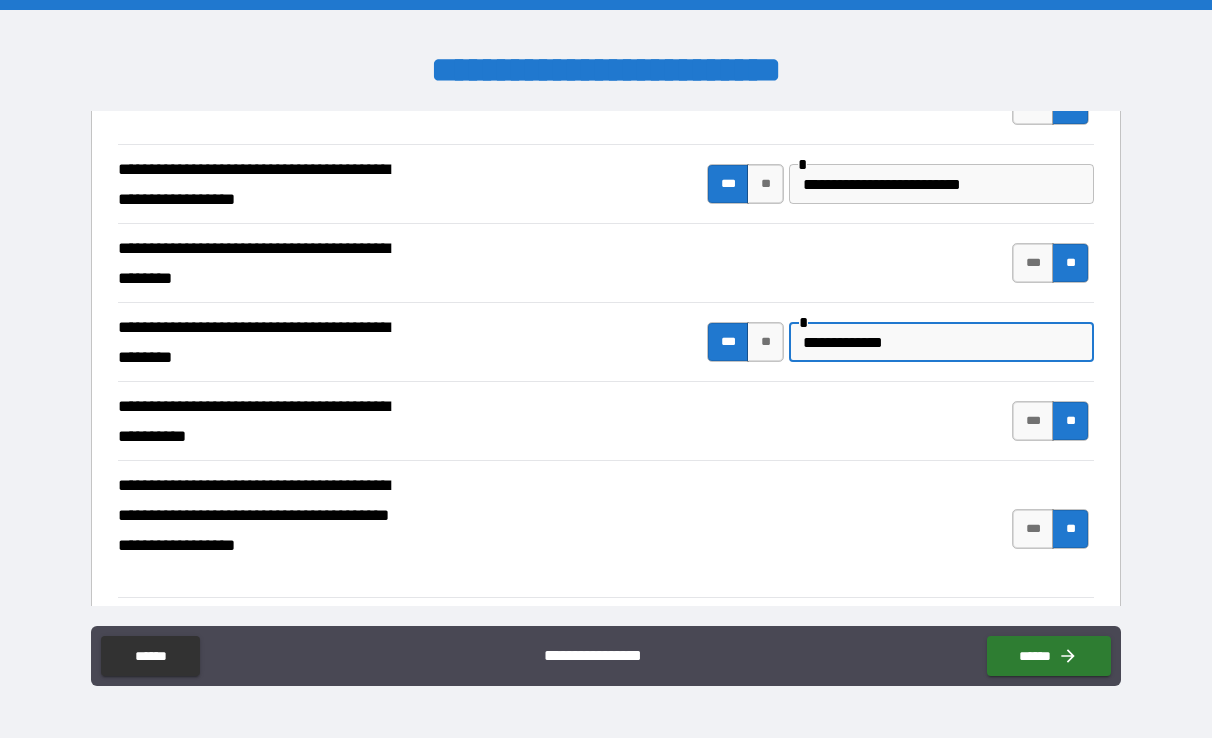 click on "**********" at bounding box center (941, 342) 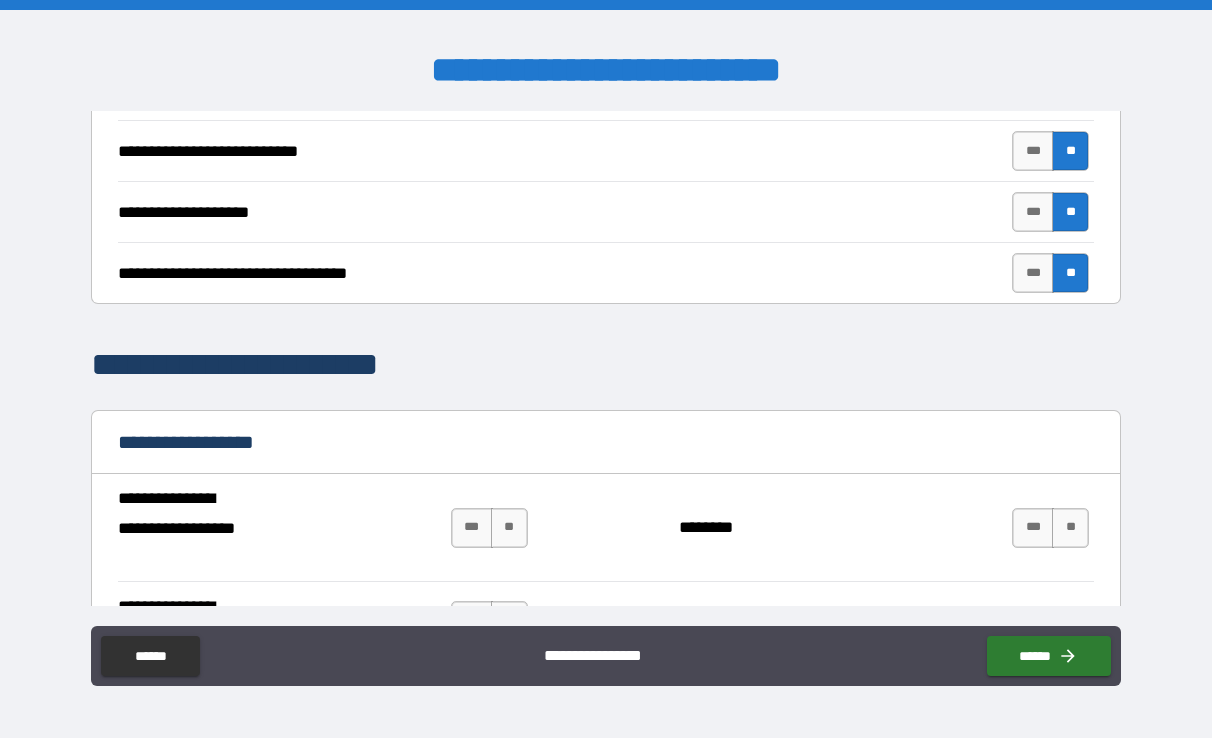 scroll, scrollTop: 938, scrollLeft: 0, axis: vertical 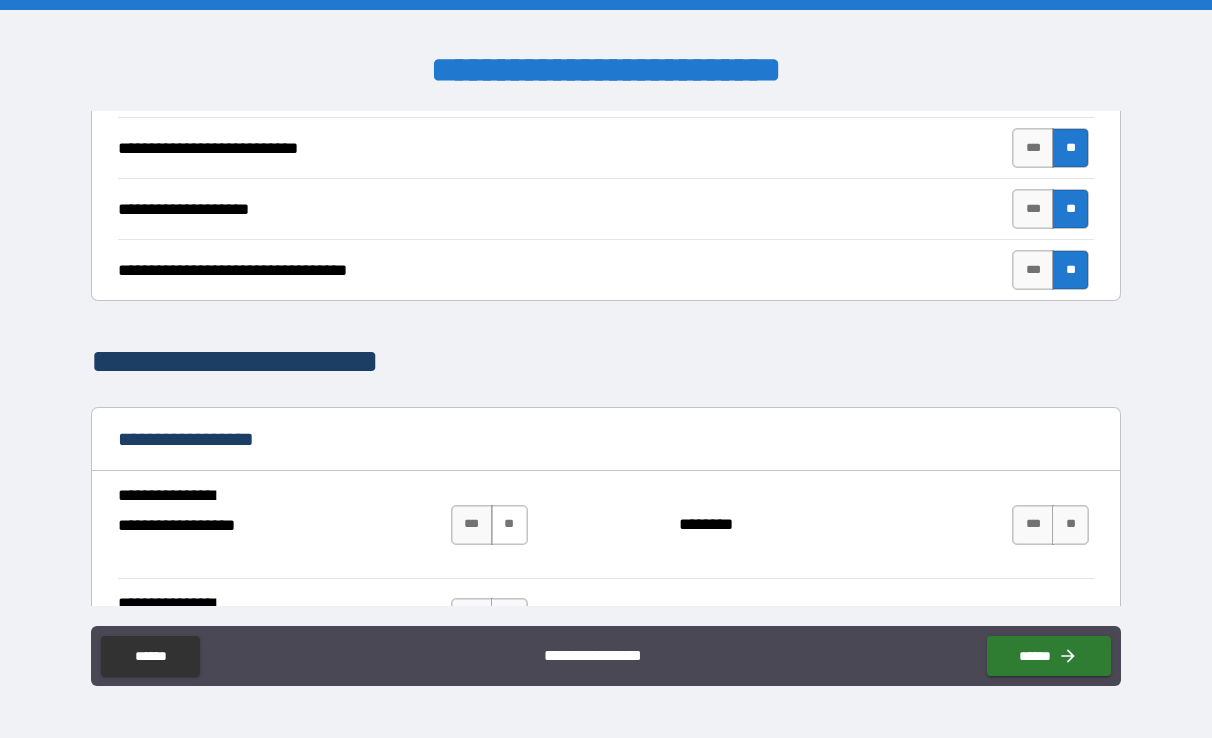 click on "**" at bounding box center [509, 525] 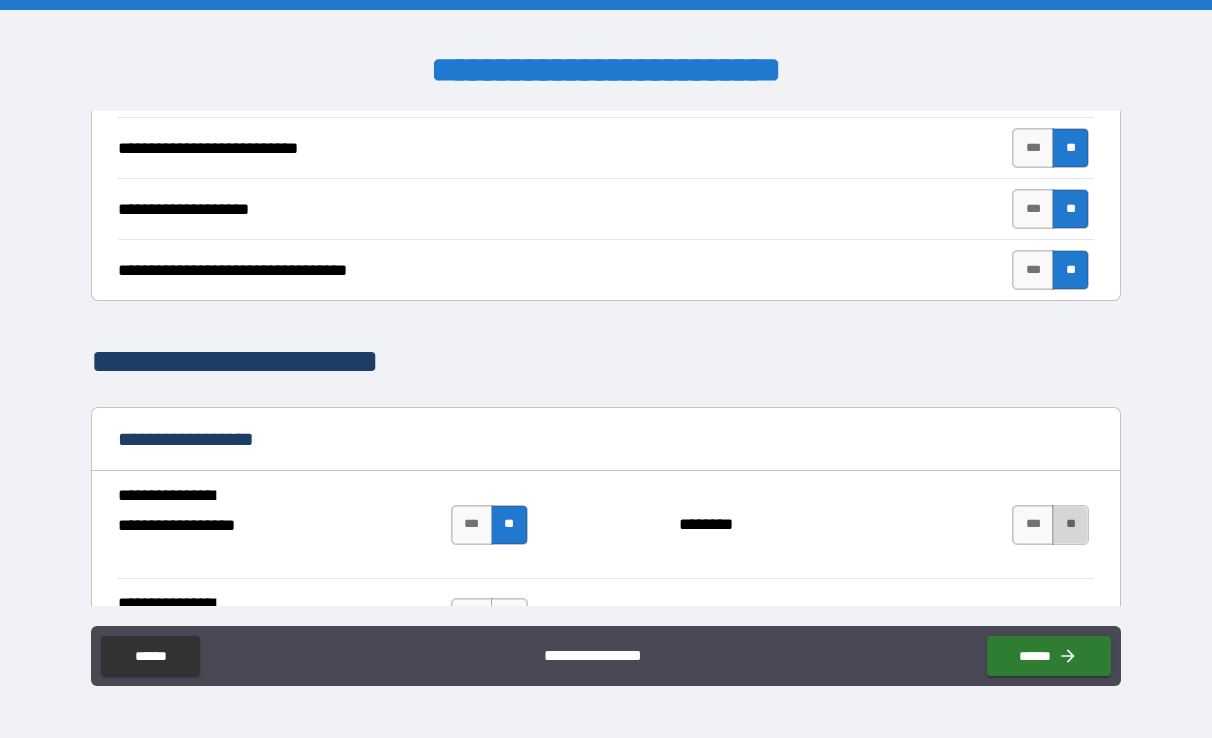 click on "**" at bounding box center (1070, 525) 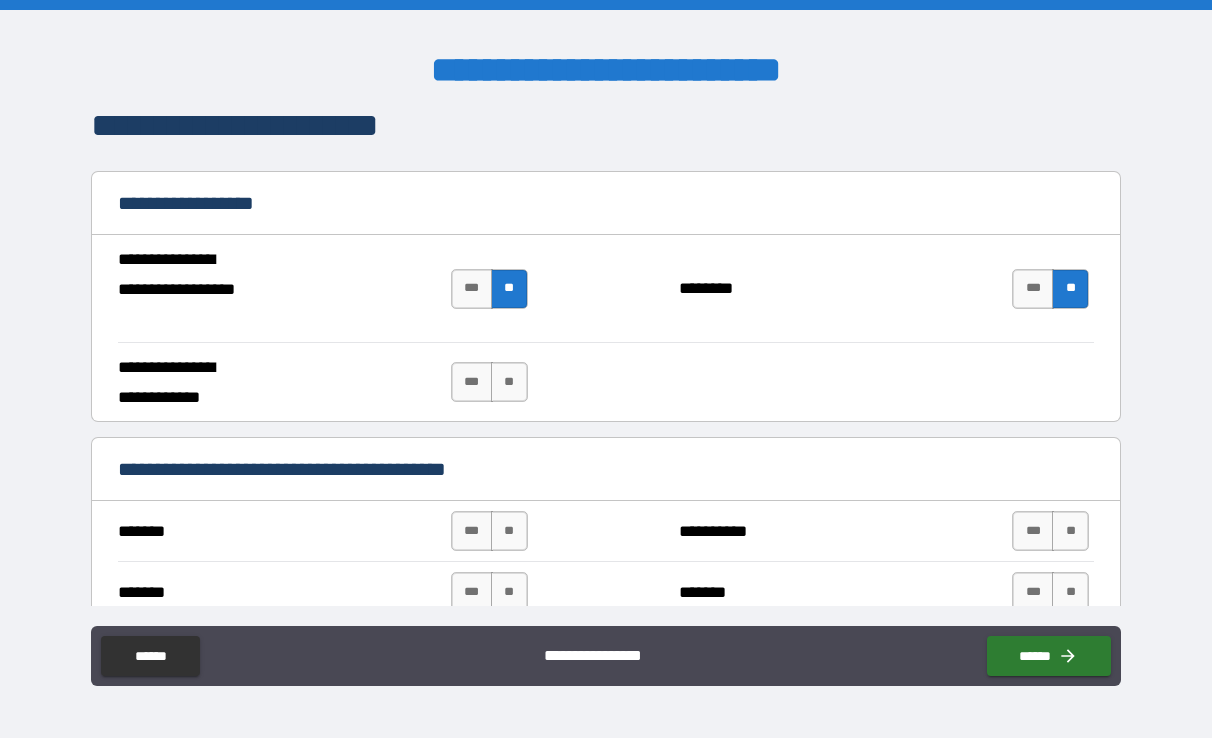 scroll, scrollTop: 1177, scrollLeft: 0, axis: vertical 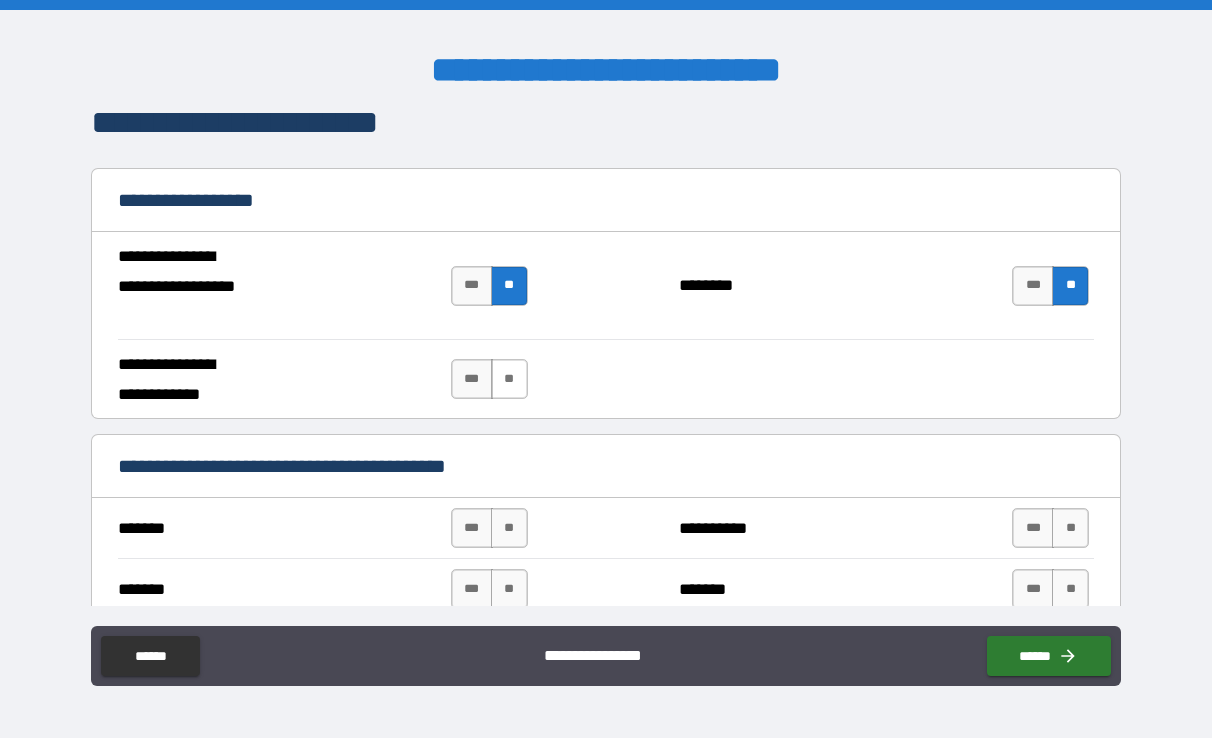 click on "**" at bounding box center [509, 379] 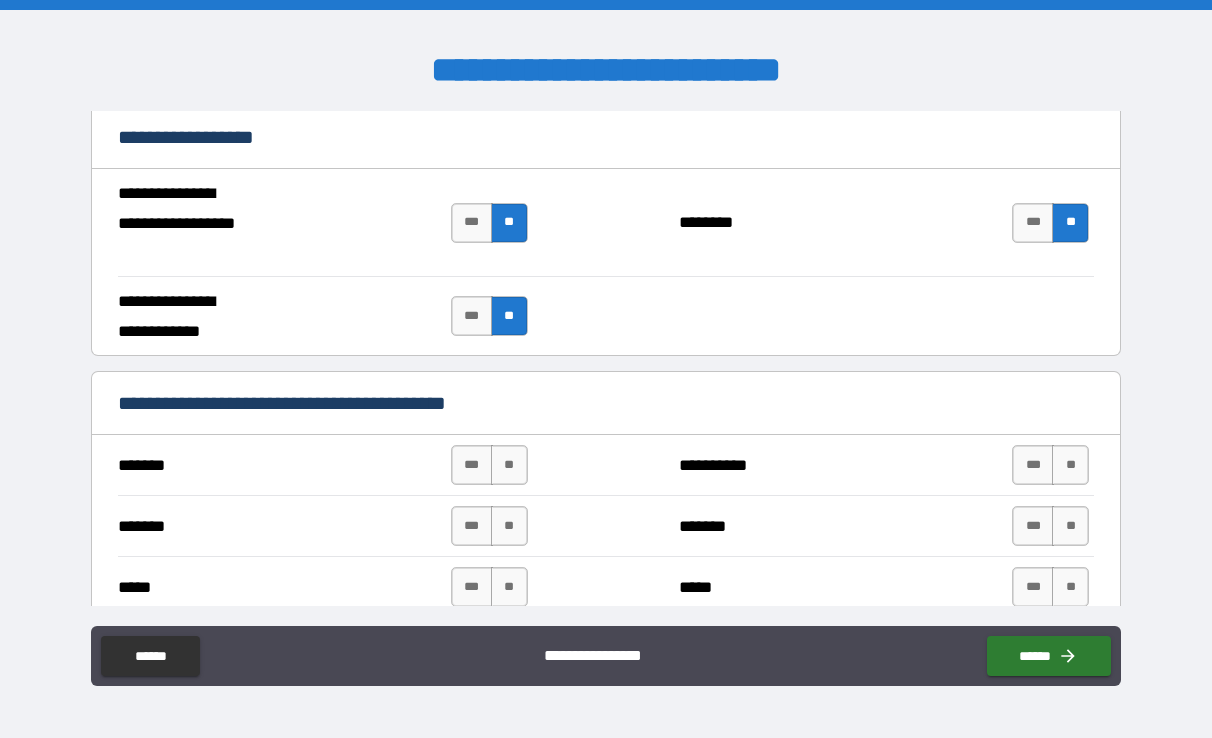 scroll, scrollTop: 1246, scrollLeft: 0, axis: vertical 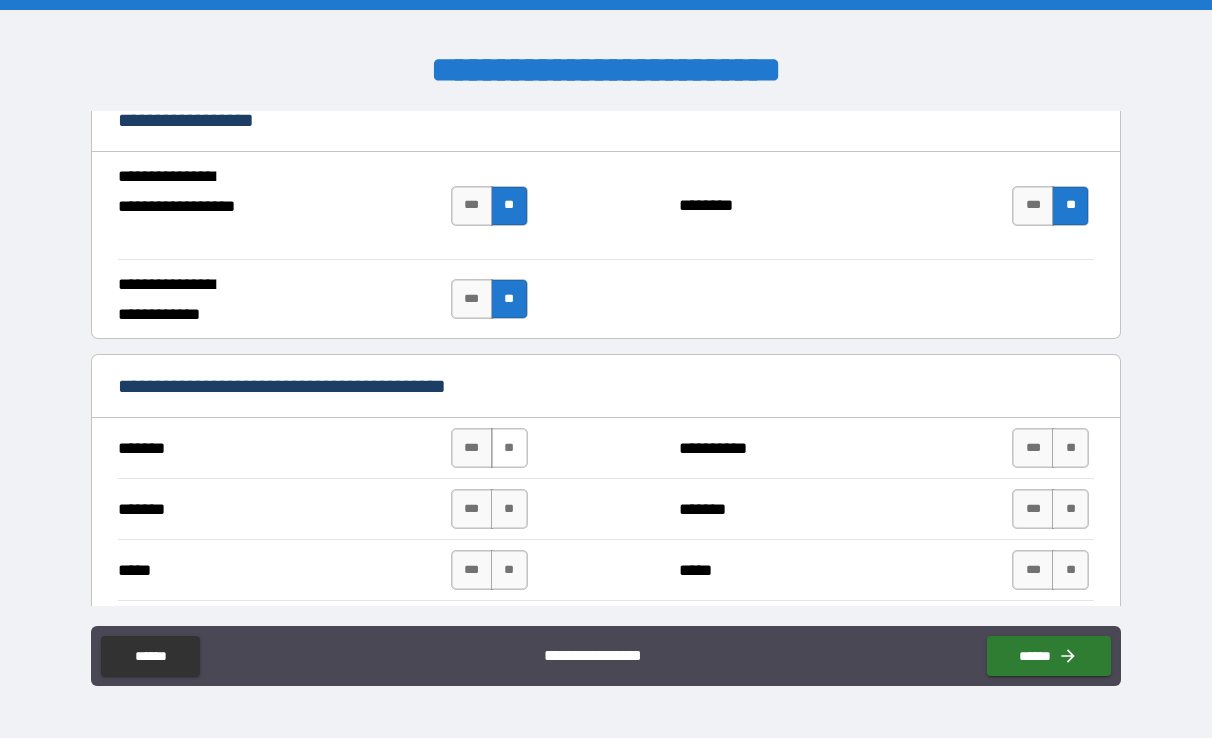 click on "**" at bounding box center [509, 448] 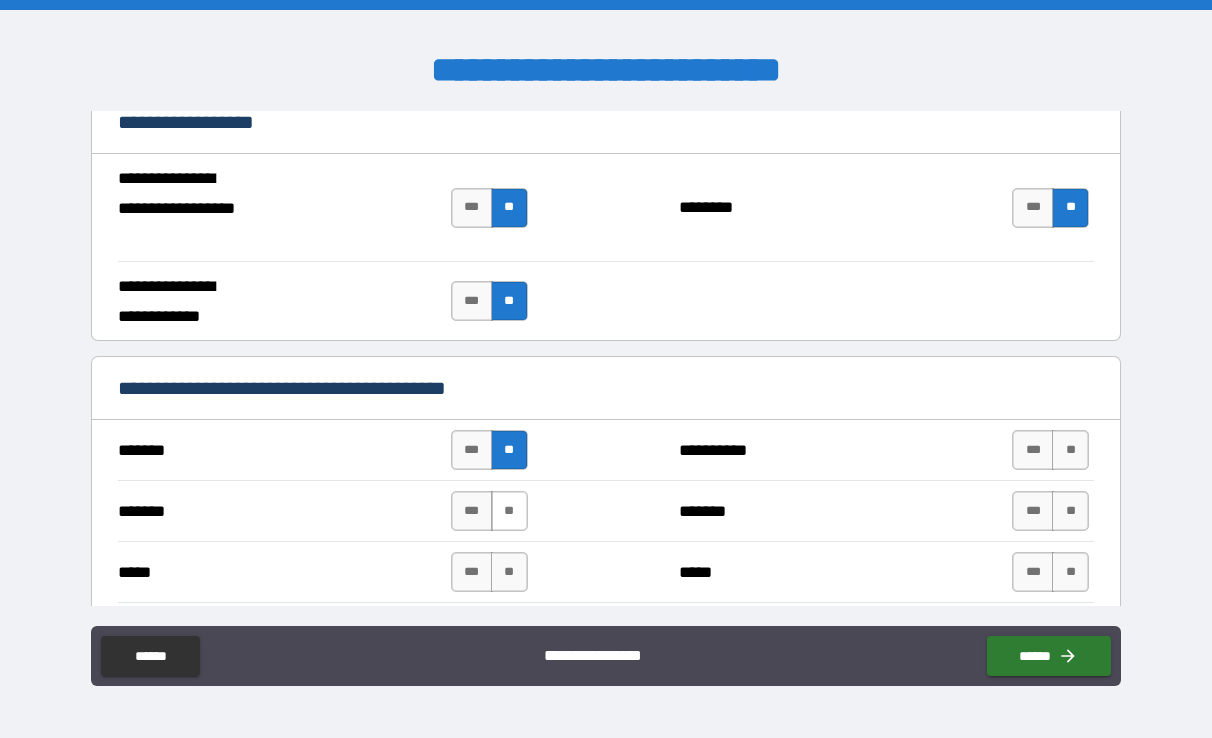 scroll, scrollTop: 1257, scrollLeft: 0, axis: vertical 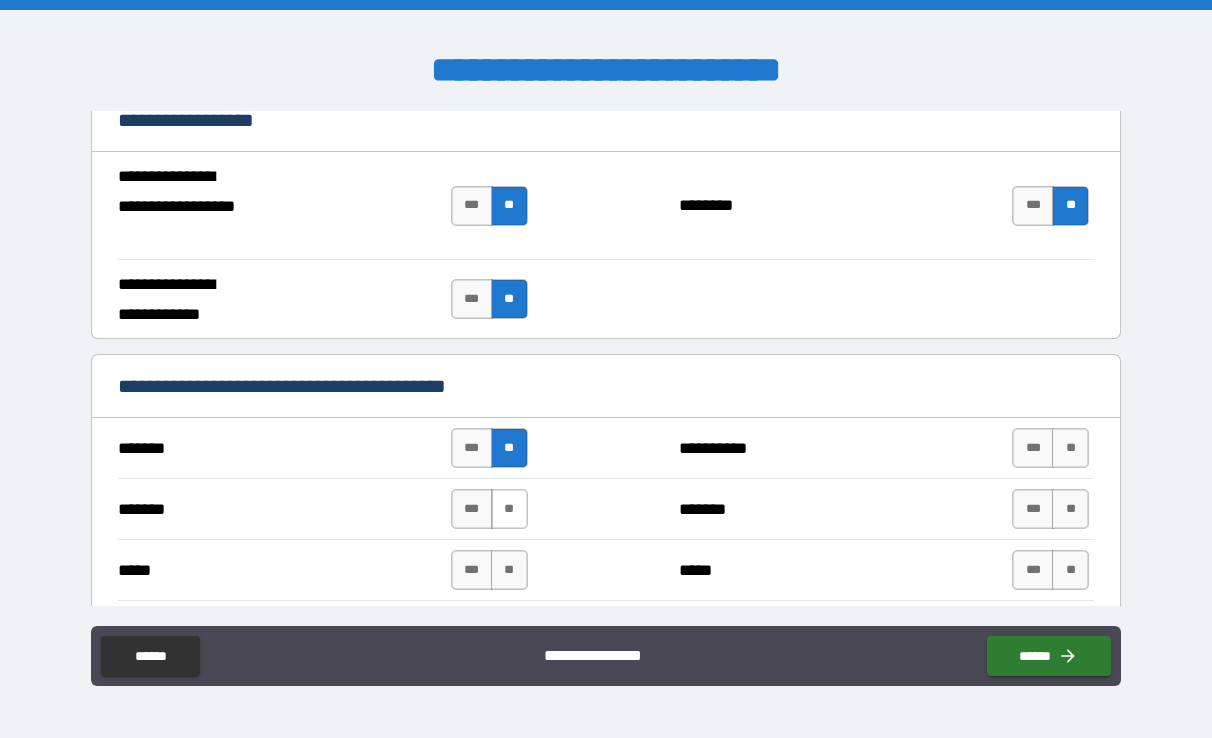 click on "**" at bounding box center (509, 509) 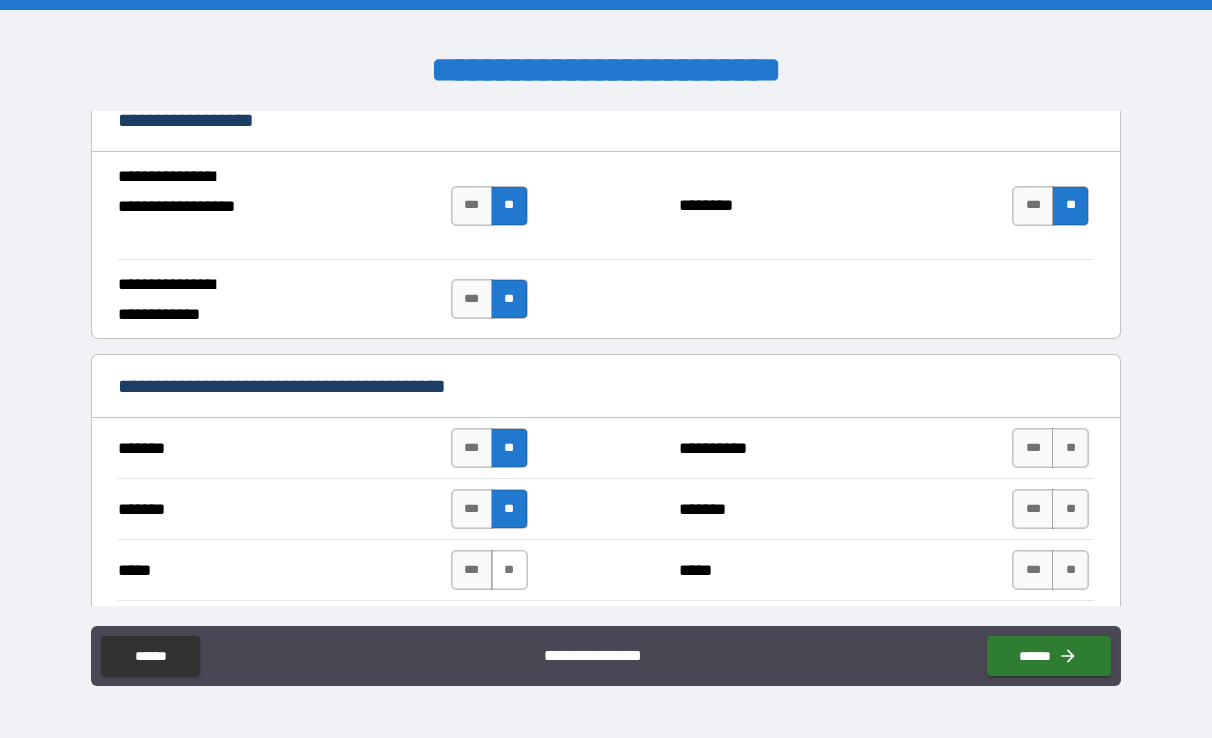 click on "**" at bounding box center (509, 570) 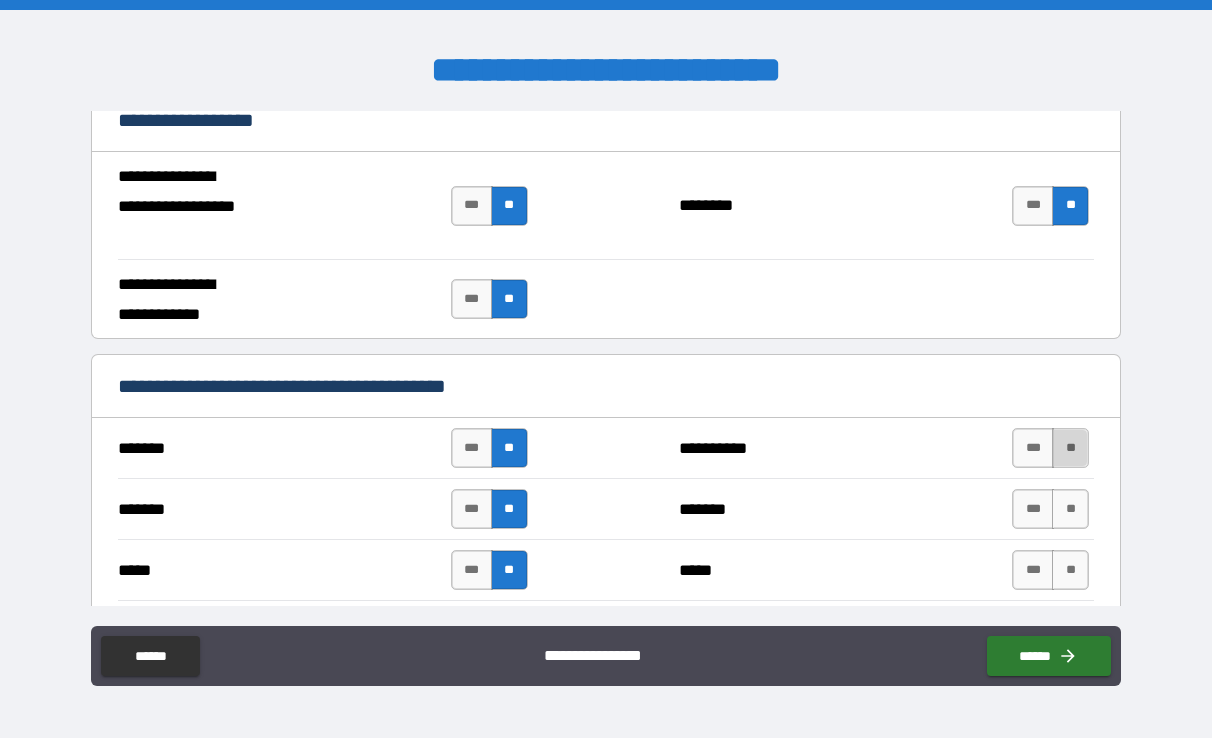 click on "**" at bounding box center (1070, 448) 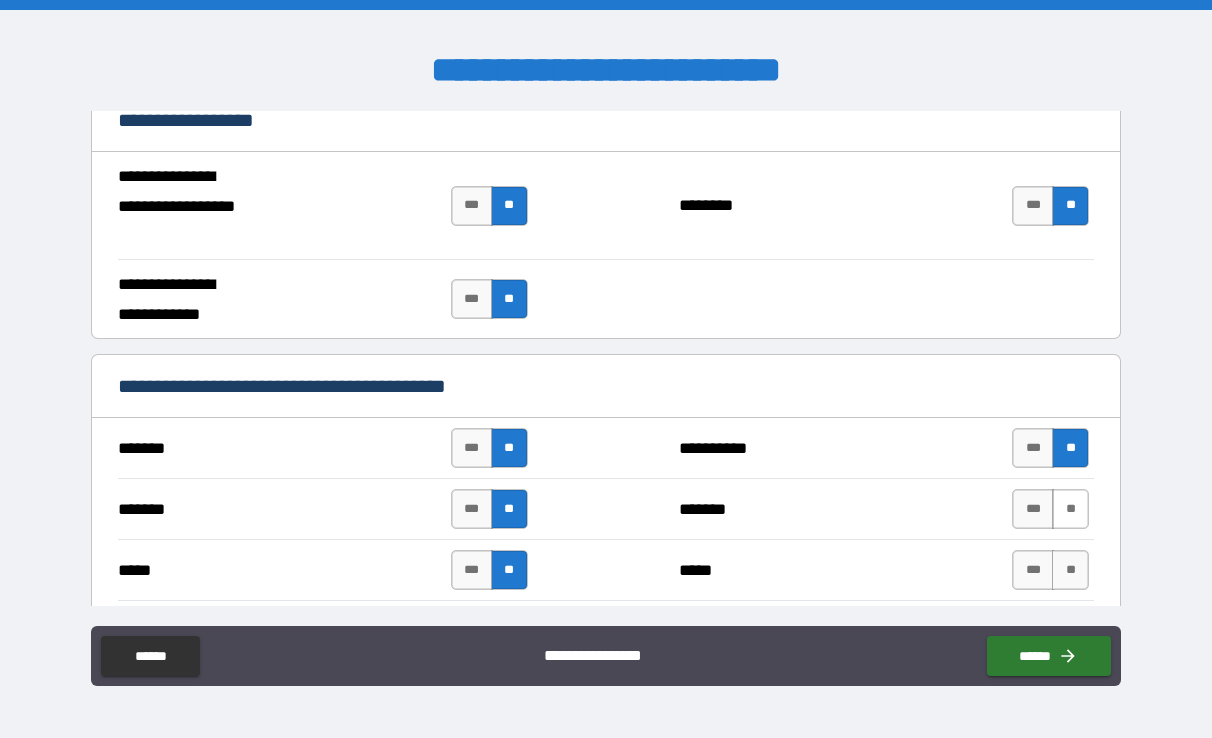 click on "**" at bounding box center (1070, 509) 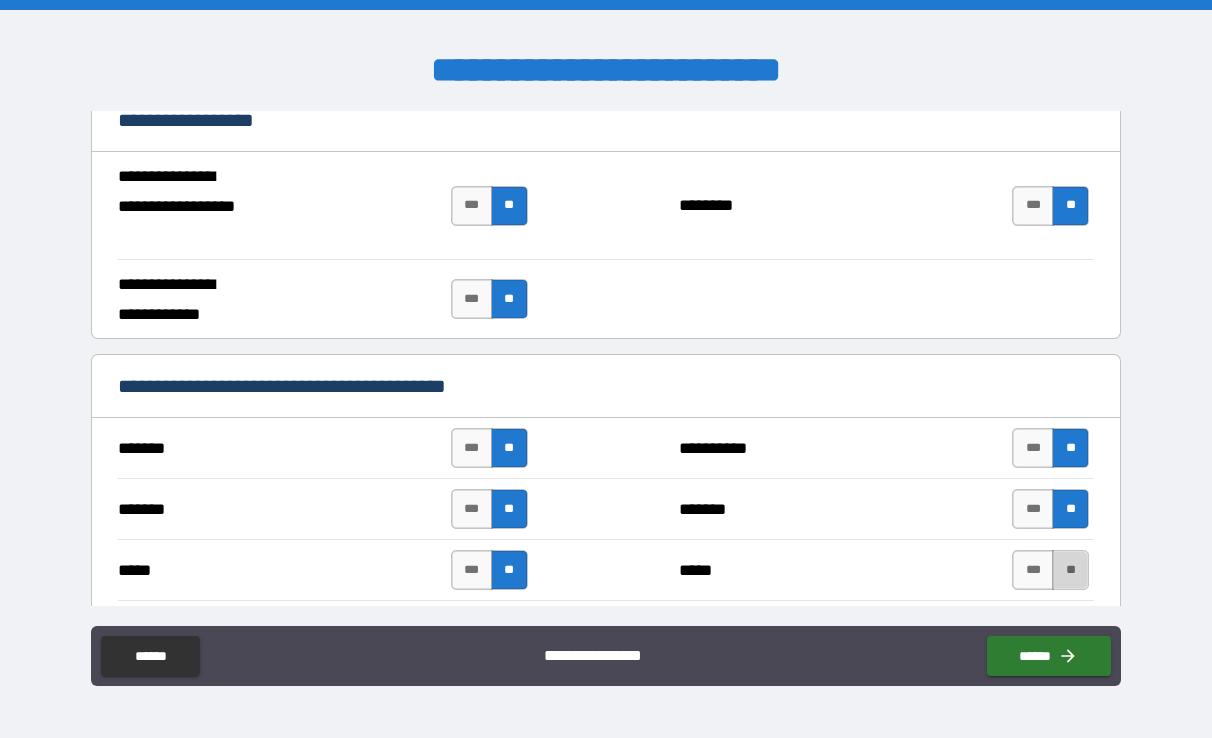 click on "**" at bounding box center [1070, 570] 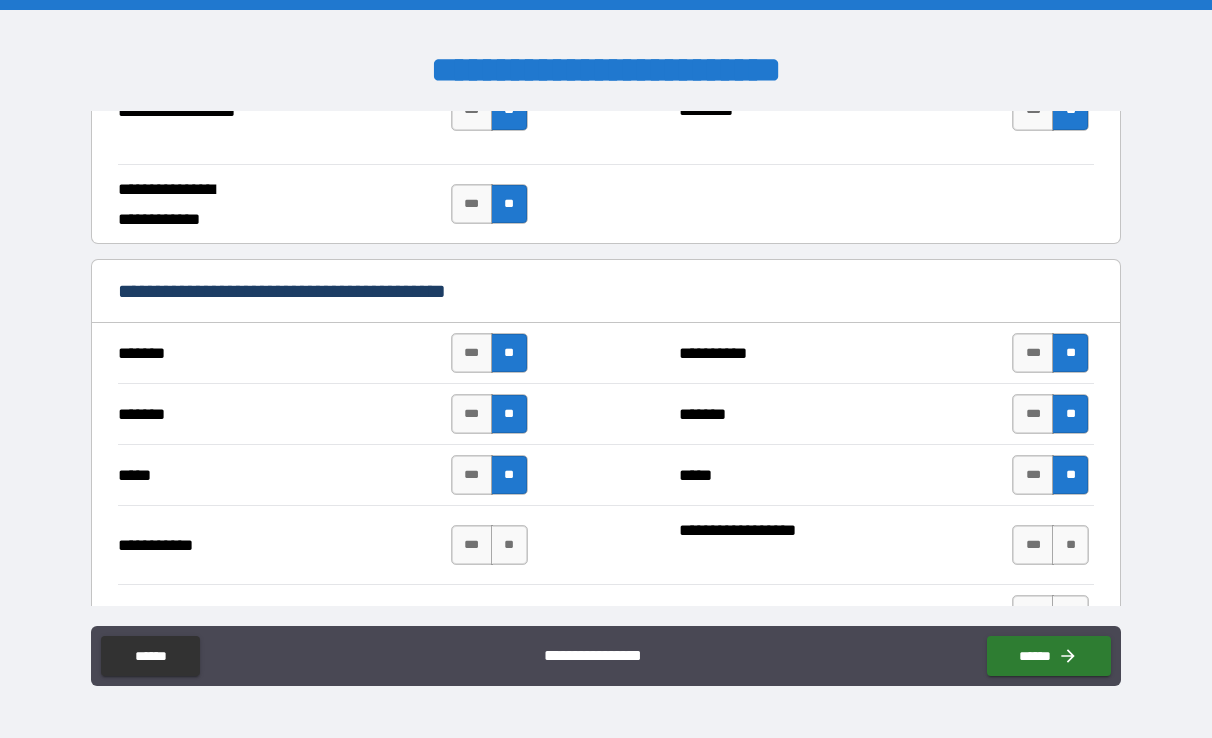 scroll, scrollTop: 1361, scrollLeft: 0, axis: vertical 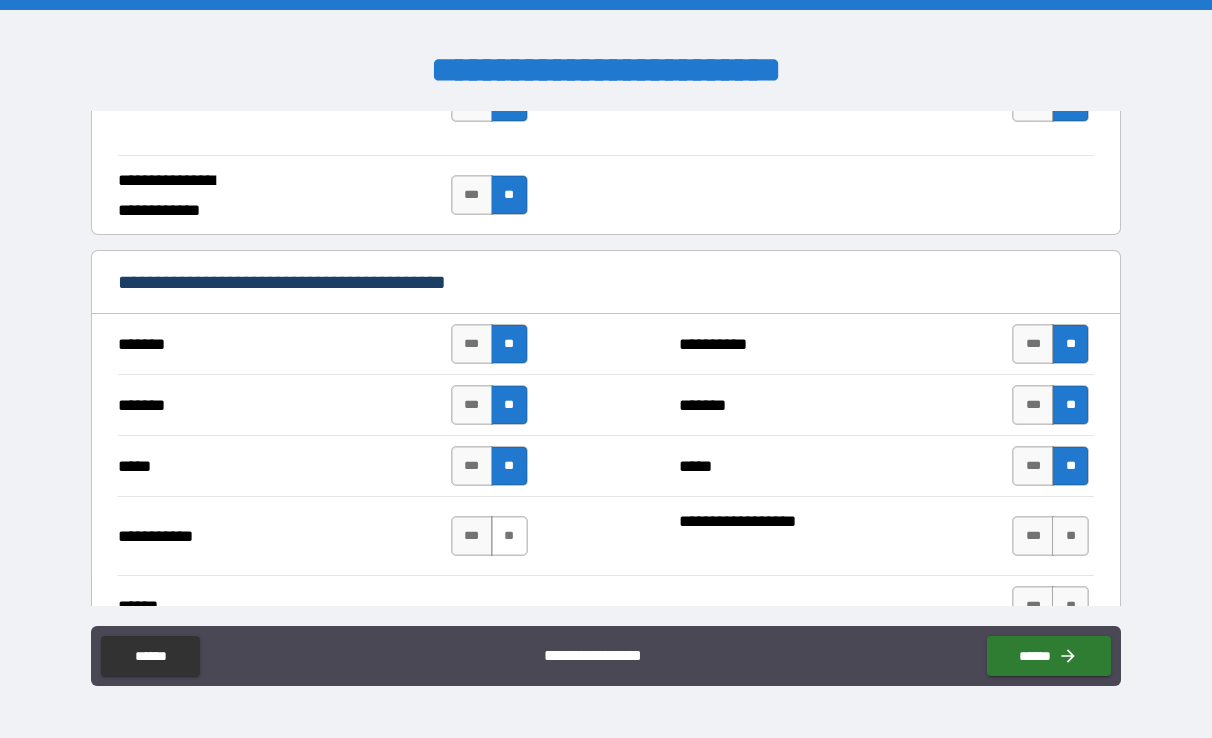 click on "**" at bounding box center (509, 536) 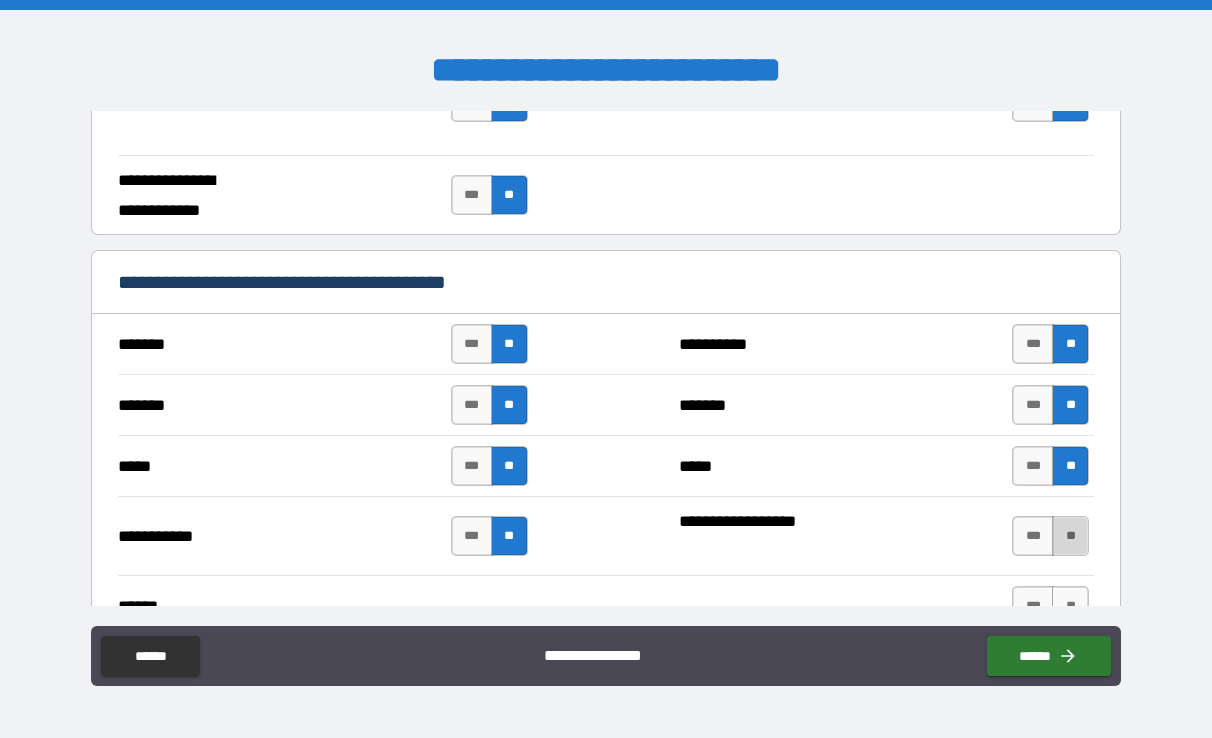 click on "**" at bounding box center (1070, 536) 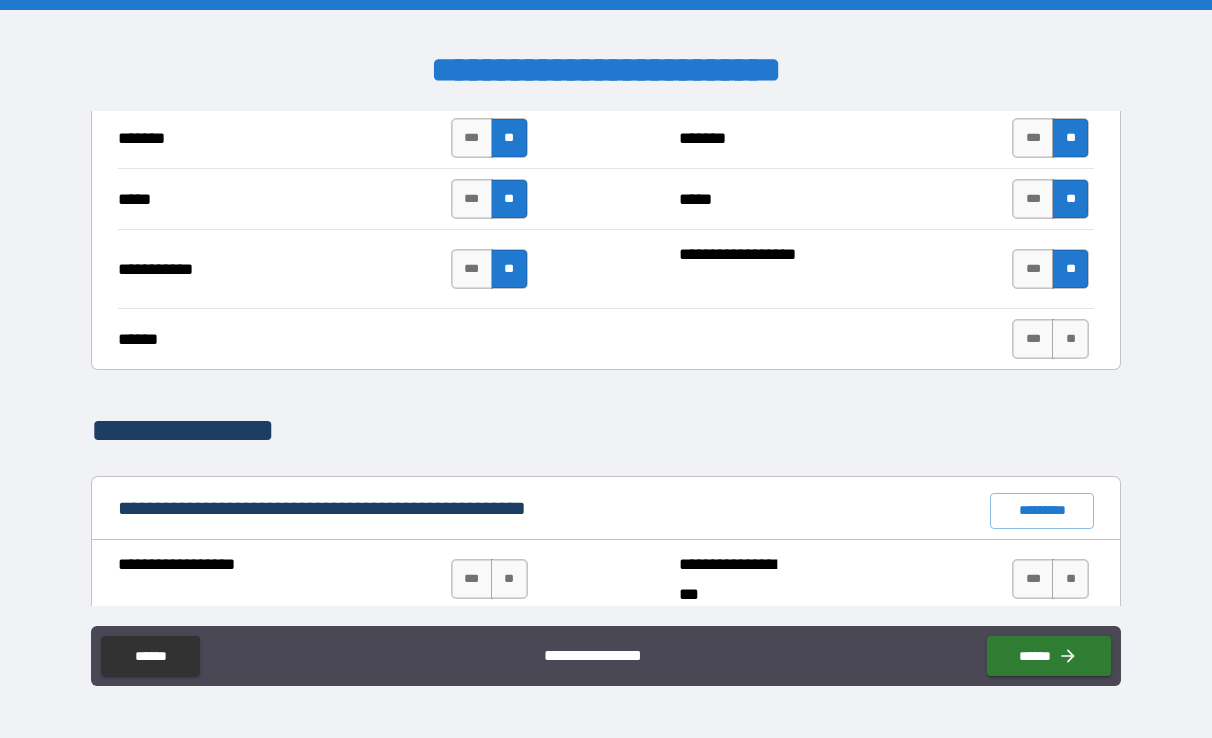 scroll, scrollTop: 1629, scrollLeft: 0, axis: vertical 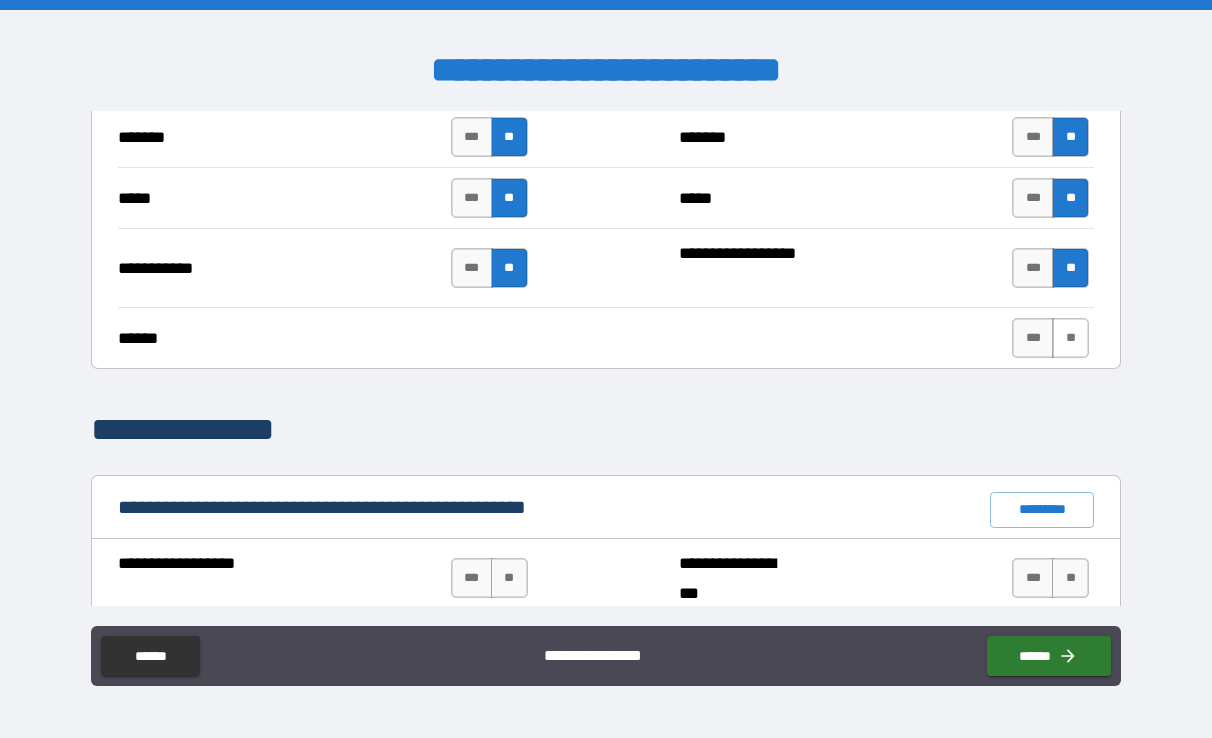 click on "**" at bounding box center (1070, 338) 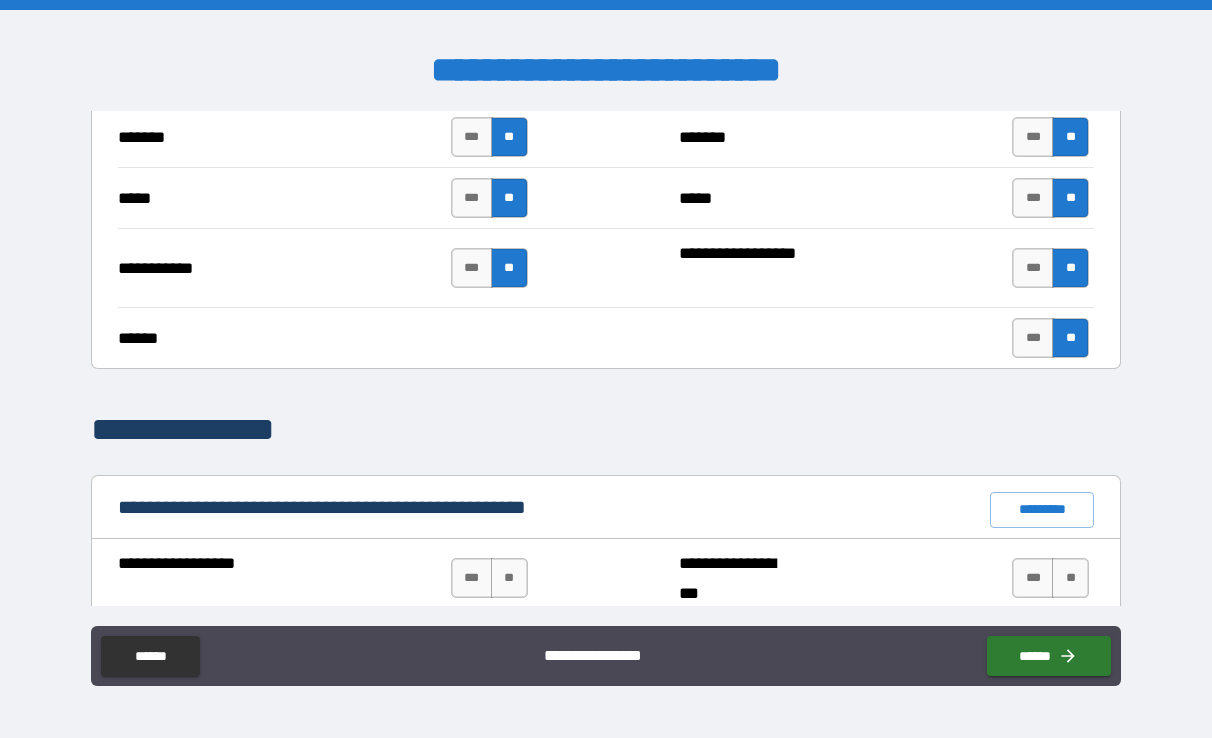 scroll, scrollTop: 1674, scrollLeft: 0, axis: vertical 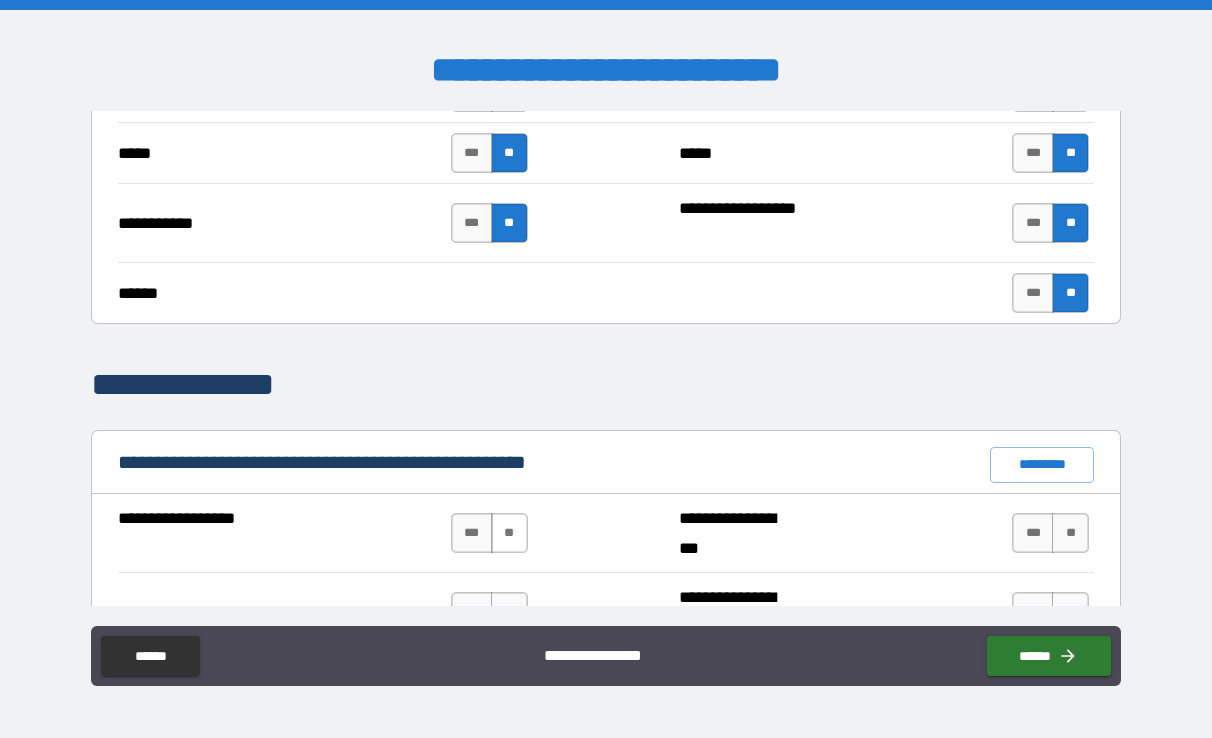 click on "**" at bounding box center (509, 533) 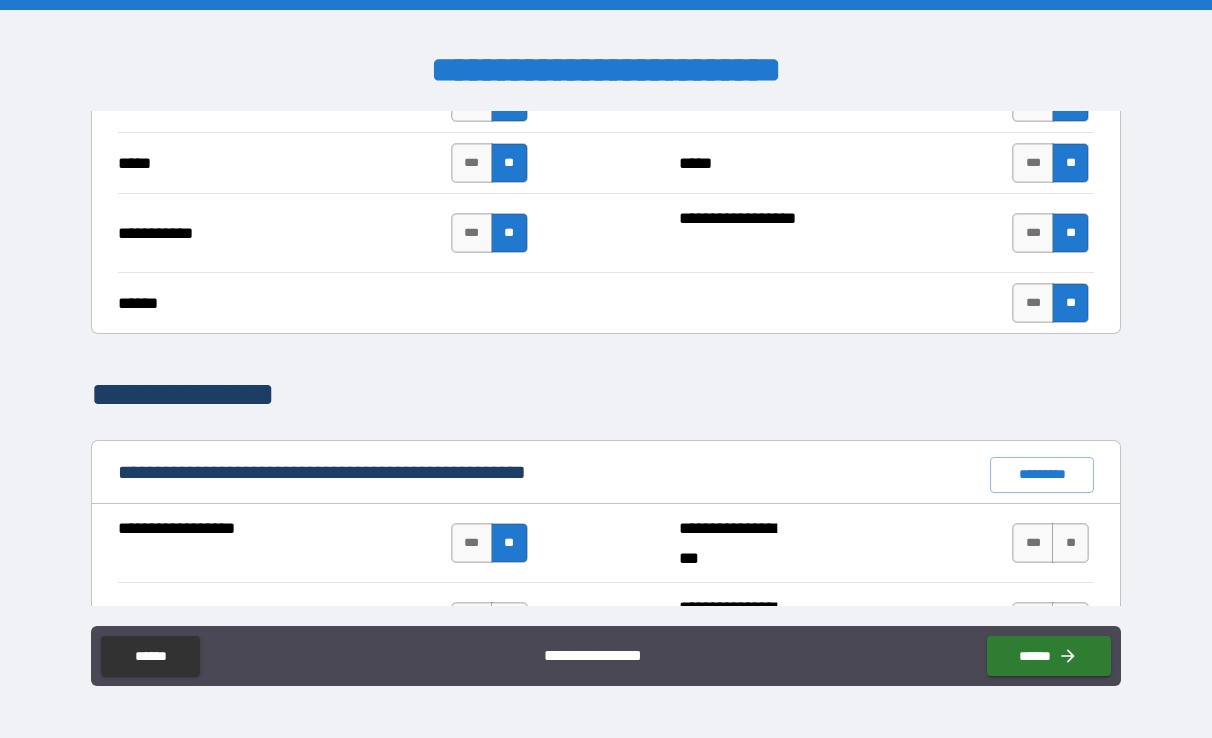 scroll, scrollTop: 1695, scrollLeft: 0, axis: vertical 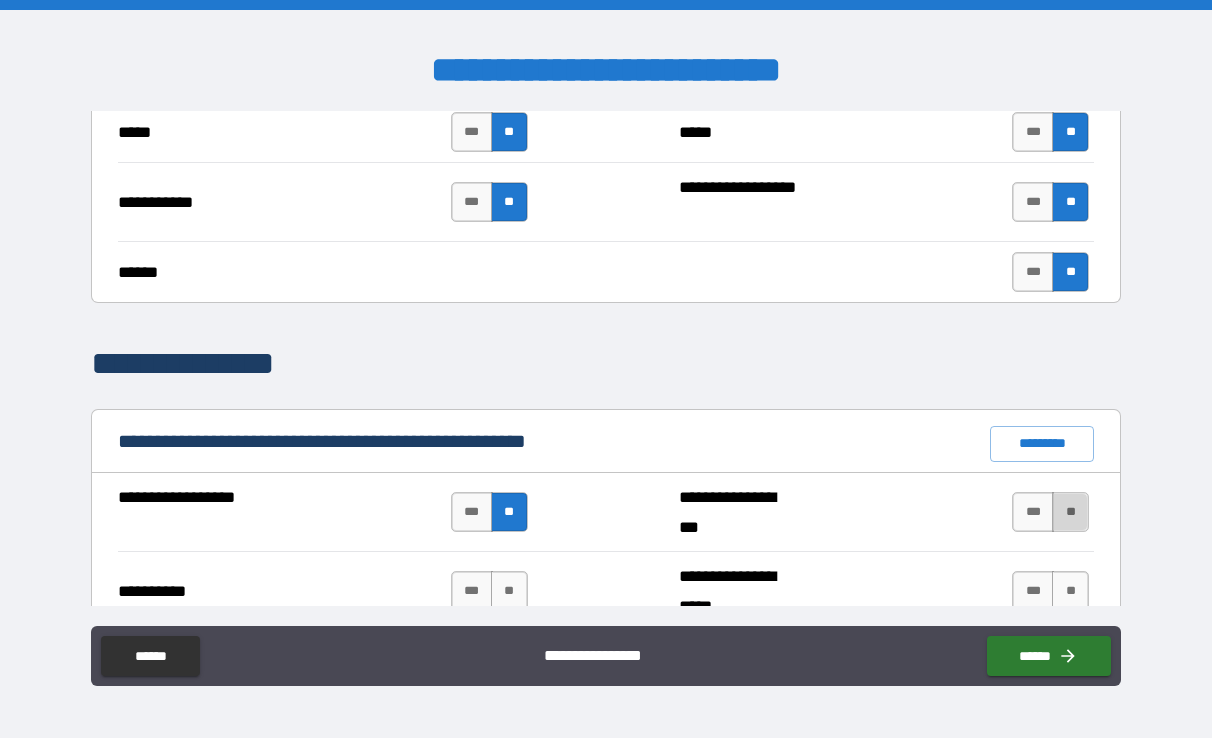click on "**" at bounding box center [1070, 512] 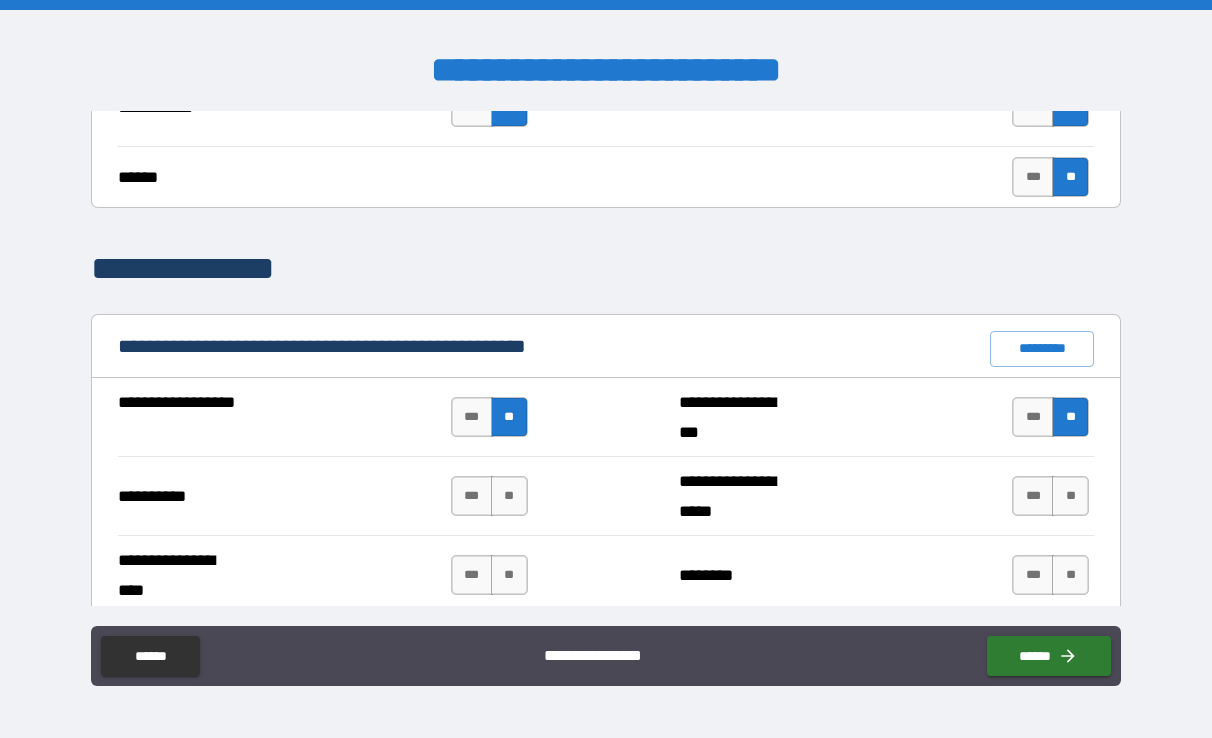 scroll, scrollTop: 1791, scrollLeft: 0, axis: vertical 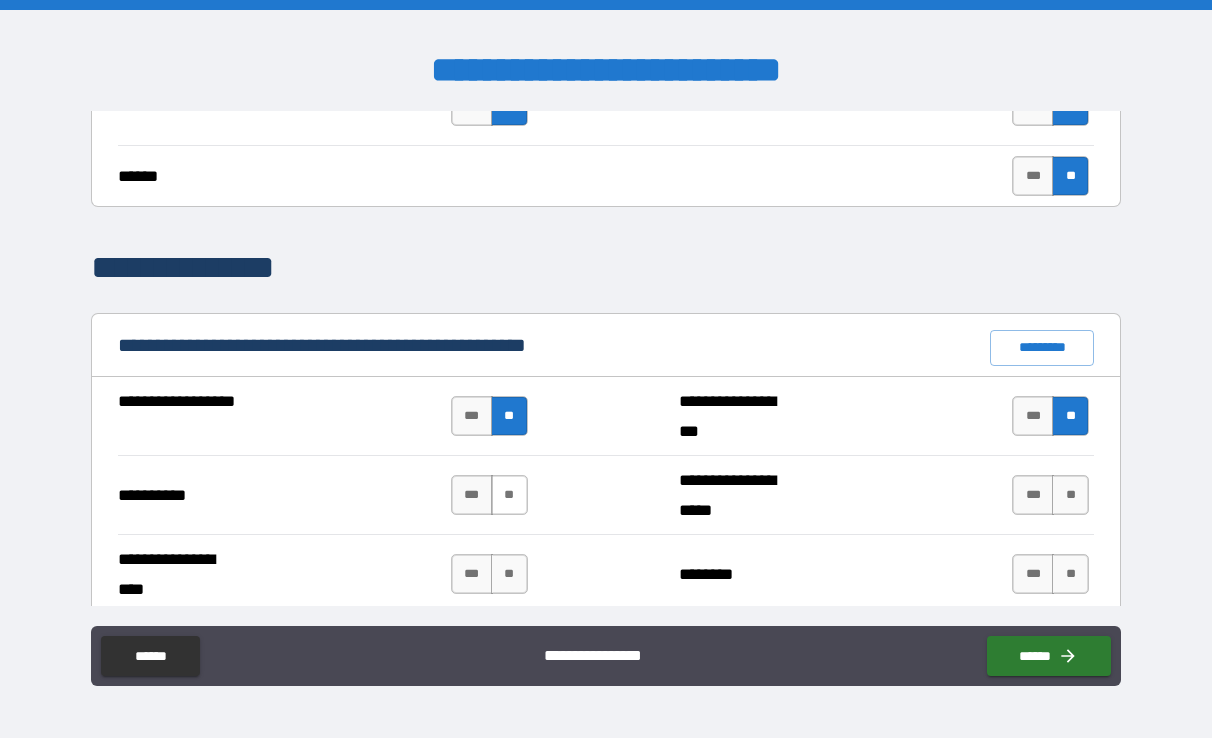 click on "**" at bounding box center [509, 495] 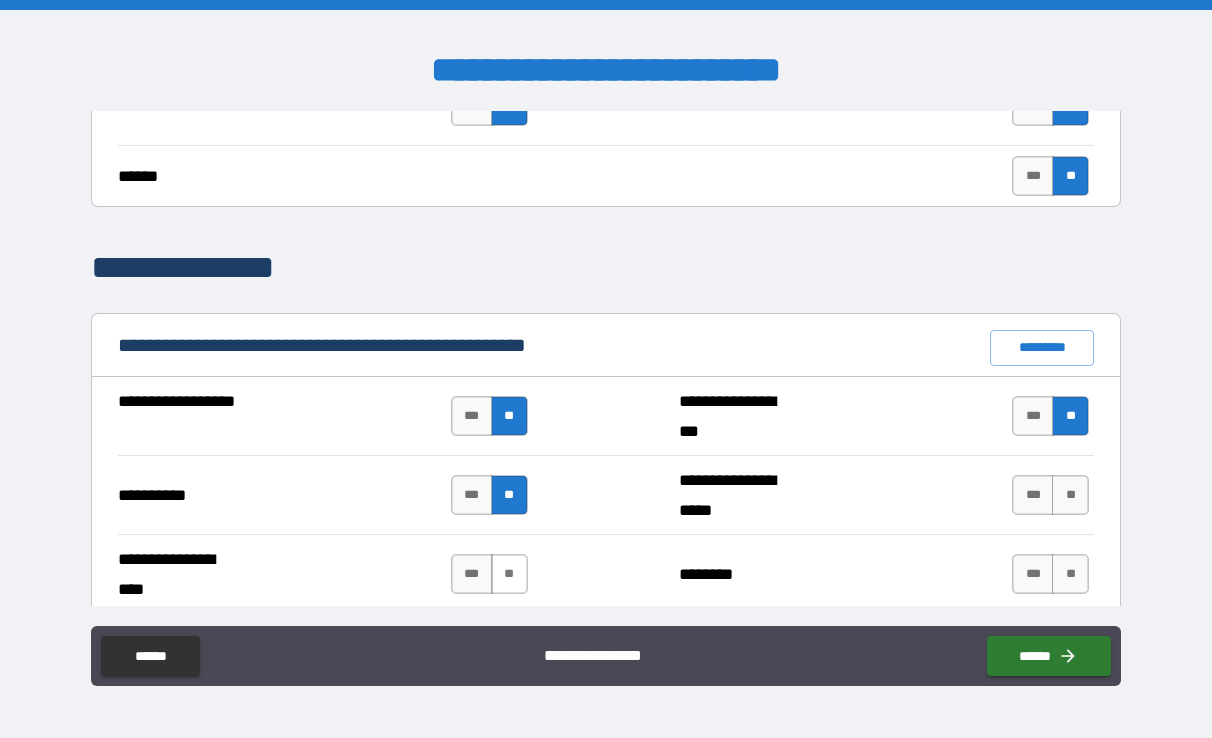 click on "**" at bounding box center [509, 574] 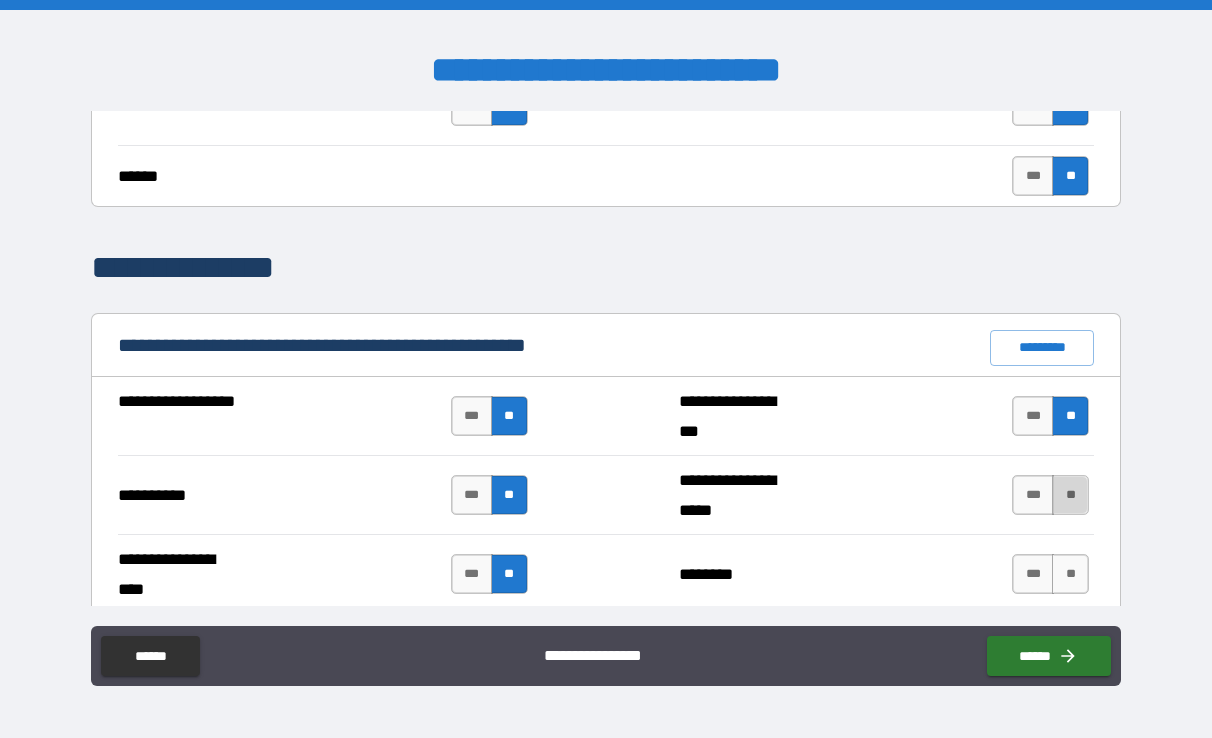 click on "**" at bounding box center (1070, 495) 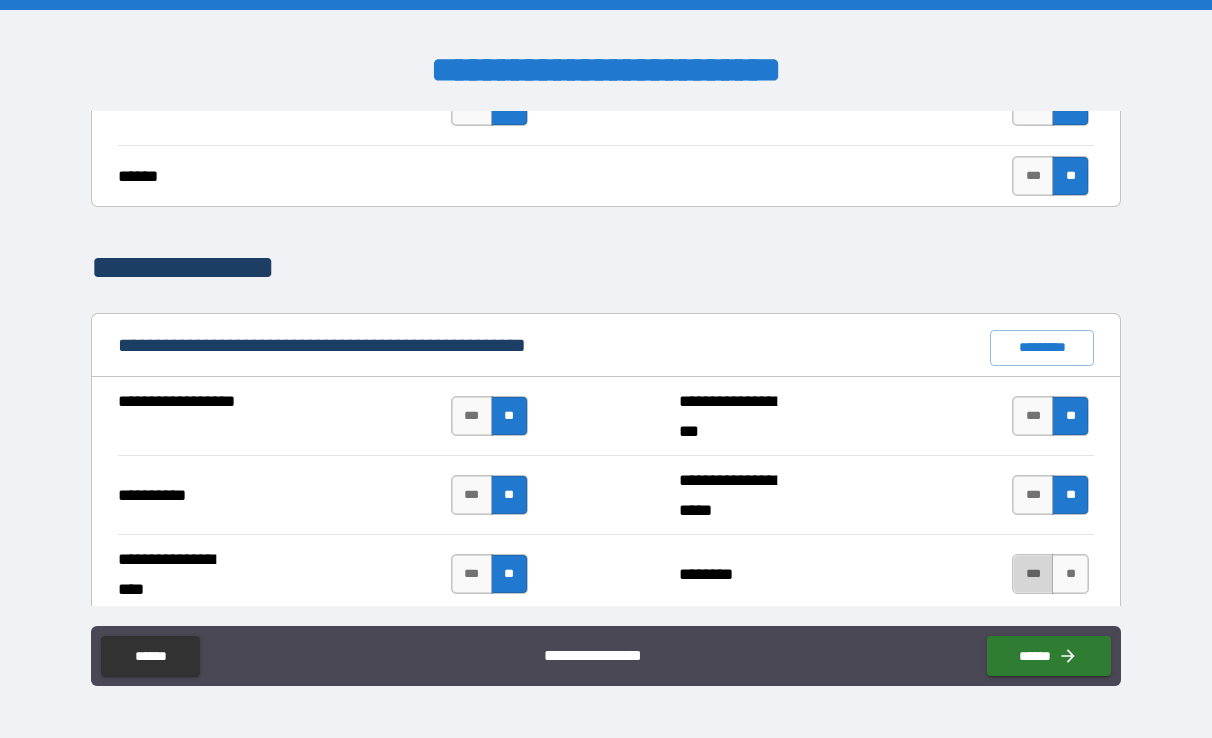 click on "***" at bounding box center (1033, 574) 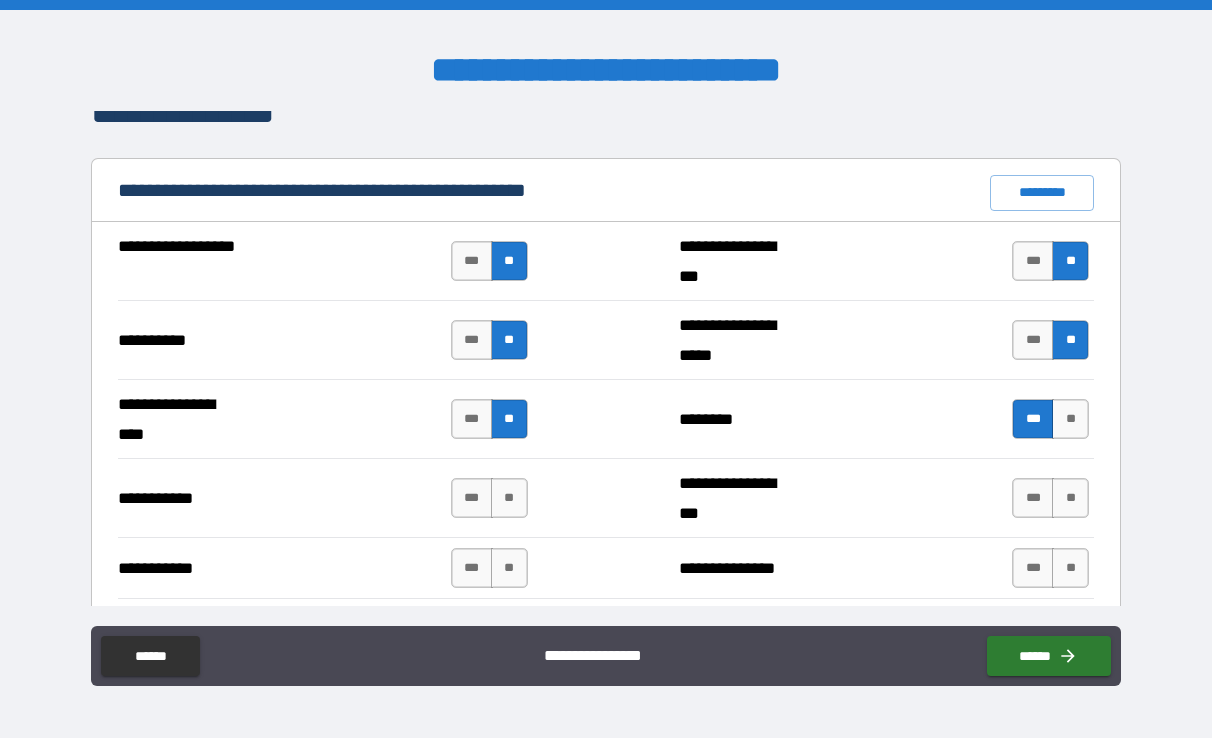scroll, scrollTop: 1947, scrollLeft: 0, axis: vertical 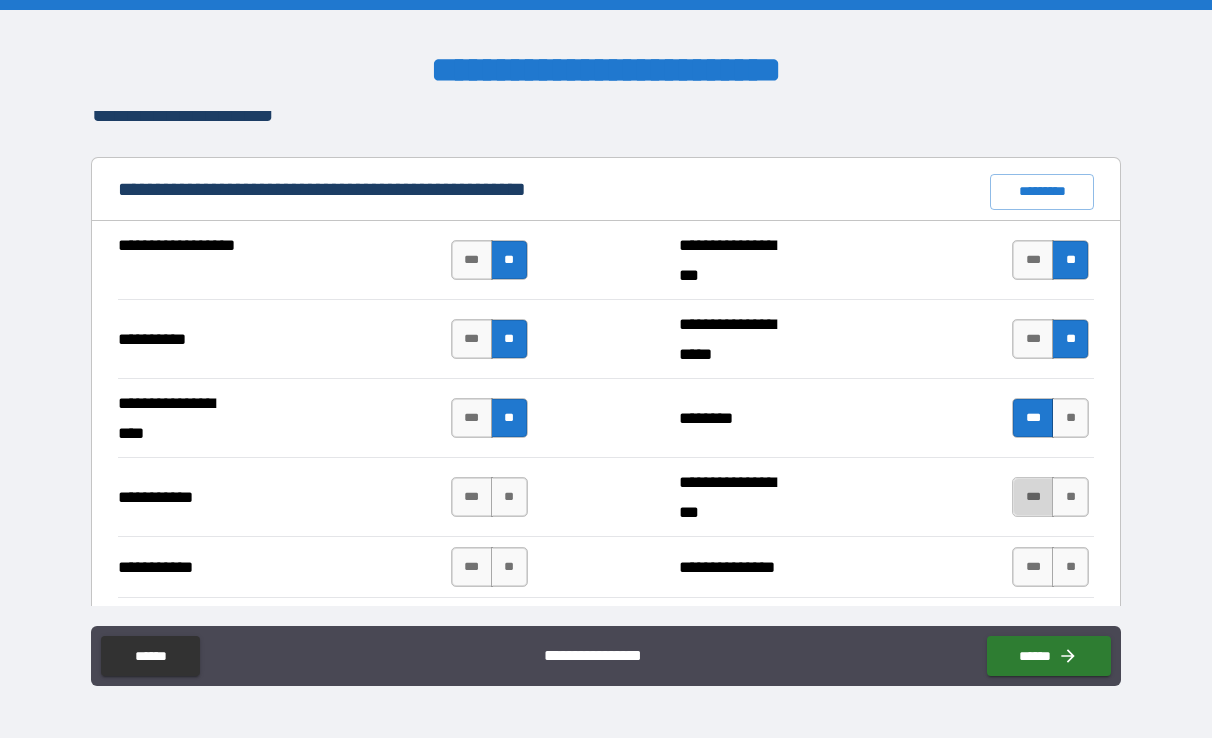 click on "***" at bounding box center [1033, 497] 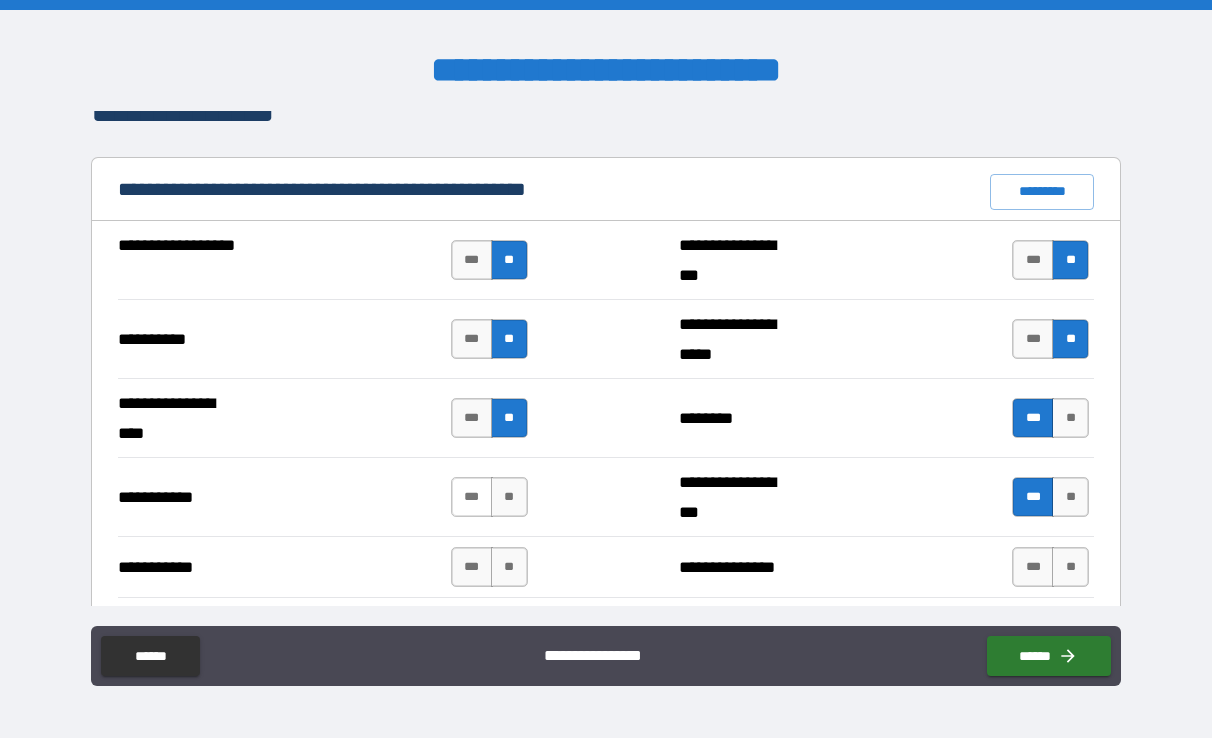 click on "***" at bounding box center [472, 497] 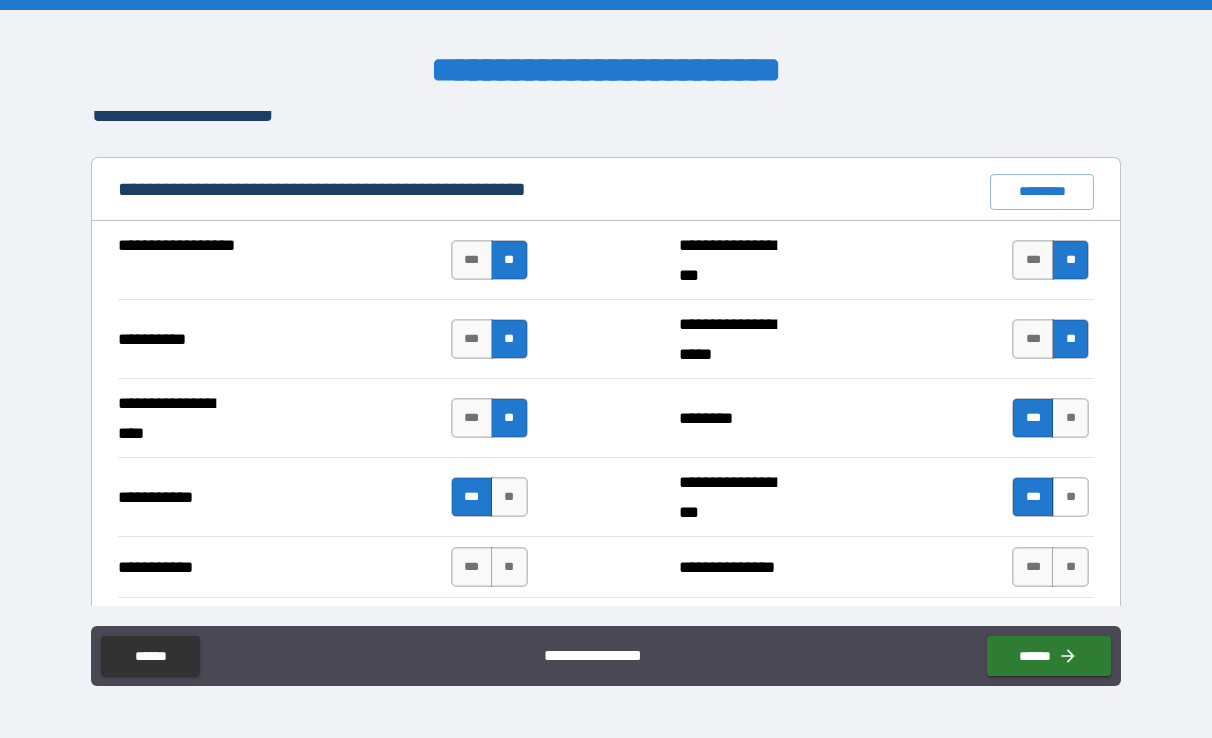 drag, startPoint x: 1021, startPoint y: 495, endPoint x: 1045, endPoint y: 494, distance: 24.020824 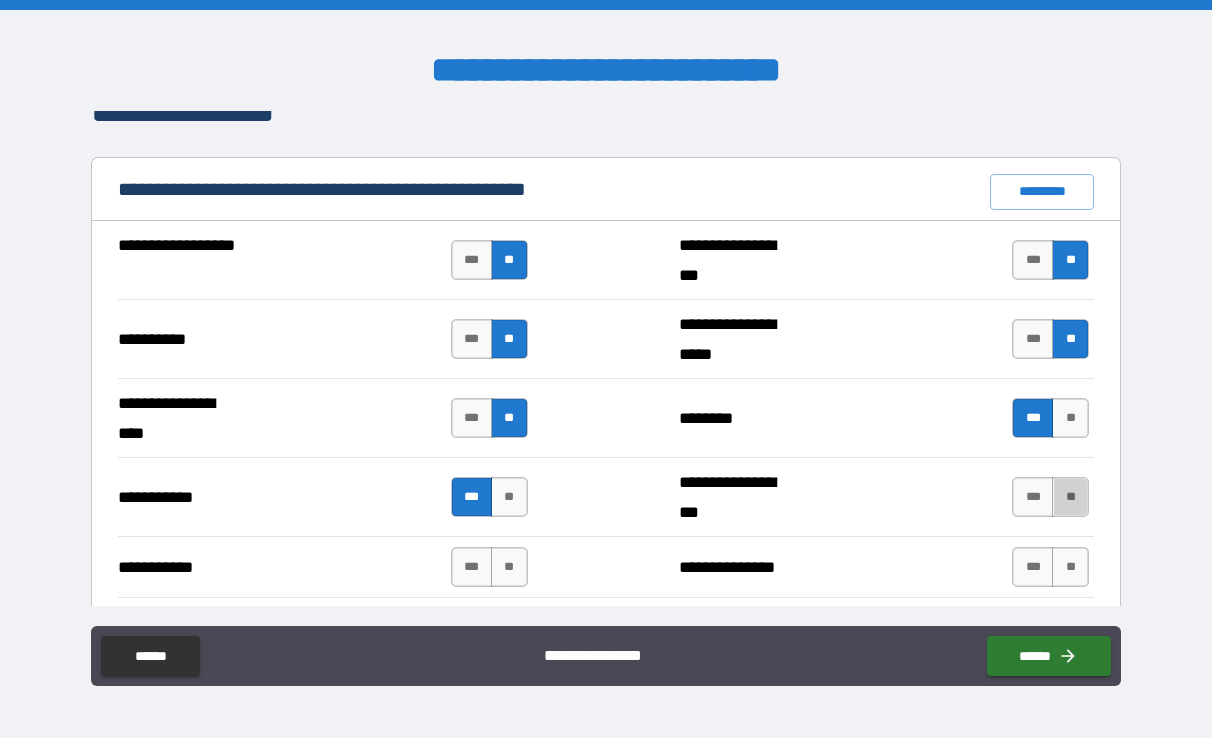 drag, startPoint x: 1056, startPoint y: 493, endPoint x: 884, endPoint y: 496, distance: 172.02615 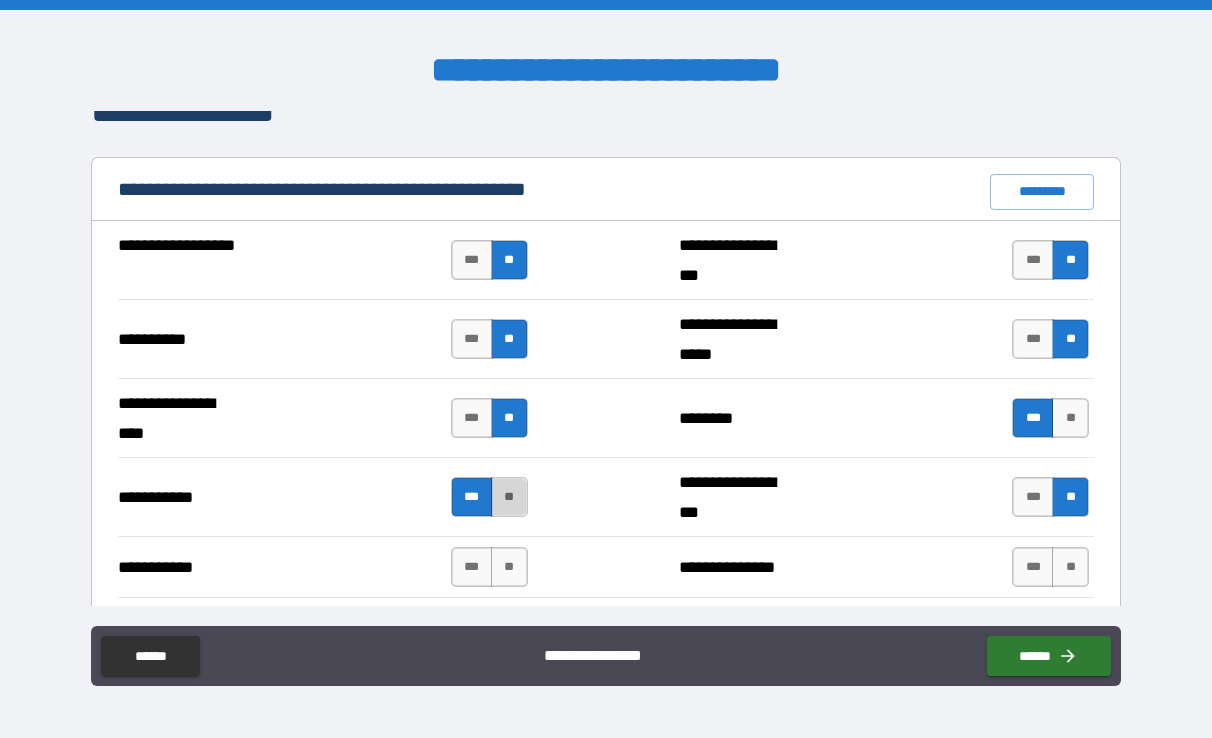 click on "**" at bounding box center [509, 497] 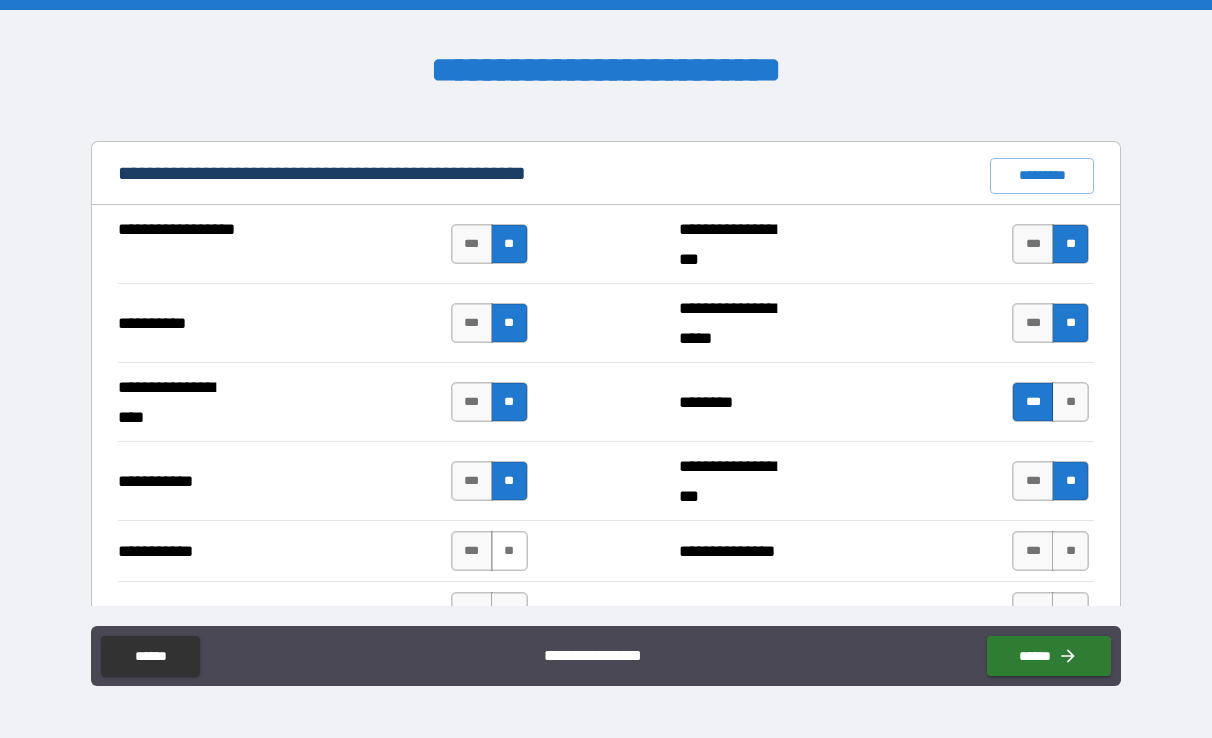 click on "**" at bounding box center (509, 551) 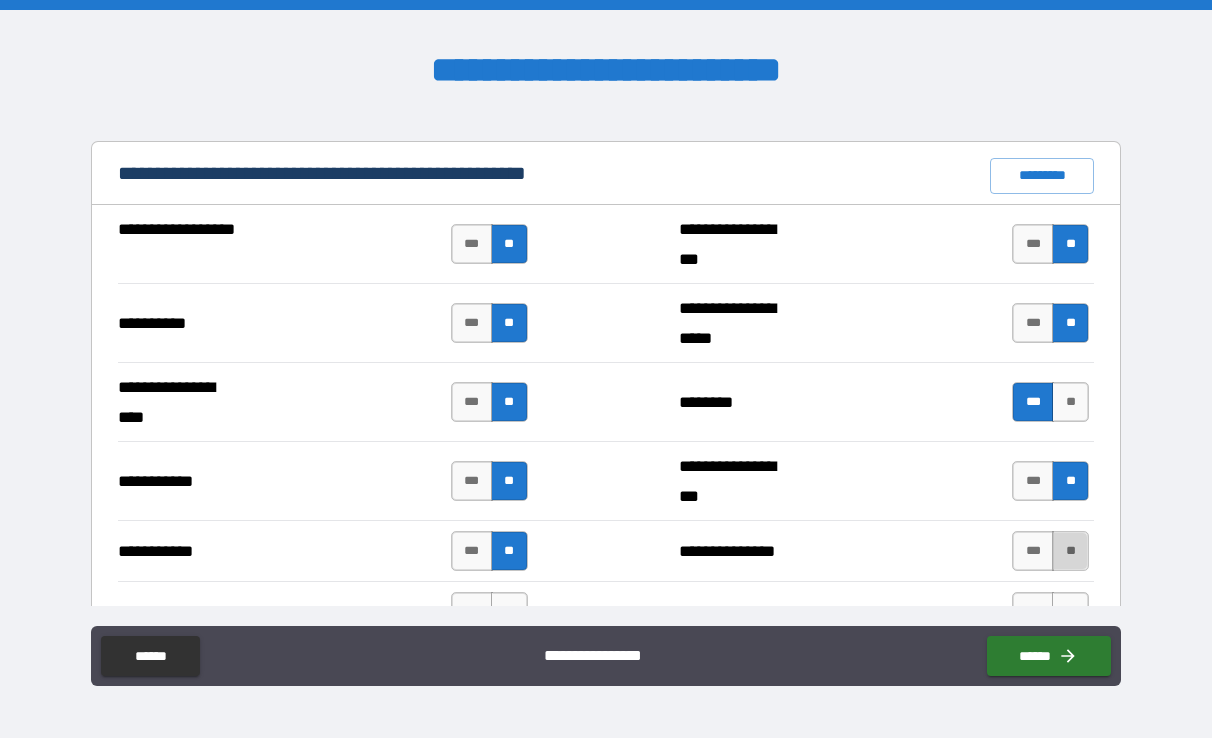 click on "**" at bounding box center [1070, 551] 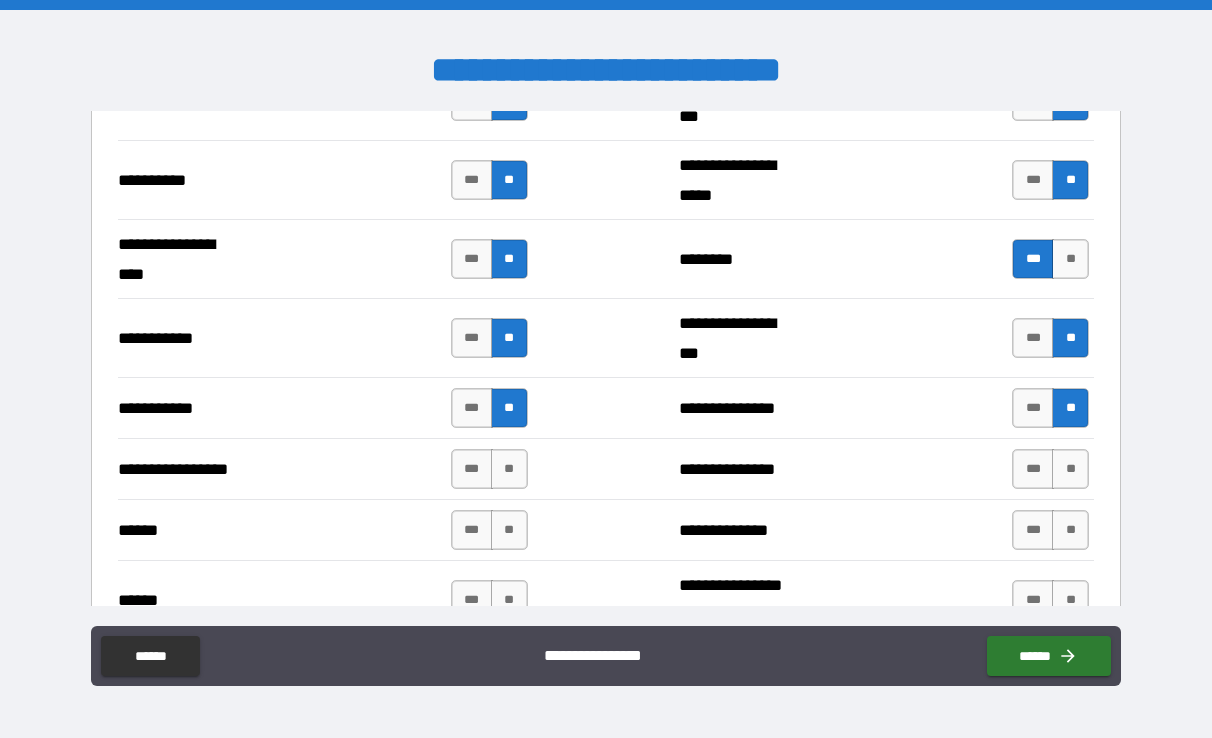 scroll, scrollTop: 2108, scrollLeft: 0, axis: vertical 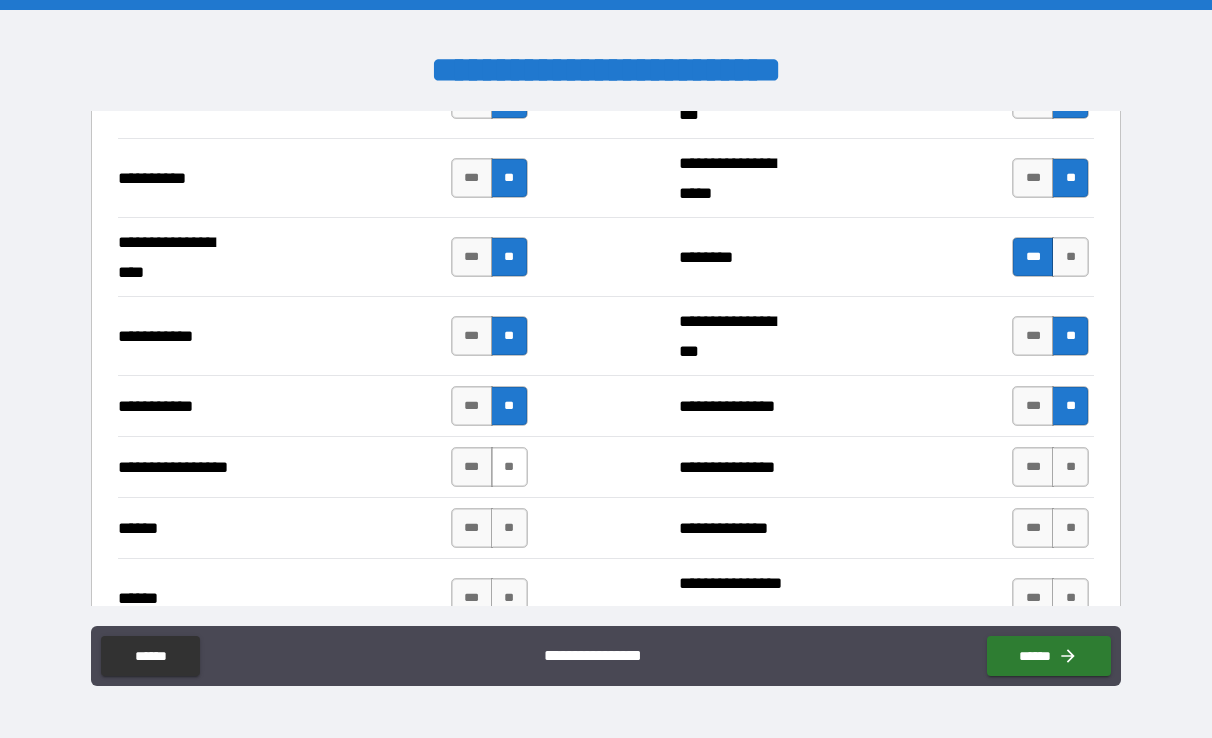 click on "**" at bounding box center (509, 467) 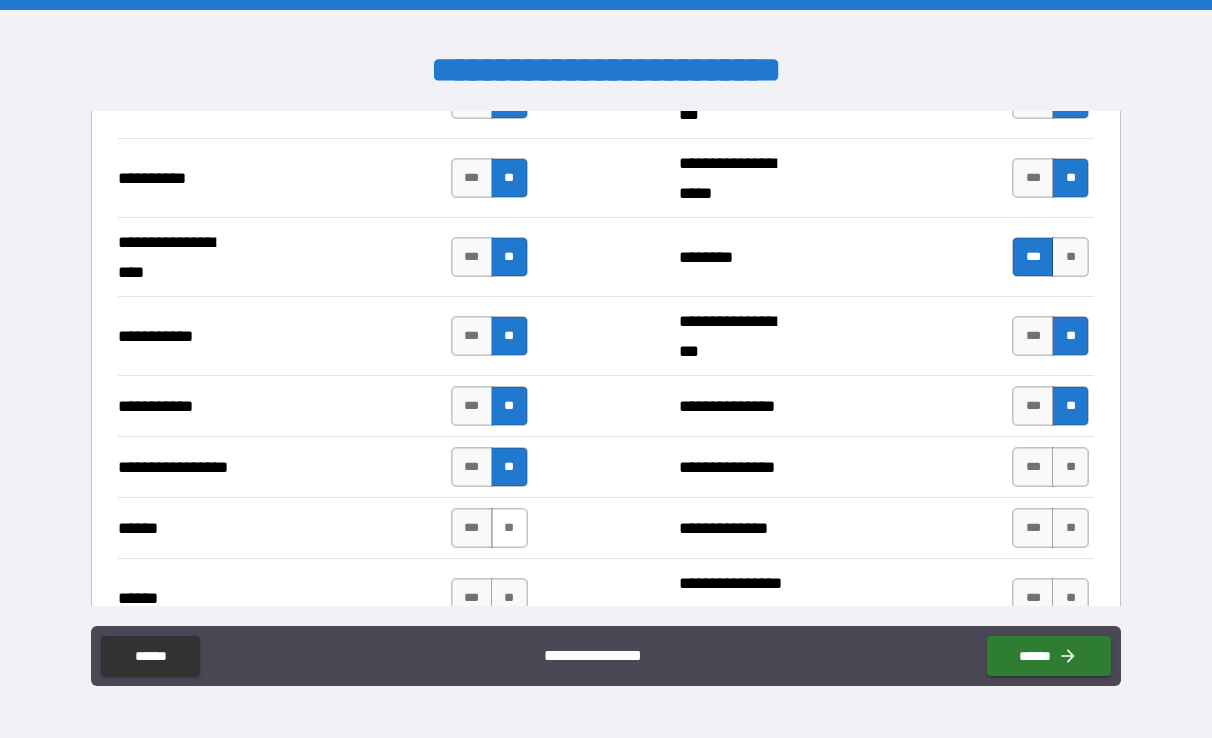 click on "**" at bounding box center [509, 528] 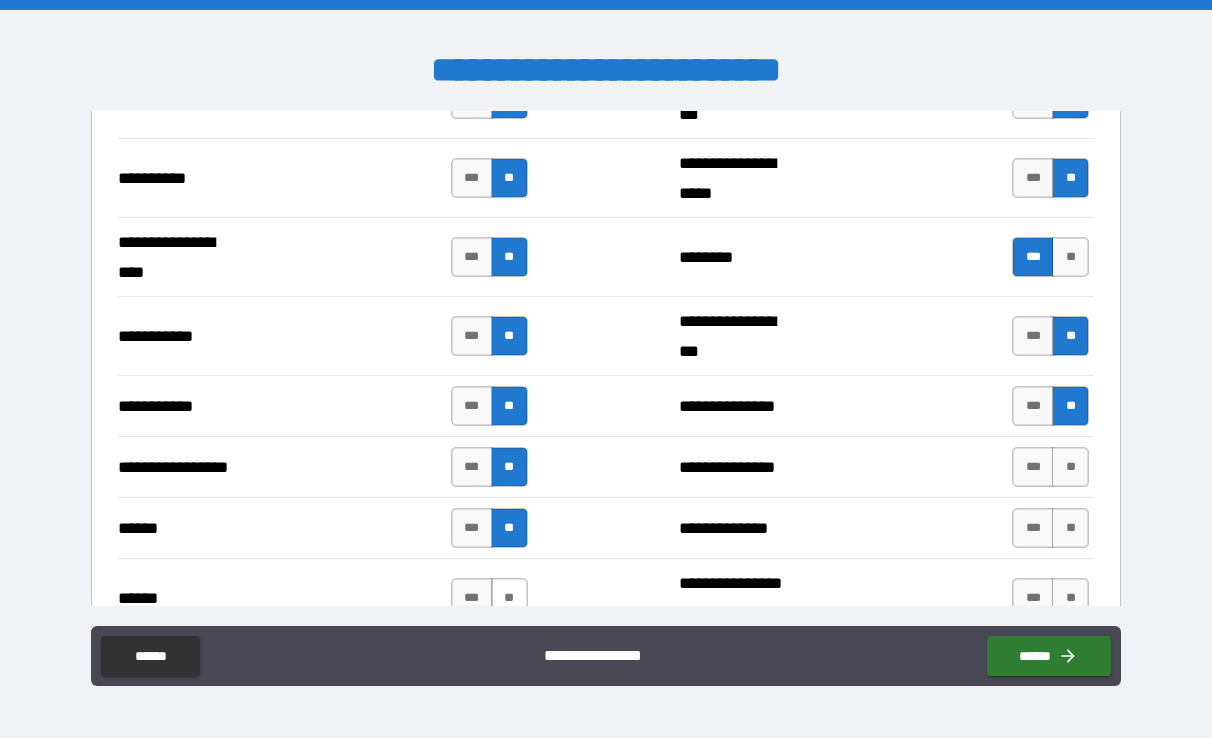 click on "**" at bounding box center (509, 598) 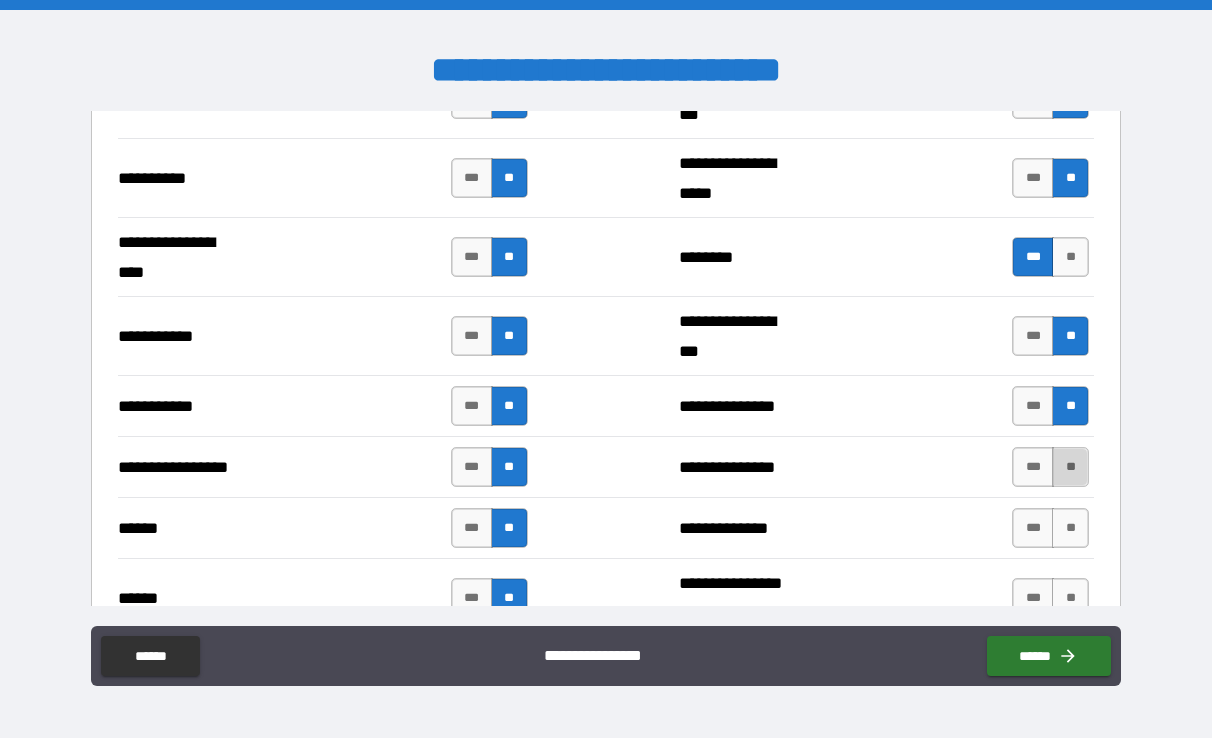 click on "**" at bounding box center (1070, 467) 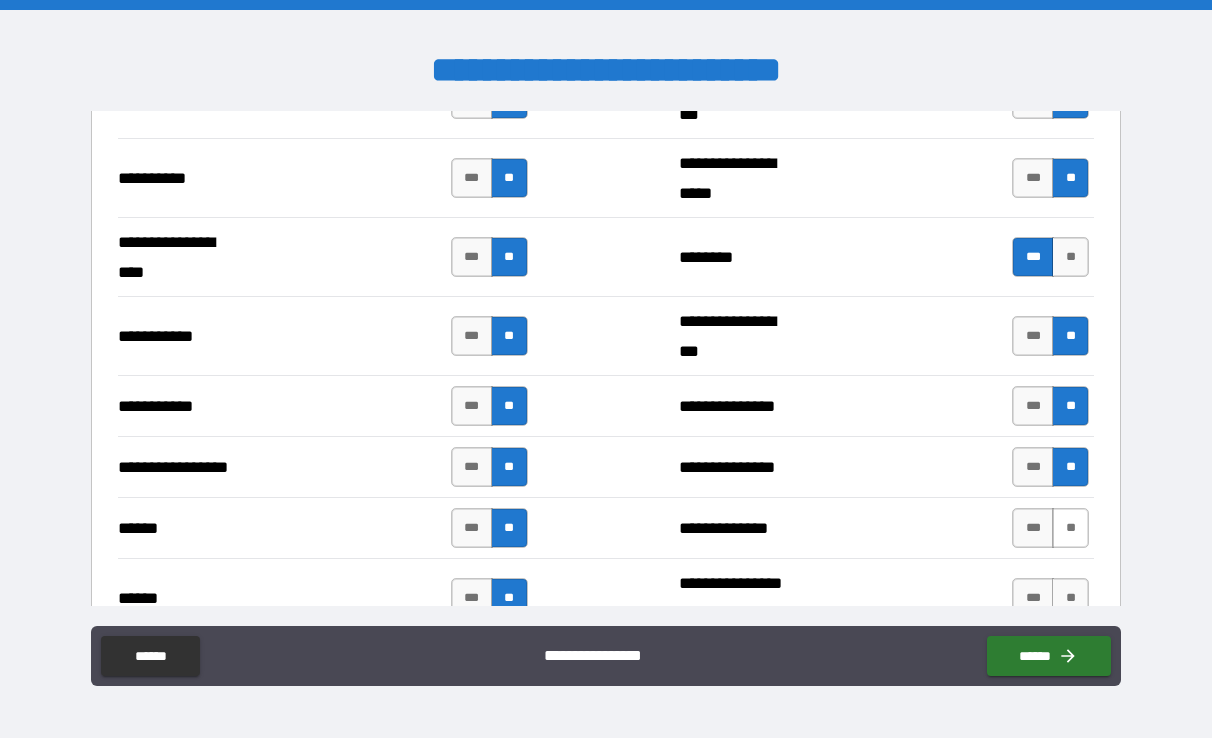 click on "**" at bounding box center (1070, 528) 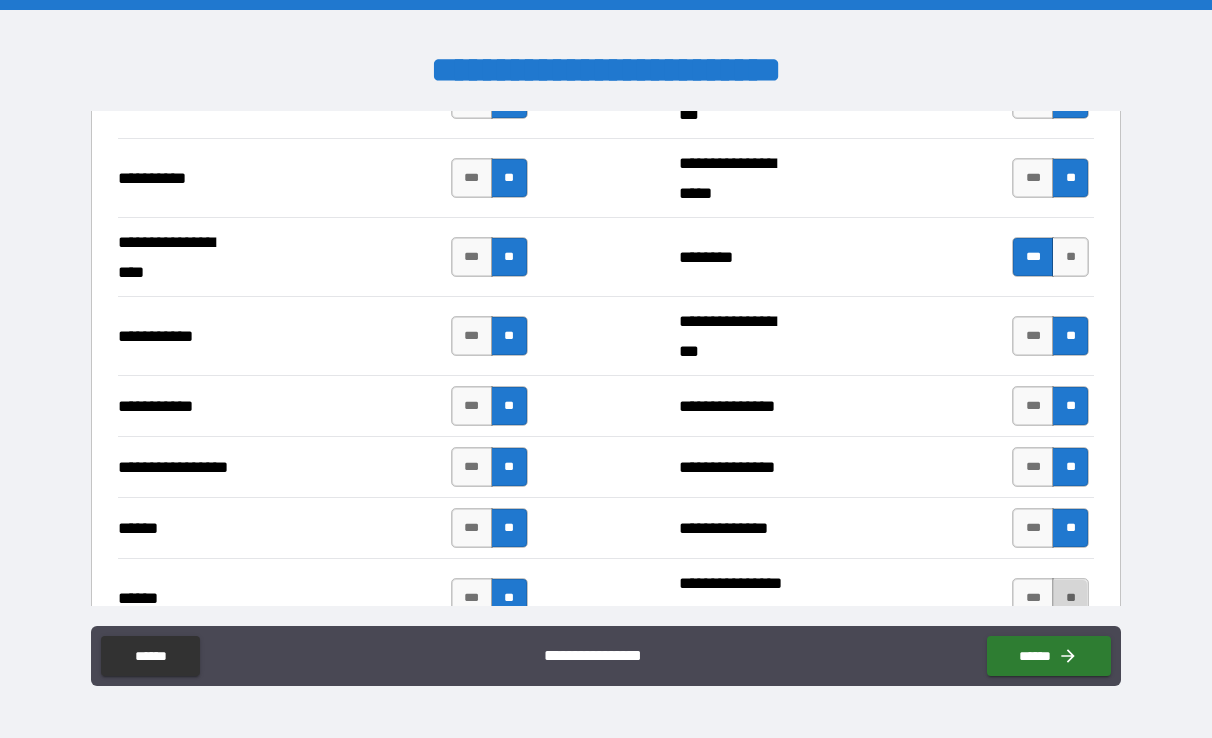 click on "**" at bounding box center (1070, 598) 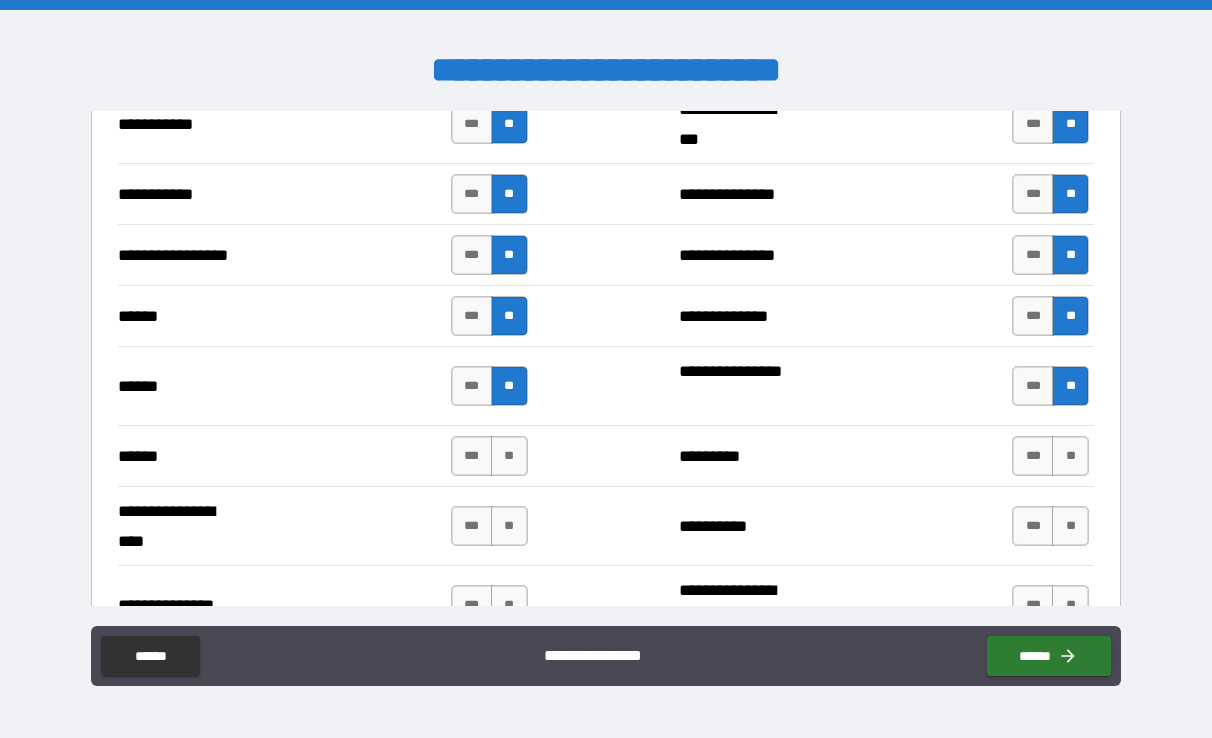 scroll, scrollTop: 2328, scrollLeft: 0, axis: vertical 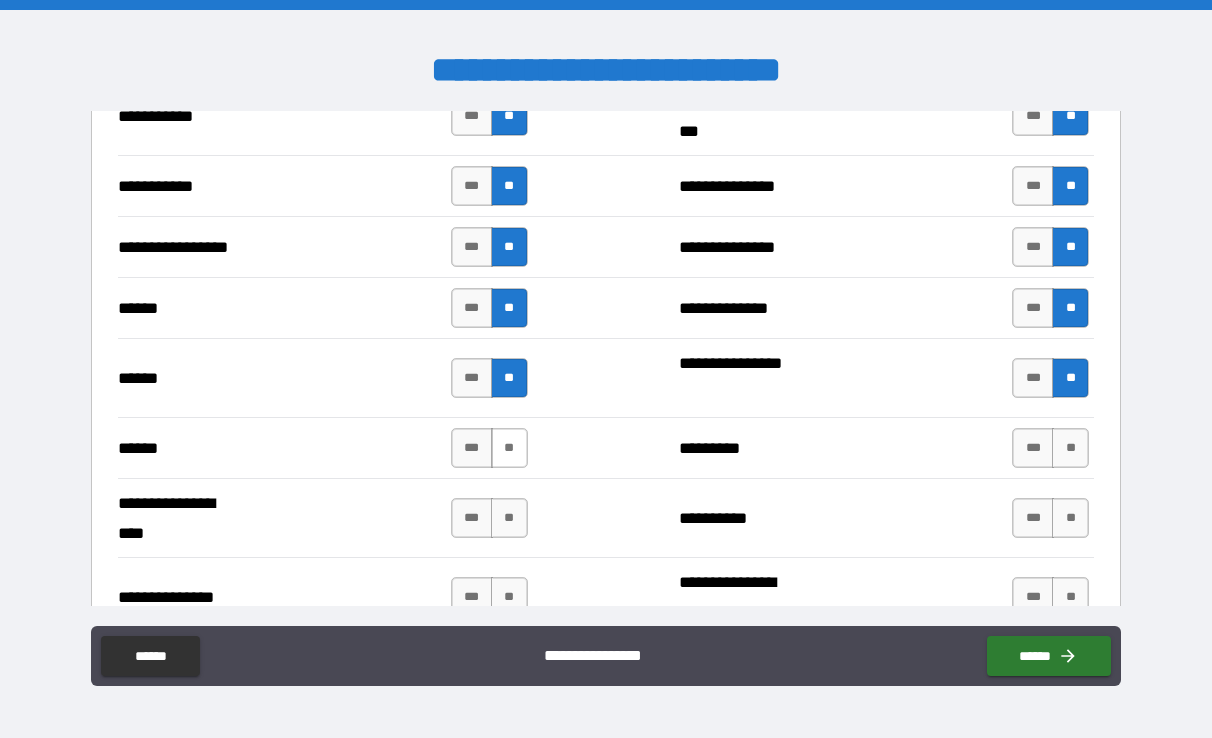 click on "**" at bounding box center [509, 448] 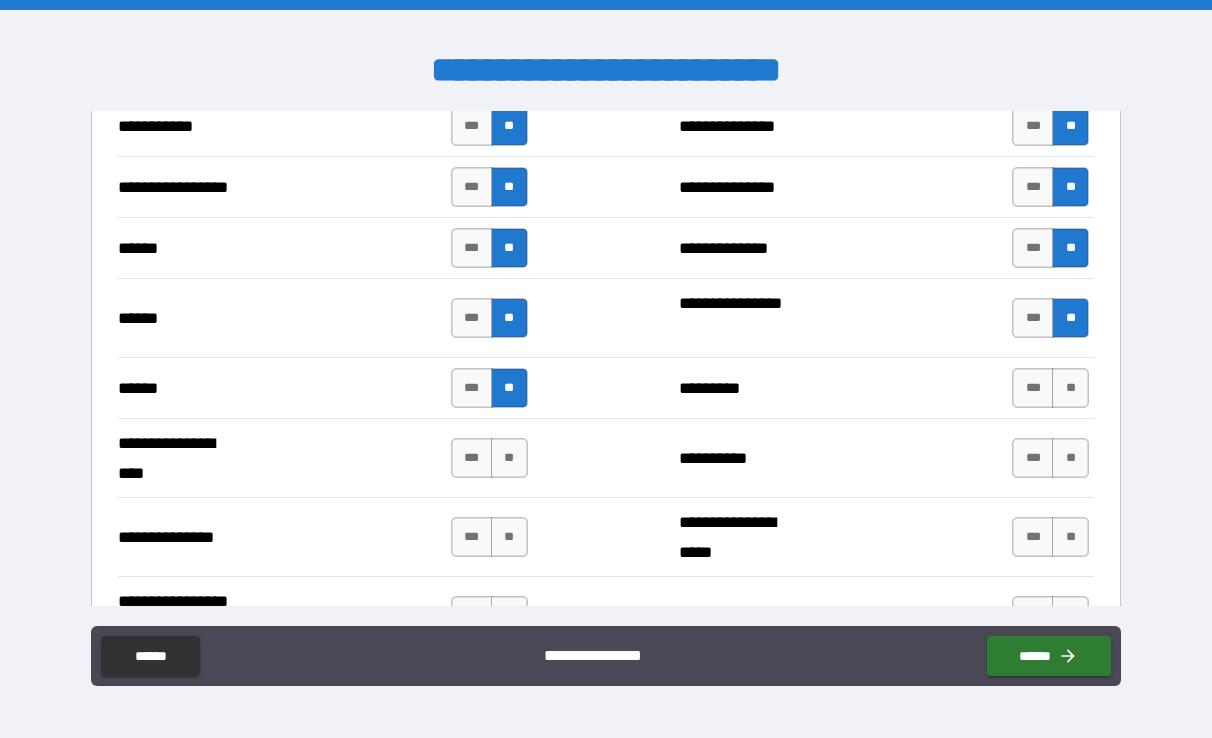 scroll, scrollTop: 2399, scrollLeft: 0, axis: vertical 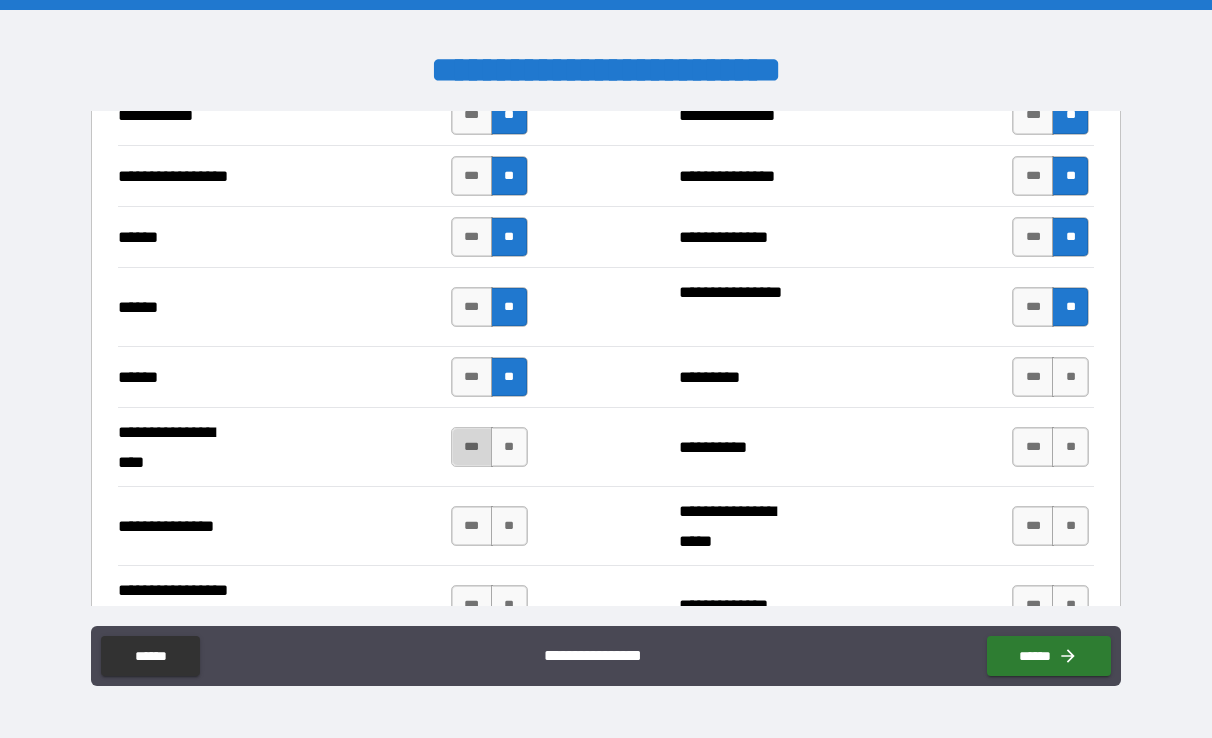 click on "***" at bounding box center (472, 447) 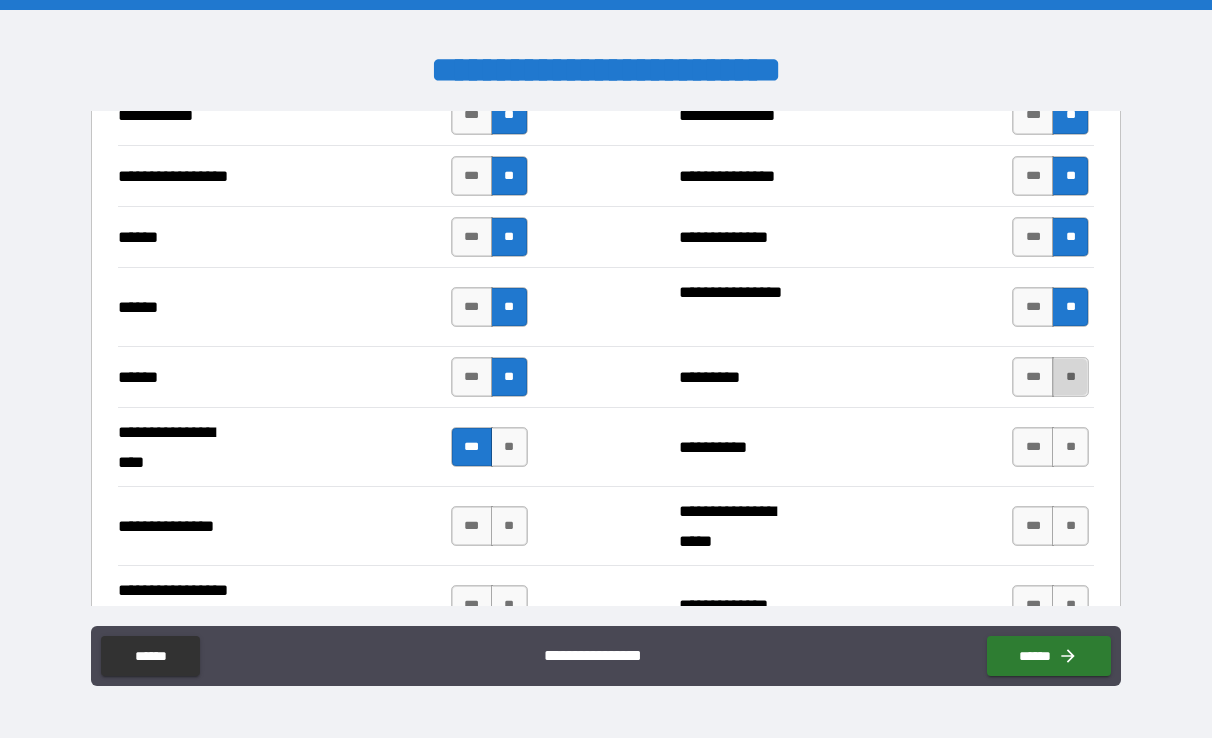 click on "**" at bounding box center (1070, 377) 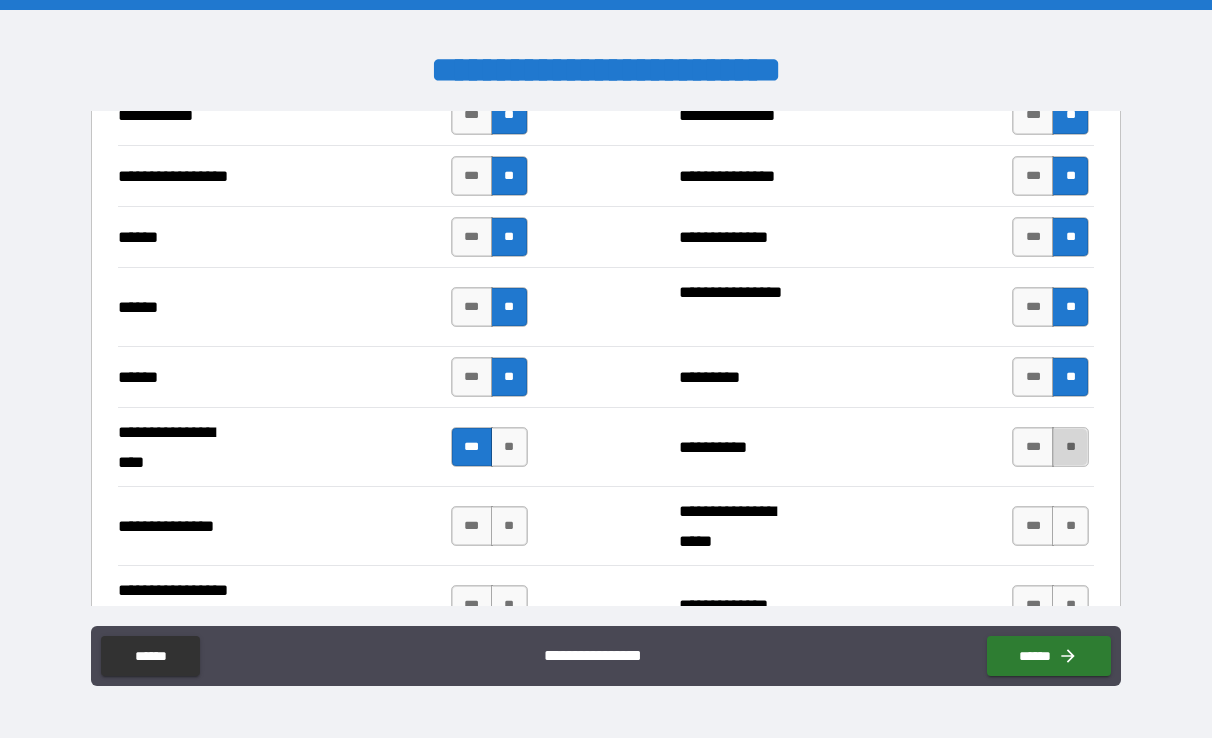 click on "**" at bounding box center [1070, 447] 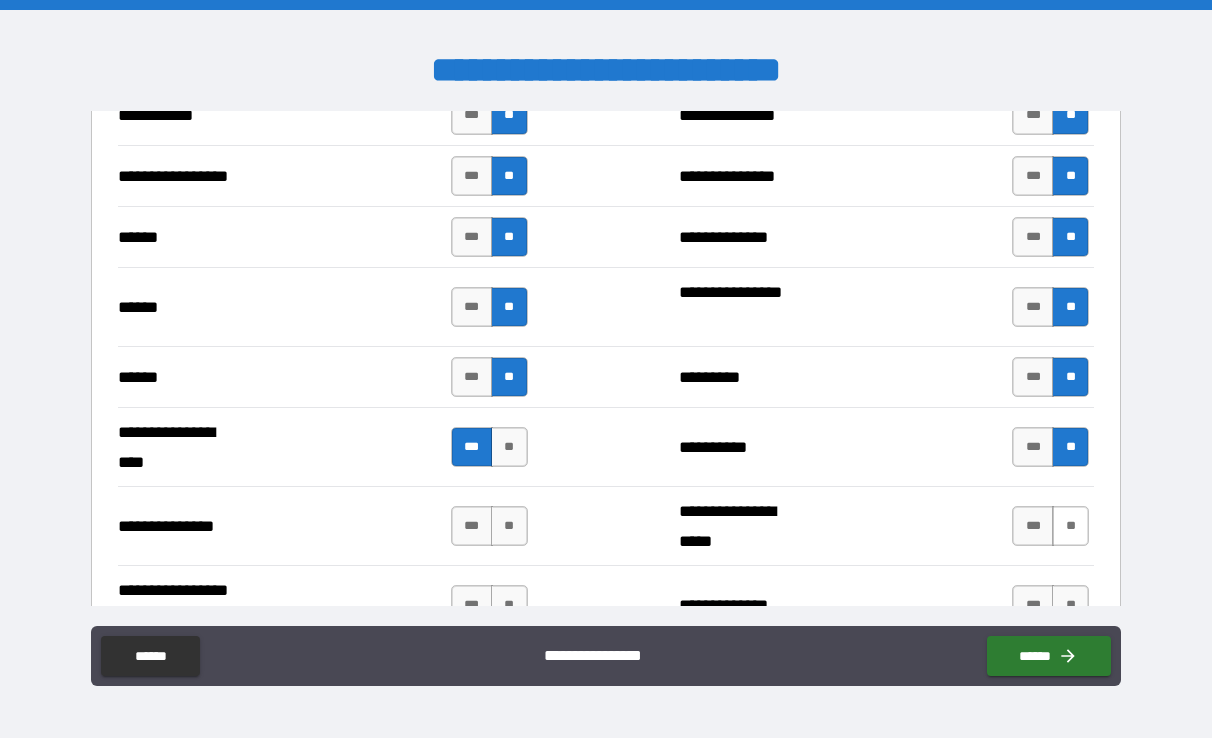 click on "**" at bounding box center [1070, 526] 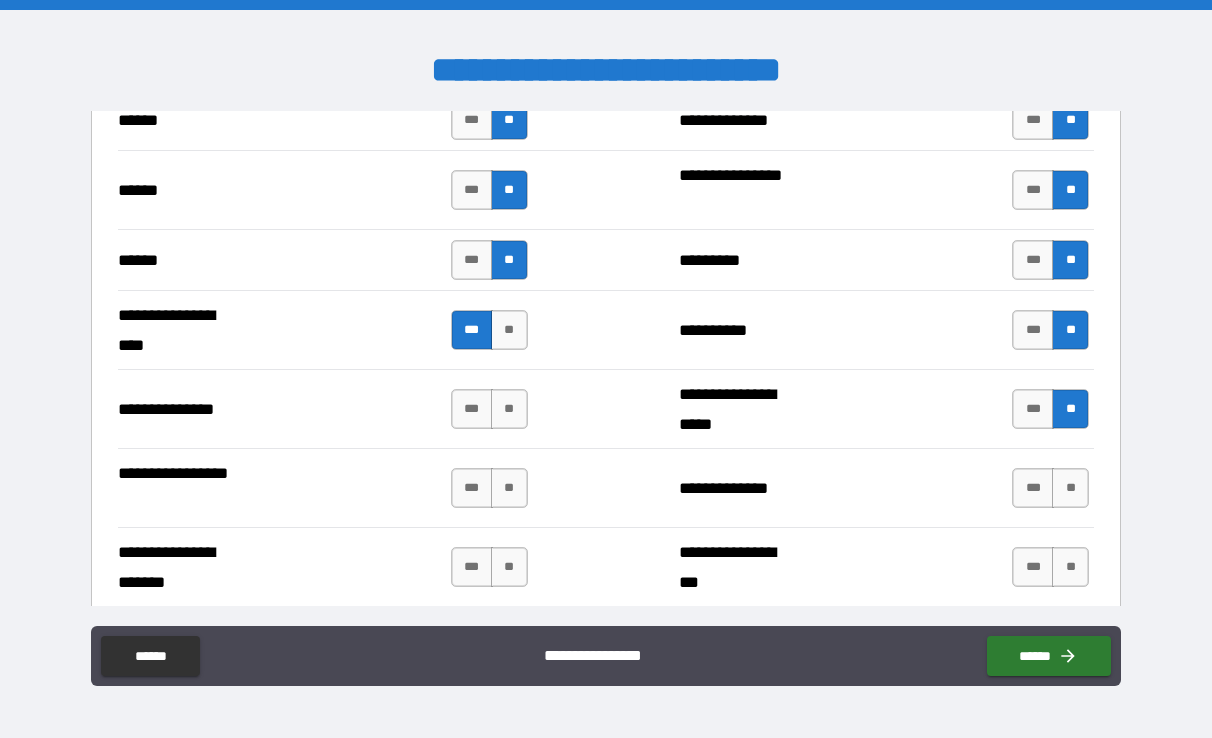 scroll, scrollTop: 2523, scrollLeft: 0, axis: vertical 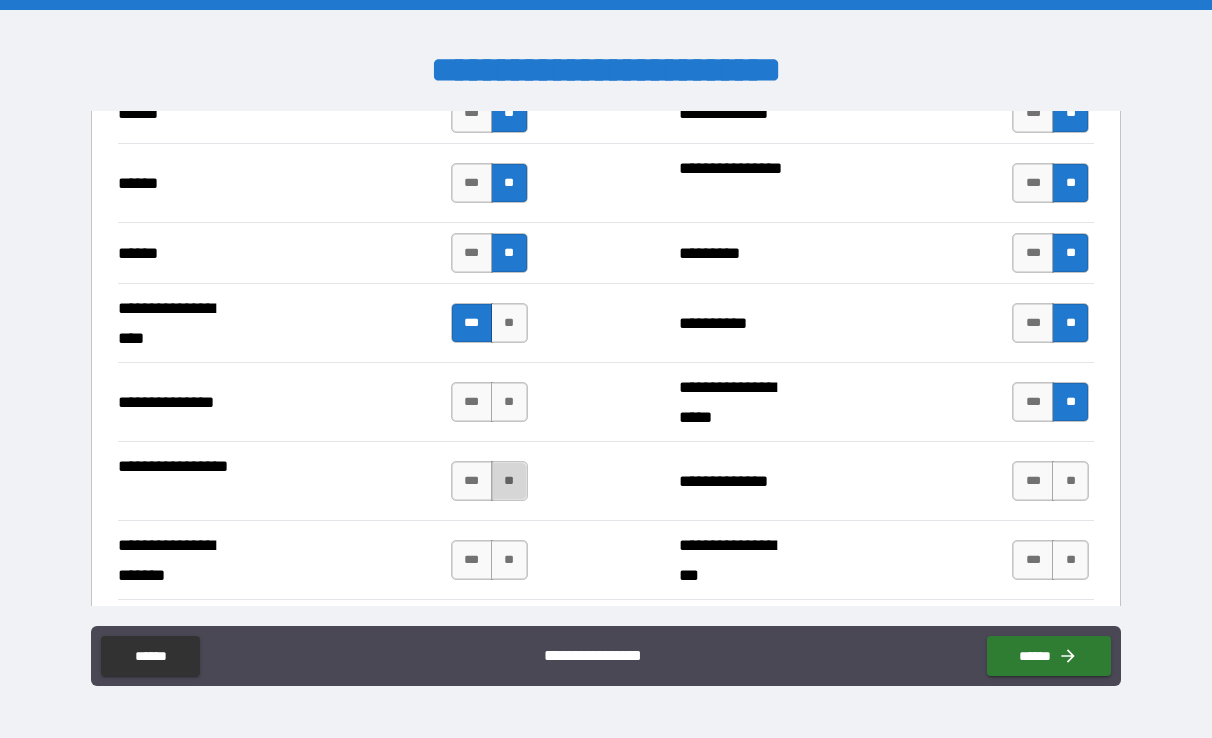 click on "**" at bounding box center (509, 481) 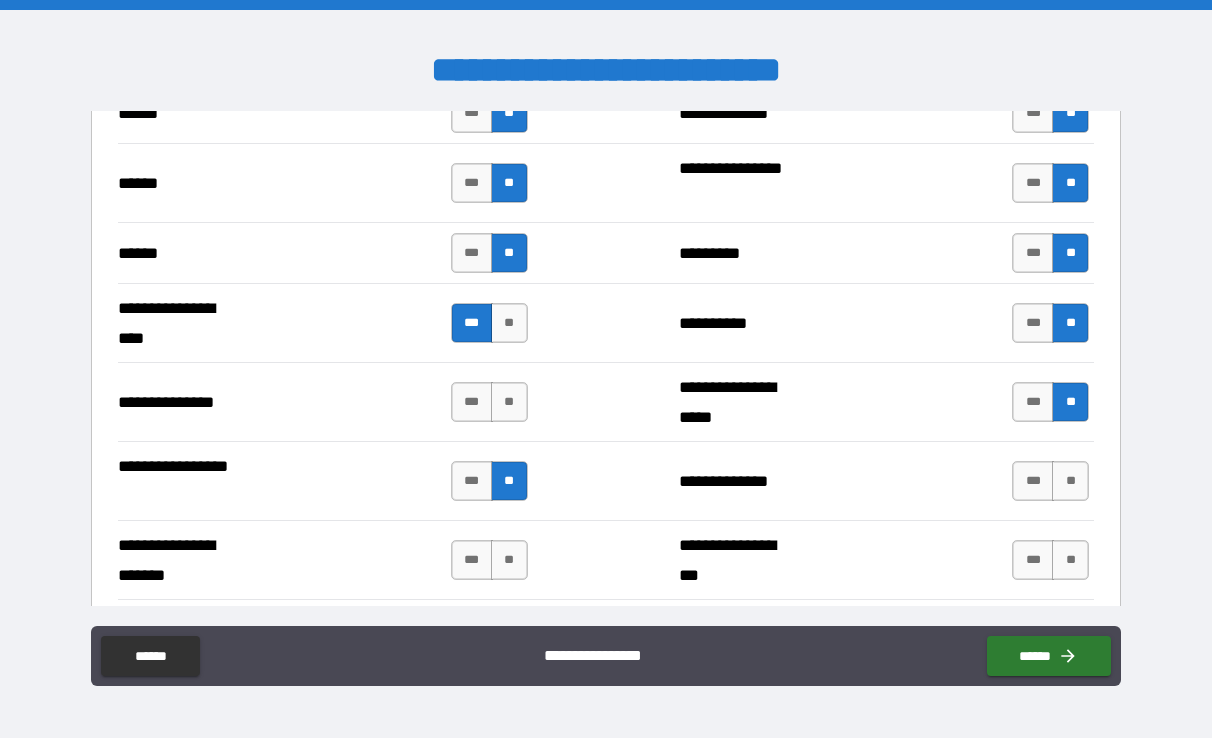 drag, startPoint x: 508, startPoint y: 560, endPoint x: 549, endPoint y: 552, distance: 41.773197 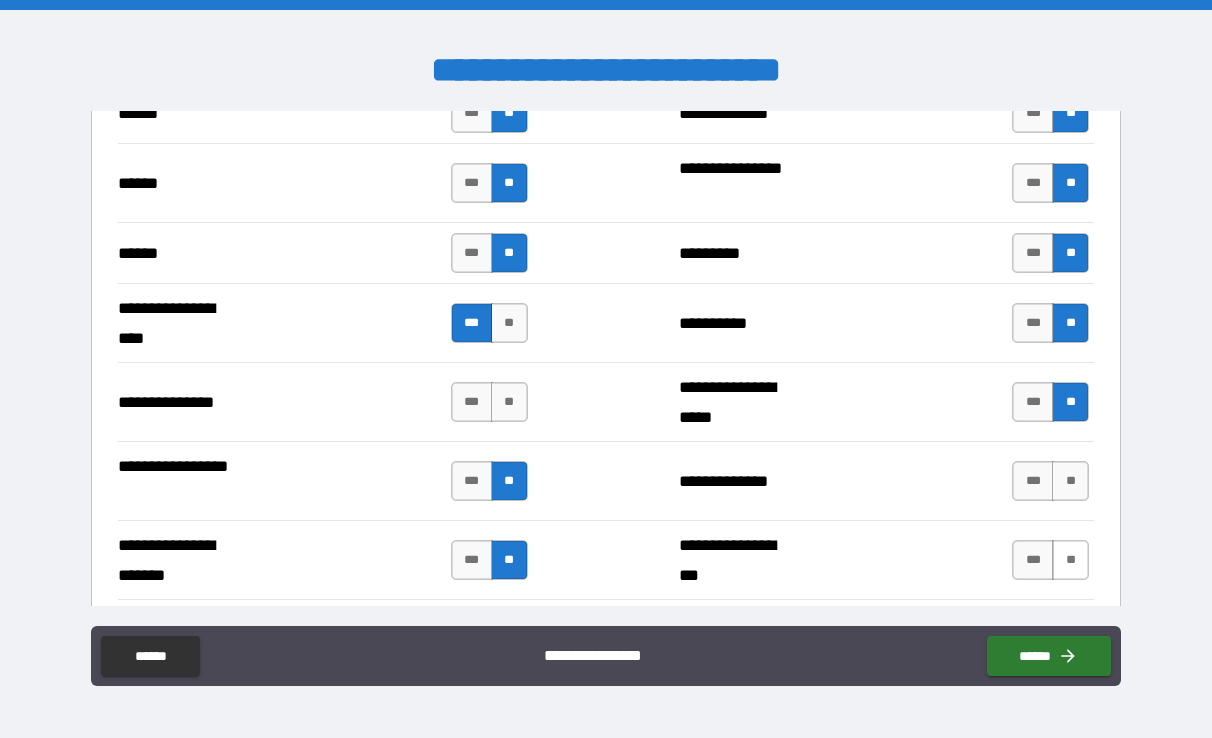 click on "**" at bounding box center [1070, 560] 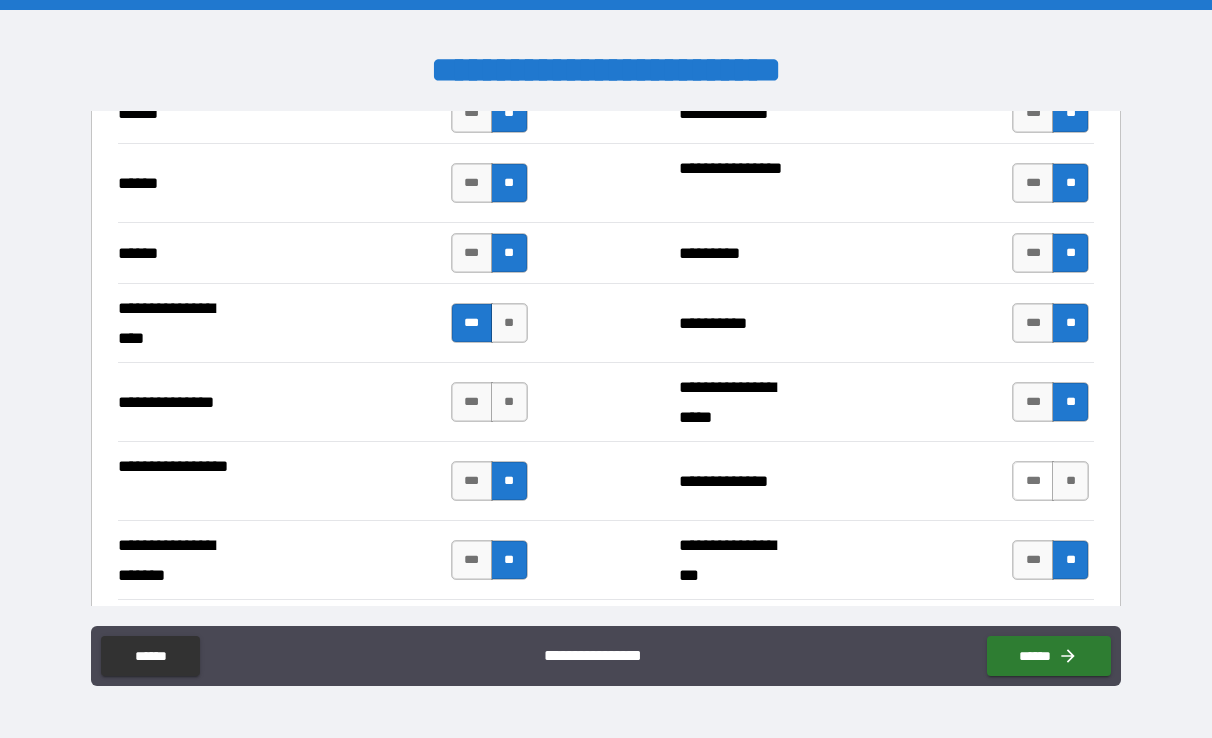 click on "***" at bounding box center (1033, 481) 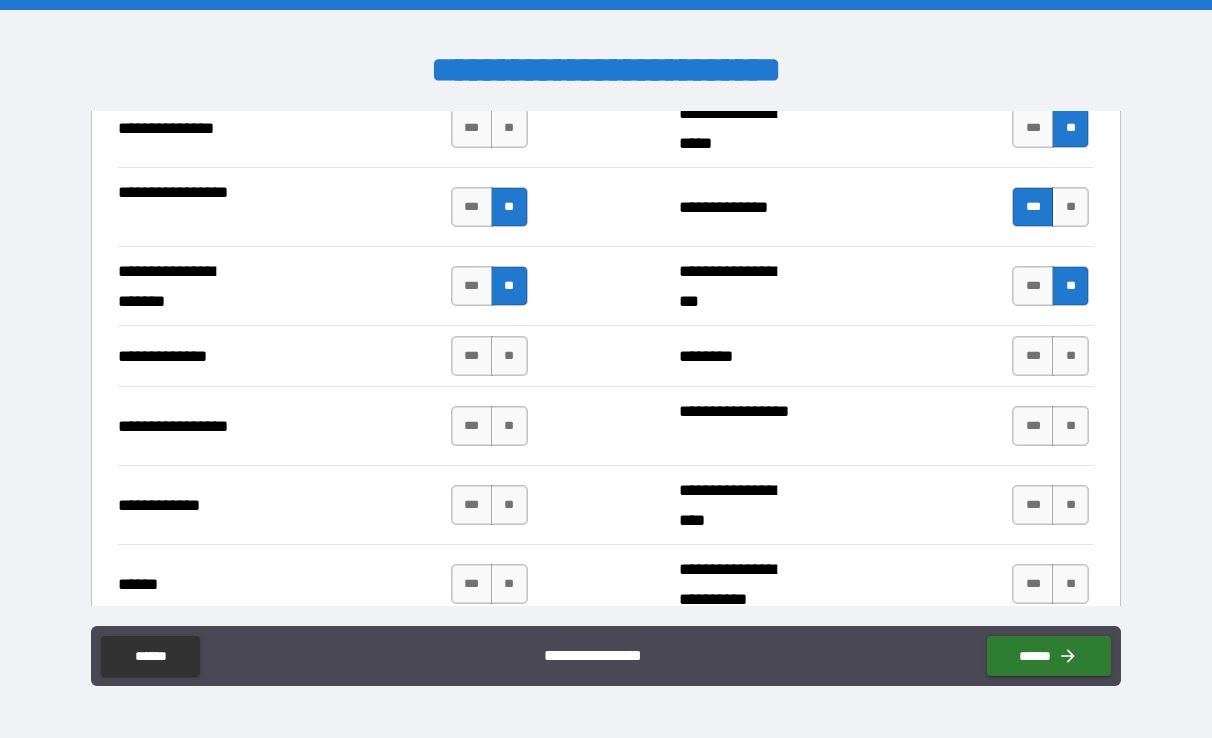 scroll, scrollTop: 2799, scrollLeft: 0, axis: vertical 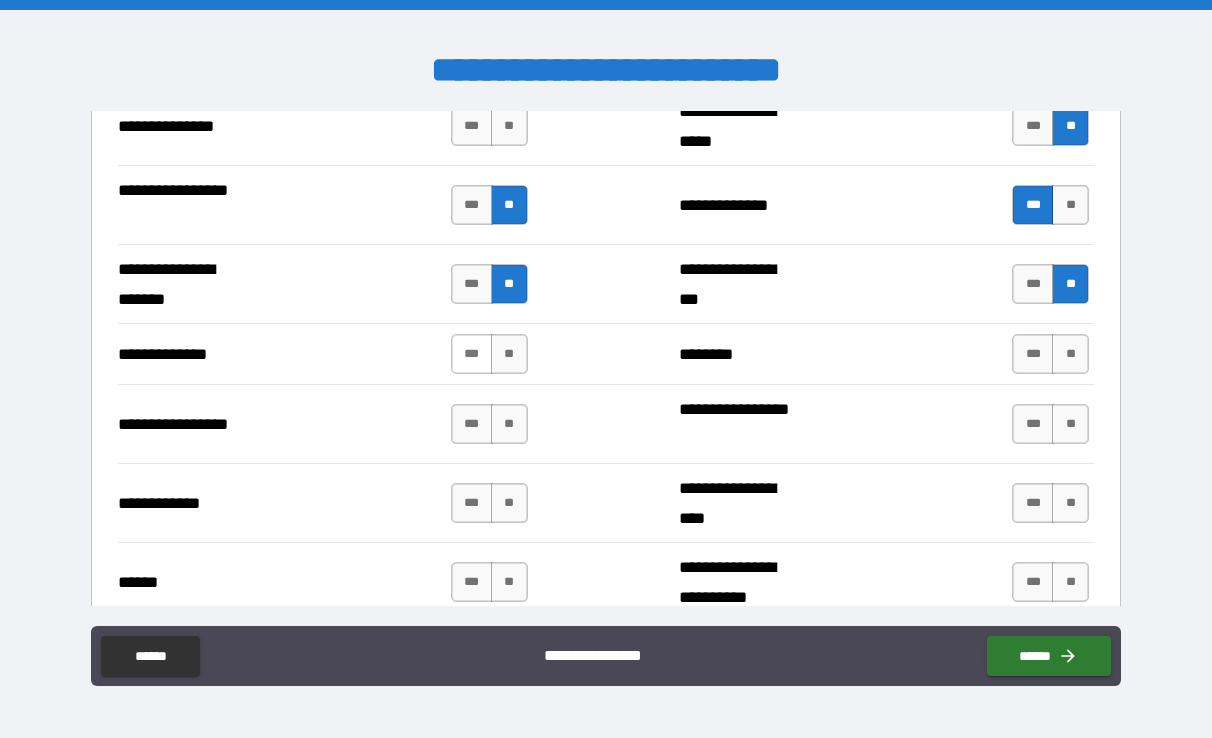 click on "***" at bounding box center [472, 354] 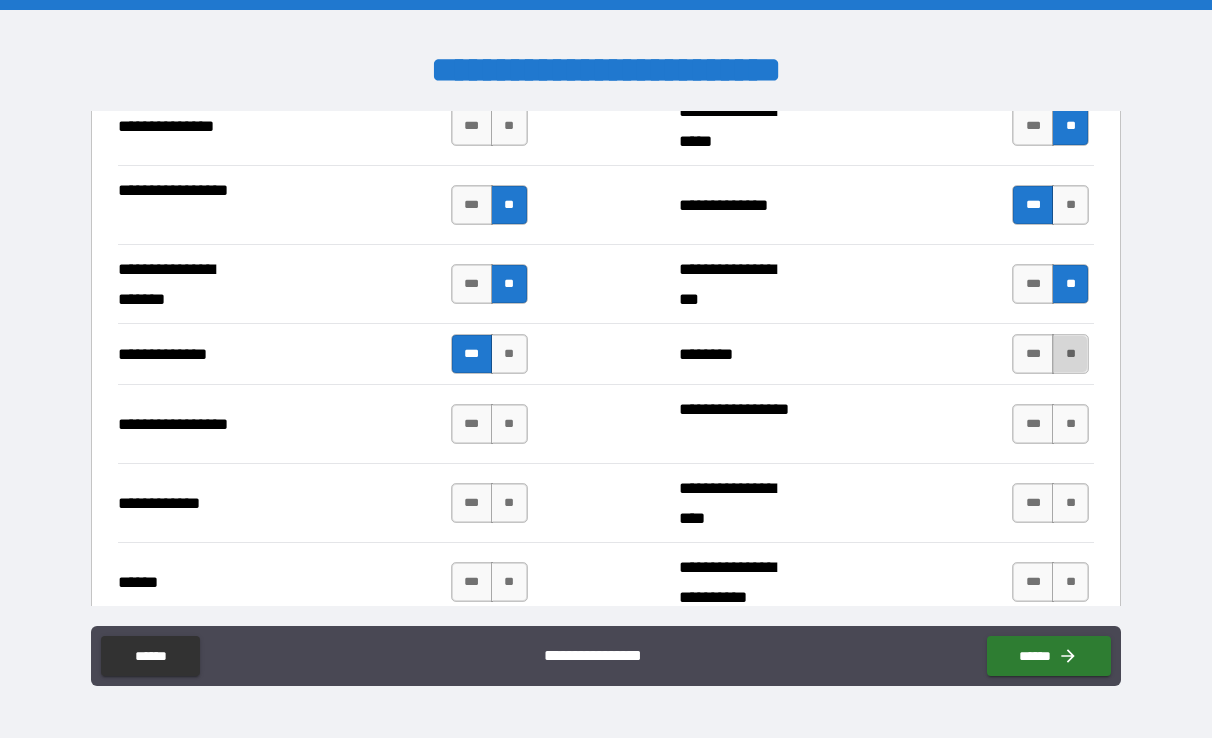 click on "**" at bounding box center (1070, 354) 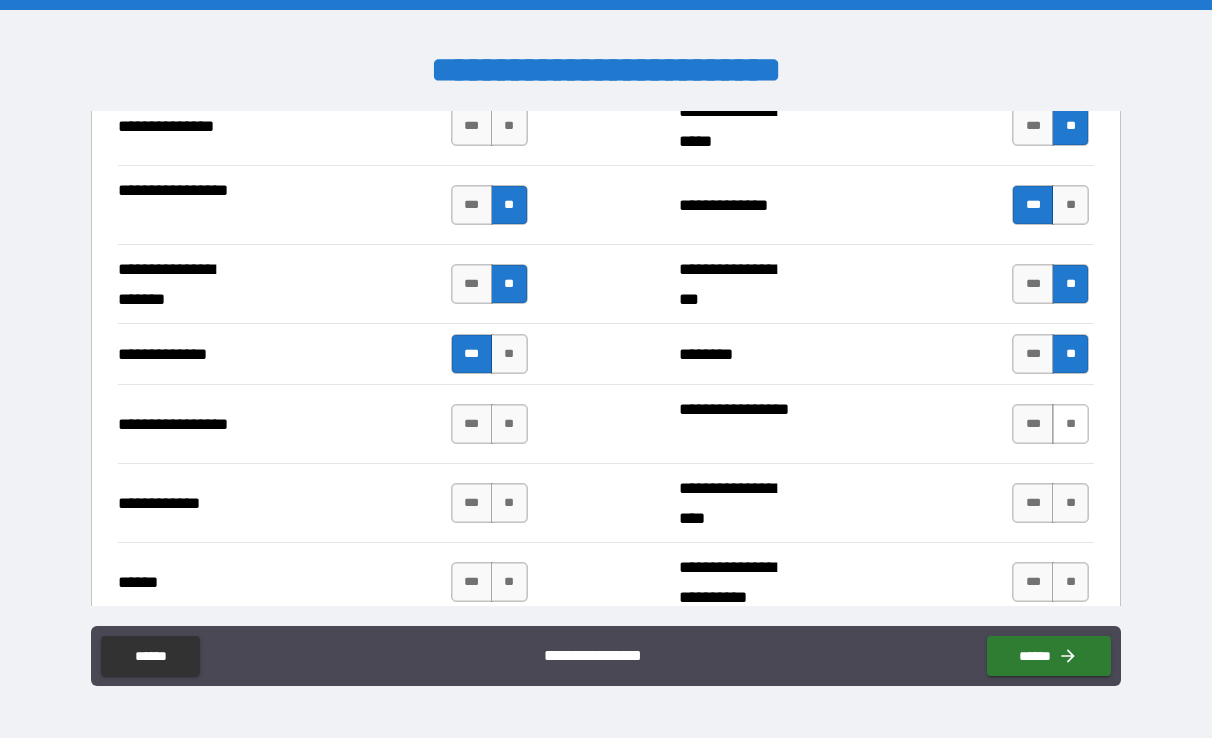 click on "**" at bounding box center (1070, 424) 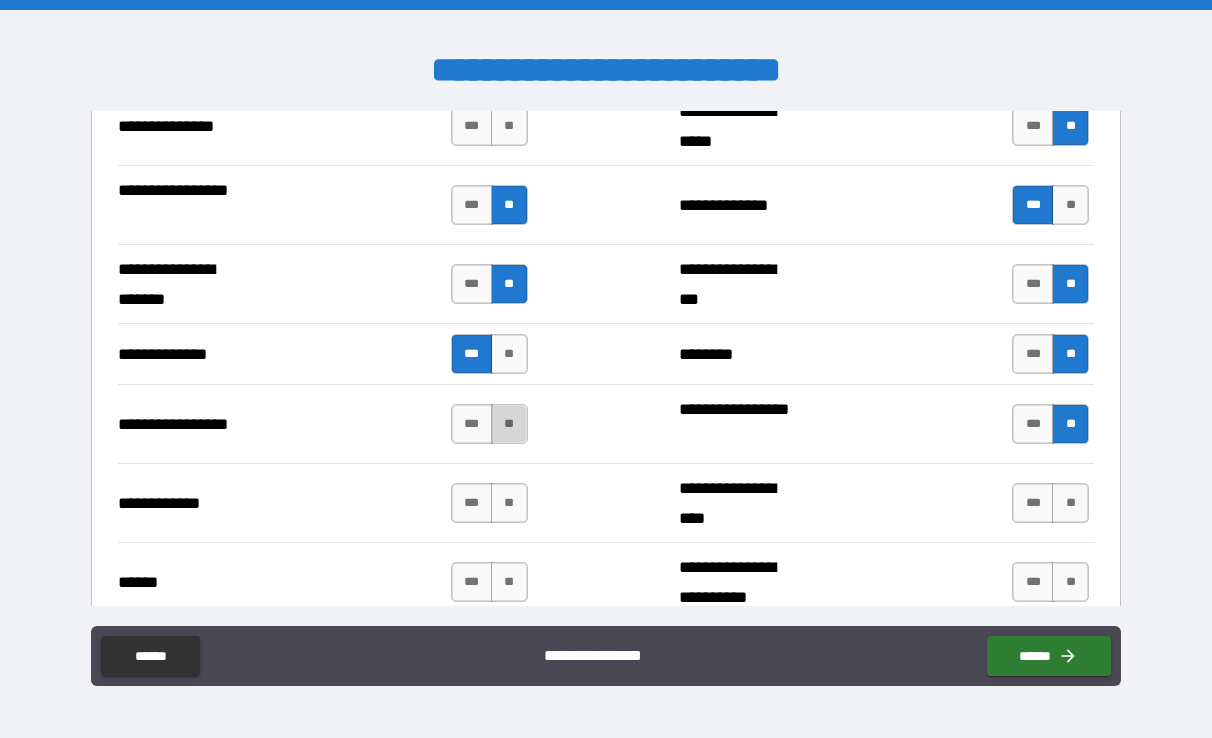 click on "**" at bounding box center [509, 424] 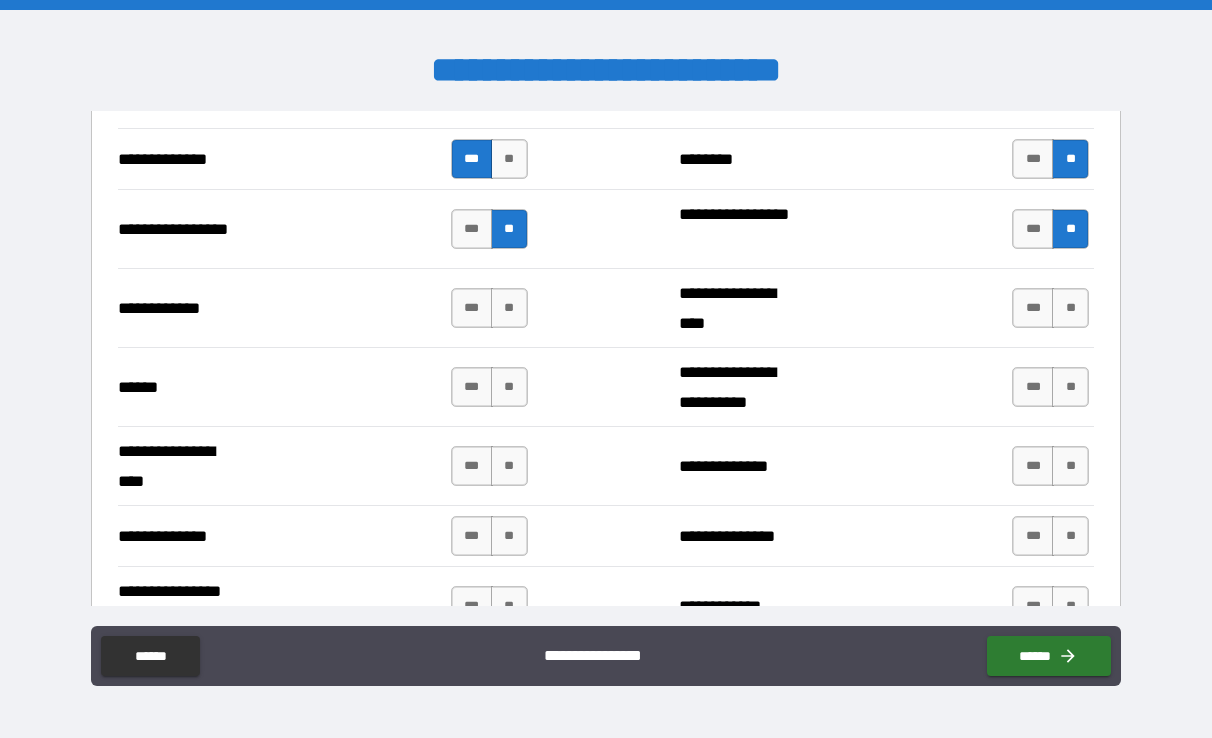 scroll, scrollTop: 2999, scrollLeft: 0, axis: vertical 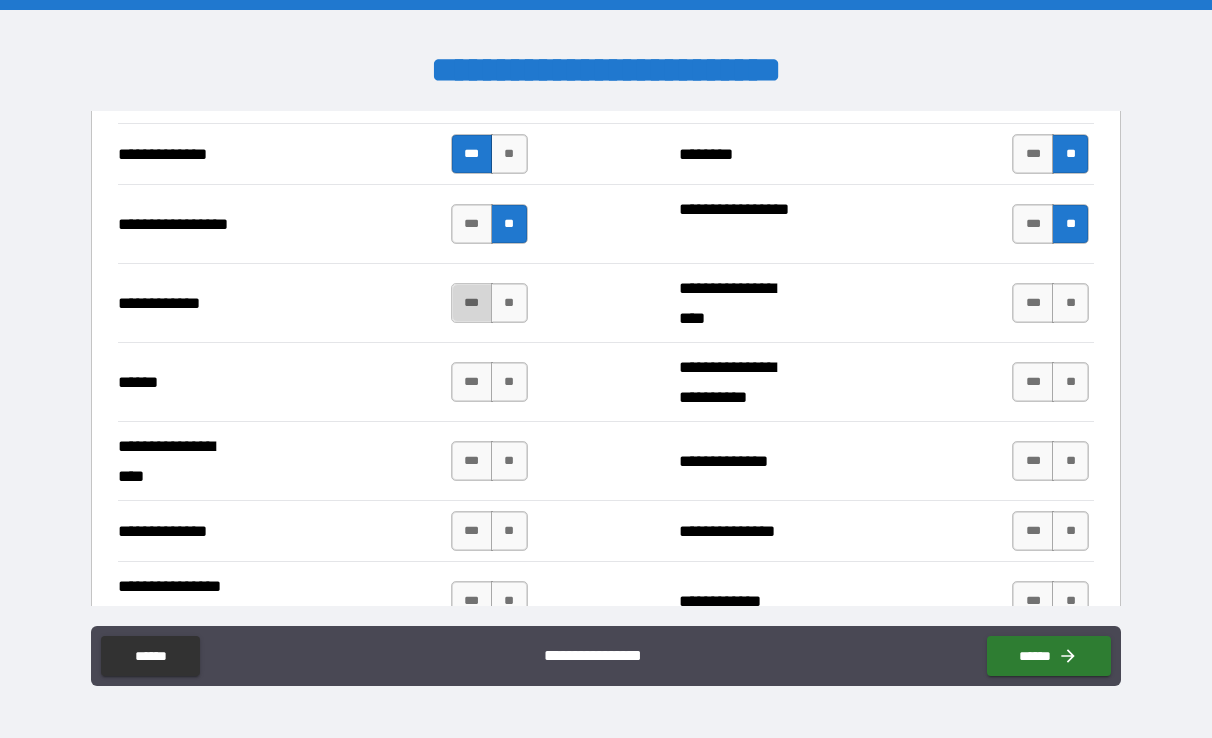 click on "***" at bounding box center [472, 303] 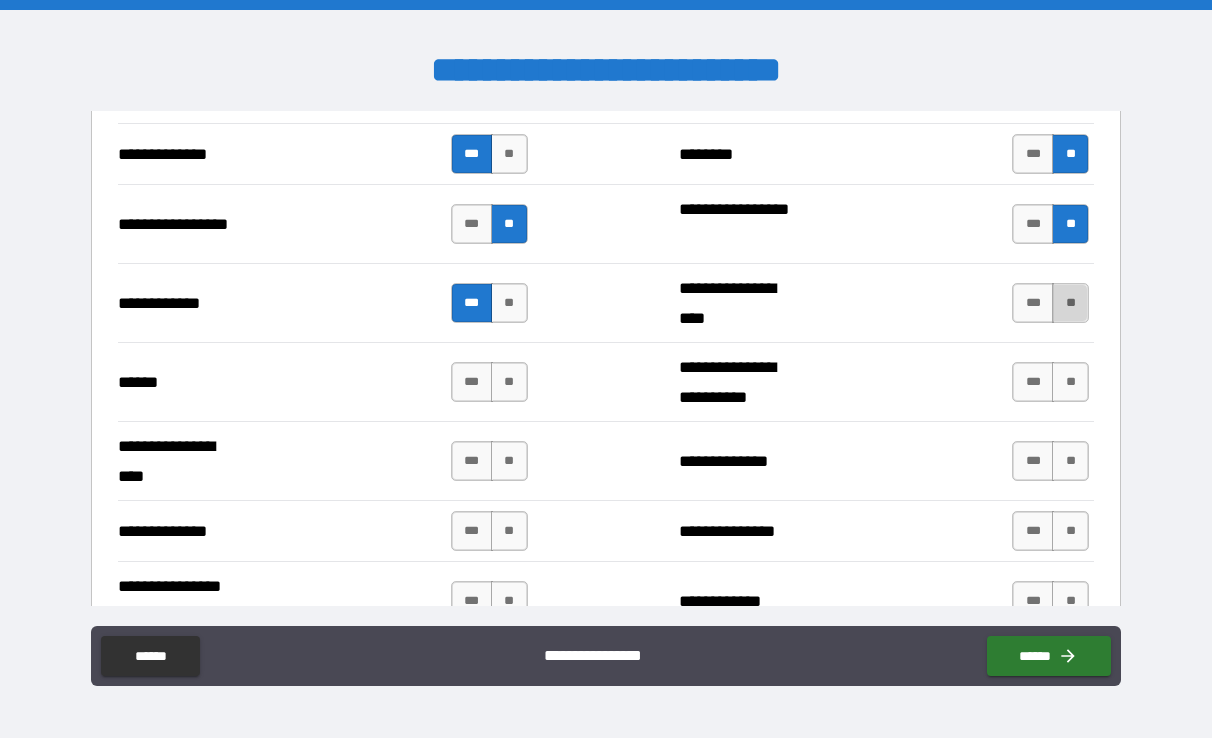 click on "**" at bounding box center [1070, 303] 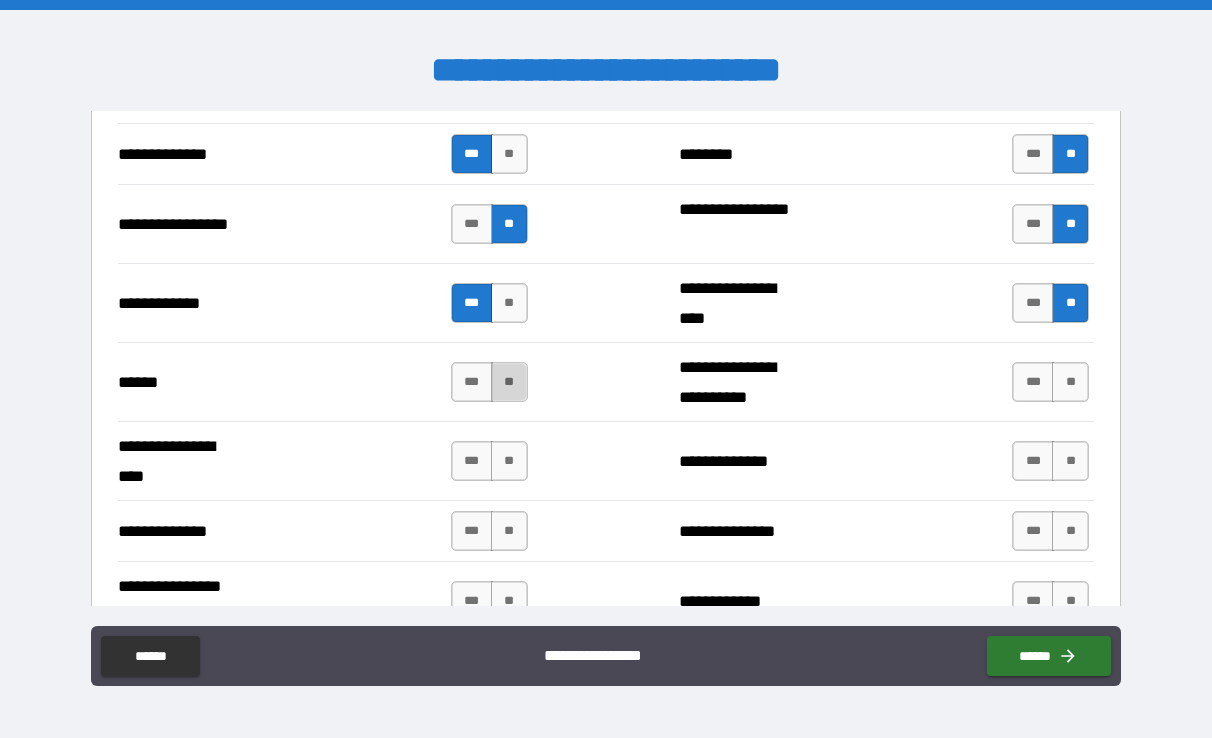 click on "**" at bounding box center (509, 382) 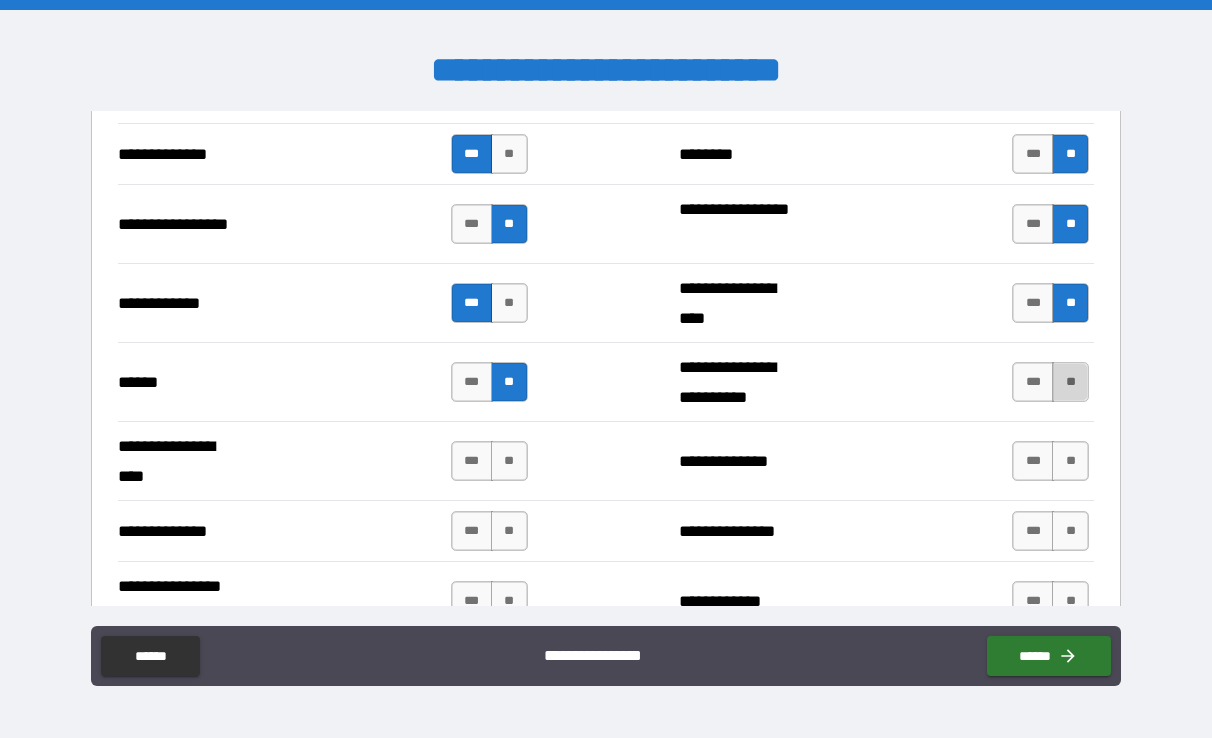 click on "**" at bounding box center (1070, 382) 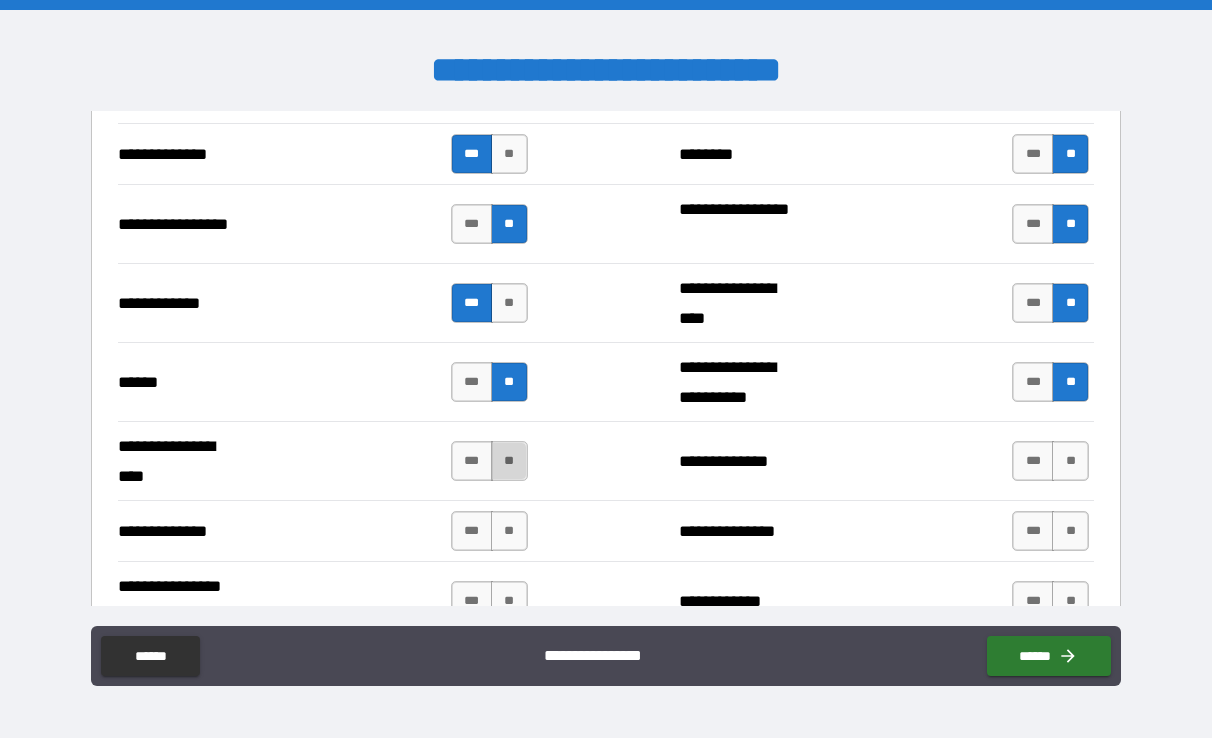 click on "**" at bounding box center (509, 461) 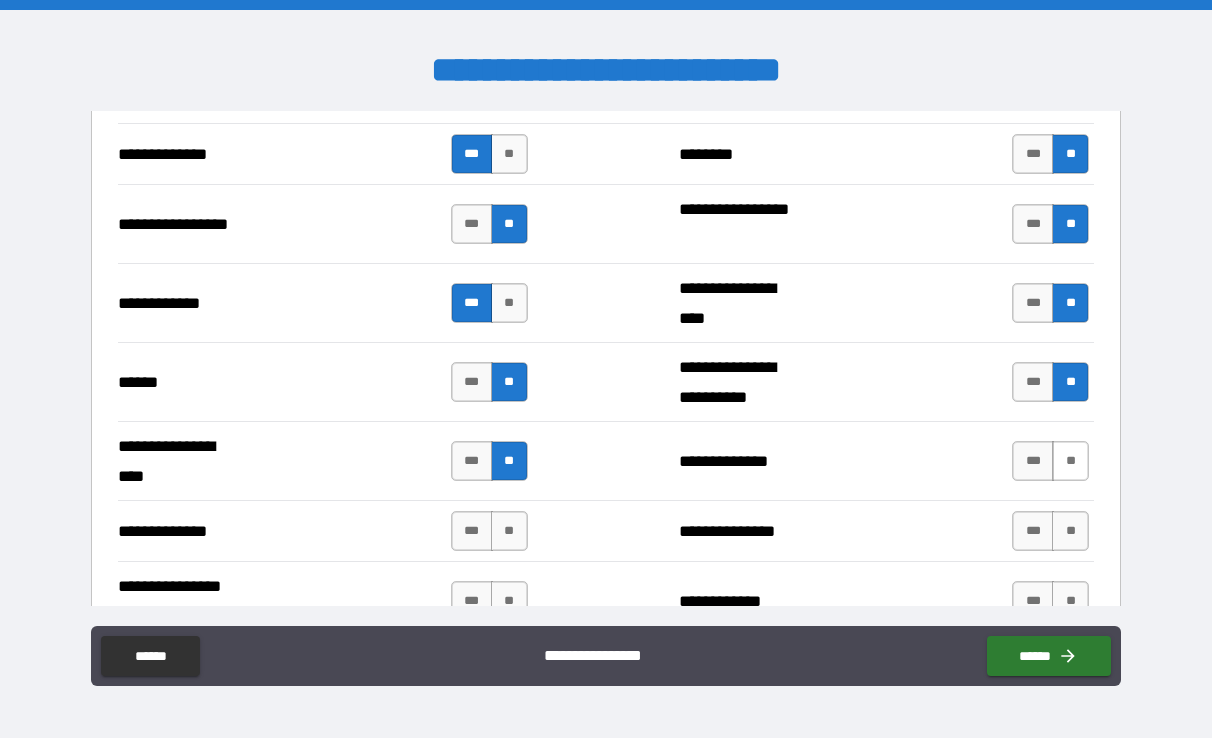 click on "**" at bounding box center [1070, 461] 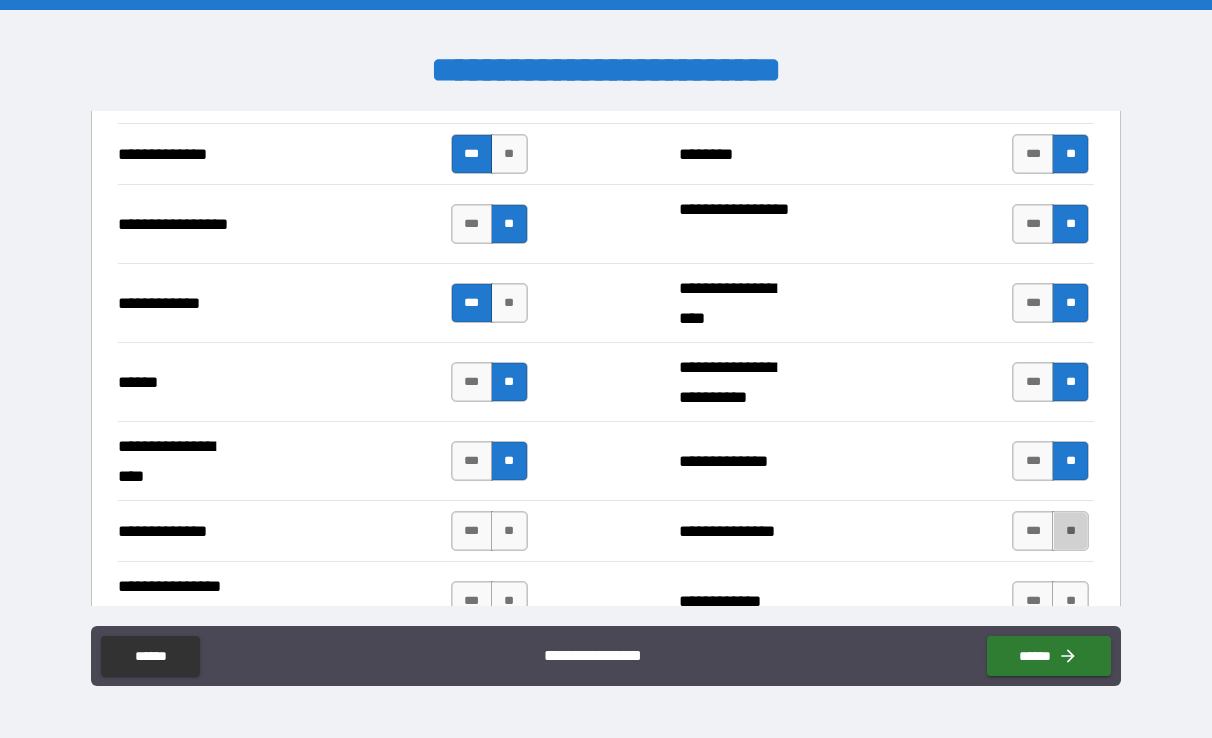 drag, startPoint x: 1055, startPoint y: 534, endPoint x: 895, endPoint y: 499, distance: 163.78339 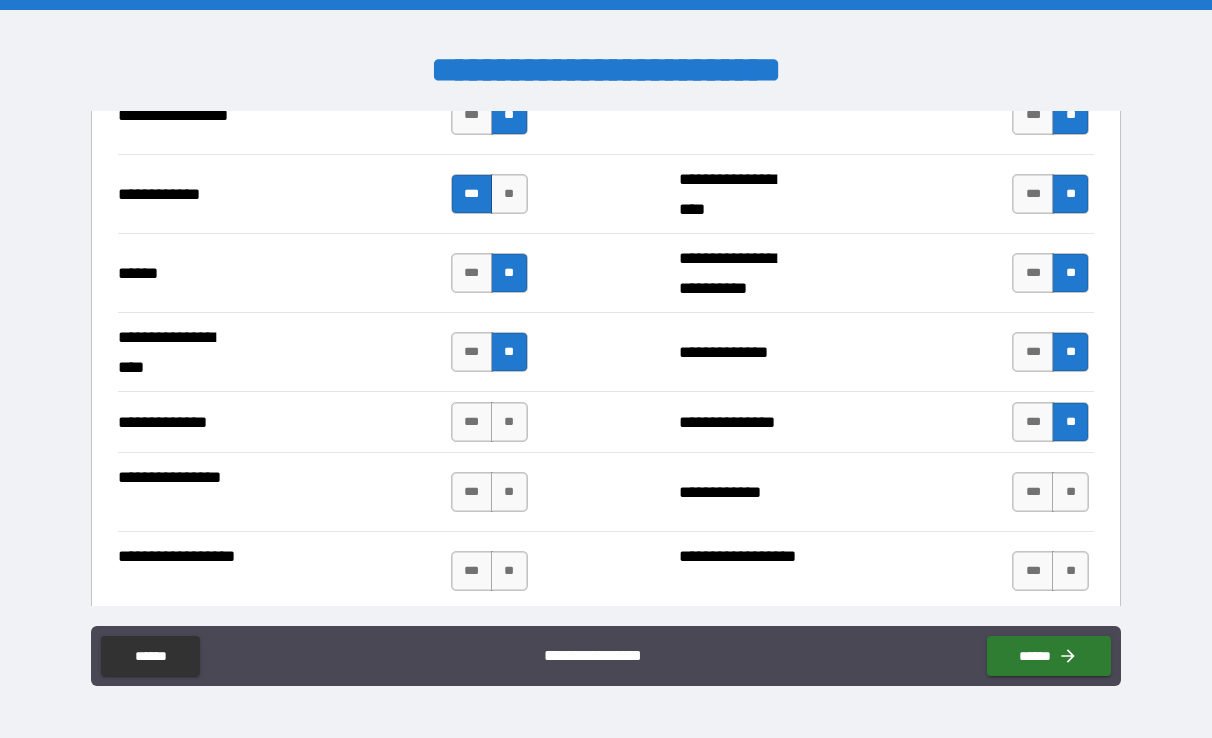 scroll, scrollTop: 3120, scrollLeft: 0, axis: vertical 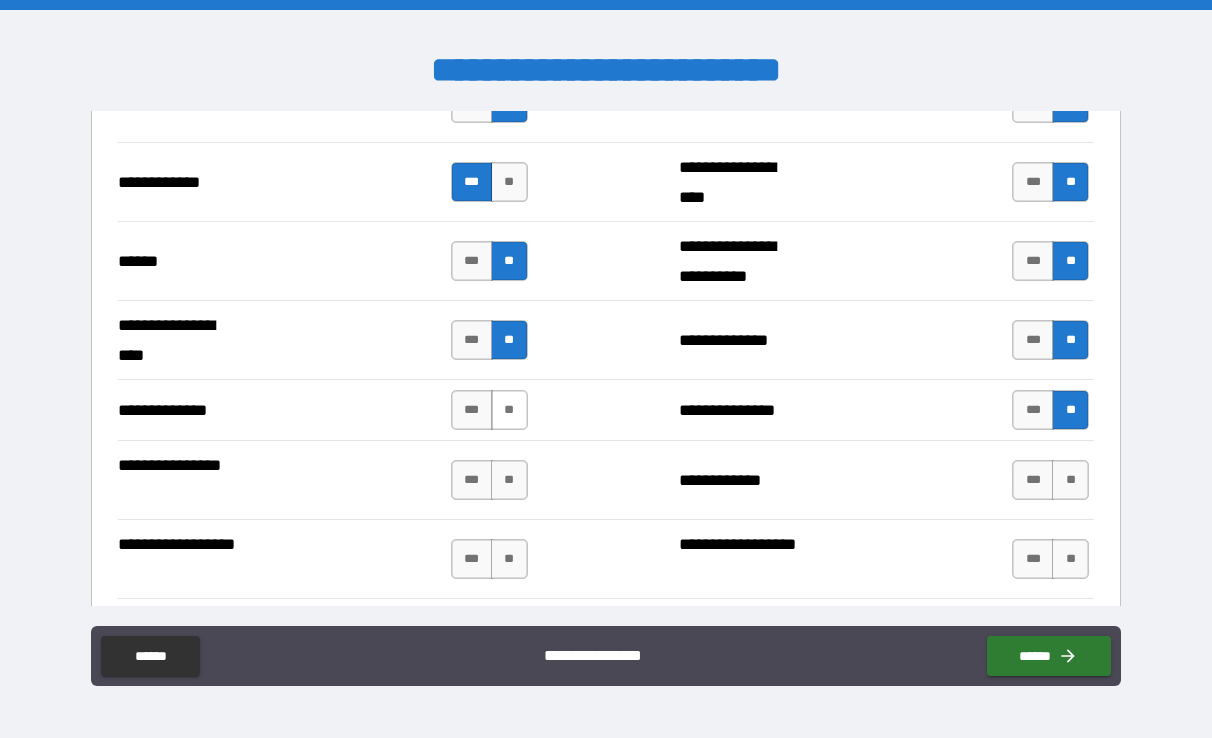 click on "**" at bounding box center [509, 410] 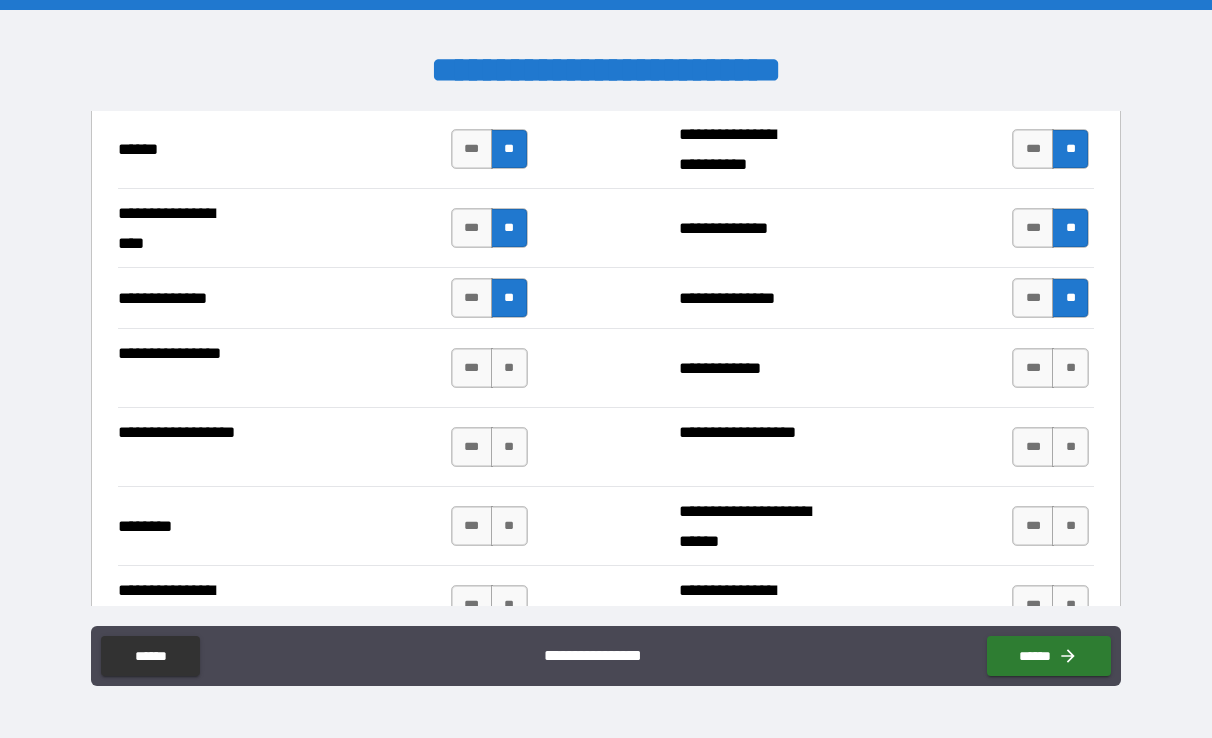 scroll, scrollTop: 3244, scrollLeft: 0, axis: vertical 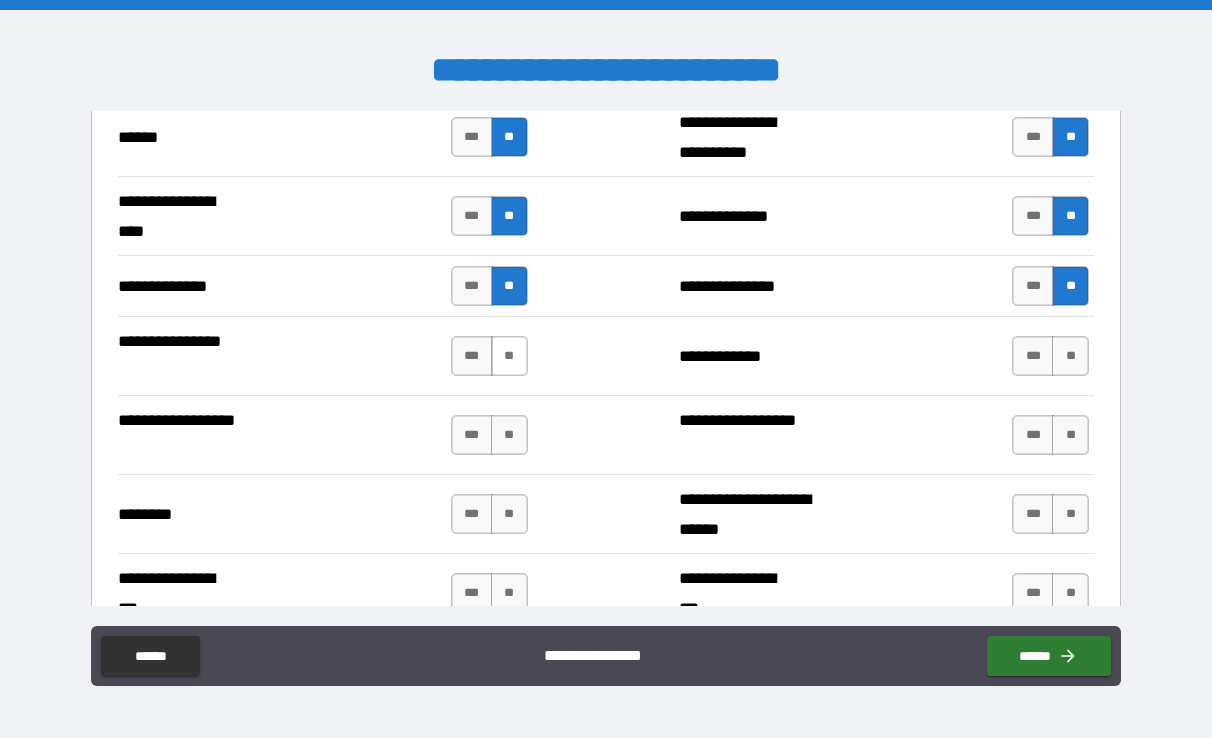 click on "**" at bounding box center [509, 356] 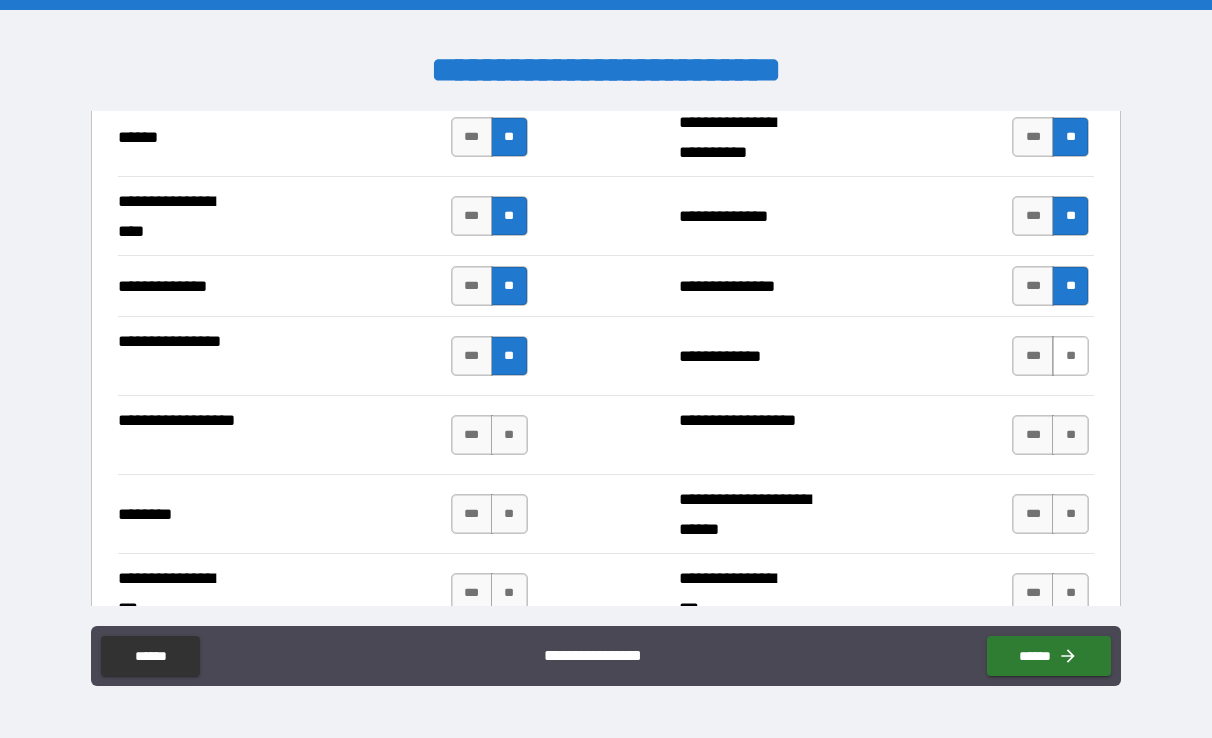 click on "**" at bounding box center (1070, 356) 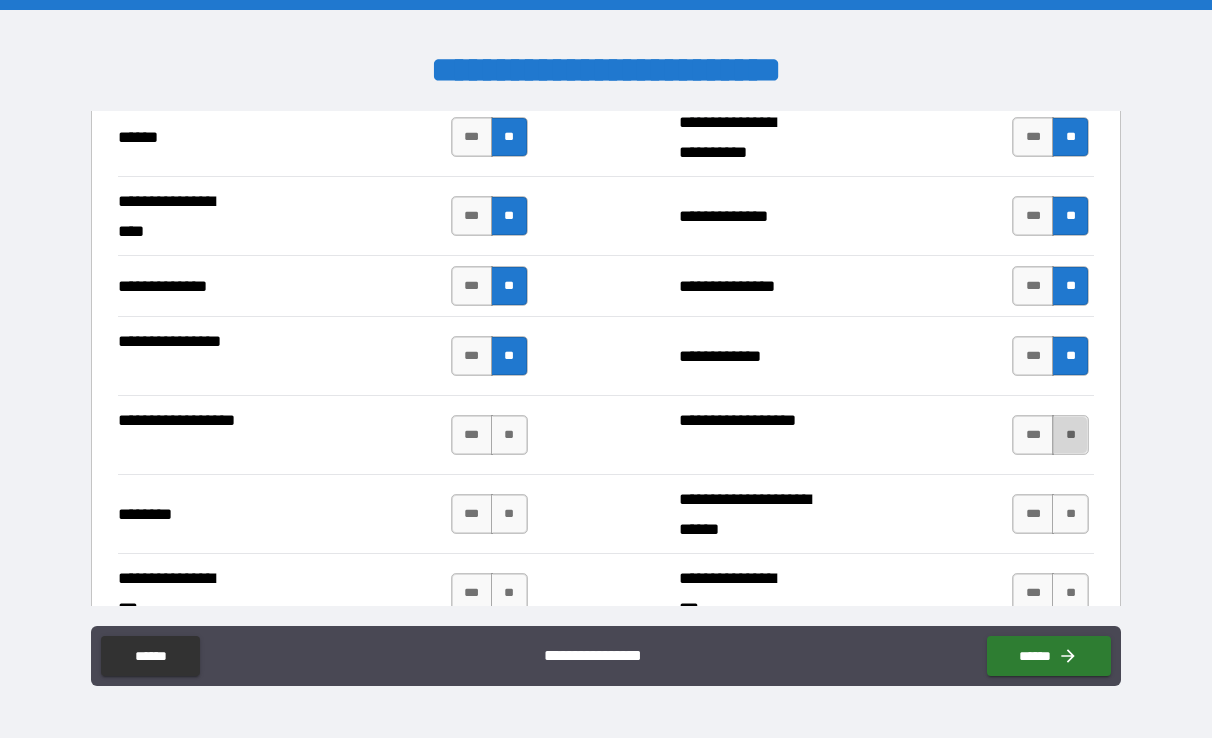 click on "**" at bounding box center (1070, 435) 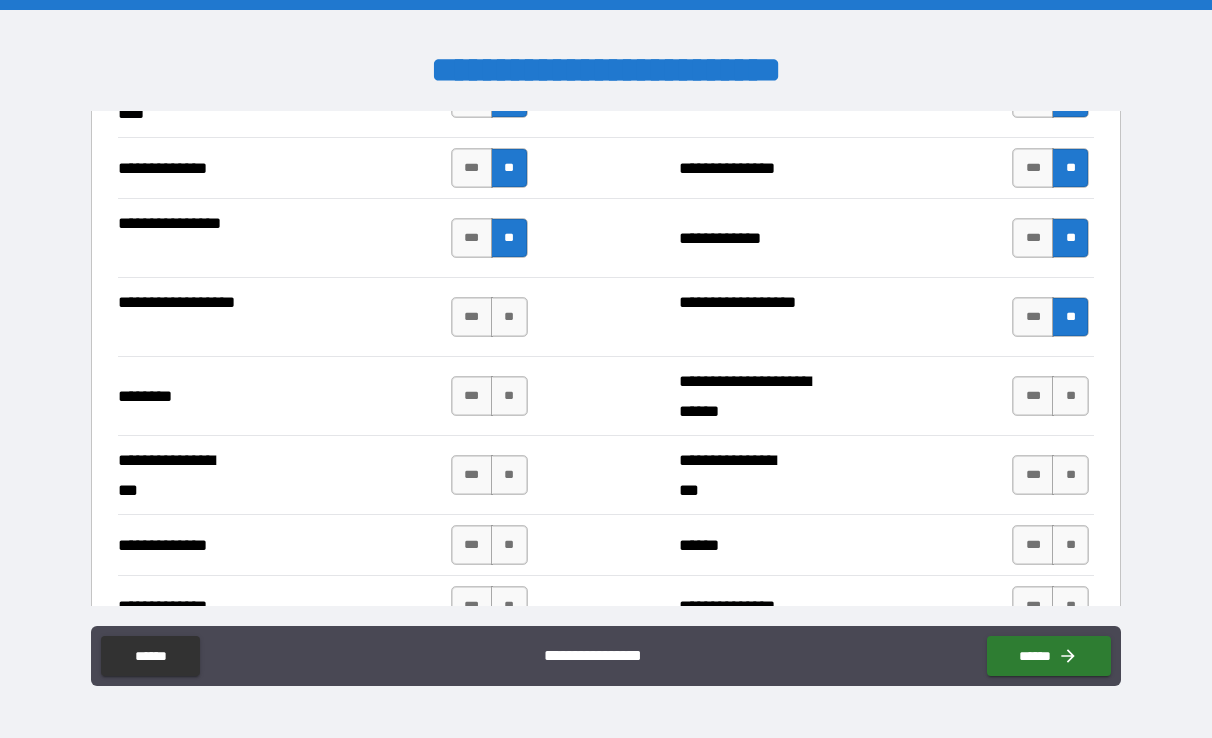 scroll, scrollTop: 3371, scrollLeft: 0, axis: vertical 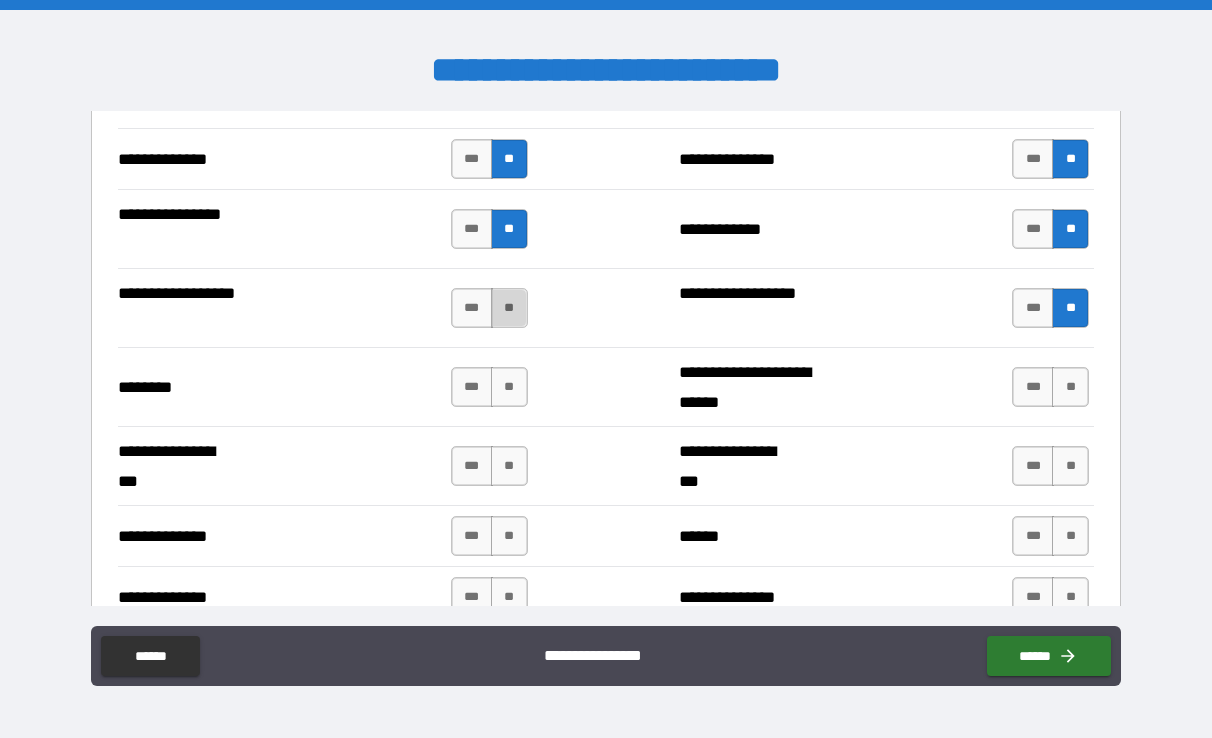 click on "**" at bounding box center [509, 308] 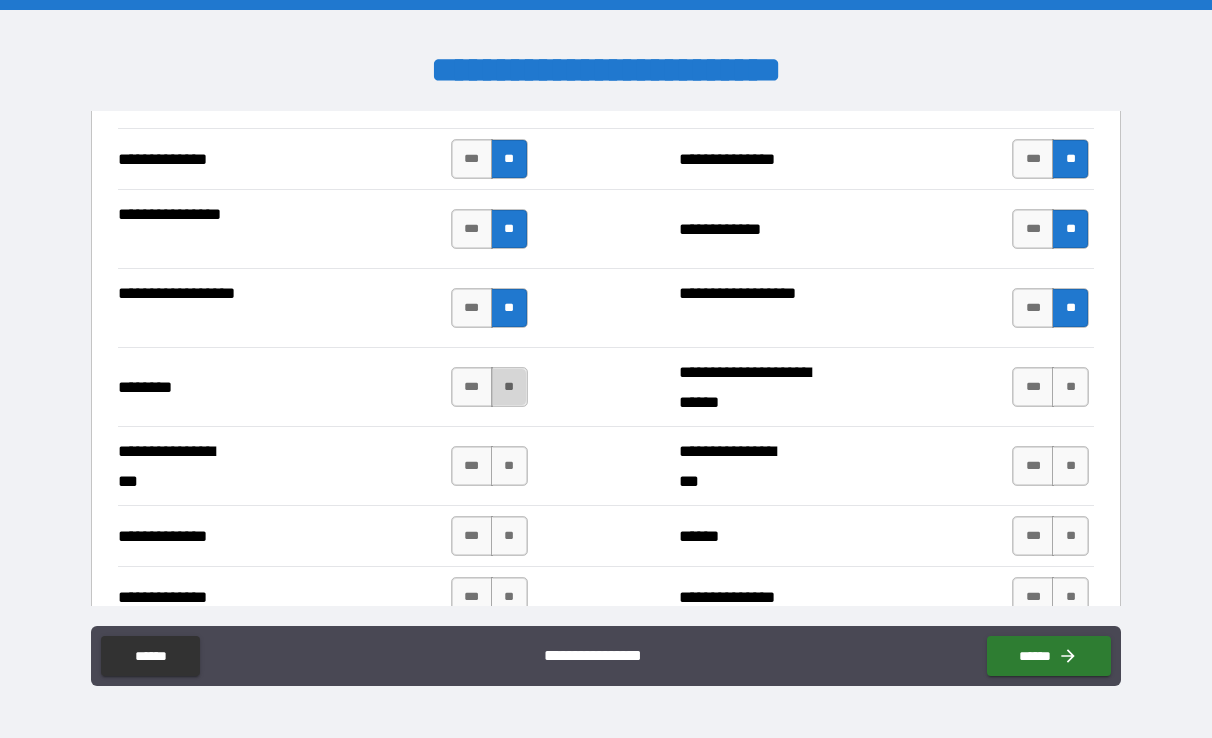 click on "**" at bounding box center [509, 387] 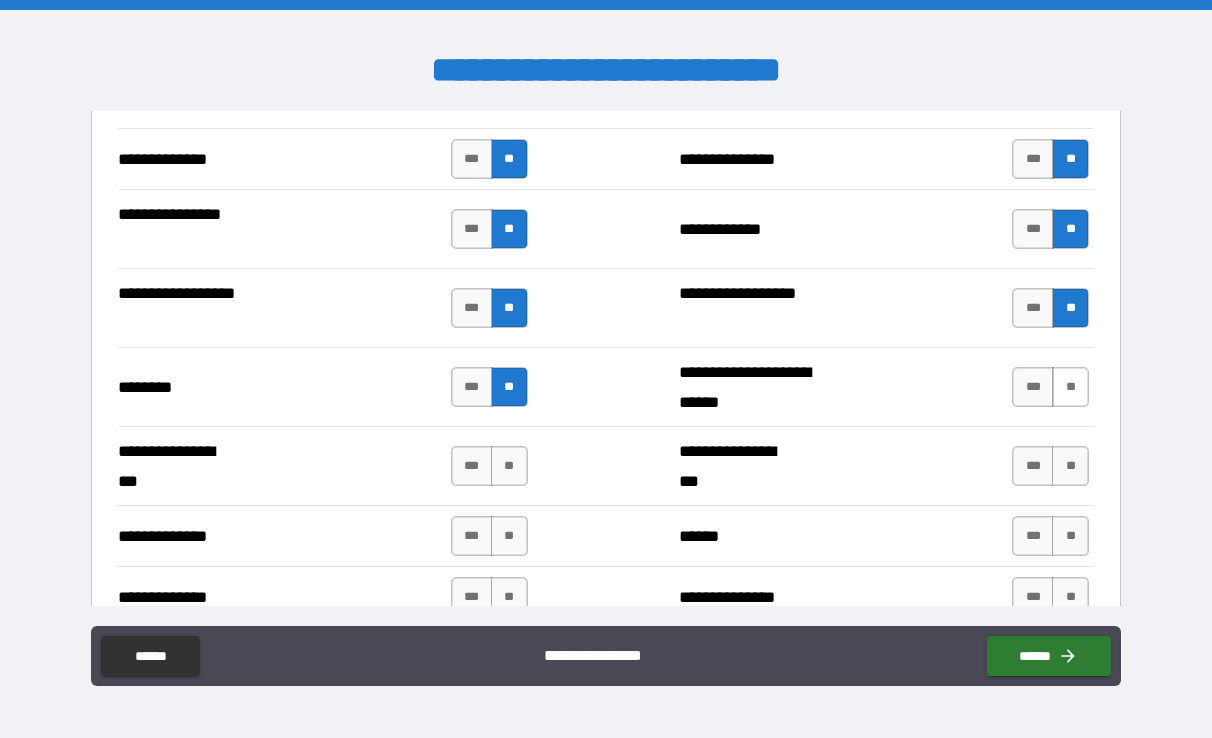 click on "**" at bounding box center (1070, 387) 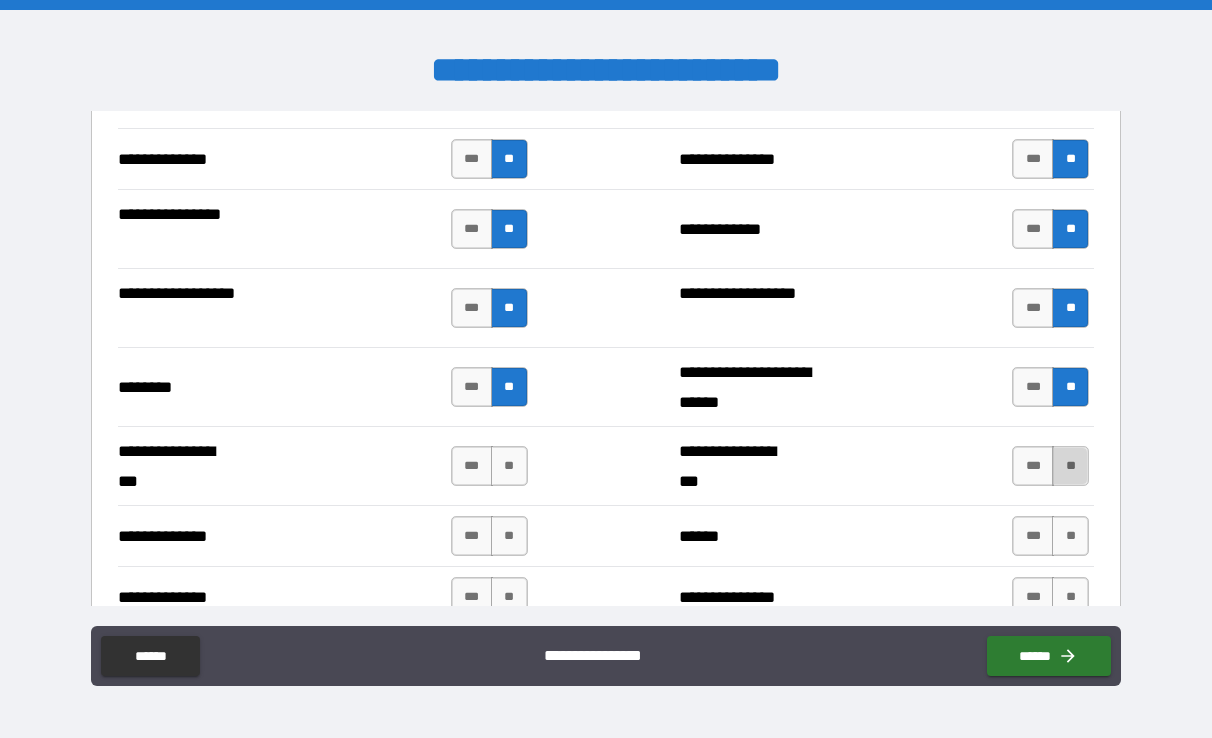 click on "**" at bounding box center [1070, 466] 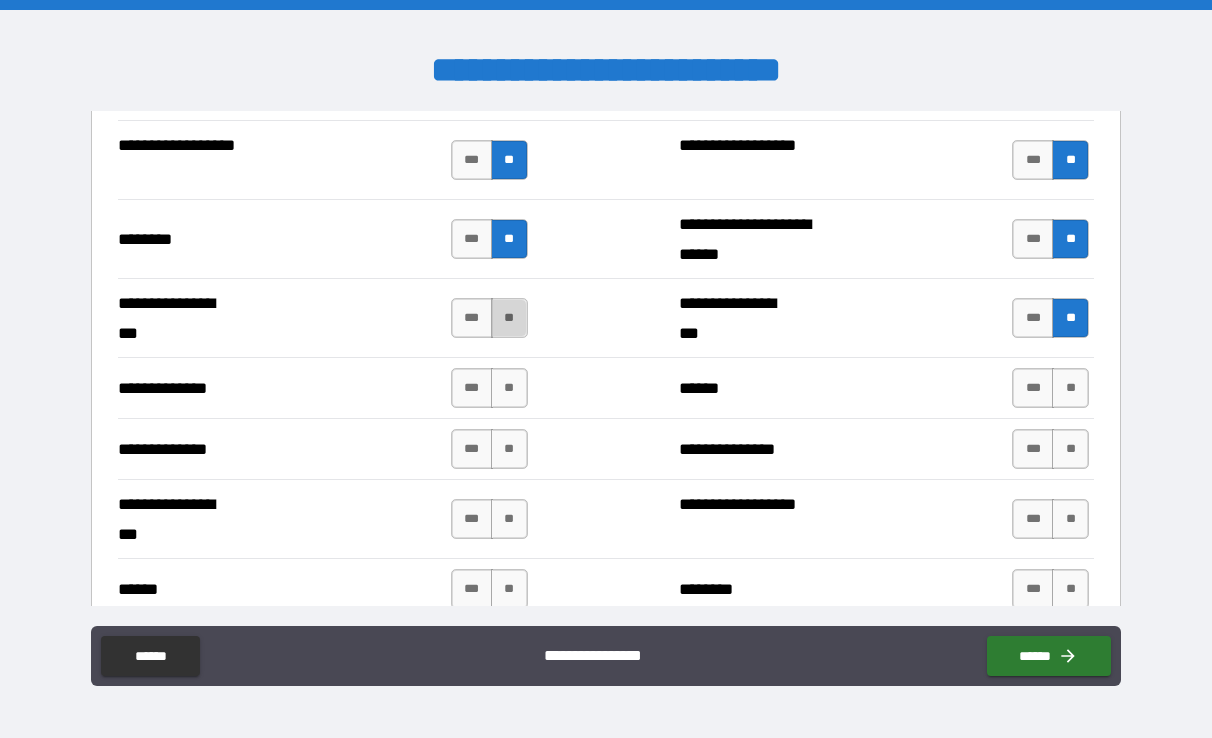 click on "**" at bounding box center (509, 318) 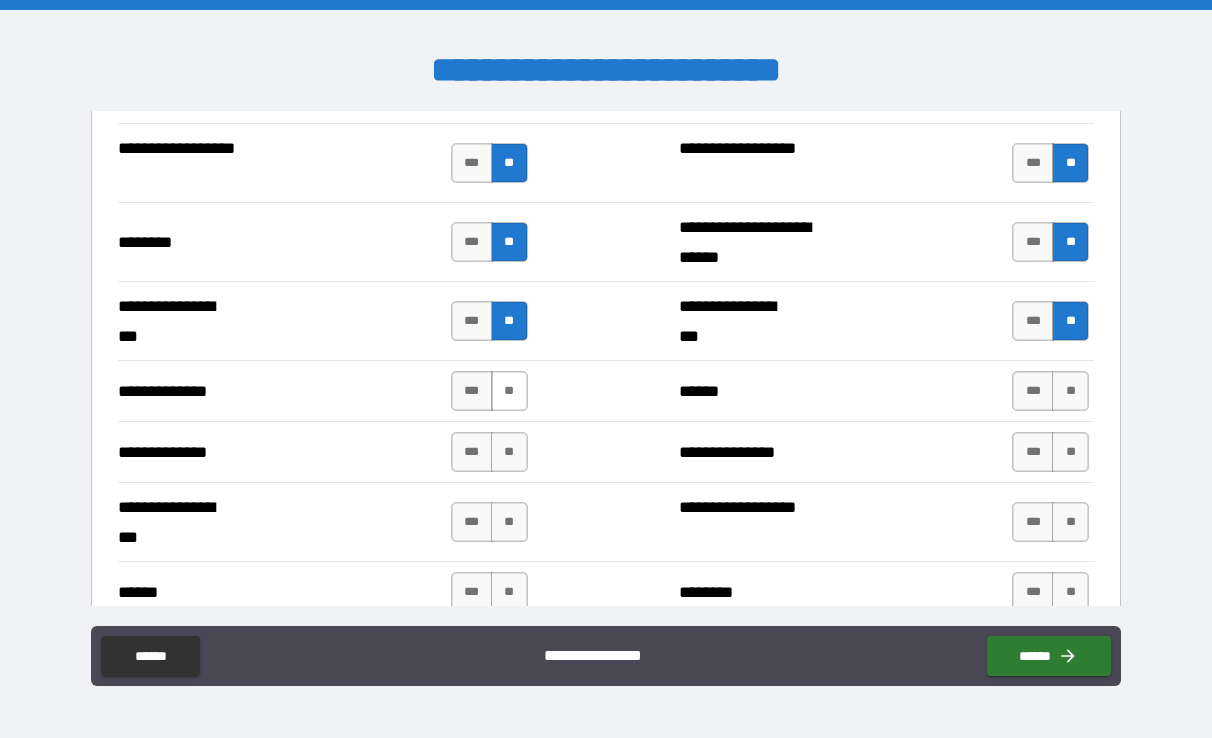 click on "**" at bounding box center (509, 391) 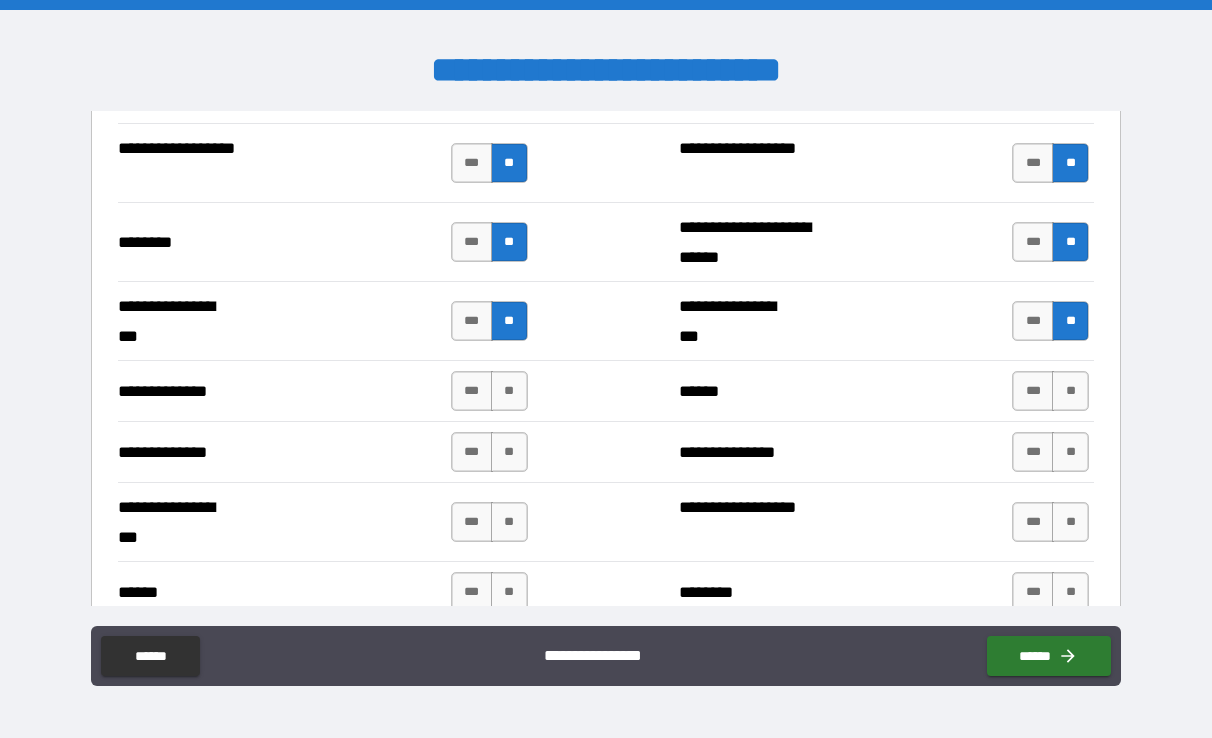 scroll, scrollTop: 3520, scrollLeft: 0, axis: vertical 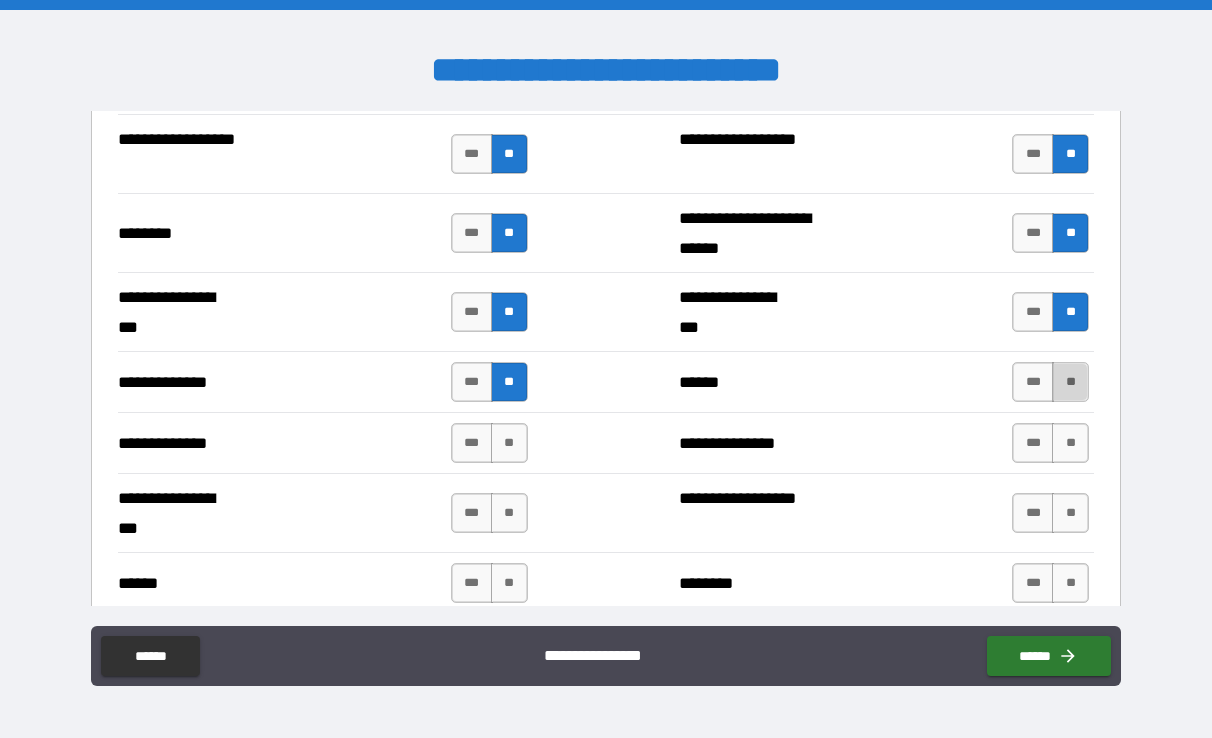 click on "**" at bounding box center (1070, 382) 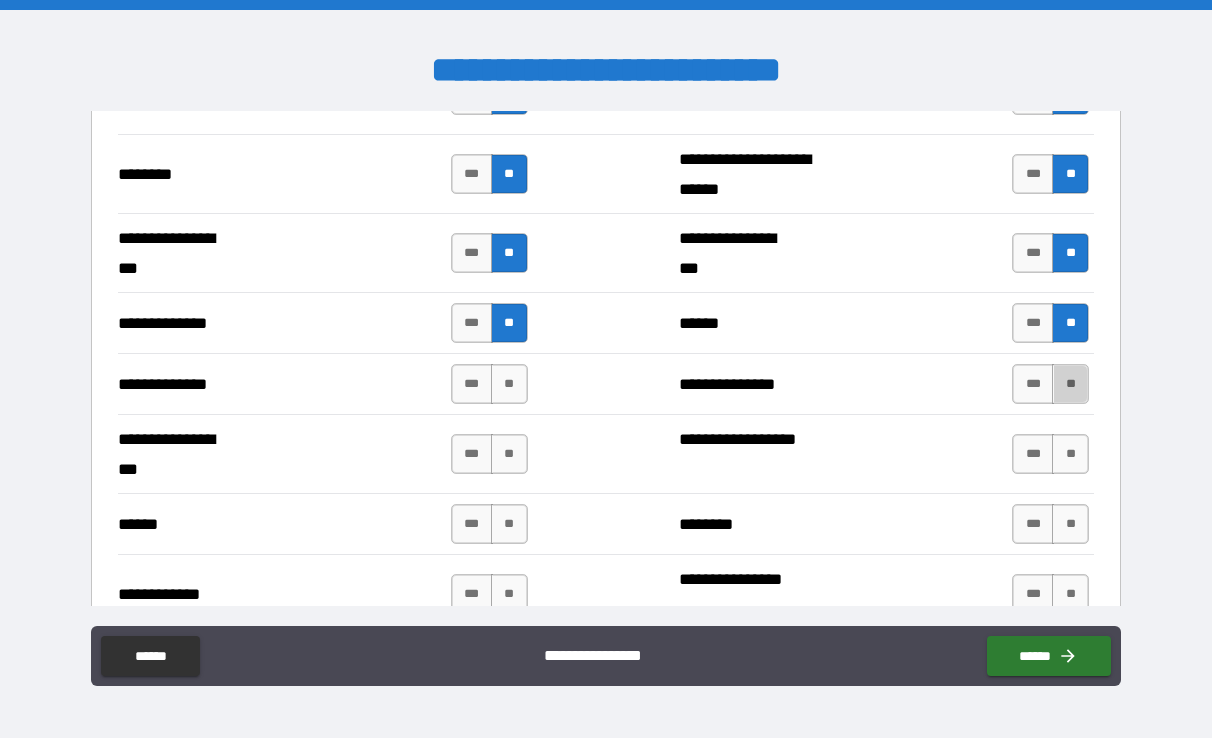 click on "**" at bounding box center (1070, 384) 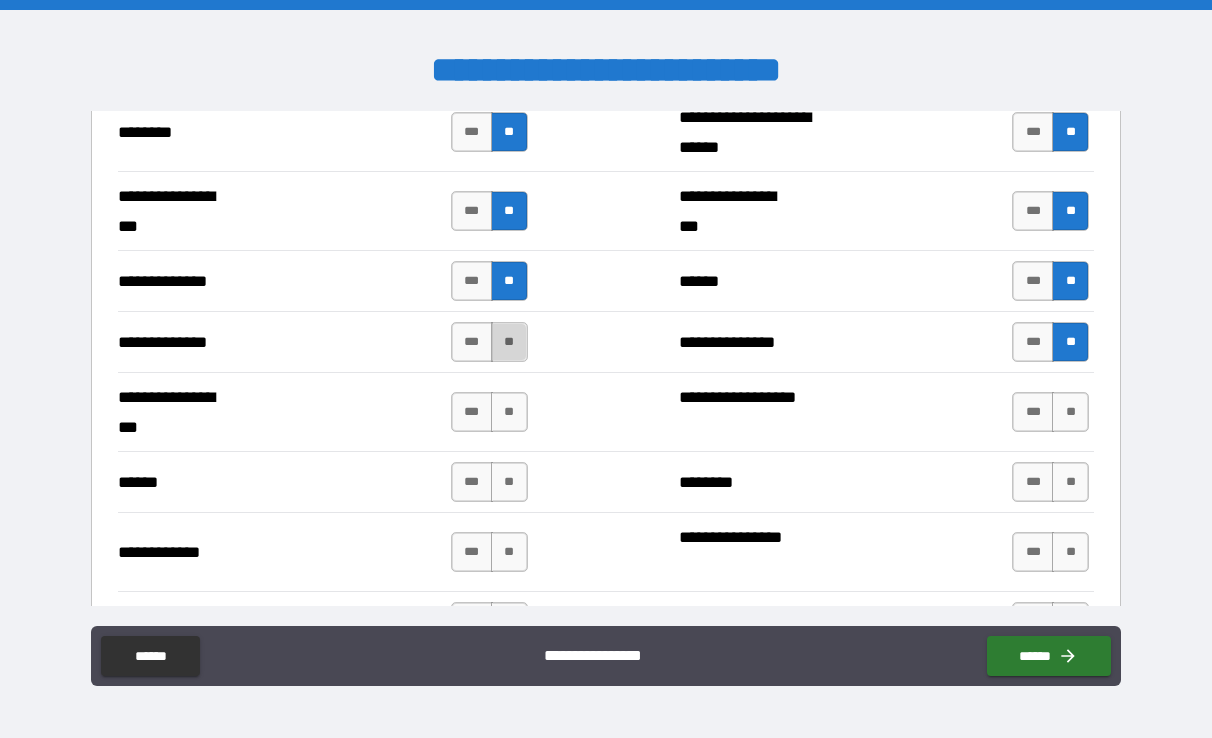 click on "**" at bounding box center [509, 342] 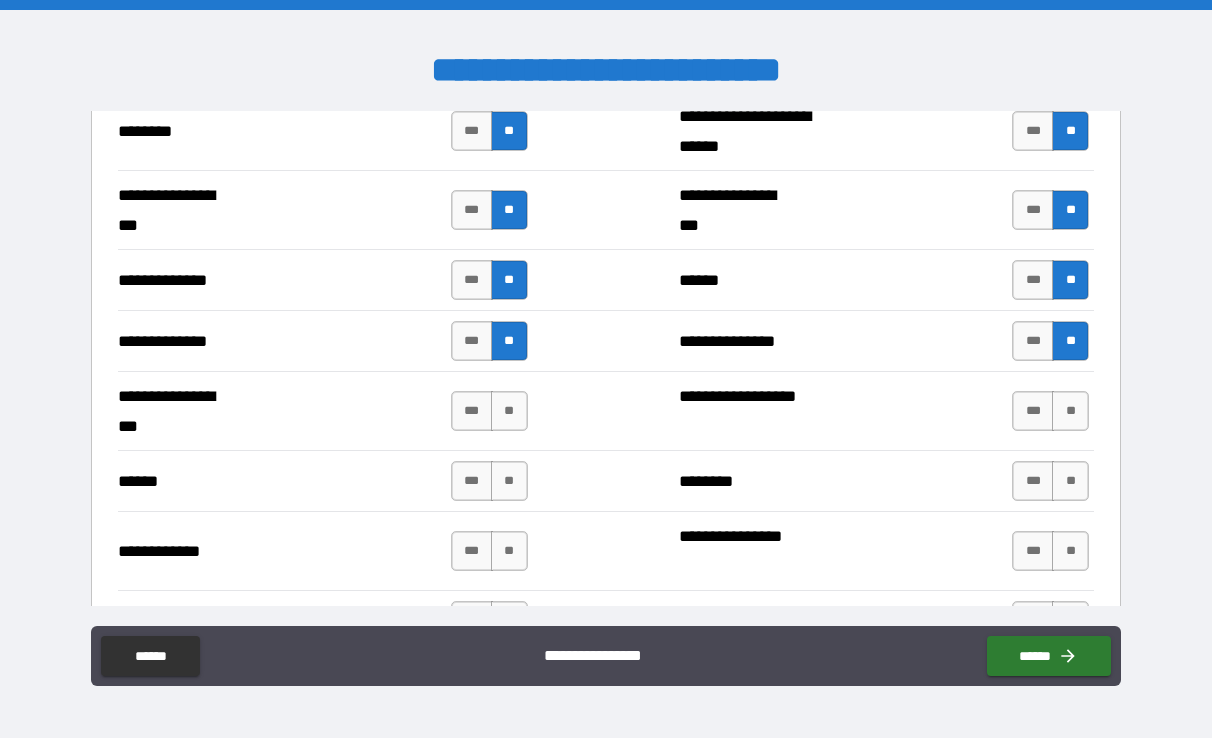 scroll, scrollTop: 3629, scrollLeft: 0, axis: vertical 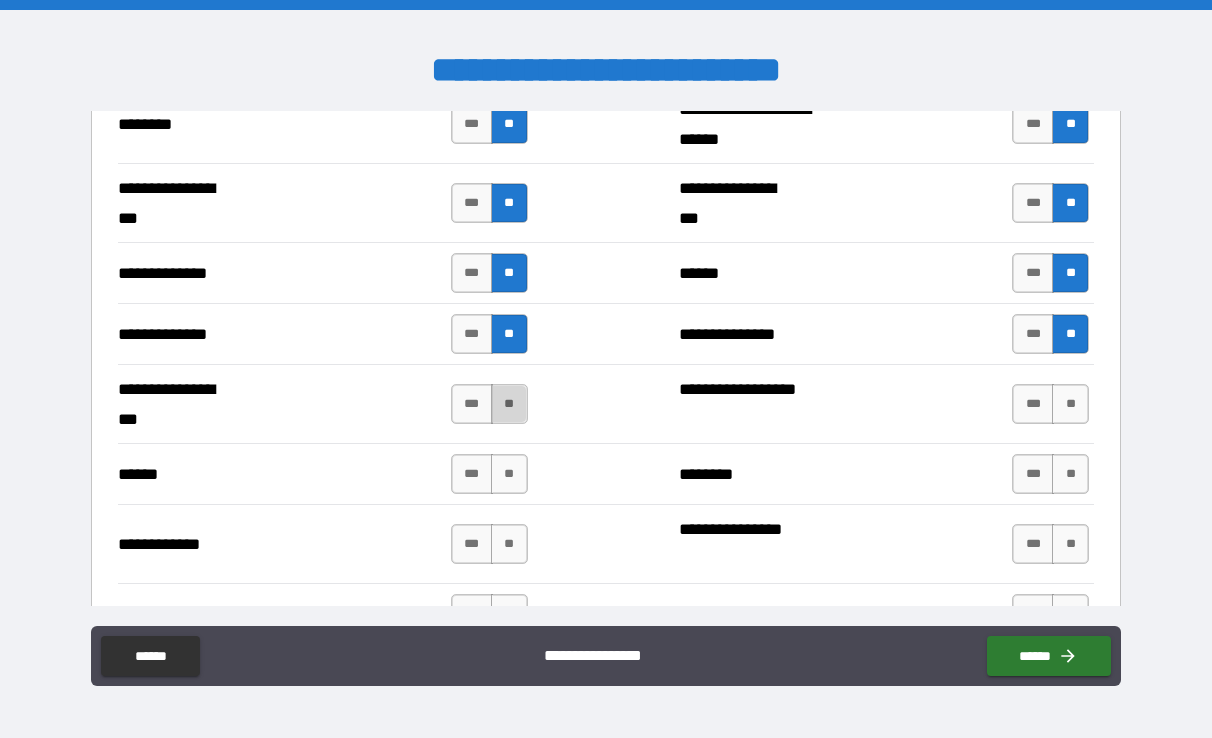 click on "**" at bounding box center (509, 404) 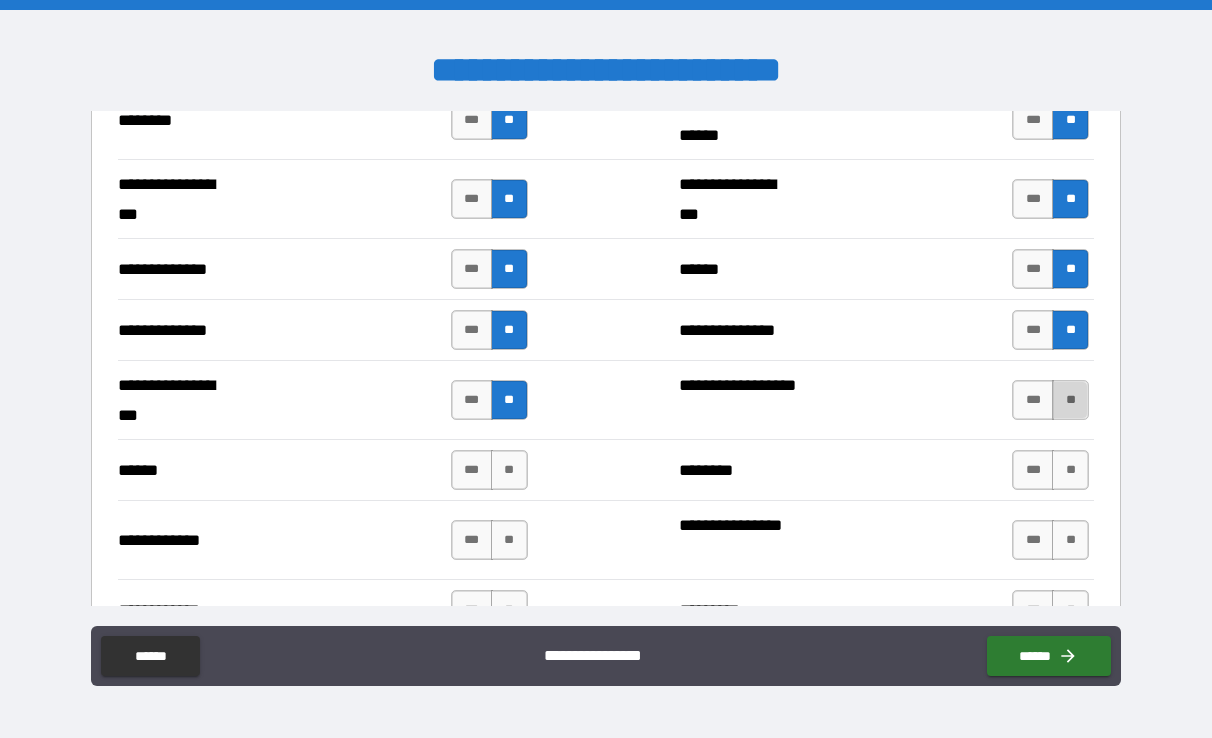 click on "**" at bounding box center (1070, 400) 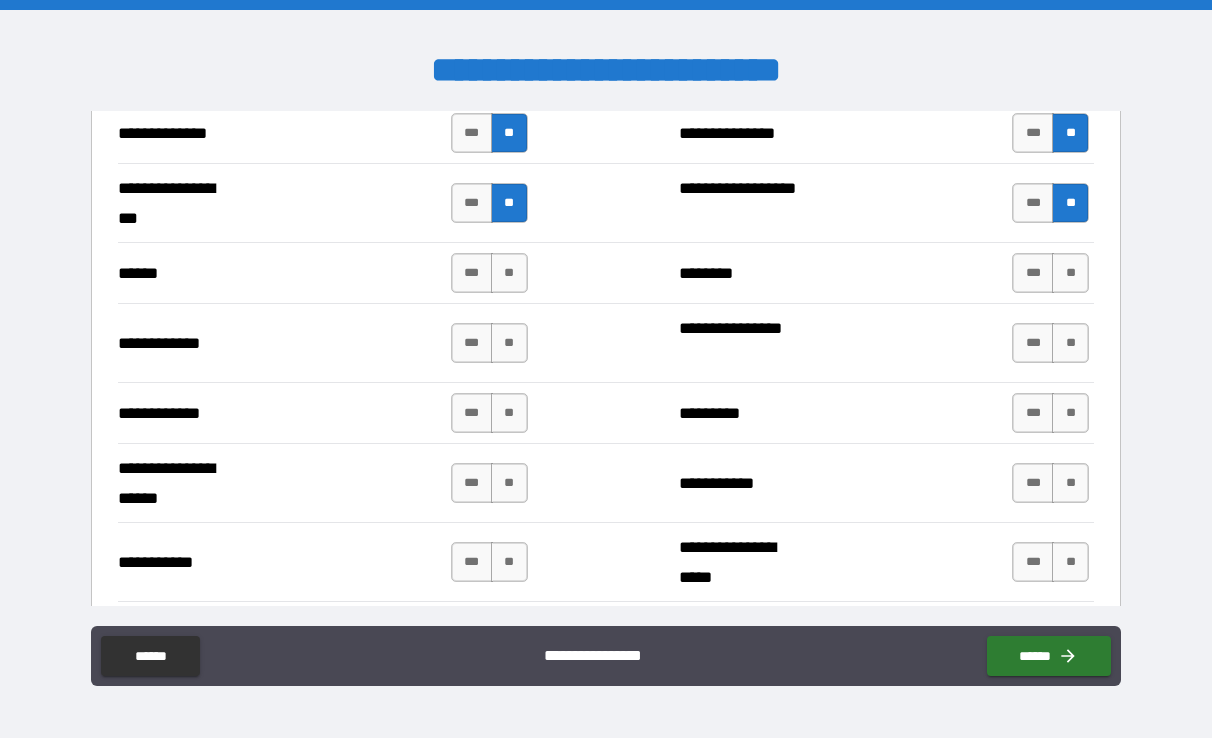 scroll, scrollTop: 3838, scrollLeft: 0, axis: vertical 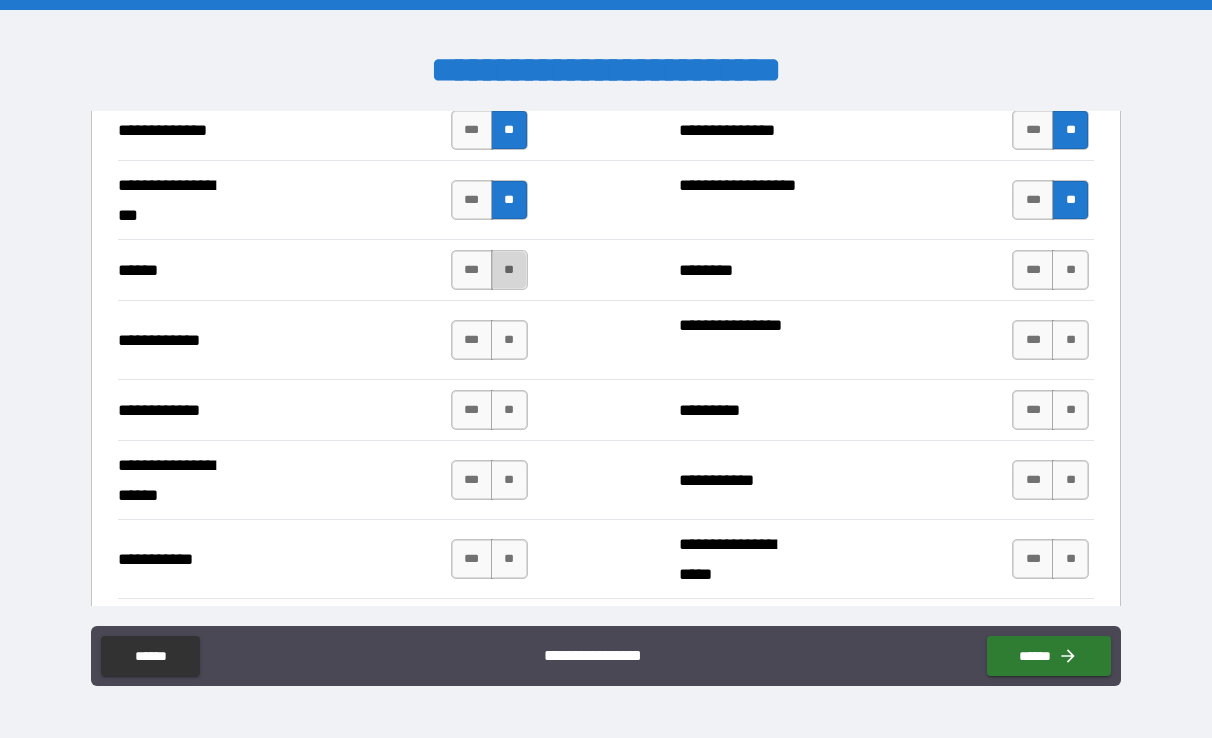 click on "**" at bounding box center [509, 270] 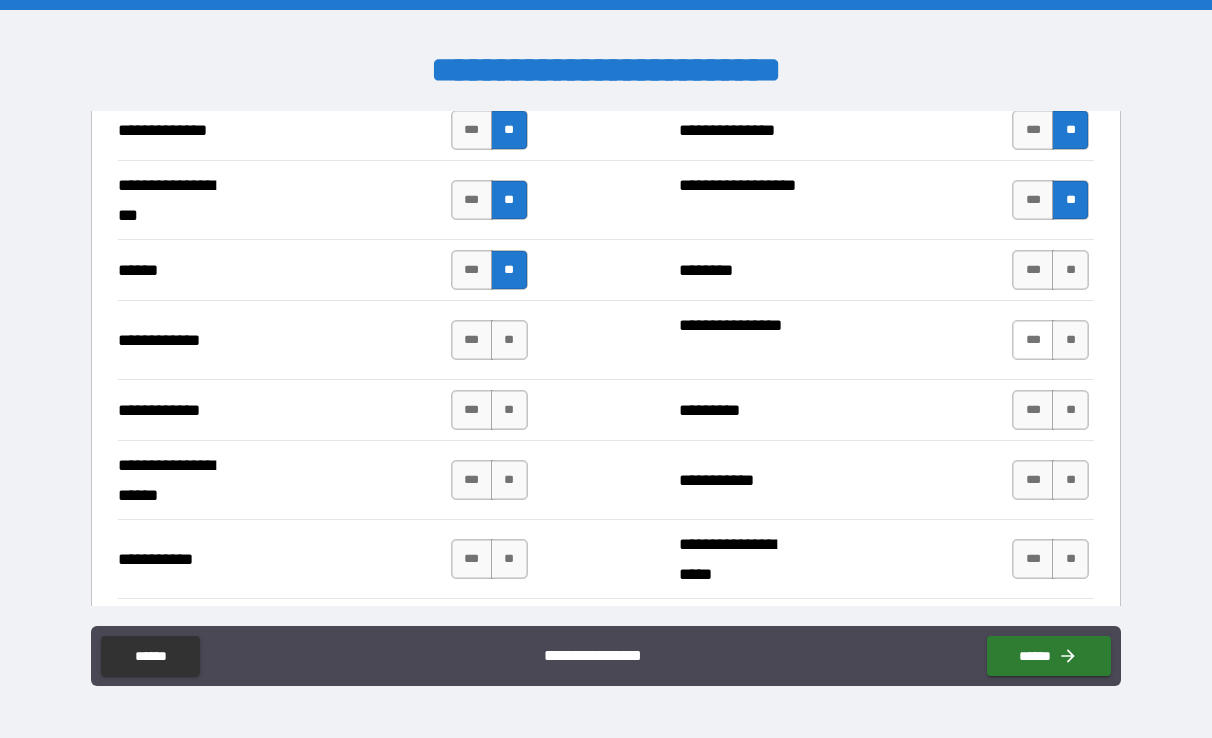 click on "***" at bounding box center (1033, 340) 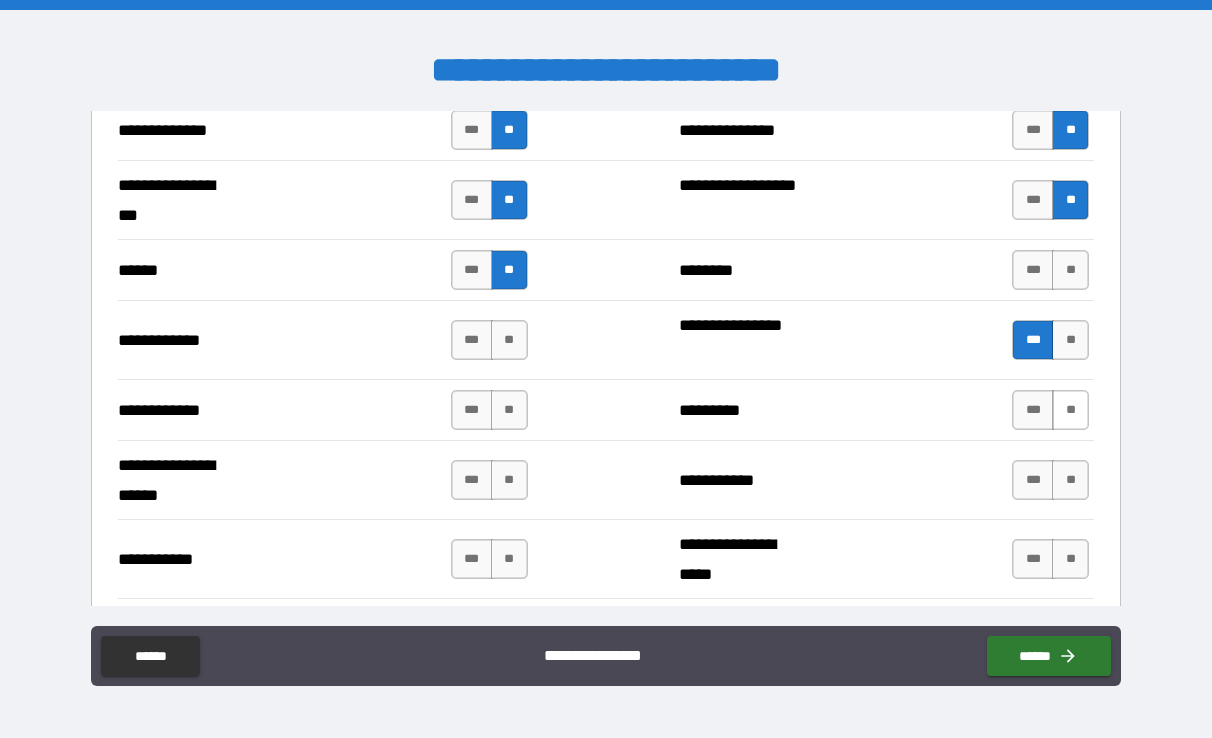 click on "**" at bounding box center (1070, 410) 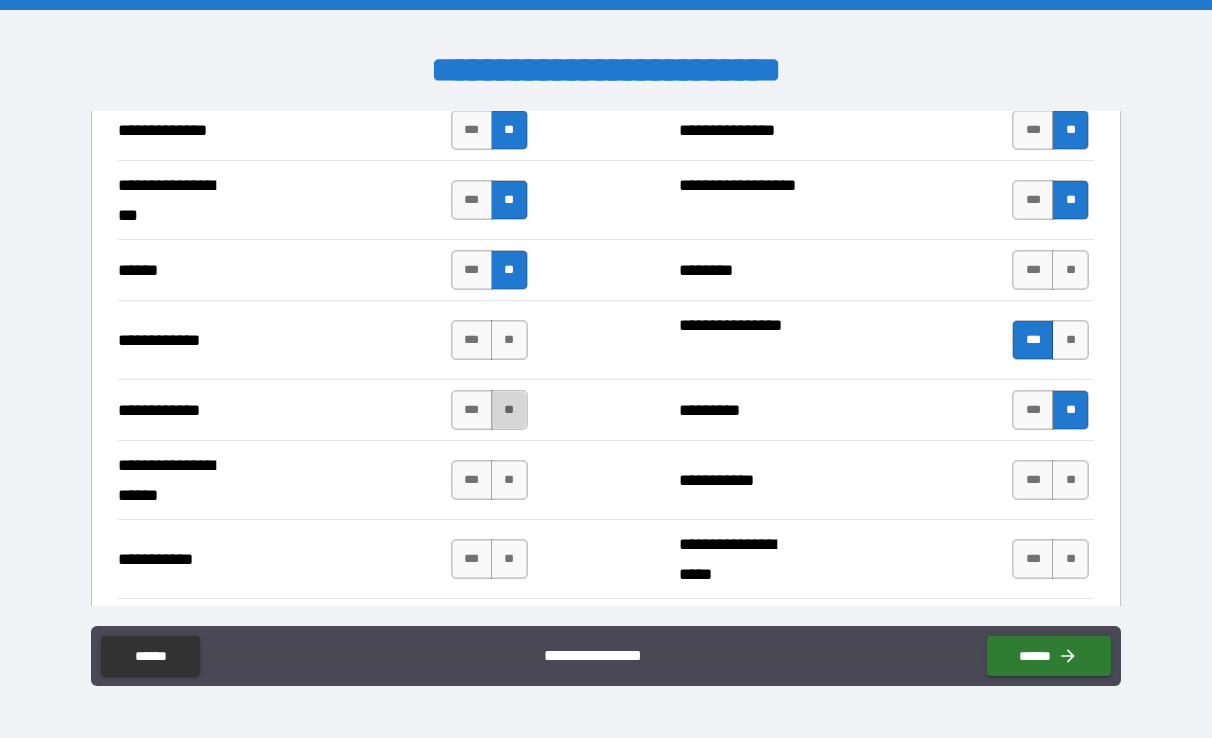 click on "**" at bounding box center (509, 410) 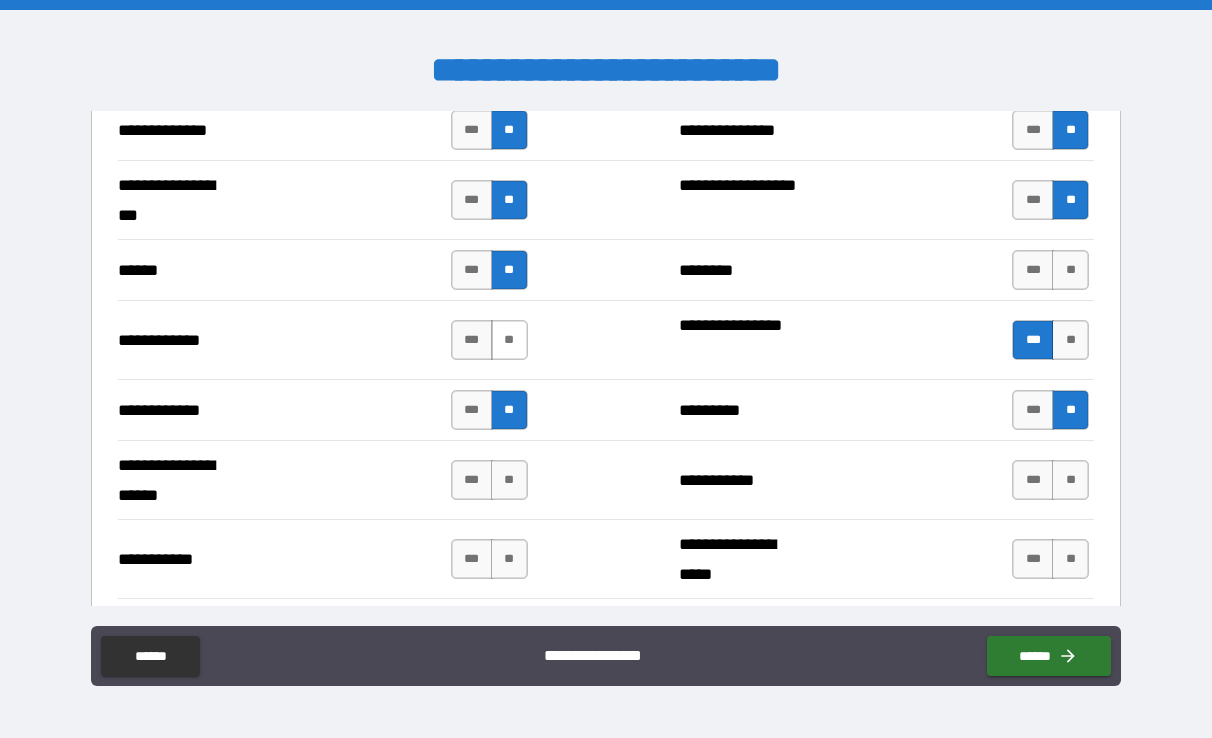 click on "**" at bounding box center [509, 340] 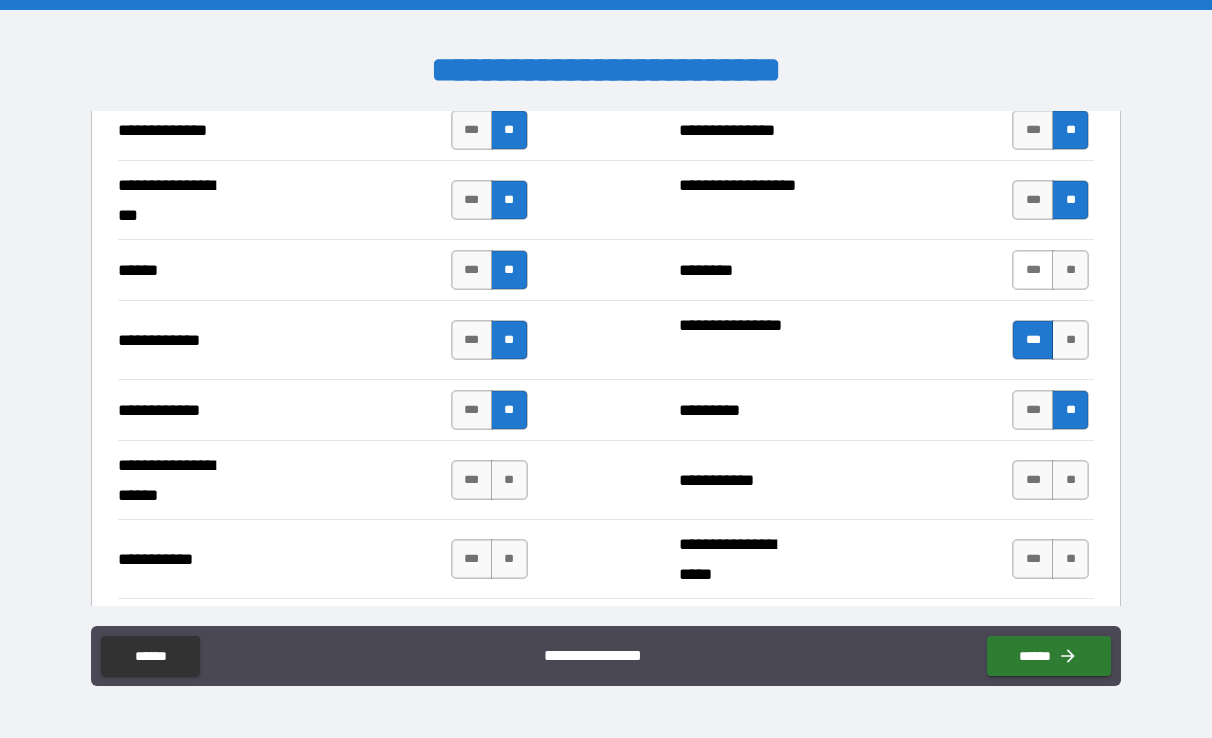 click on "***" at bounding box center [1033, 270] 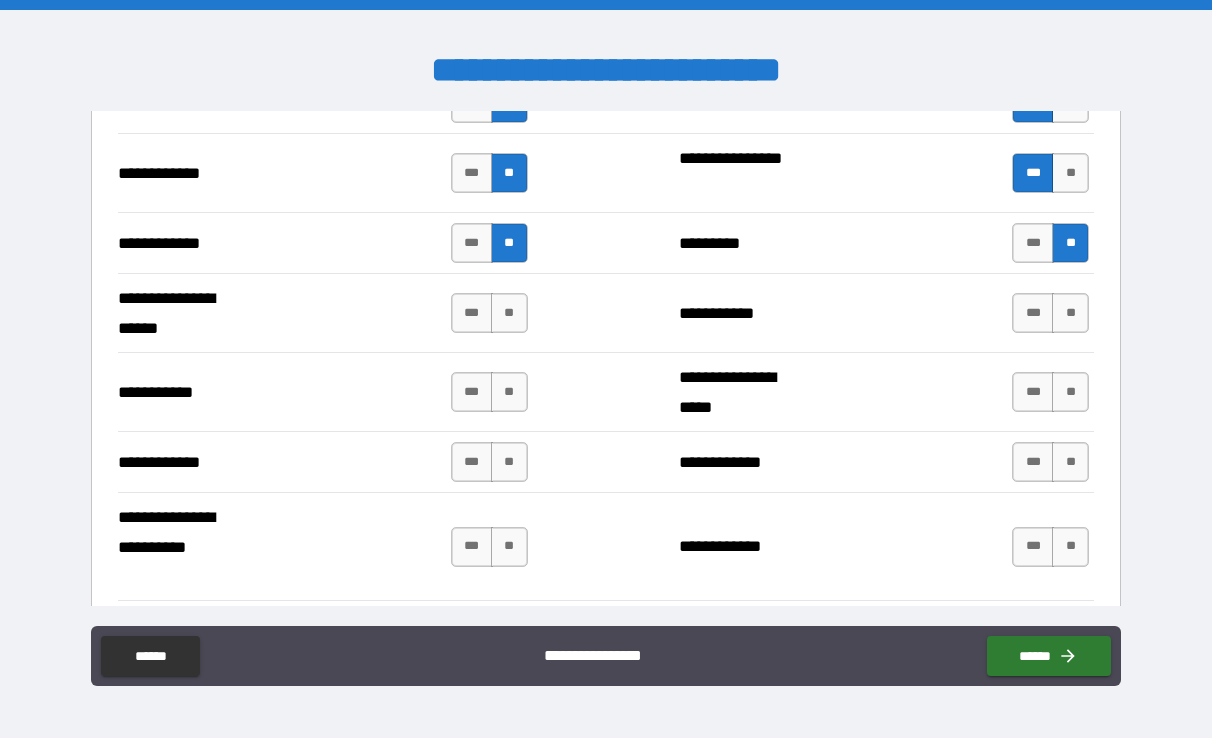 scroll, scrollTop: 4007, scrollLeft: 0, axis: vertical 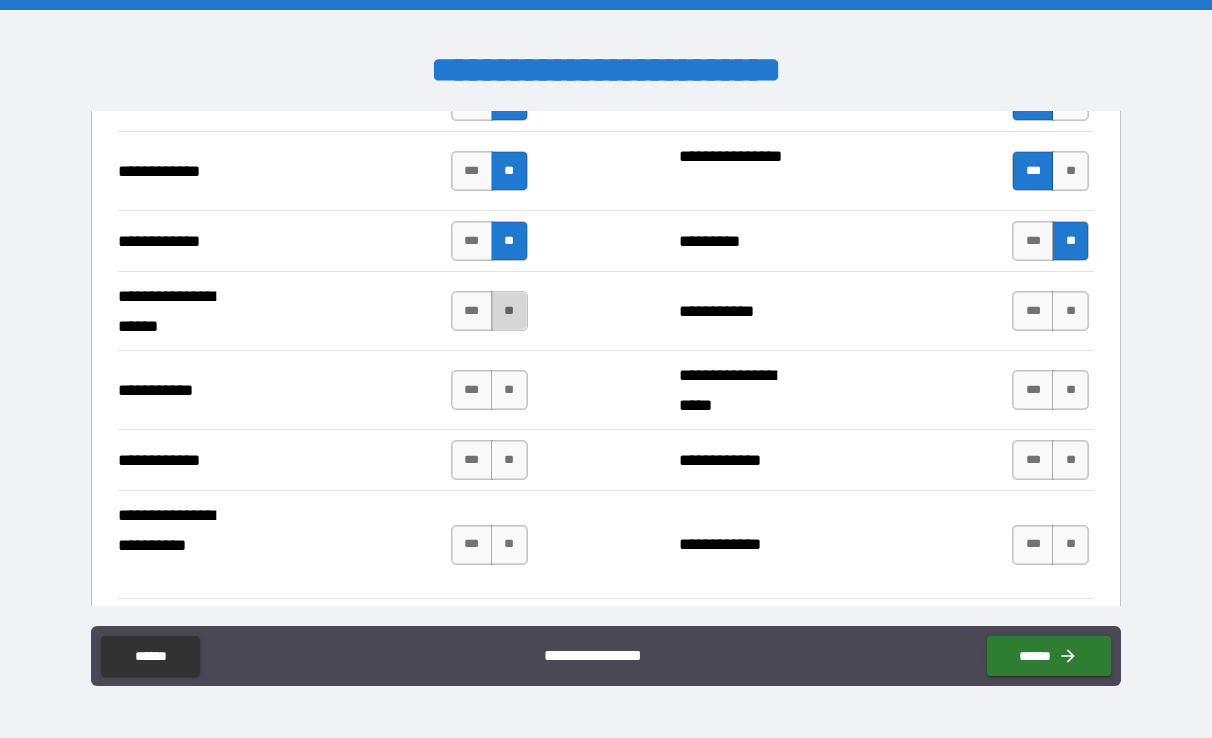 click on "**" at bounding box center [509, 311] 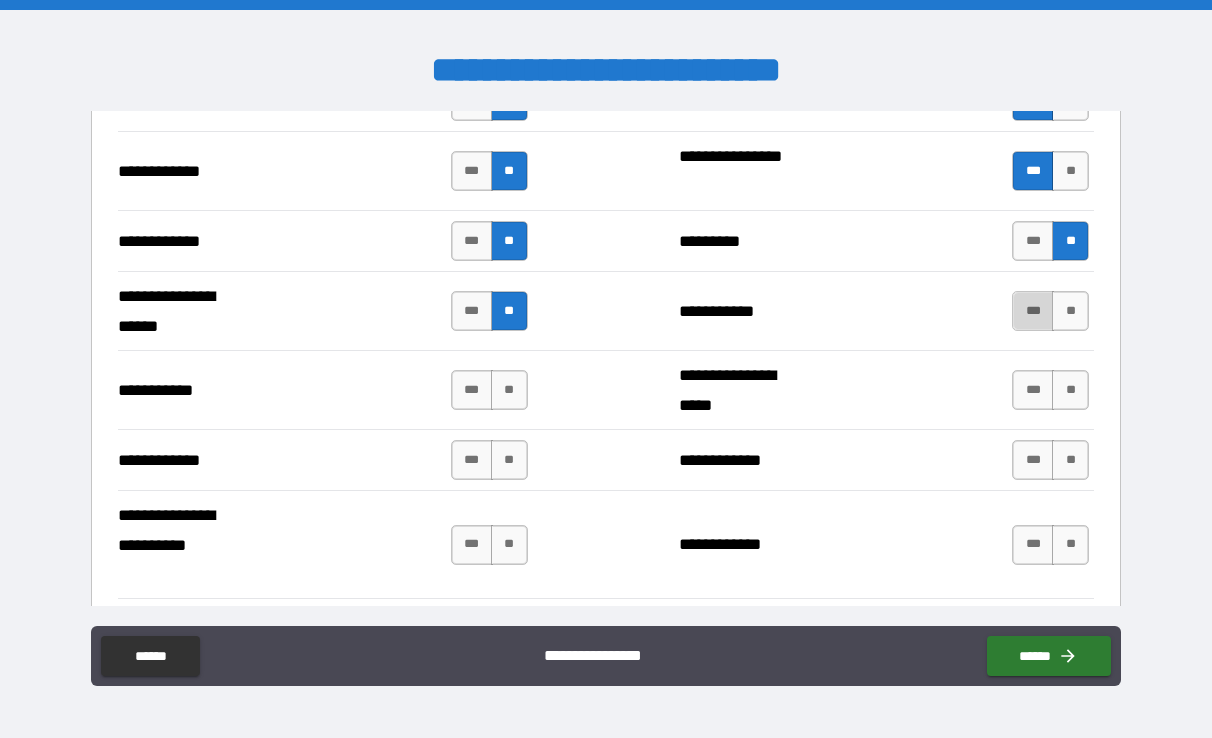 click on "***" at bounding box center (1033, 311) 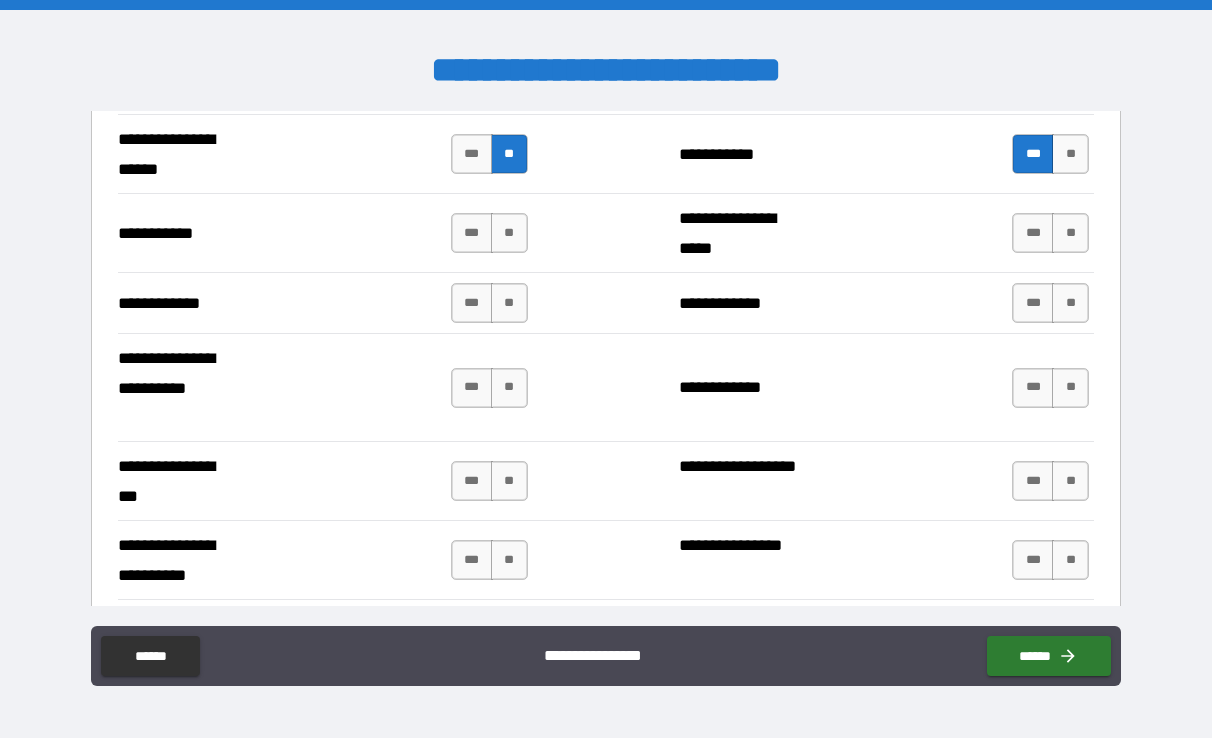 scroll, scrollTop: 4167, scrollLeft: 0, axis: vertical 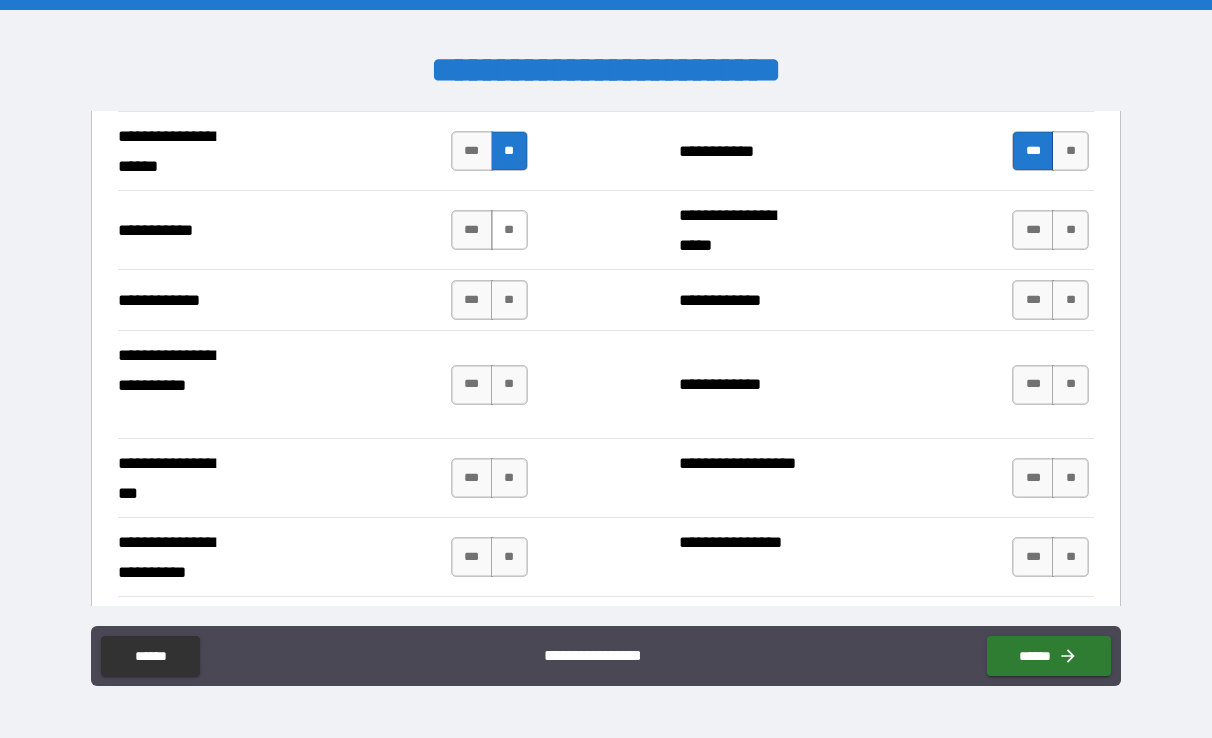 click on "**" at bounding box center (509, 230) 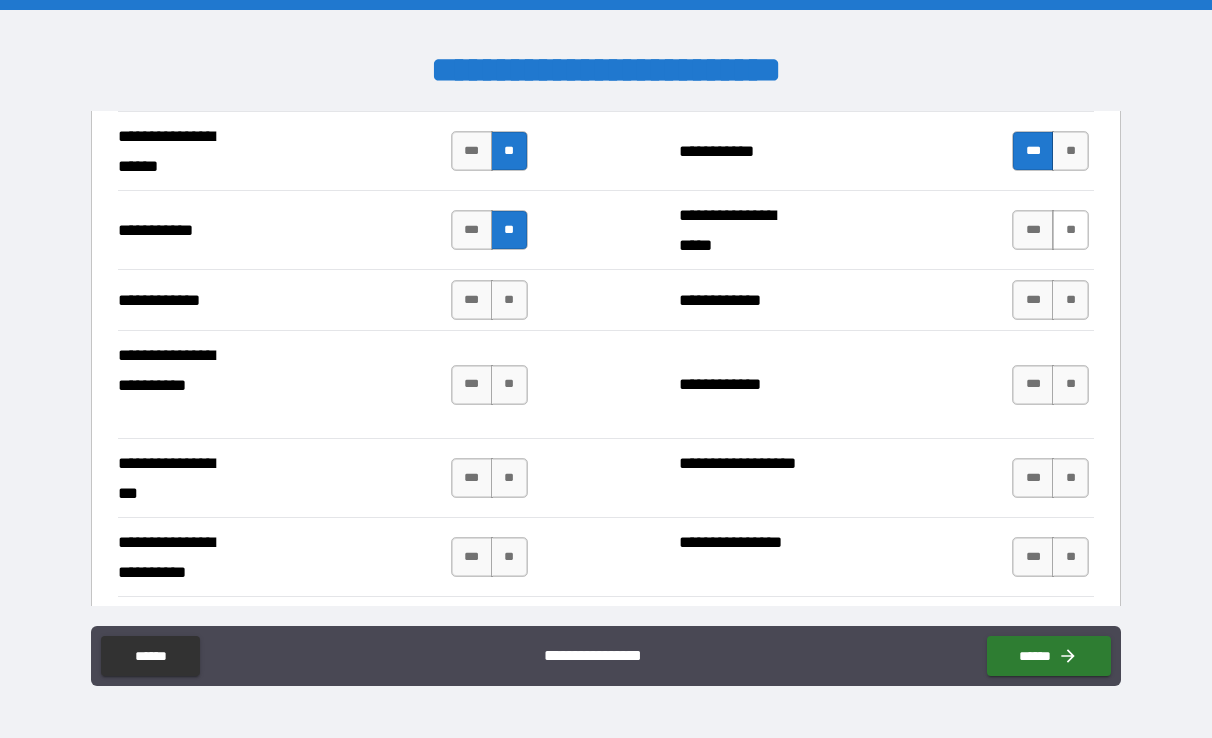 click on "**" at bounding box center [1070, 230] 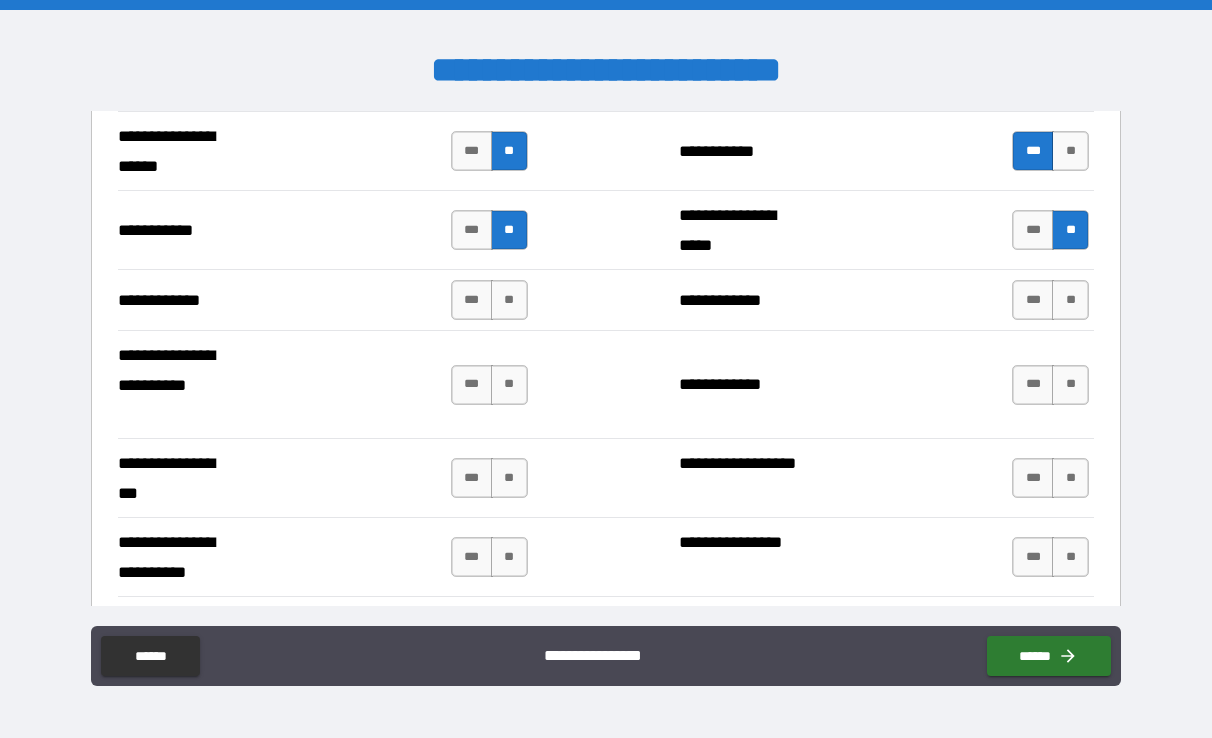 drag, startPoint x: 1051, startPoint y: 297, endPoint x: 1052, endPoint y: 333, distance: 36.013885 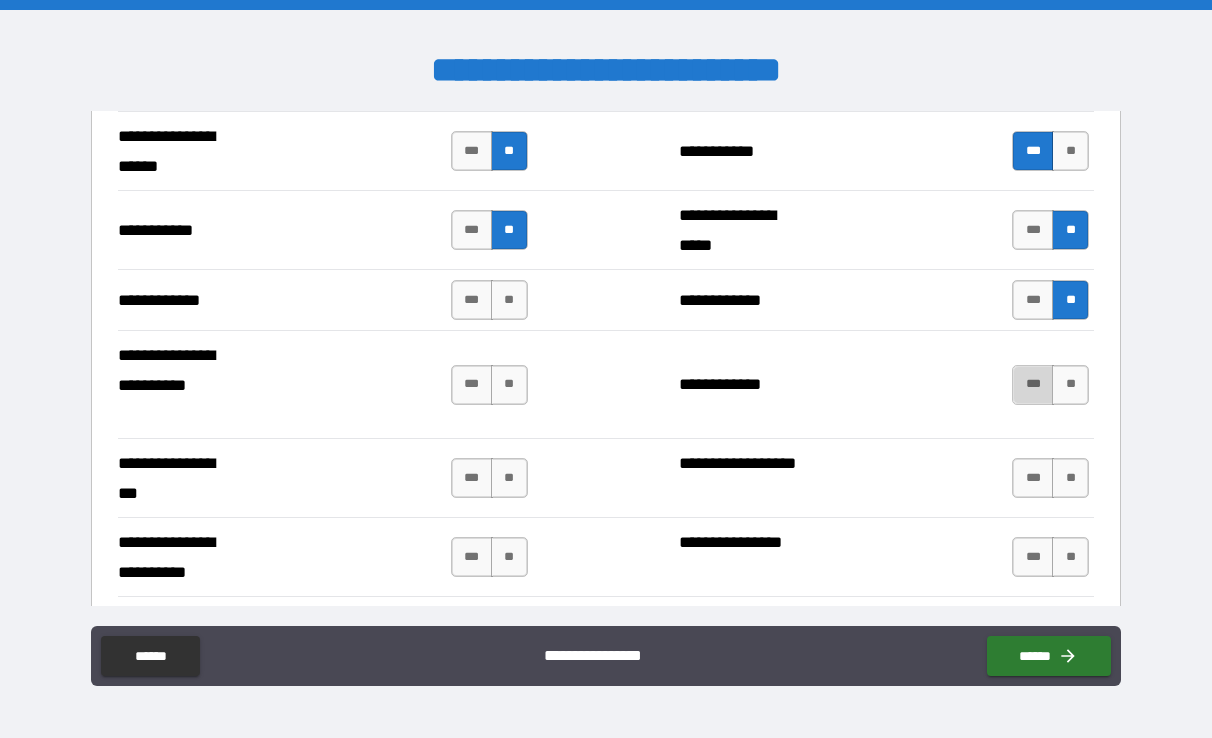 click on "***" at bounding box center (1033, 385) 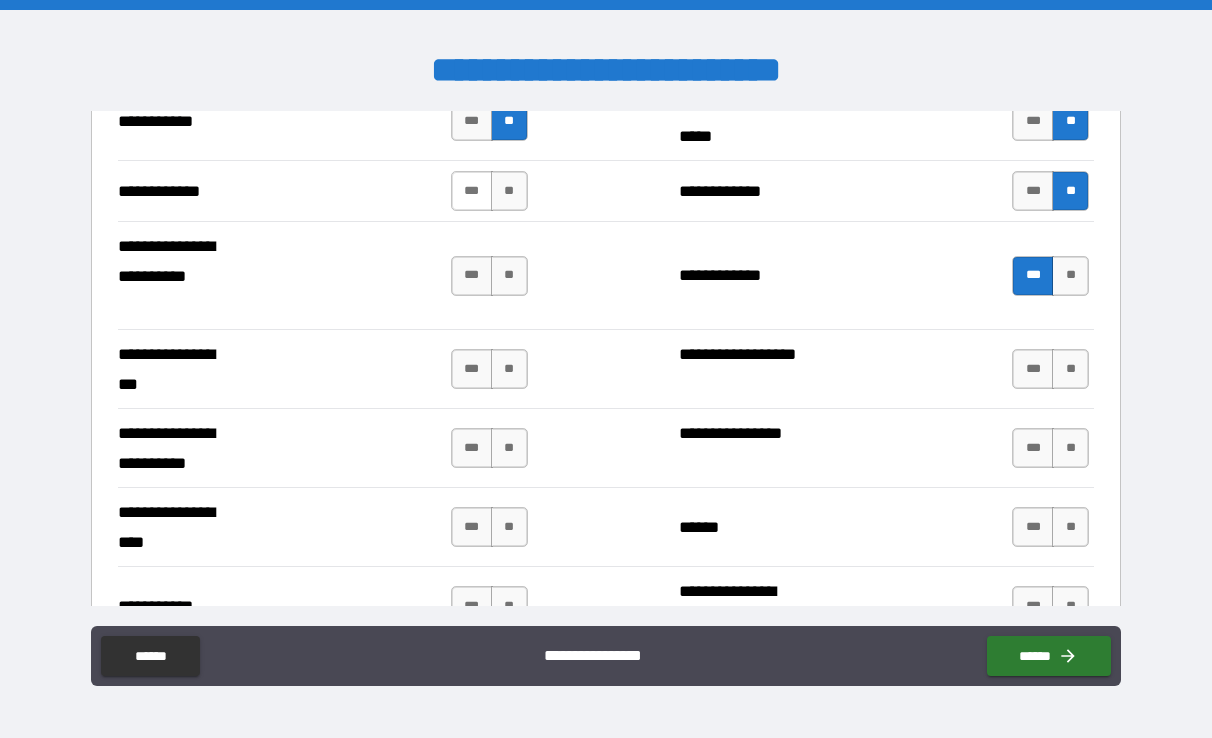 scroll, scrollTop: 4278, scrollLeft: 0, axis: vertical 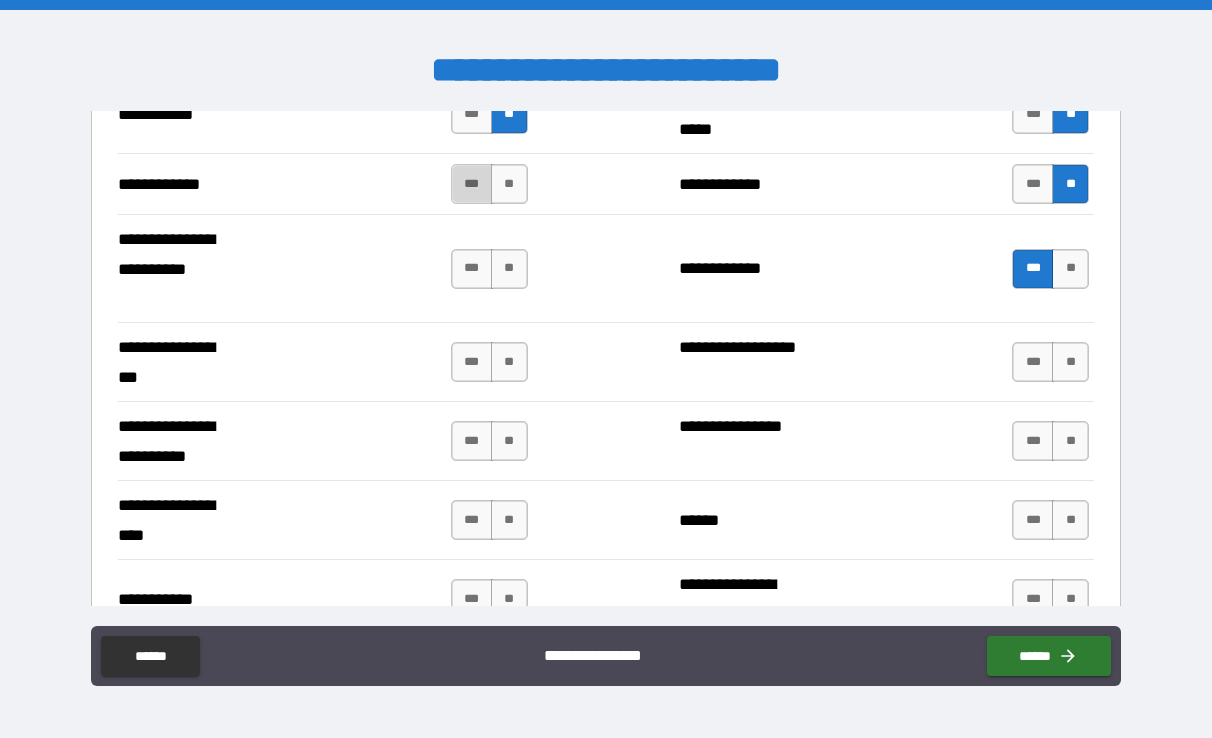 click on "***" at bounding box center (472, 184) 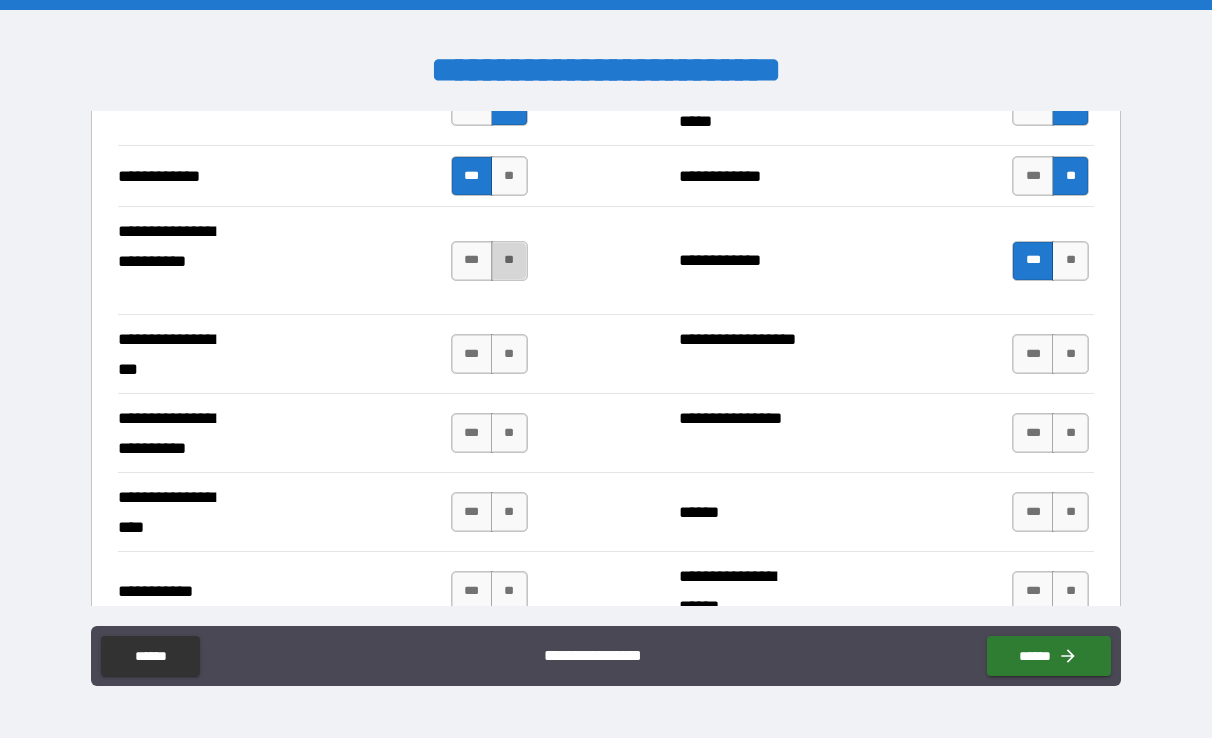click on "**" at bounding box center (509, 261) 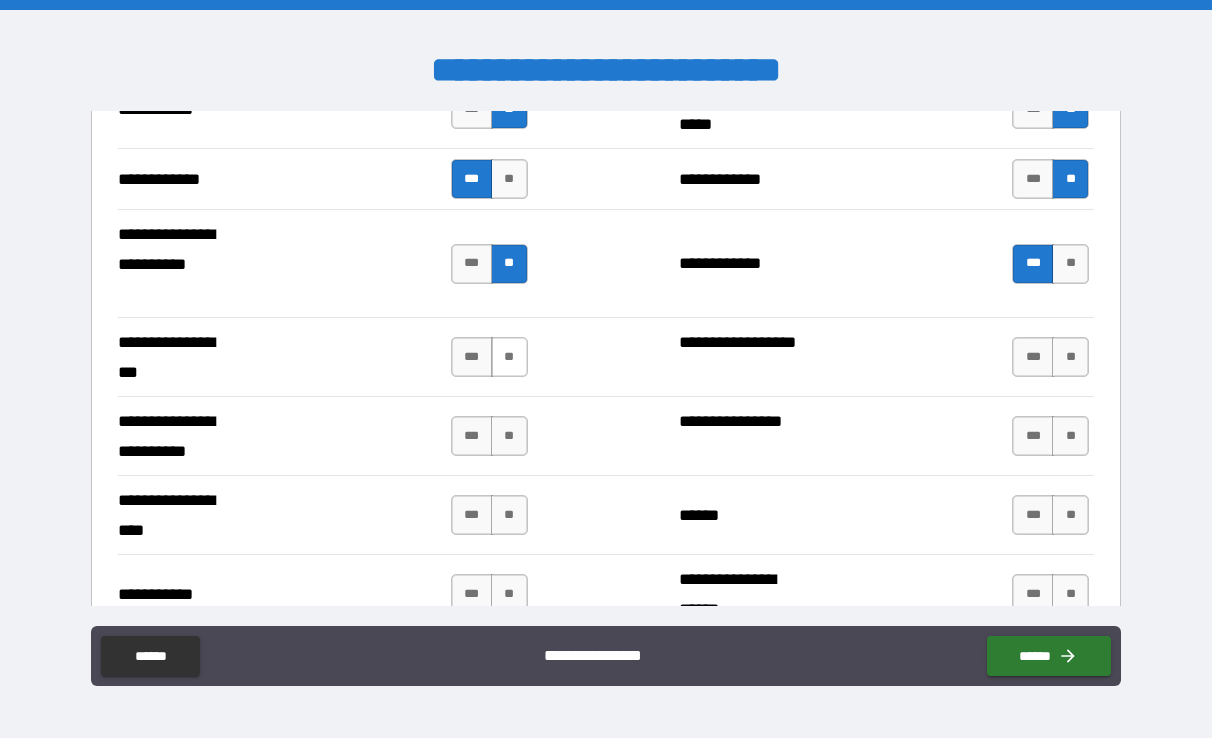 scroll, scrollTop: 4291, scrollLeft: 0, axis: vertical 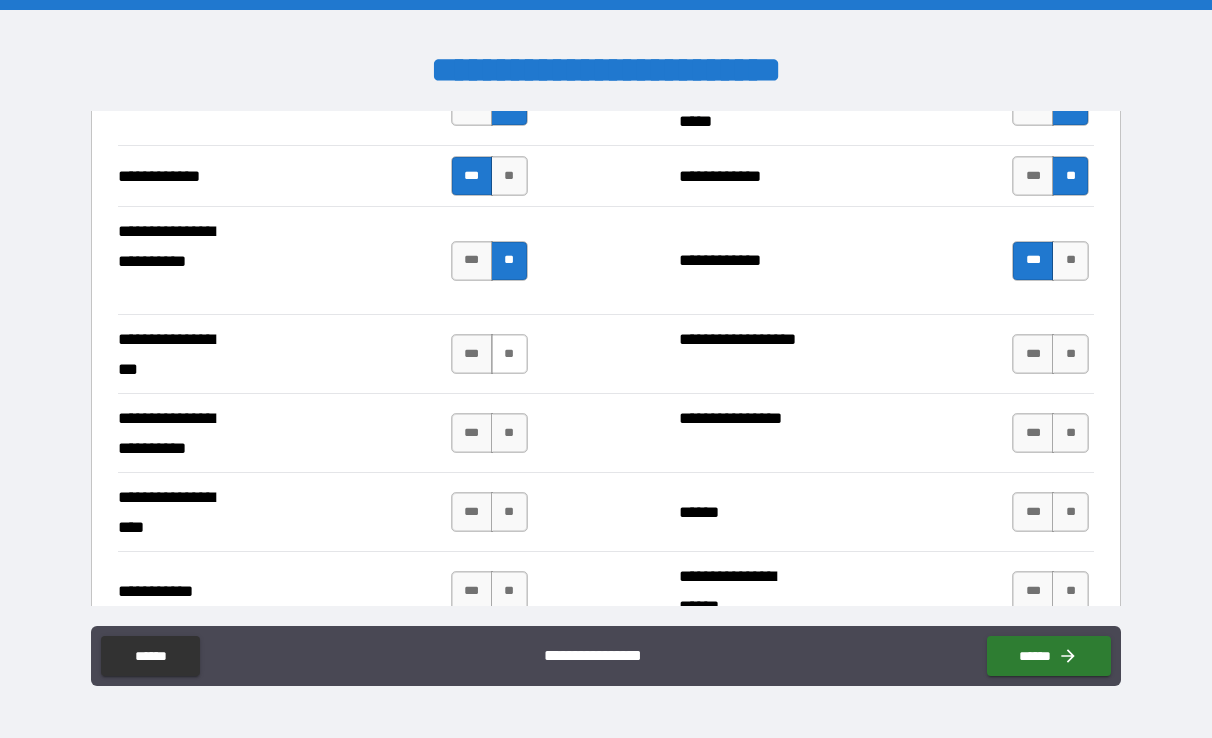click on "**" at bounding box center (509, 354) 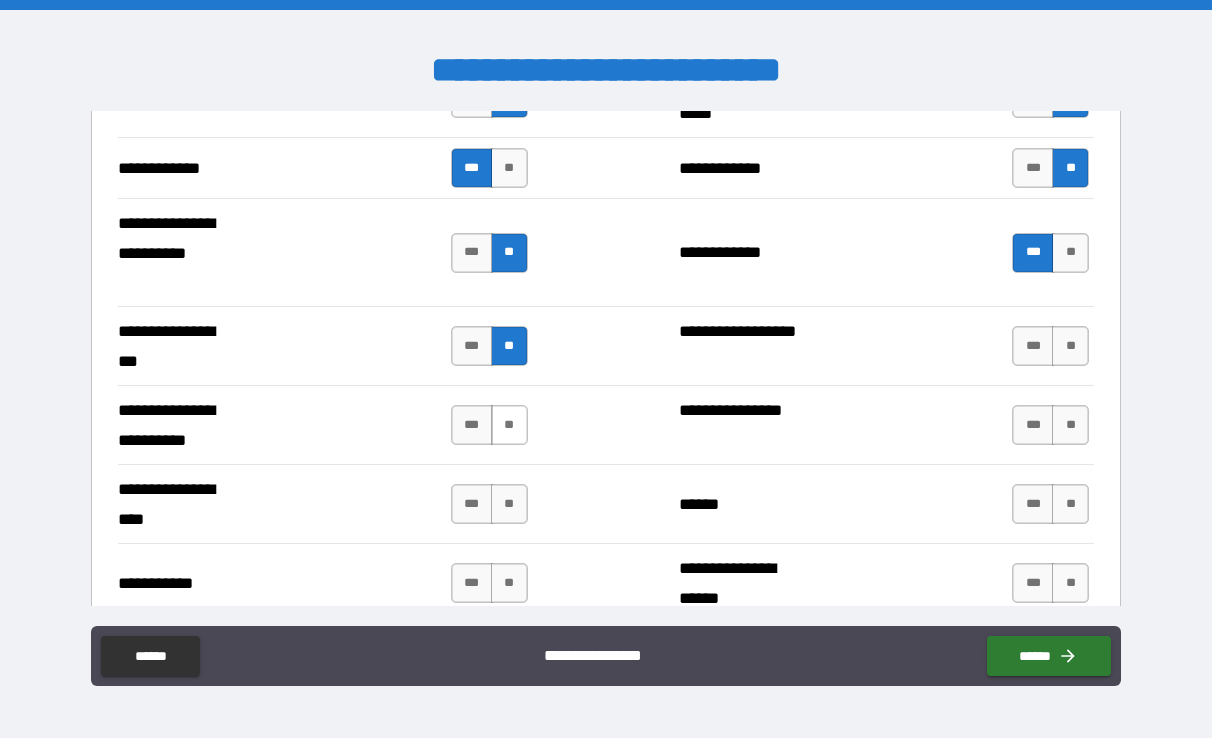 click on "**" at bounding box center (509, 425) 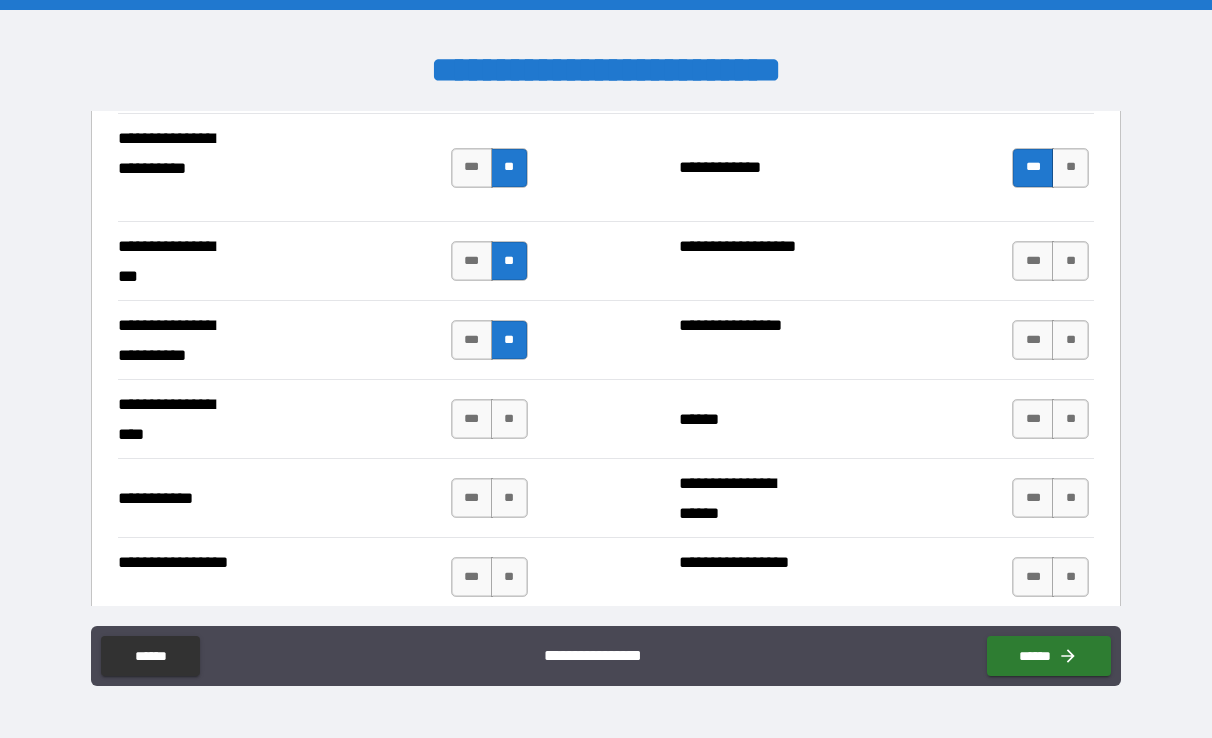 scroll, scrollTop: 4414, scrollLeft: 0, axis: vertical 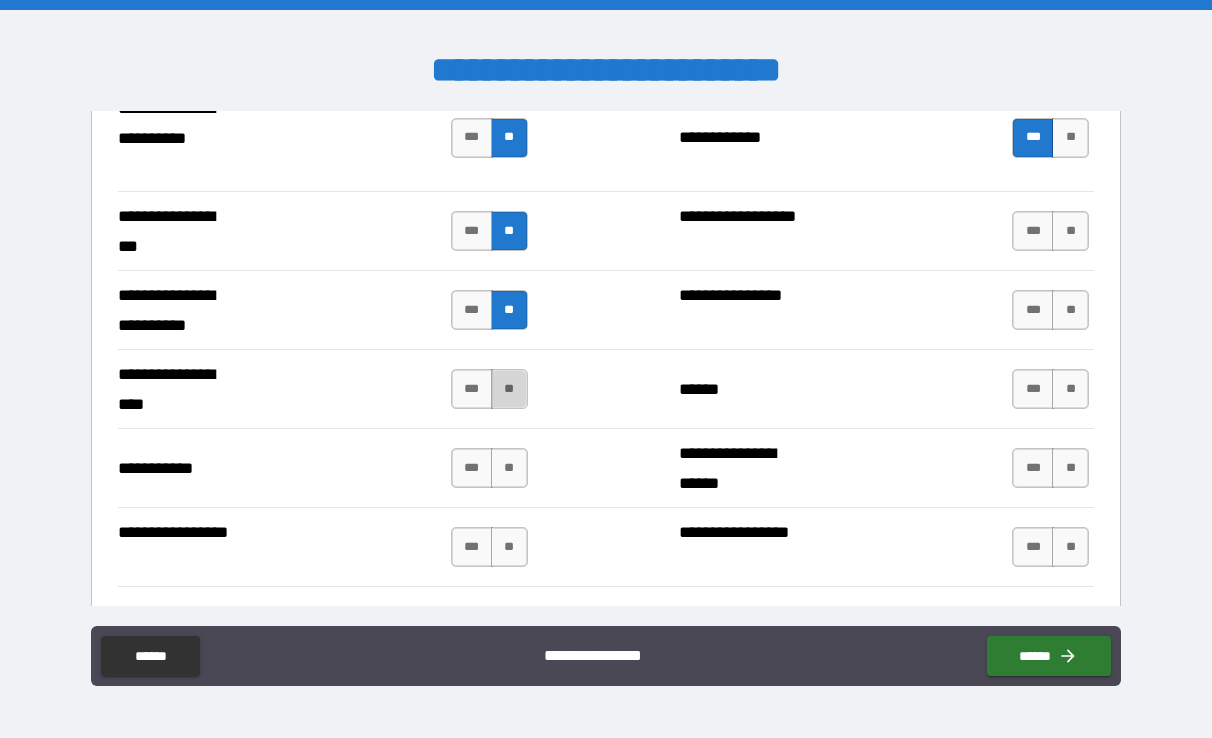click on "**" at bounding box center (509, 389) 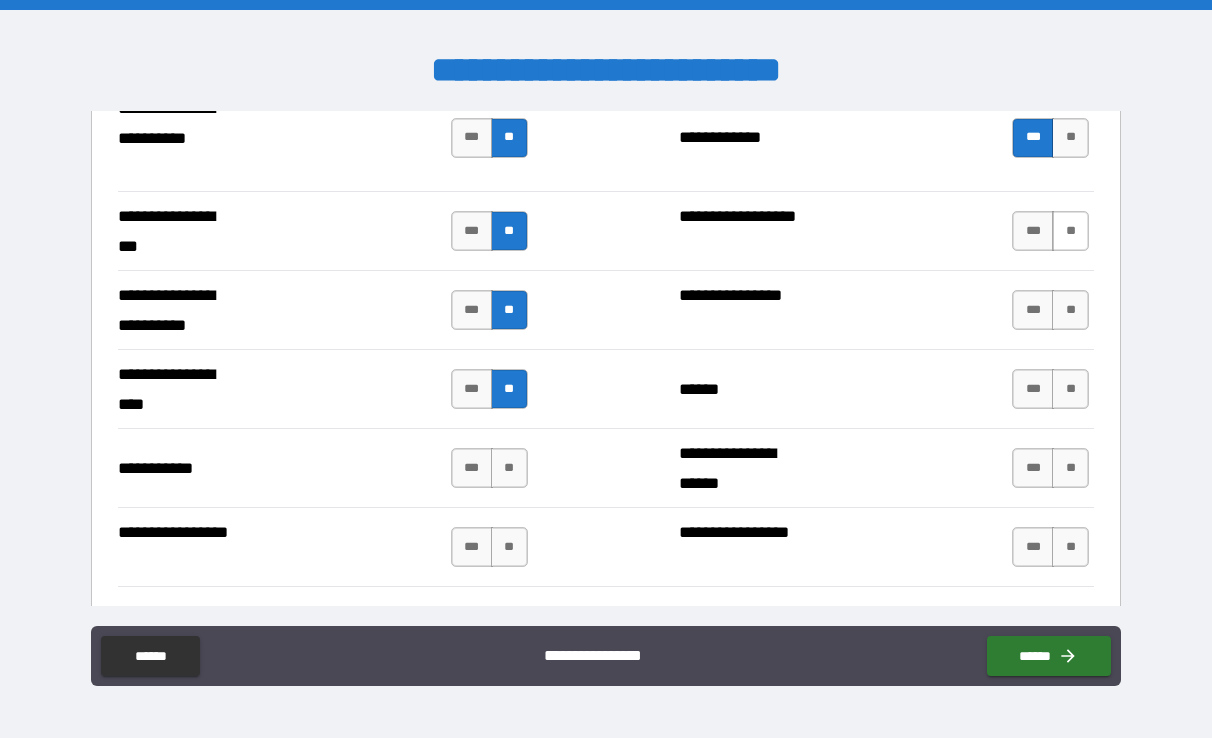 click on "**" at bounding box center [1070, 231] 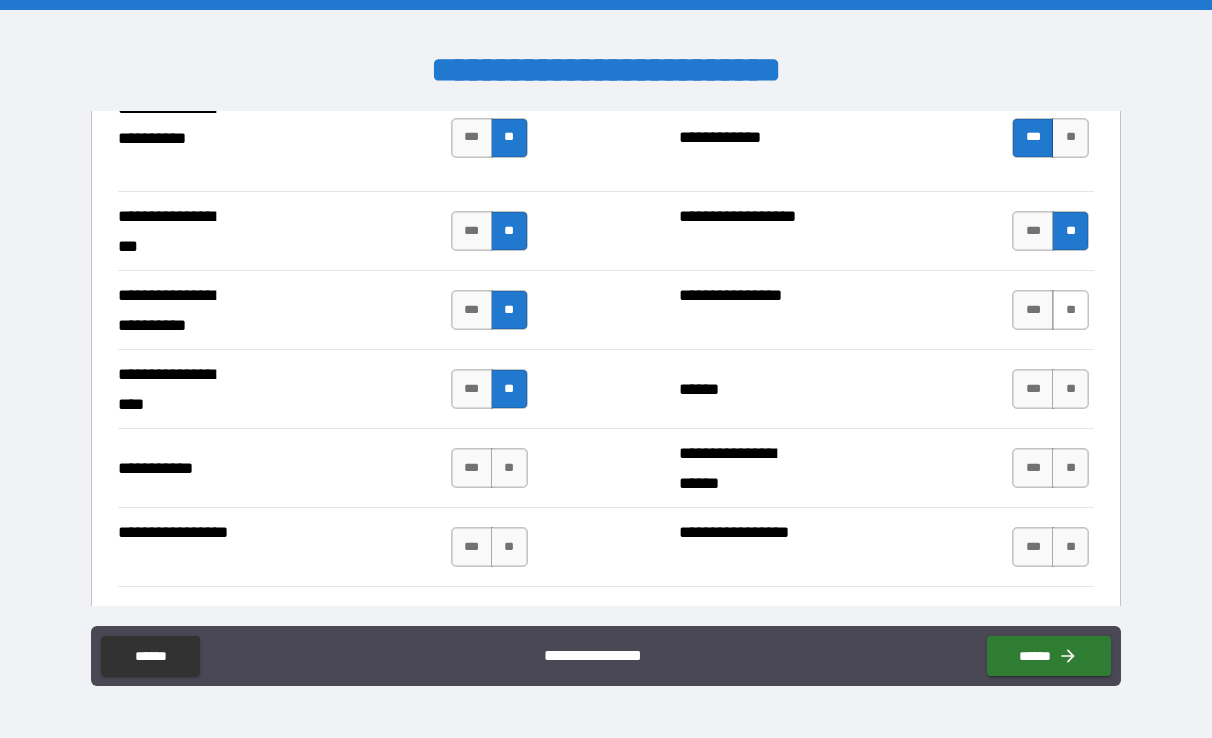 click on "**" at bounding box center (1070, 310) 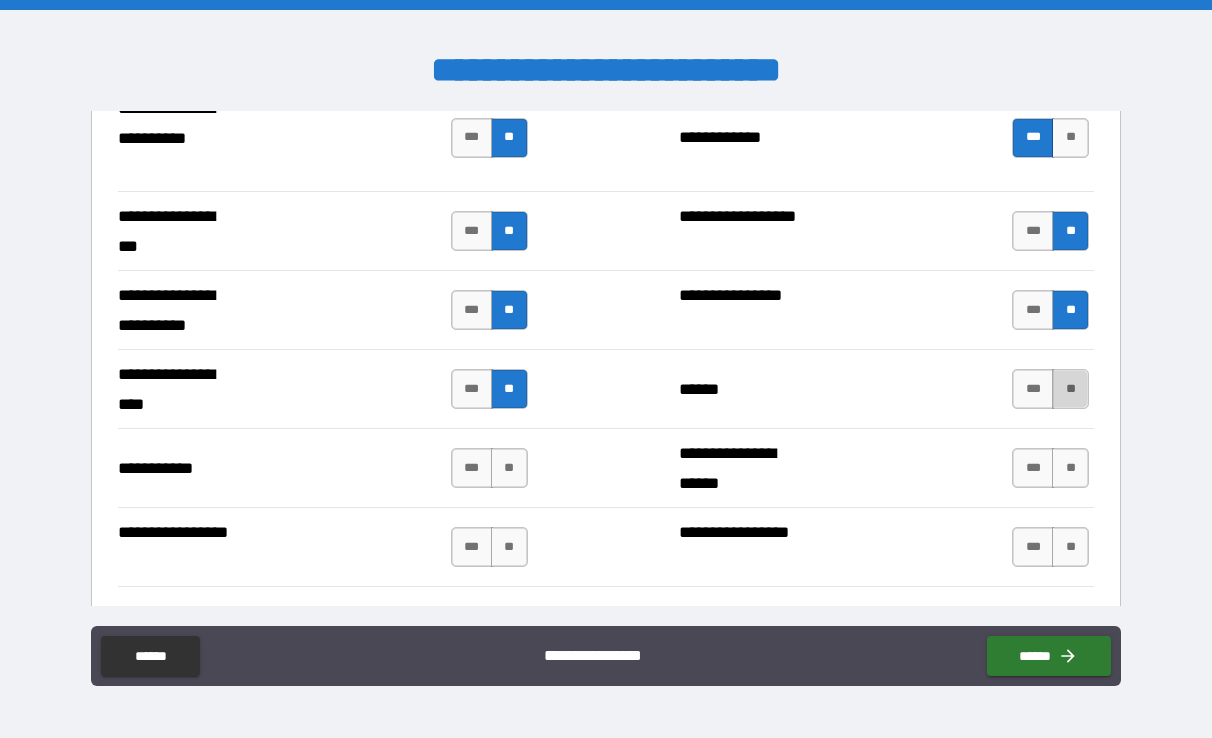 click on "**" at bounding box center [1070, 389] 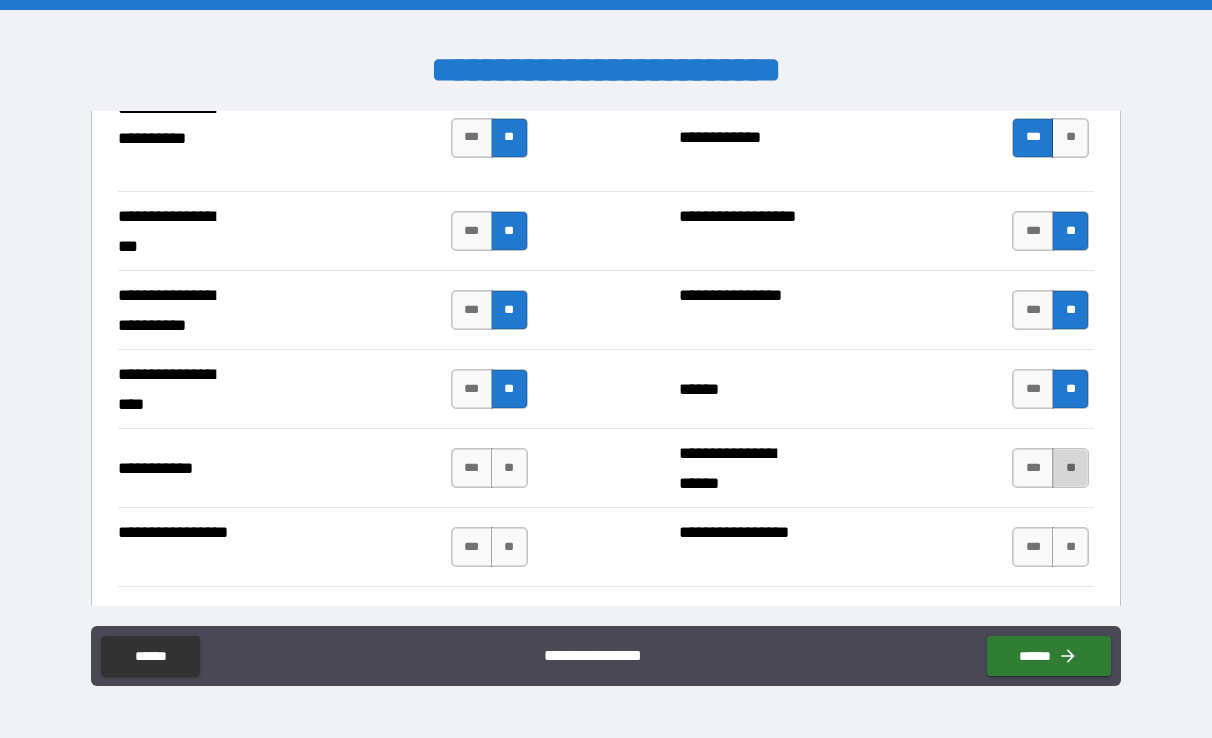 click on "**" at bounding box center (1070, 468) 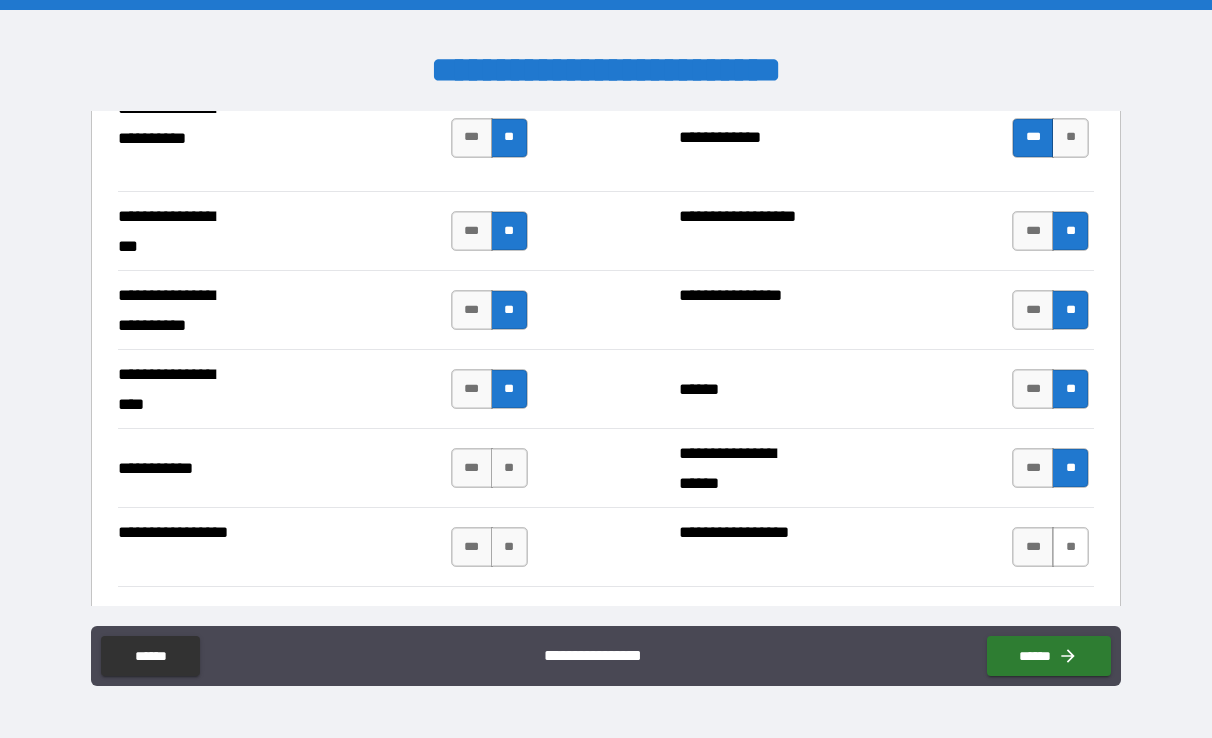 click on "**" at bounding box center [1070, 547] 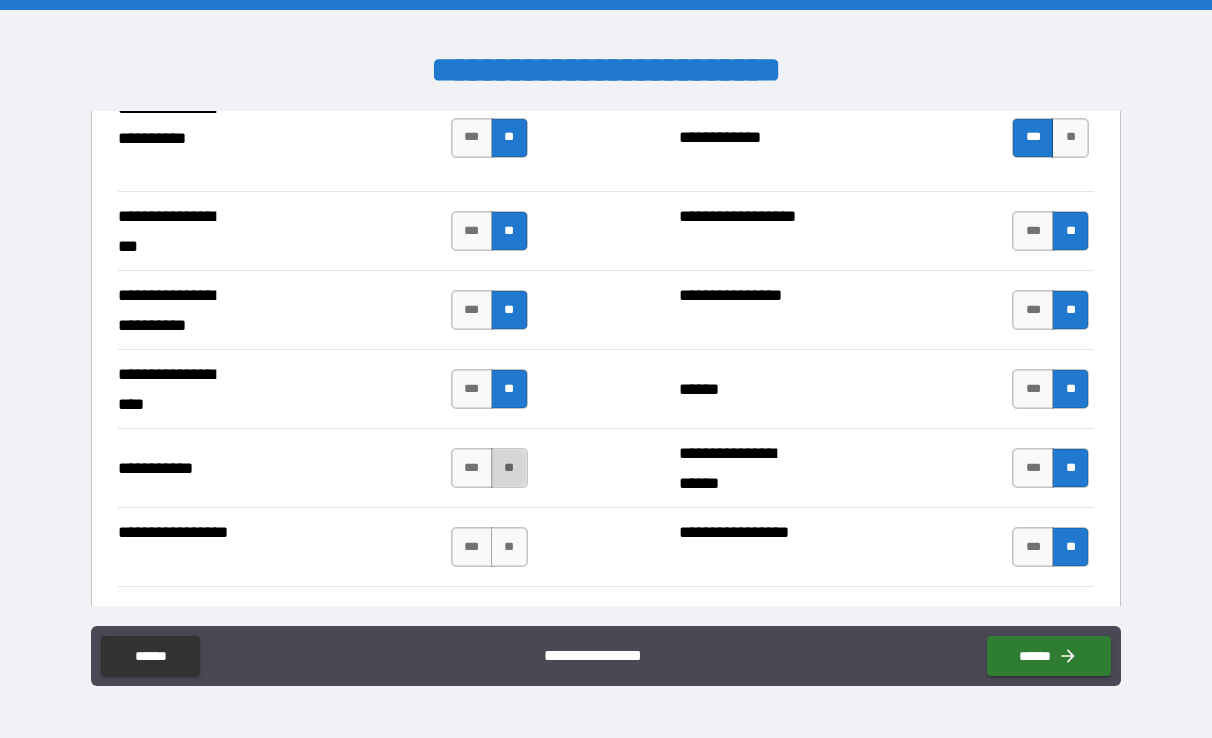 click on "**" at bounding box center [509, 468] 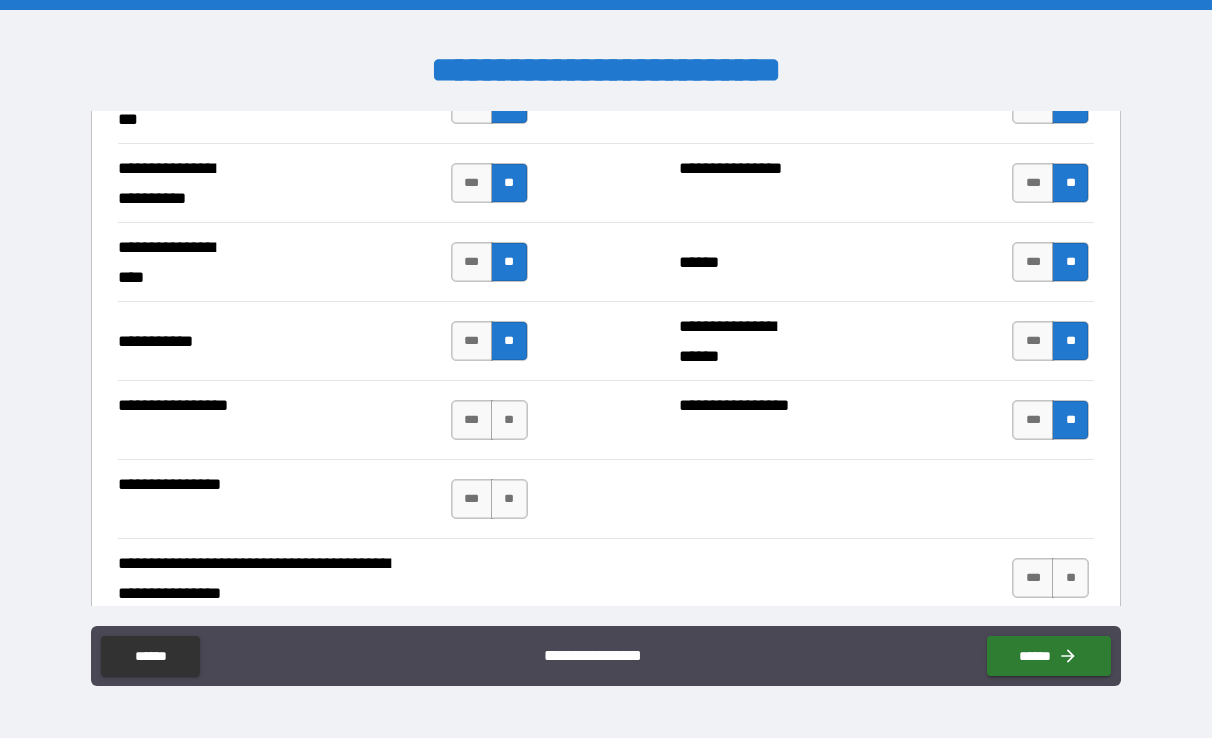 scroll, scrollTop: 4556, scrollLeft: 0, axis: vertical 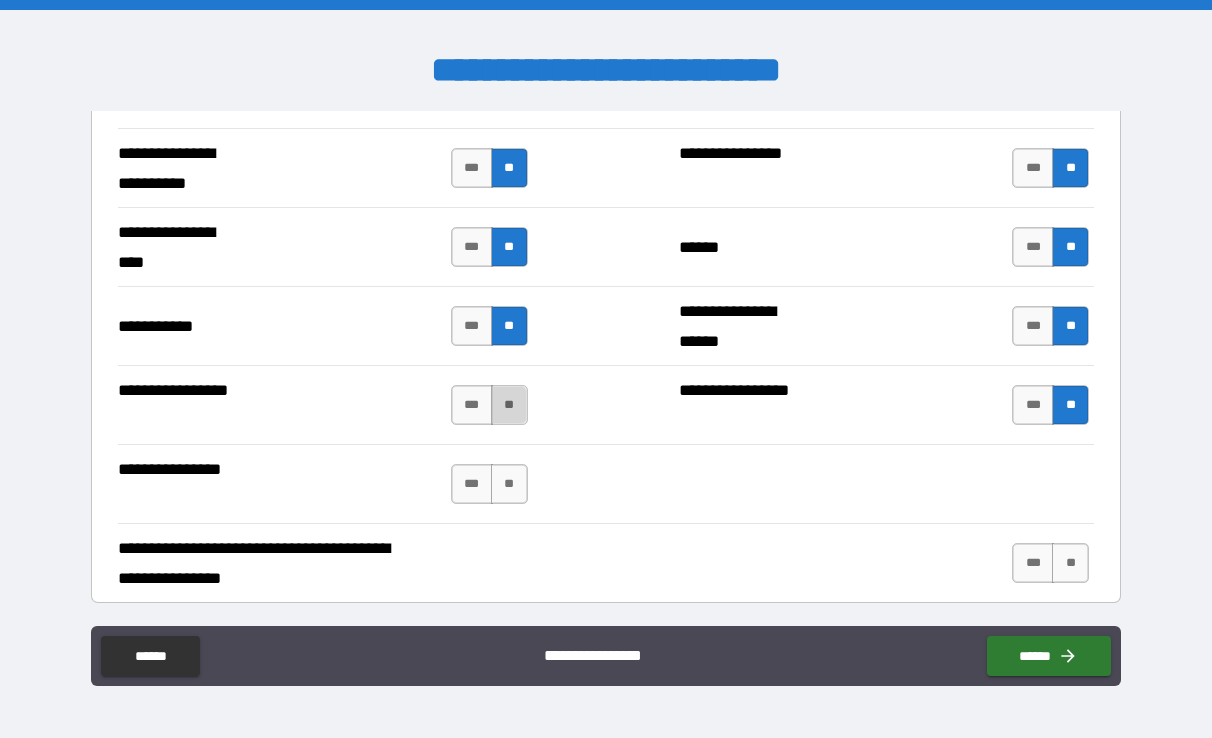 click on "**" at bounding box center [509, 405] 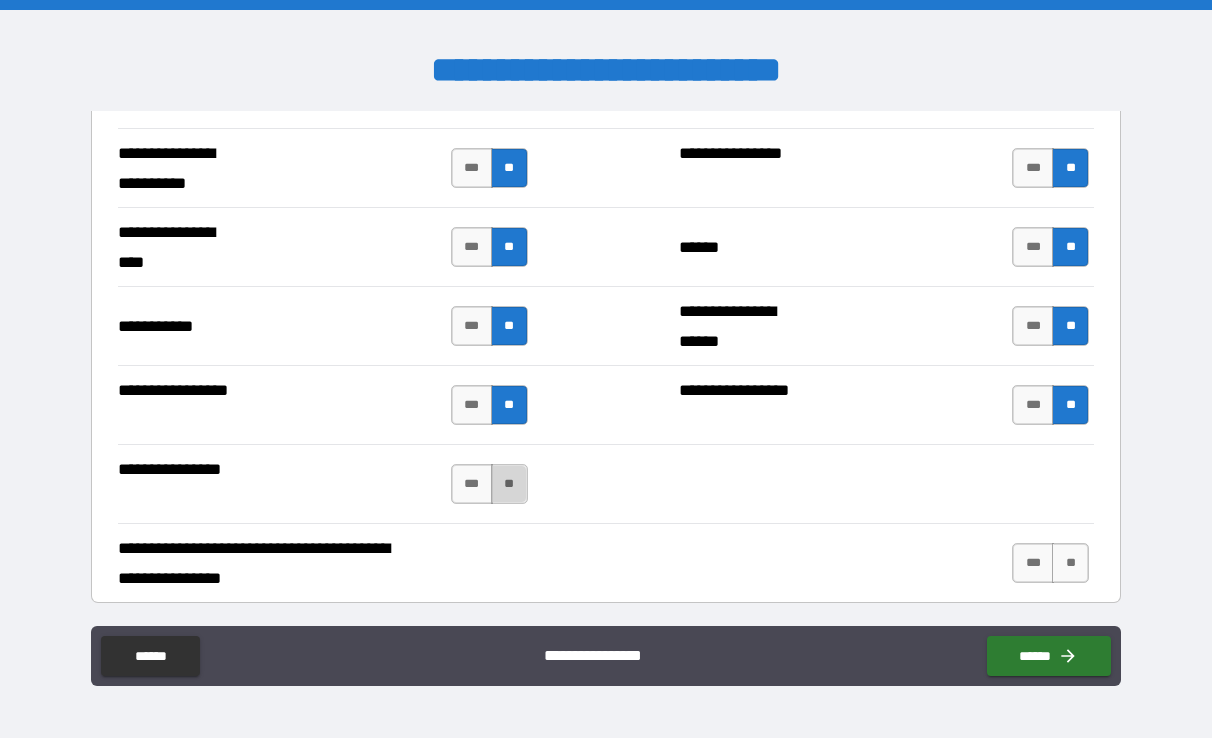 click on "**" at bounding box center [509, 484] 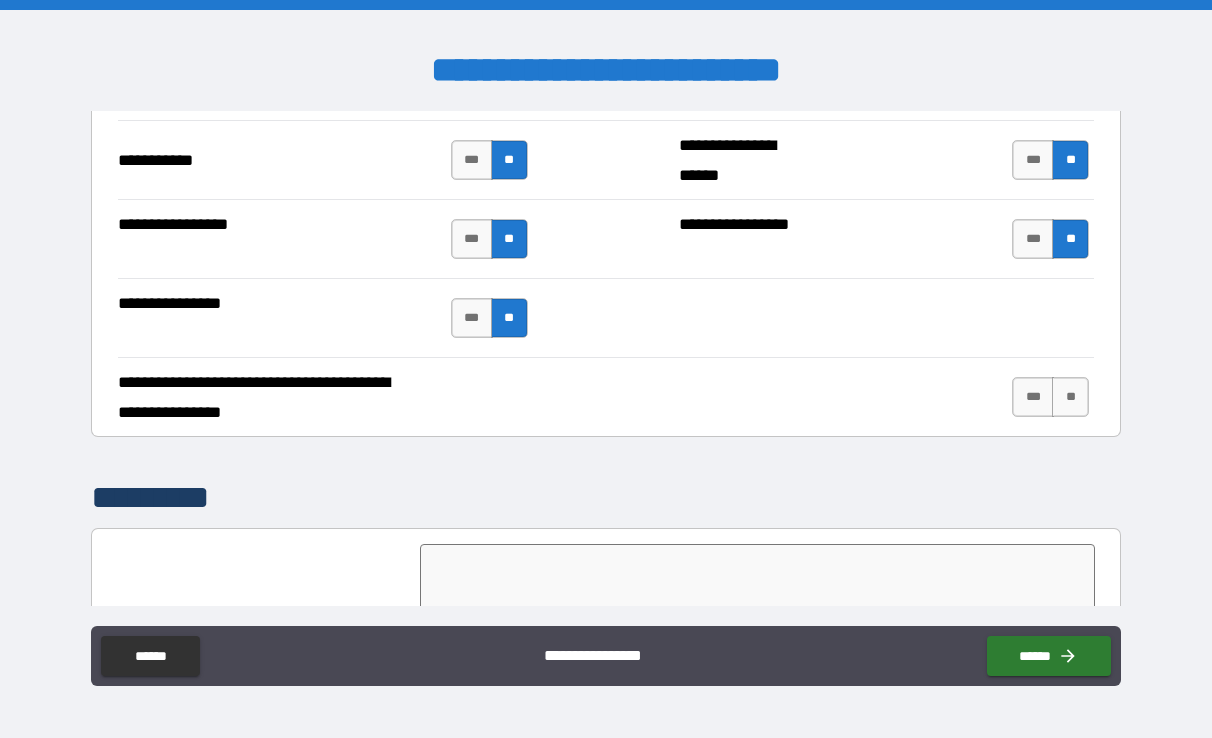 scroll, scrollTop: 4723, scrollLeft: 0, axis: vertical 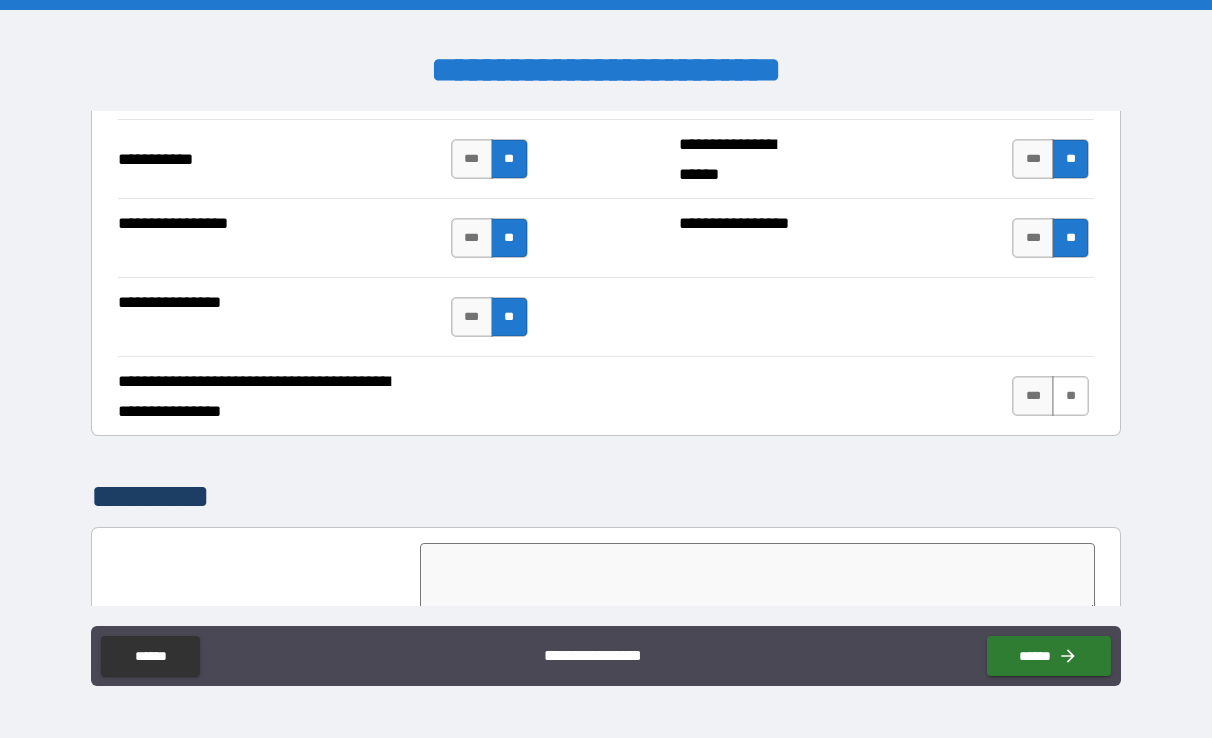 click on "**" at bounding box center (1070, 396) 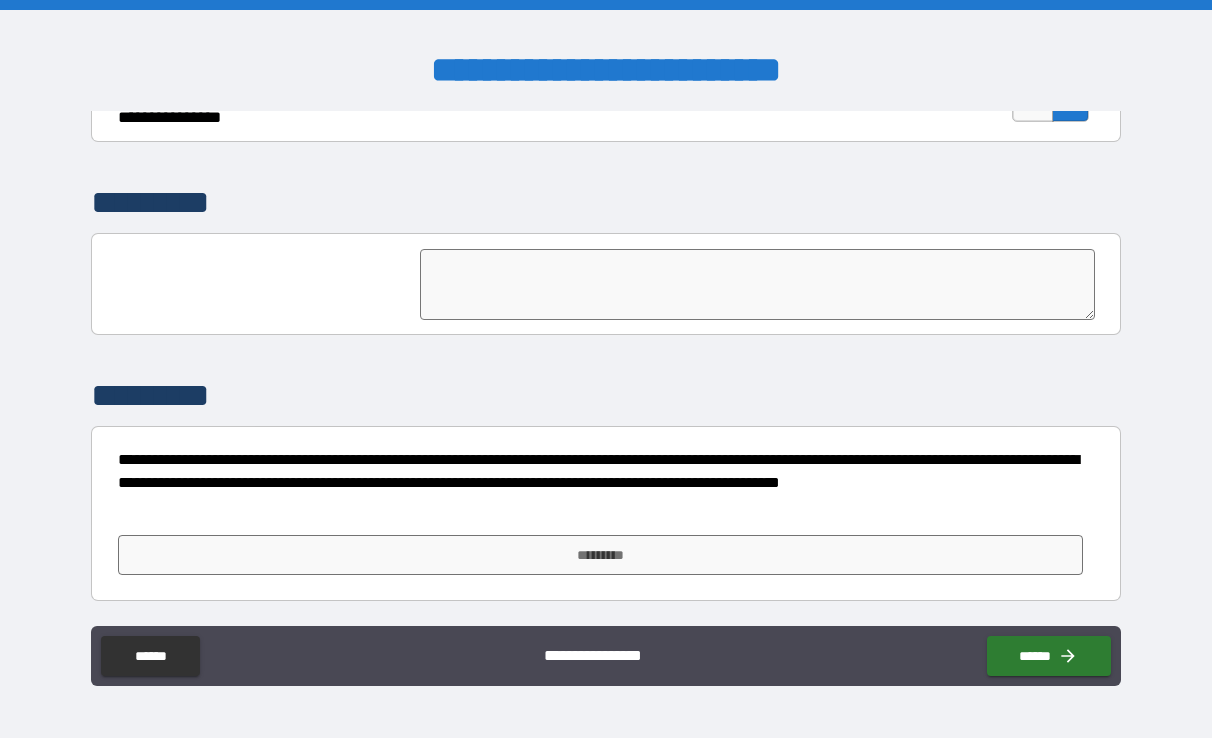scroll, scrollTop: 5017, scrollLeft: 0, axis: vertical 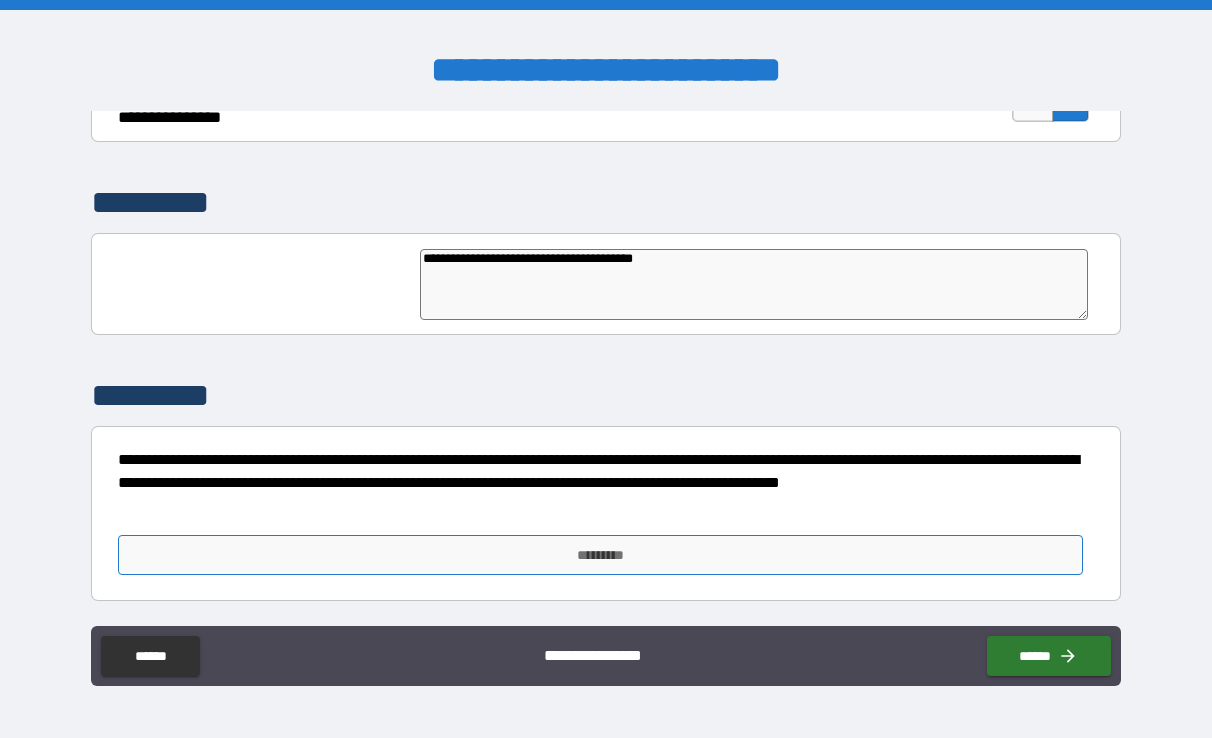 click on "*********" at bounding box center [600, 555] 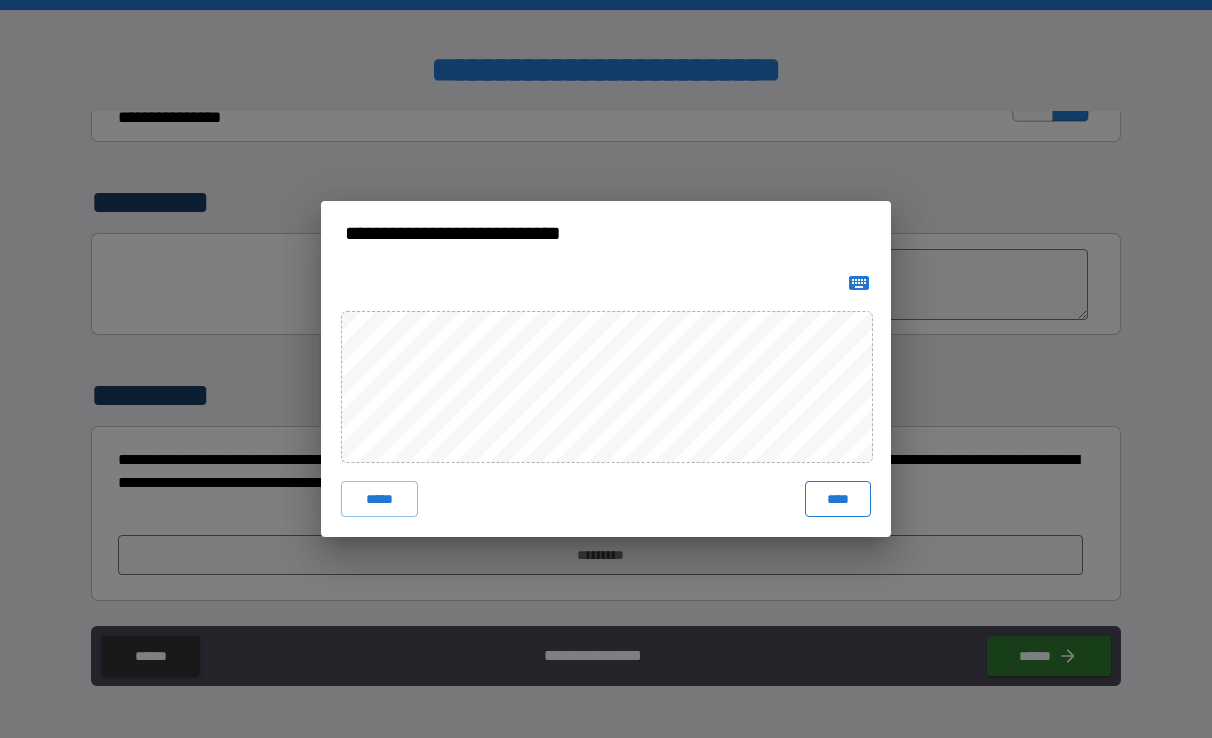 click on "****" at bounding box center (838, 499) 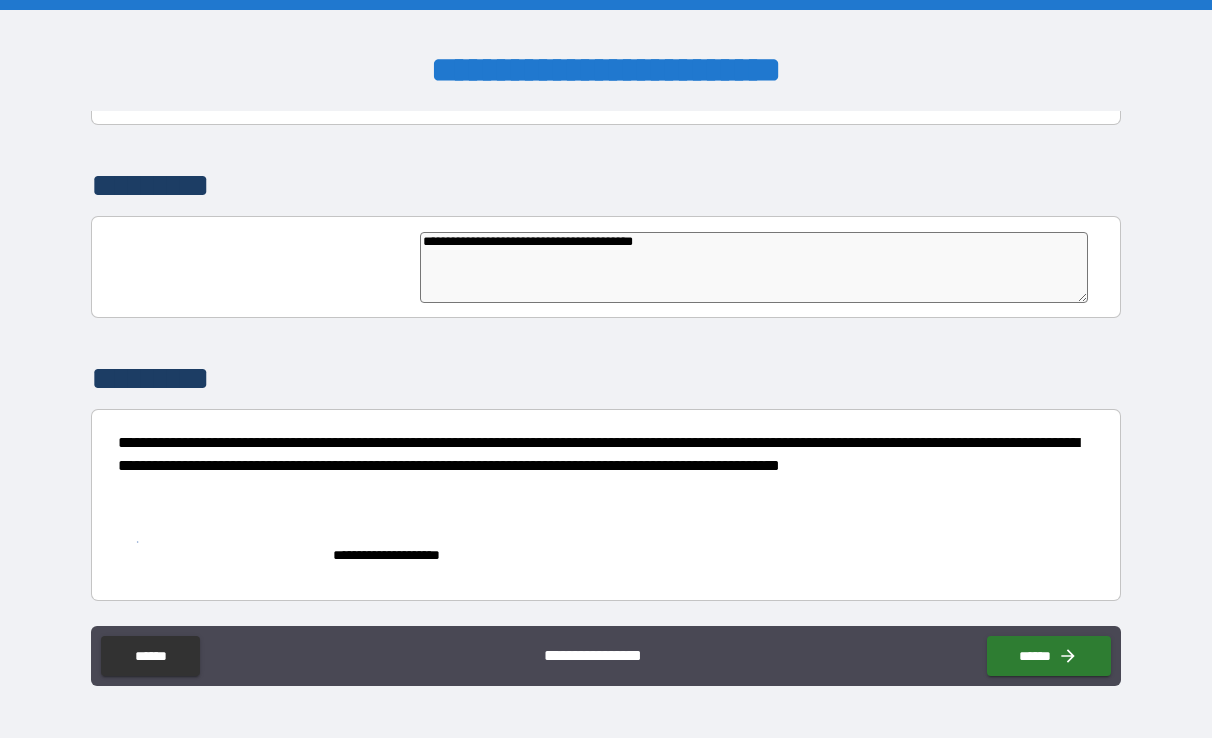 scroll, scrollTop: 5034, scrollLeft: 0, axis: vertical 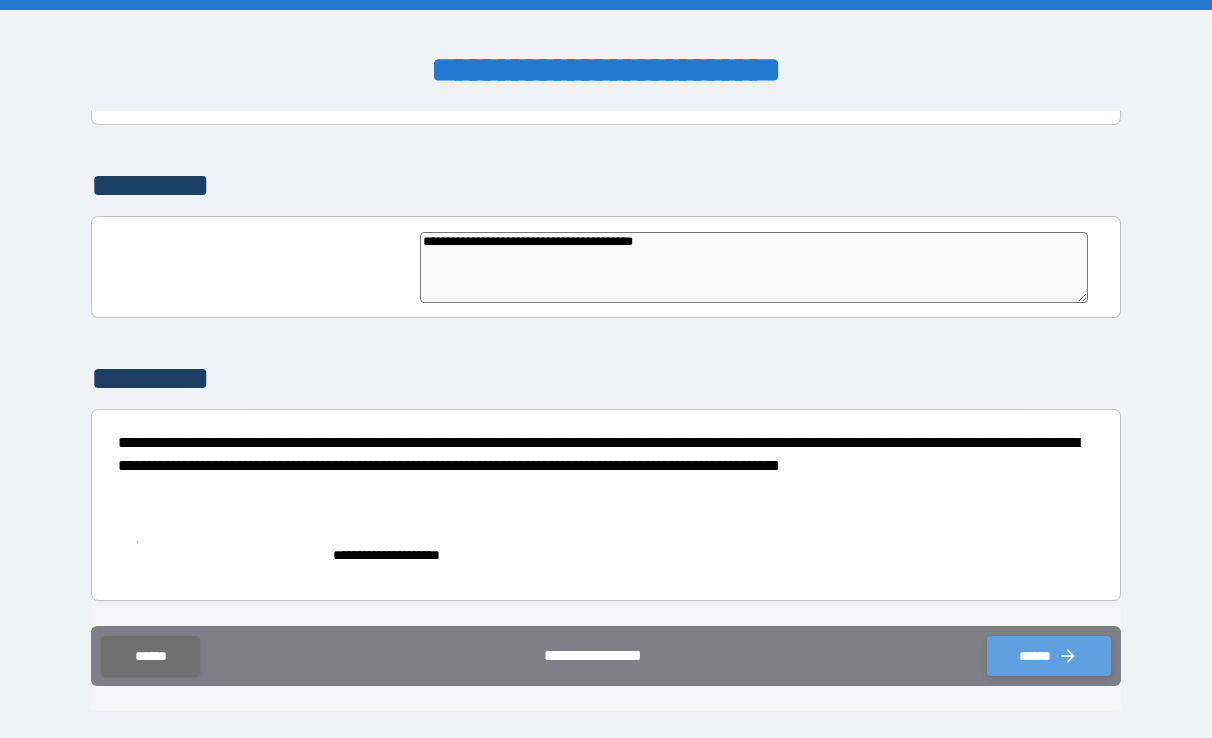 click on "******" at bounding box center [1049, 656] 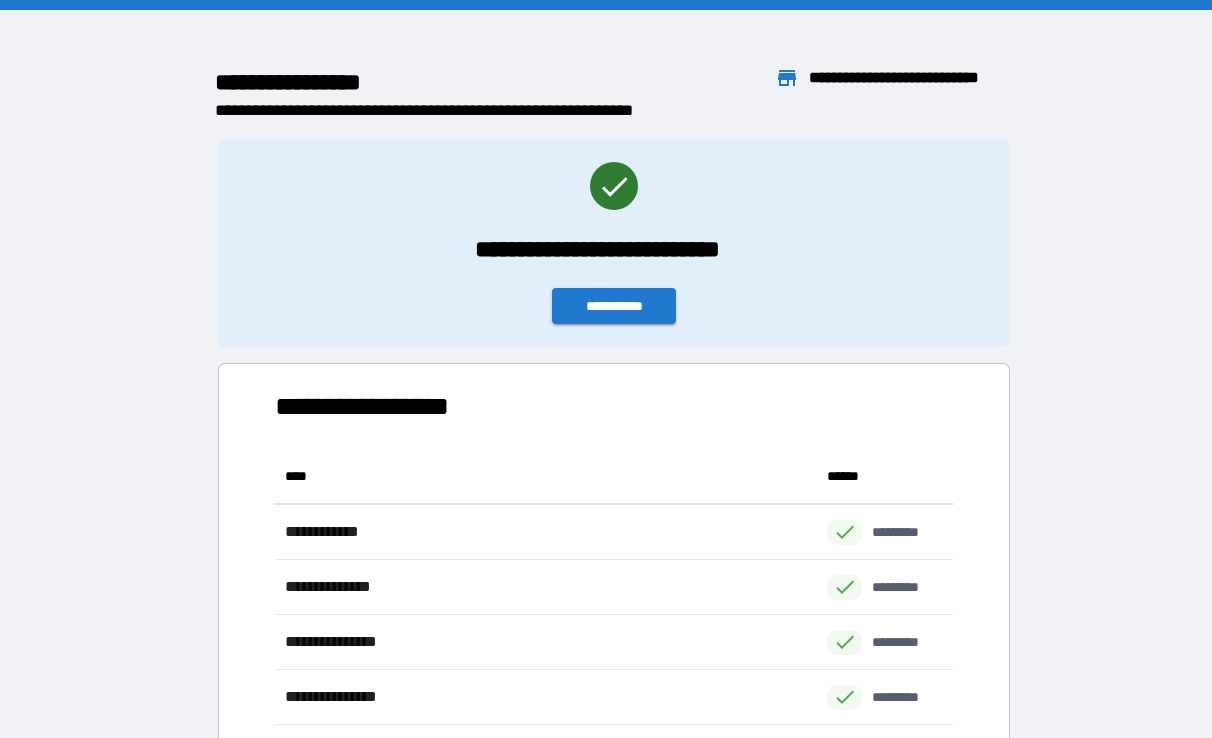 scroll, scrollTop: 1, scrollLeft: 1, axis: both 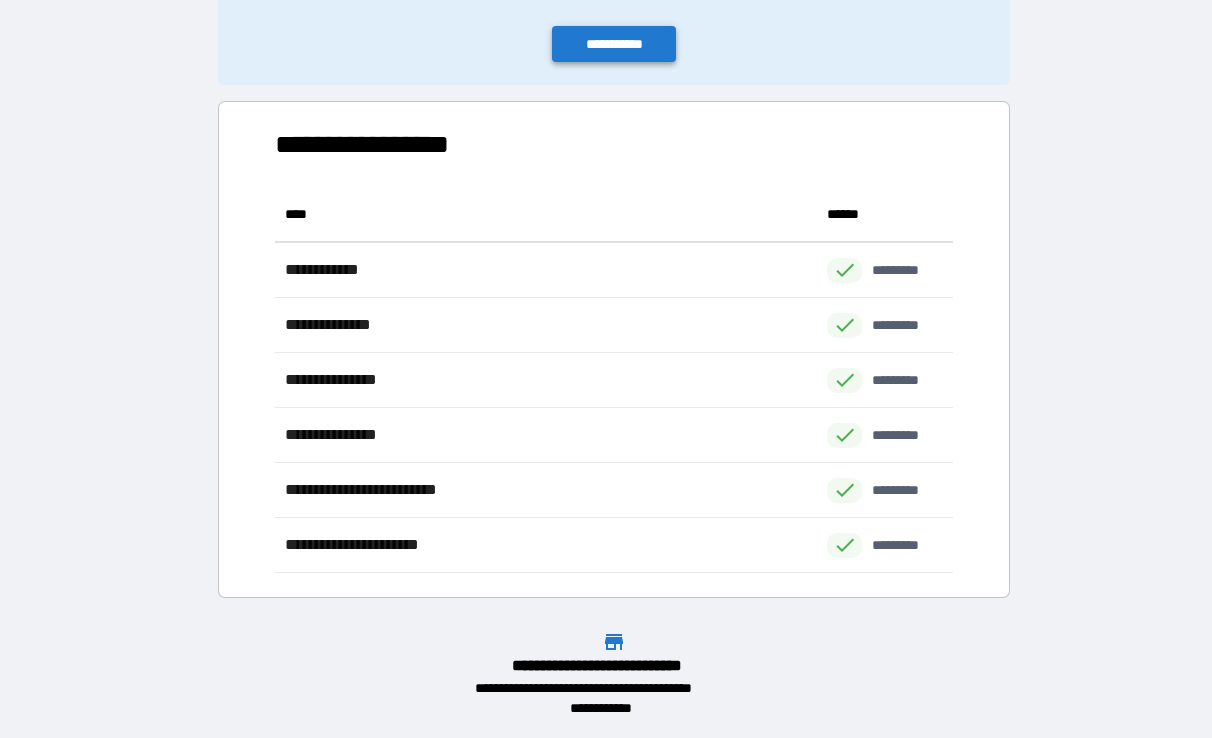 click on "**********" at bounding box center (614, 44) 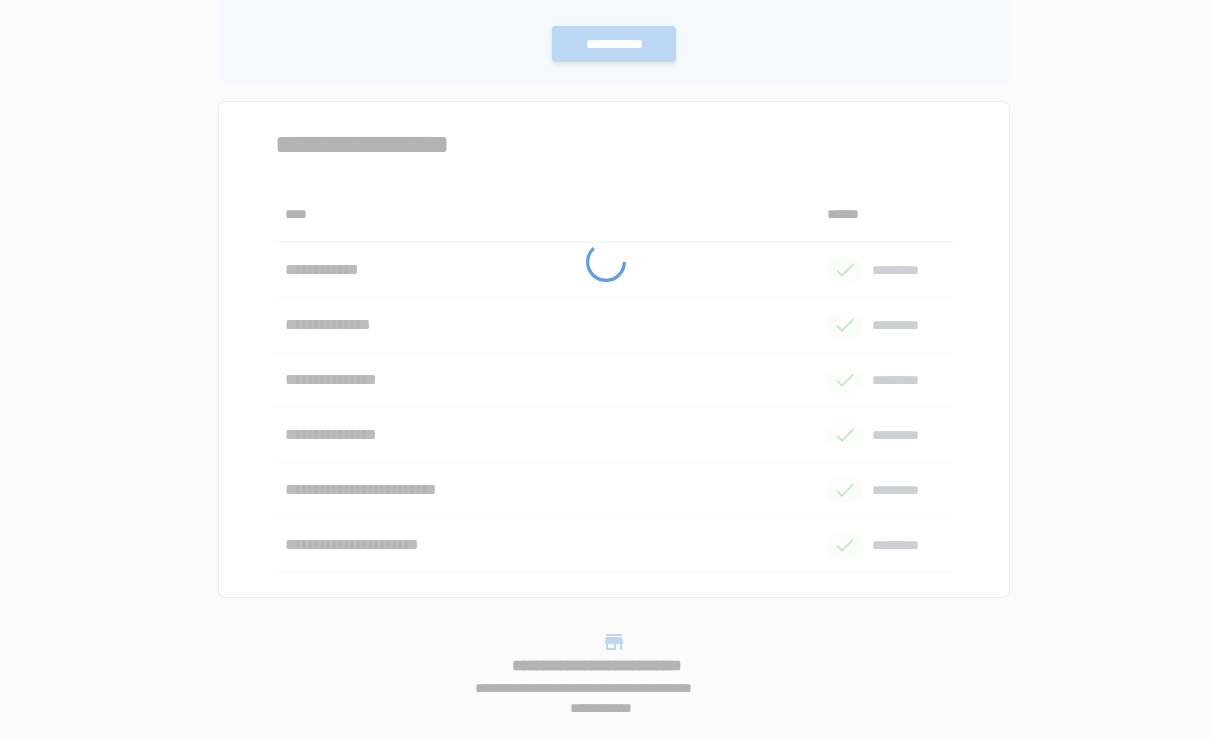 scroll, scrollTop: 0, scrollLeft: 0, axis: both 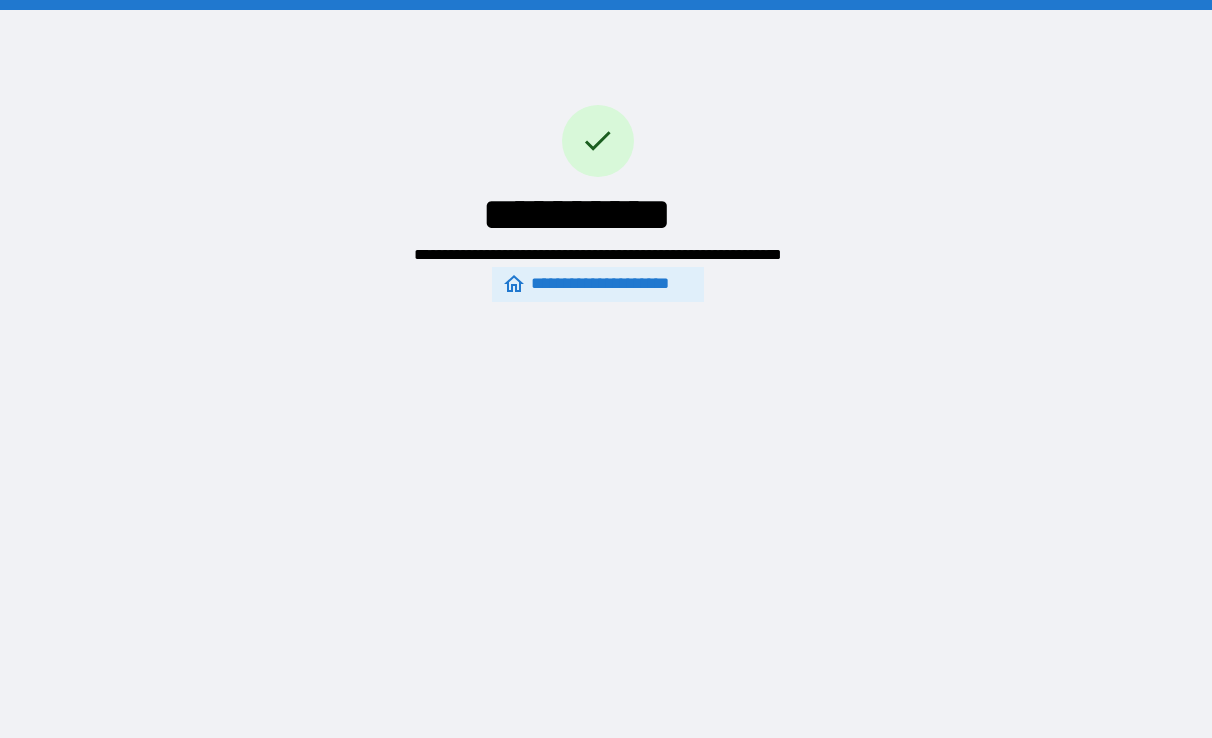 click on "**********" at bounding box center [598, 284] 